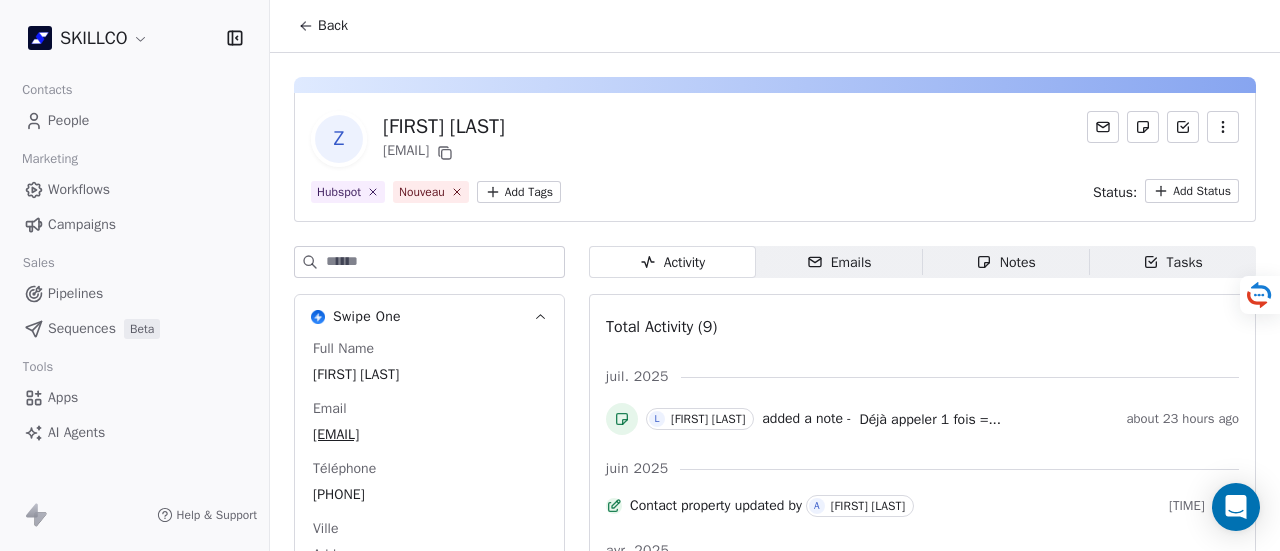 scroll, scrollTop: 0, scrollLeft: 0, axis: both 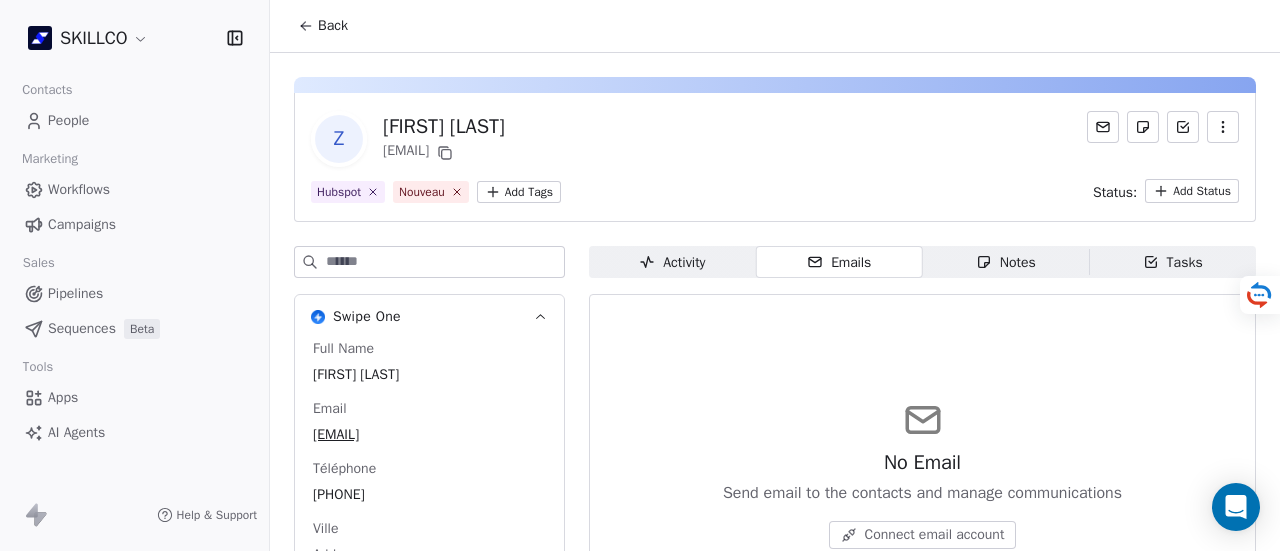 click on "Notes" at bounding box center [1006, 262] 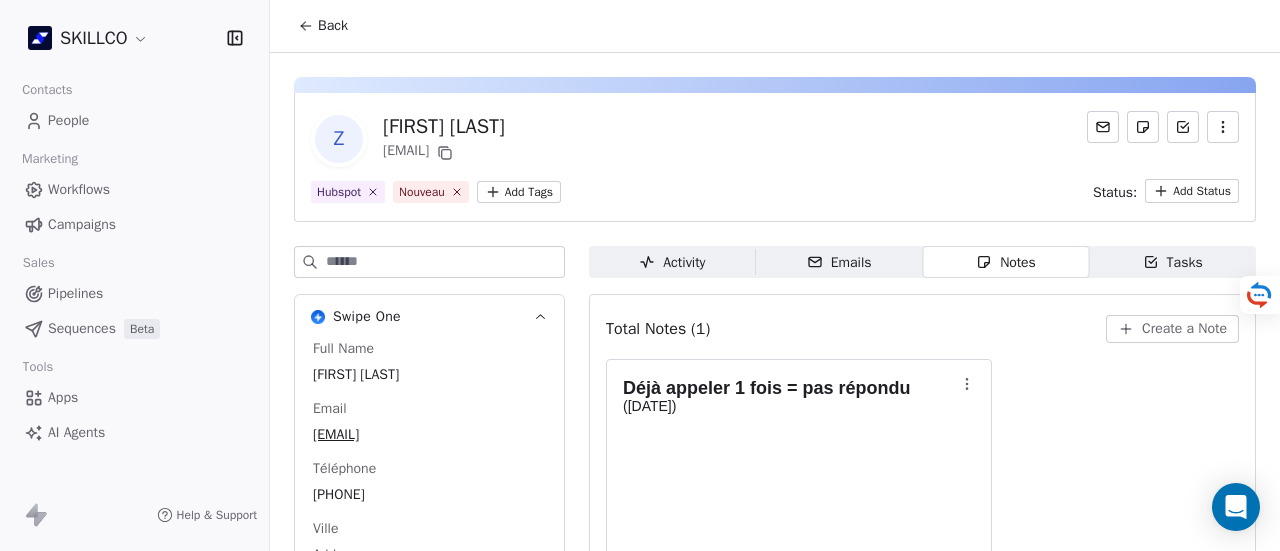 click 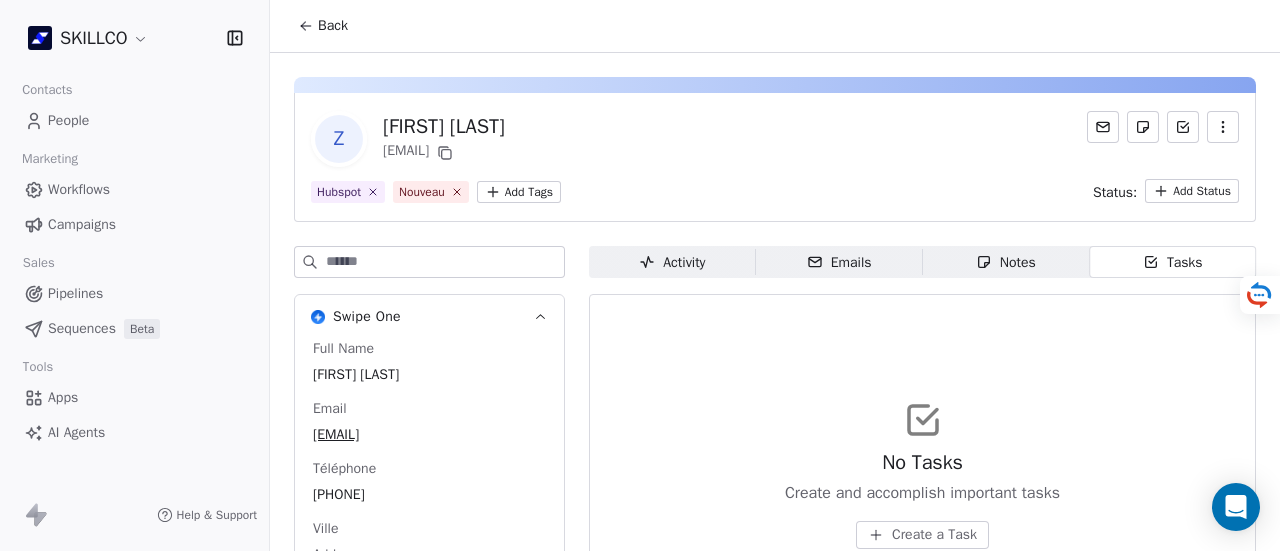 click on "Notes   Notes" at bounding box center [1006, 262] 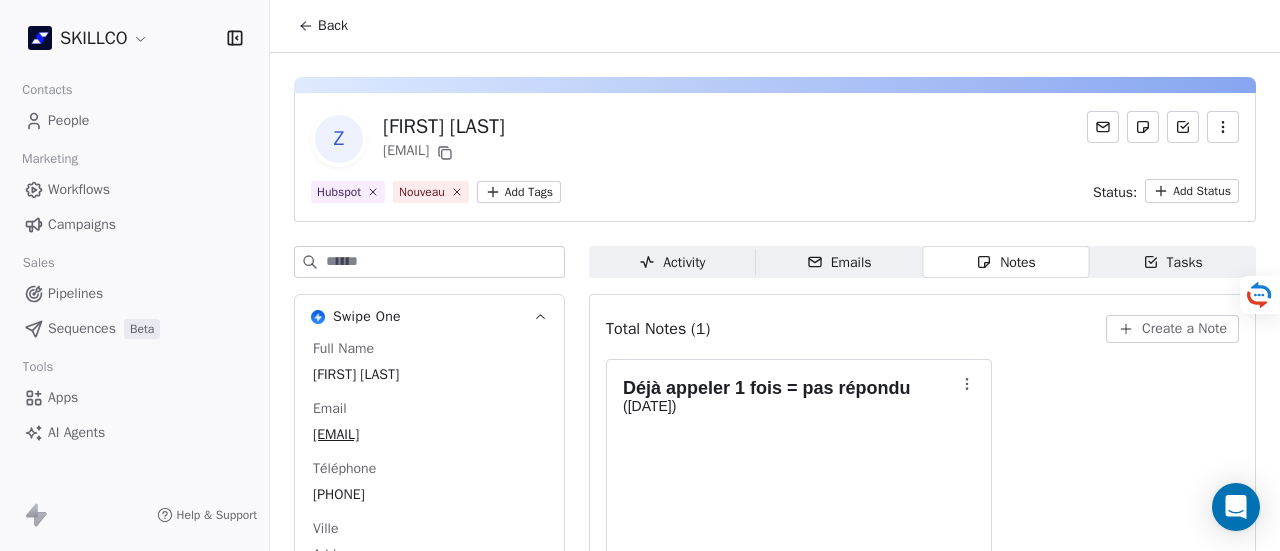click 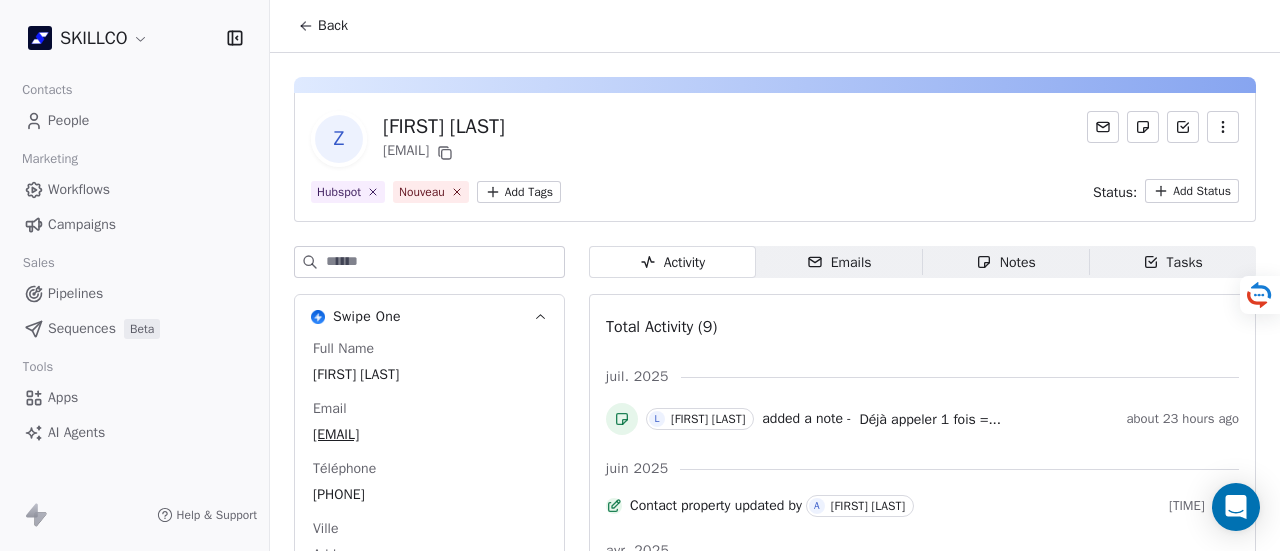 drag, startPoint x: 1005, startPoint y: 255, endPoint x: 986, endPoint y: 313, distance: 61.03278 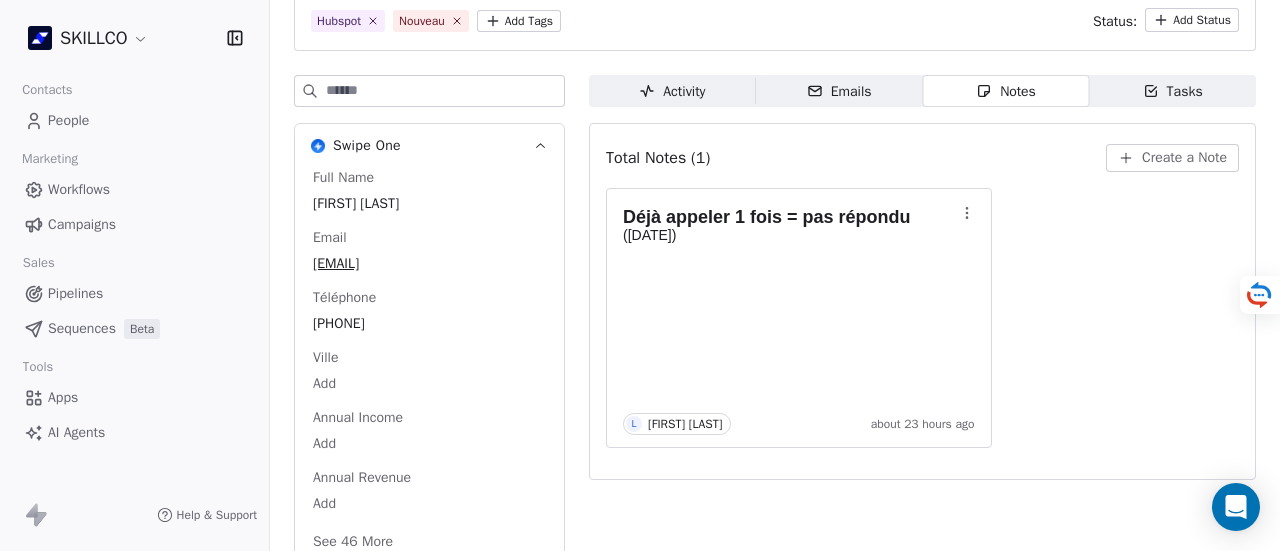scroll, scrollTop: 200, scrollLeft: 0, axis: vertical 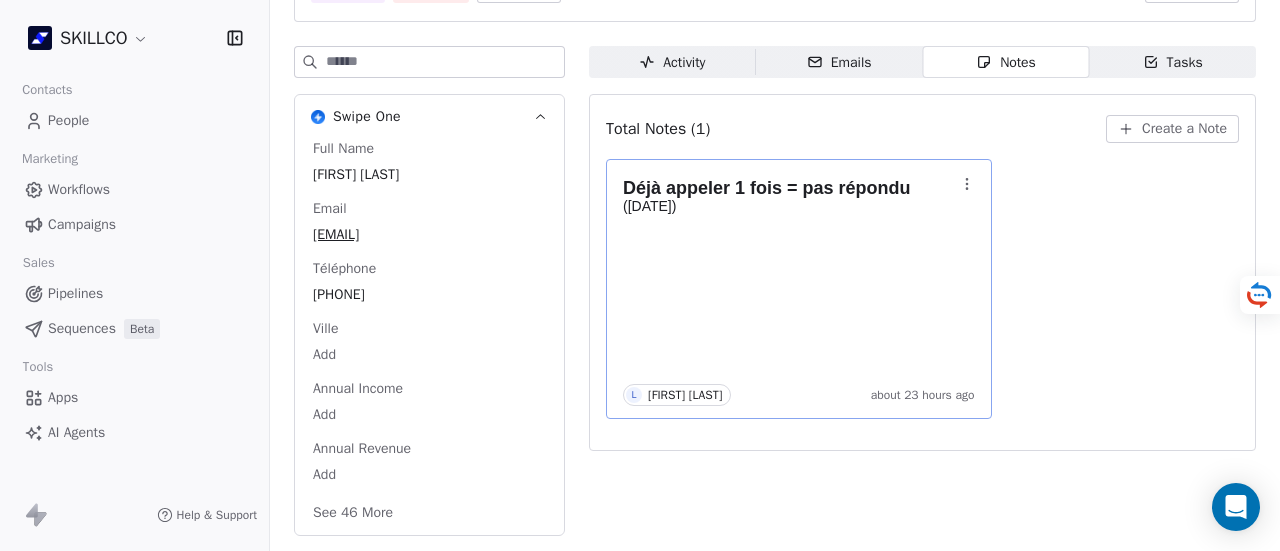 click on "Déjà appeler 1 fois = pas répondu (22/07/2025) L Lory Bellardant about 23 hours ago" at bounding box center [799, 289] 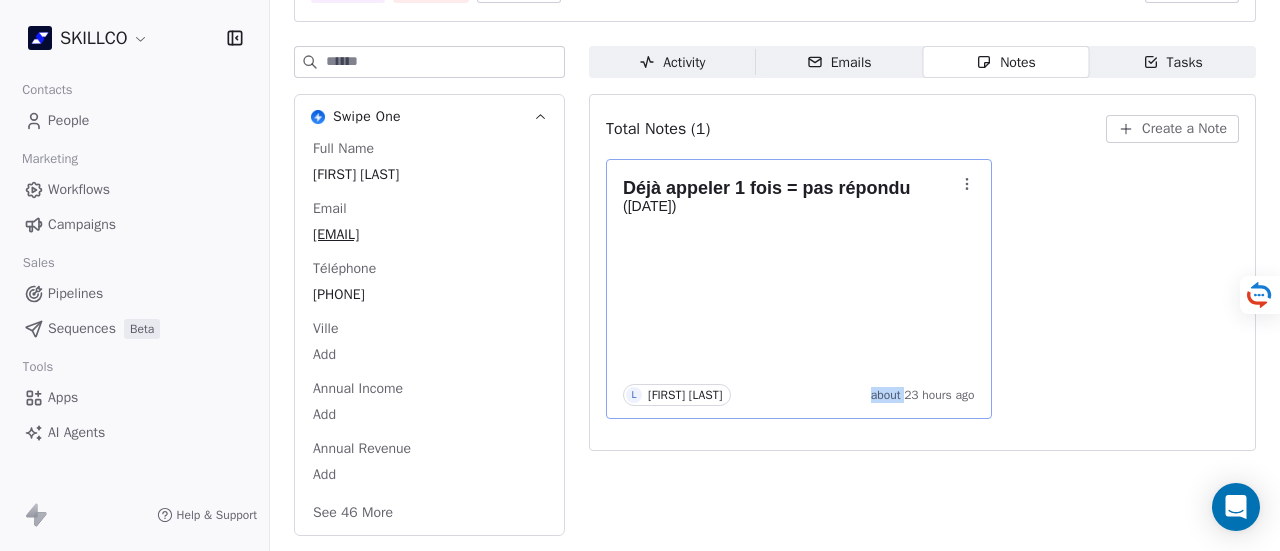 click on "Déjà appeler 1 fois = pas répondu (22/07/2025) L Lory Bellardant about 23 hours ago" at bounding box center (799, 289) 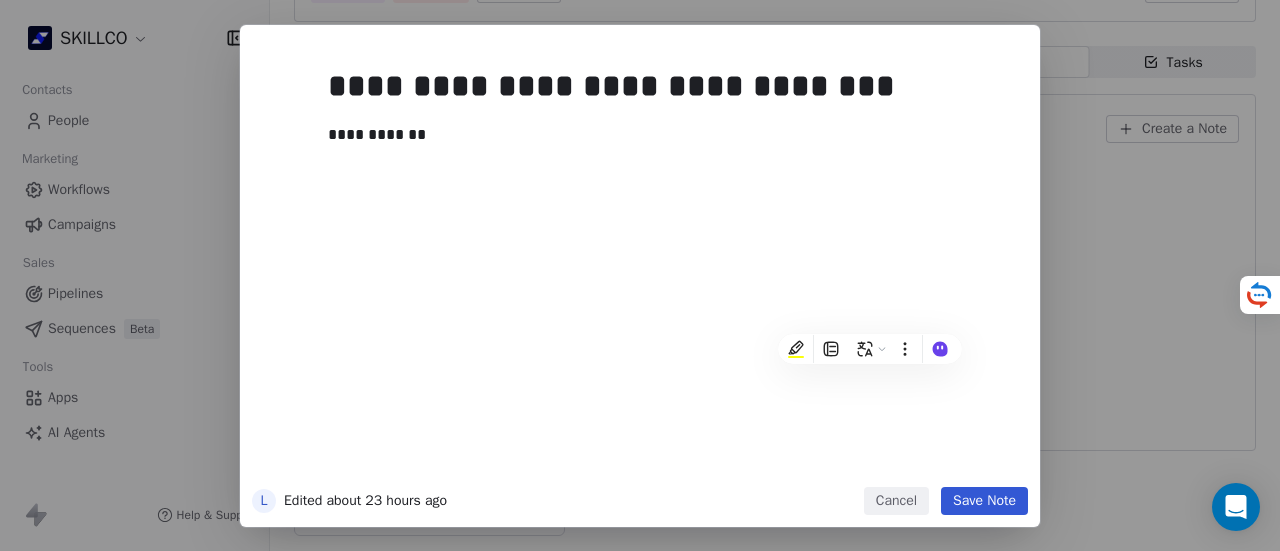 click on "**********" at bounding box center [670, 267] 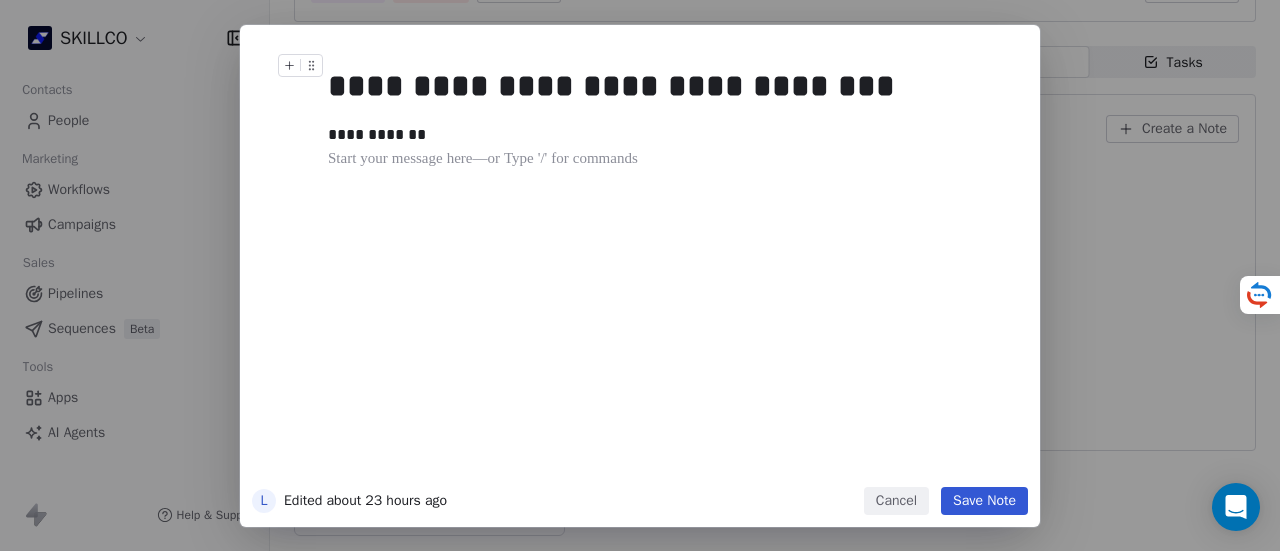 click on "**********" at bounding box center [611, 86] 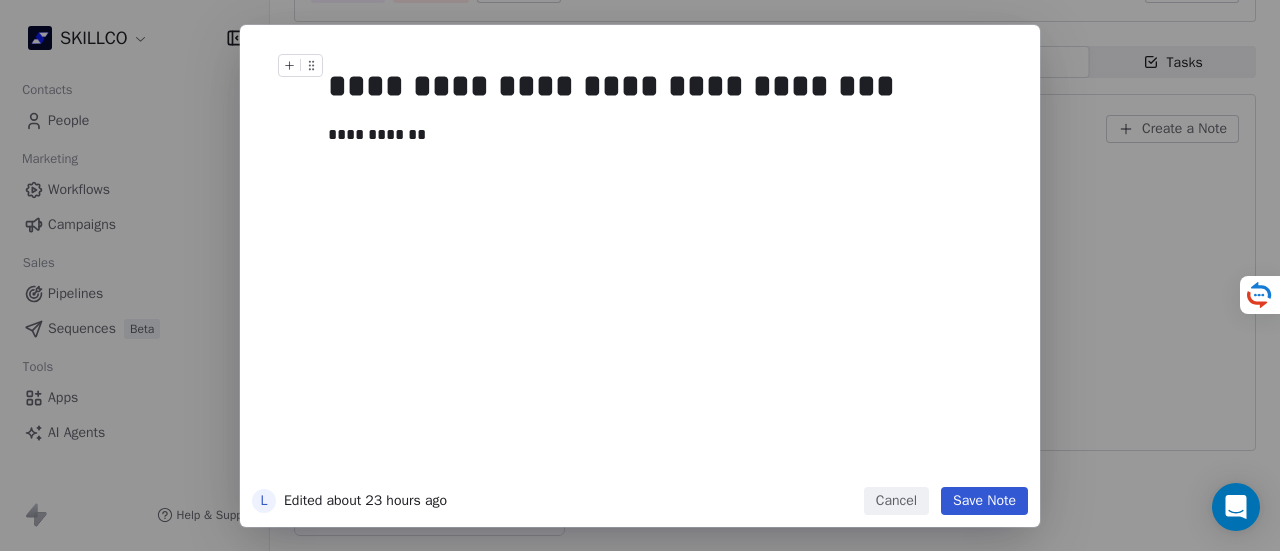 click on "**********" at bounding box center (611, 86) 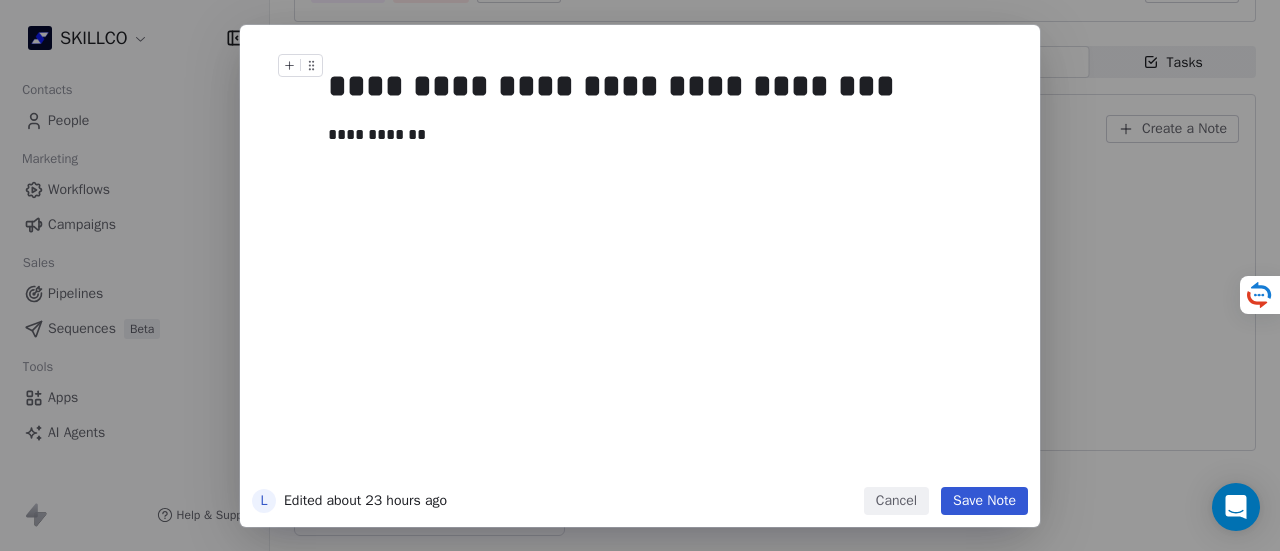 type 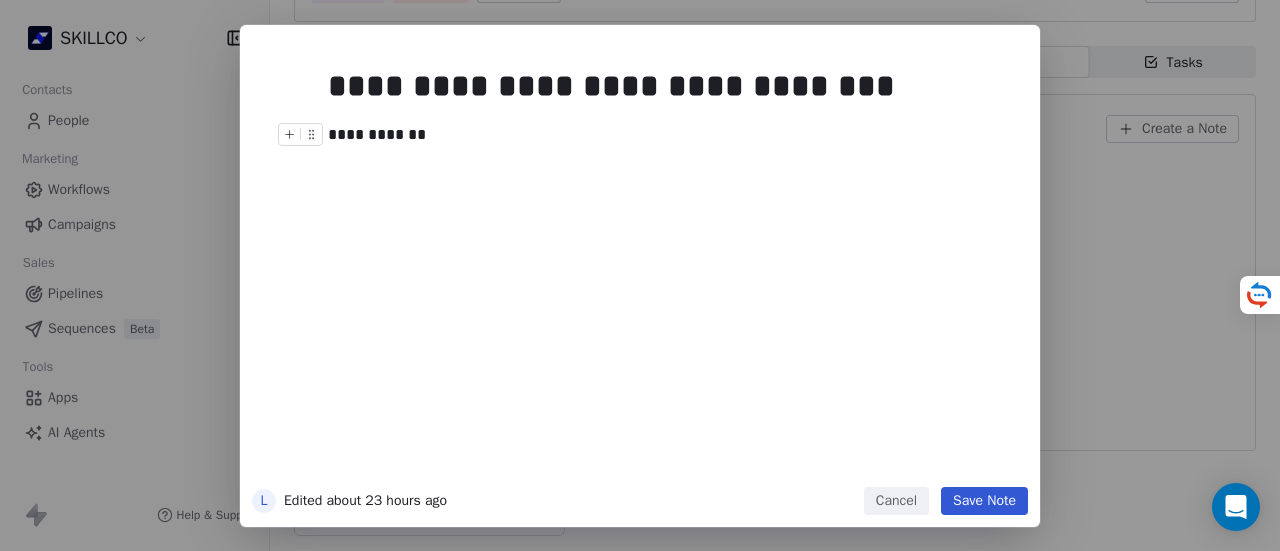 click on "**********" at bounding box center [377, 134] 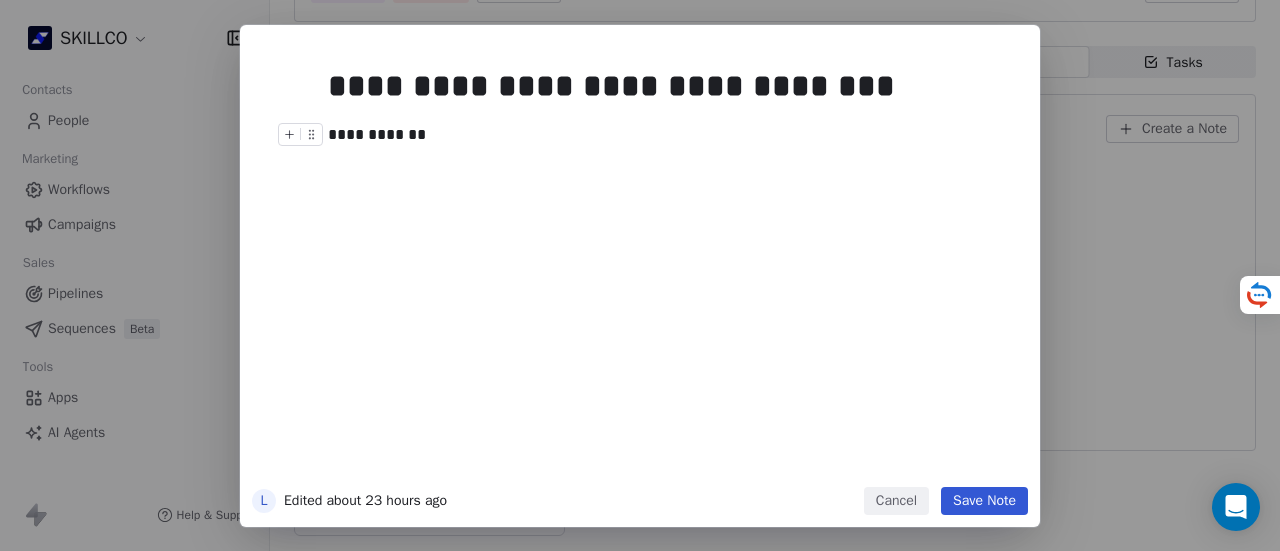 click on "Save Note" at bounding box center (984, 501) 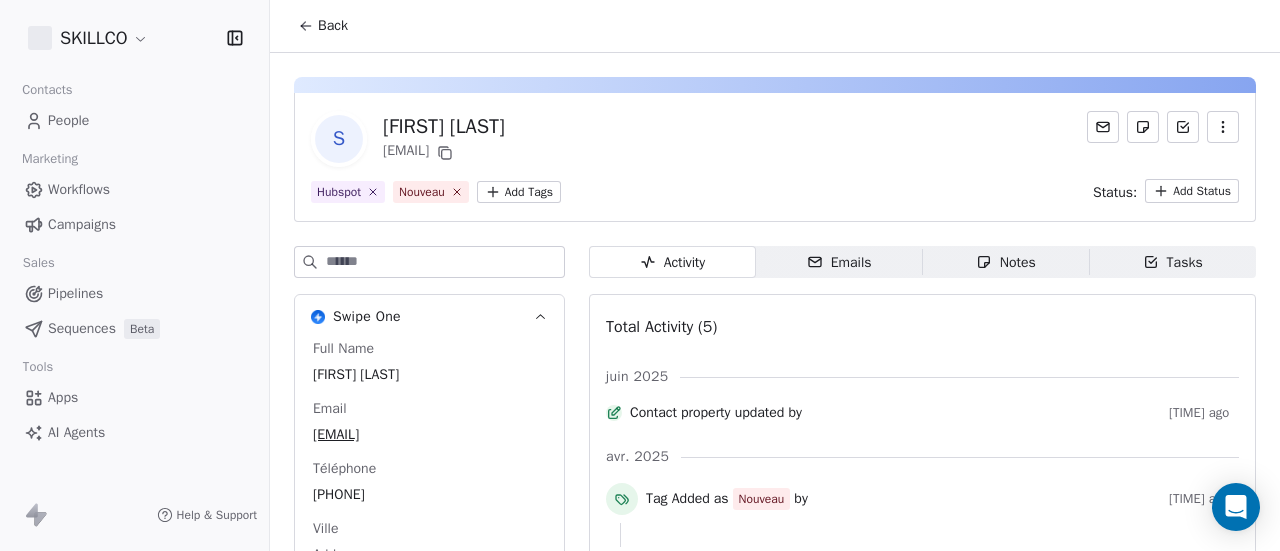 scroll, scrollTop: 0, scrollLeft: 0, axis: both 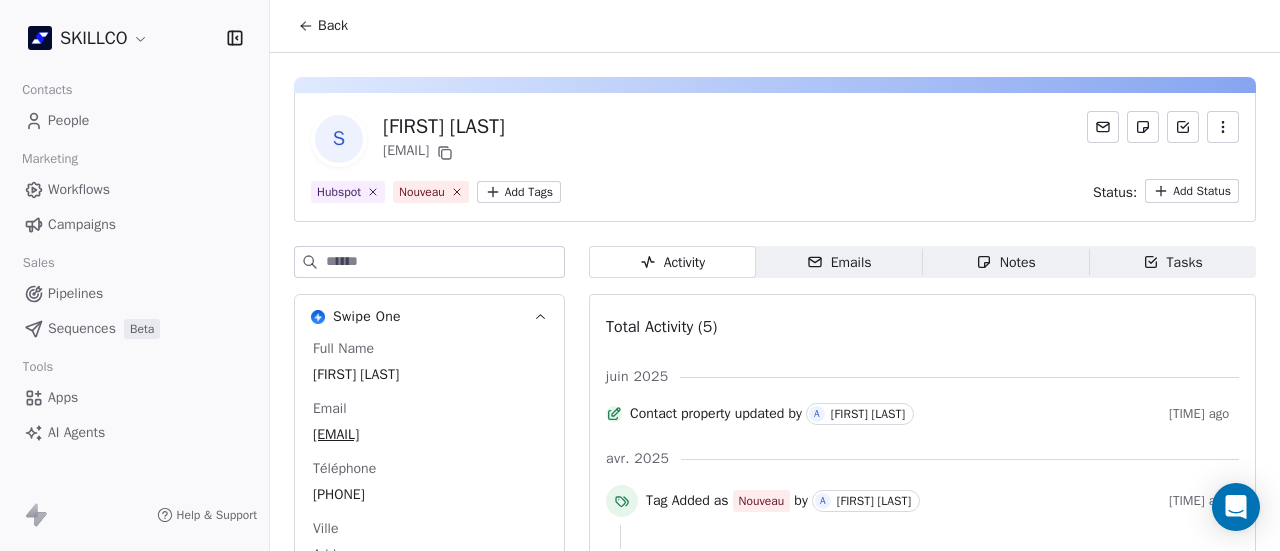 click on "Emails Emails" at bounding box center (839, 262) 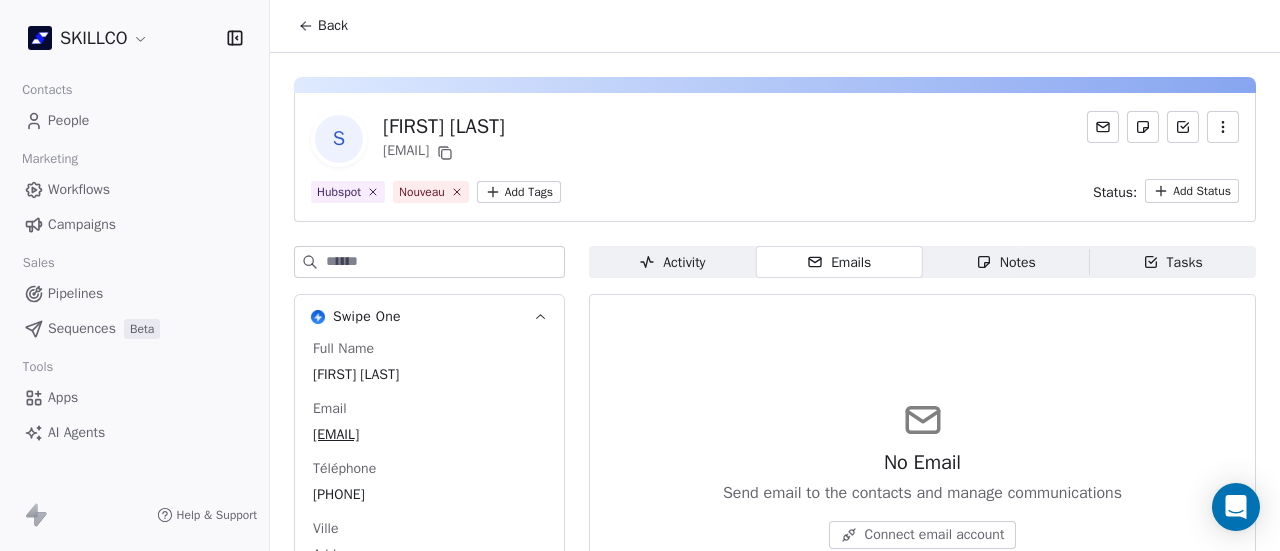 click on "Notes" at bounding box center [1006, 262] 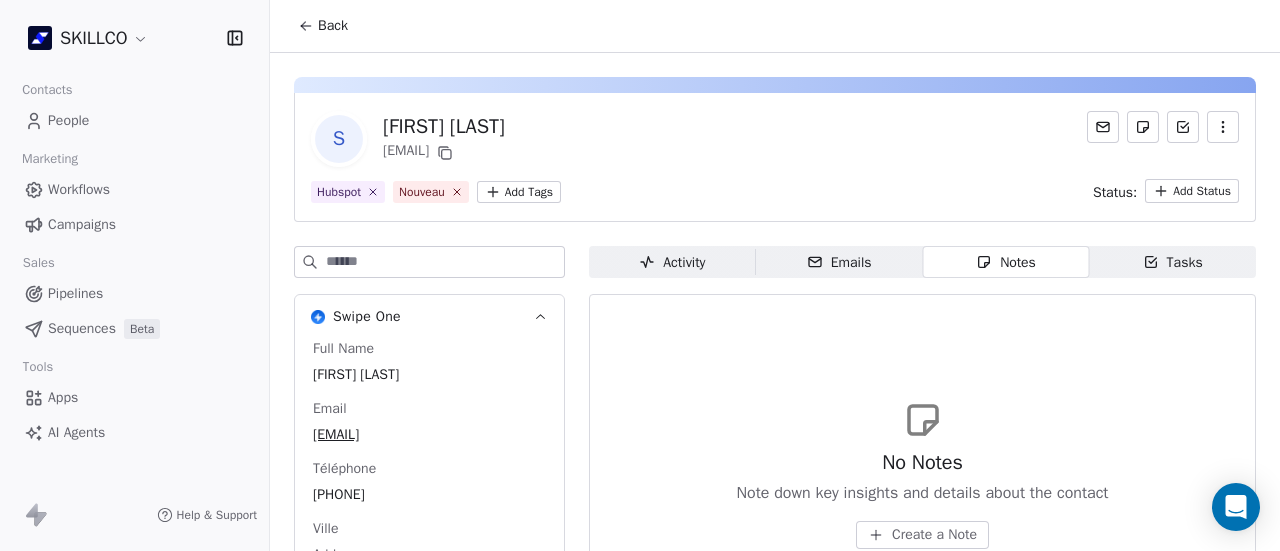 click on "Activity" at bounding box center [672, 262] 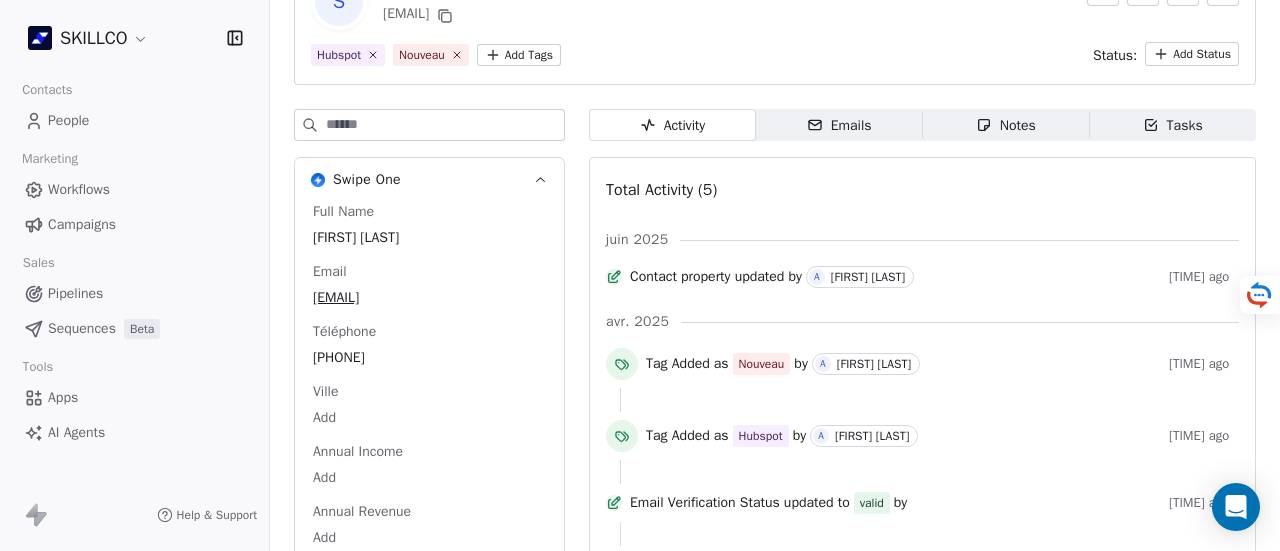 scroll, scrollTop: 200, scrollLeft: 0, axis: vertical 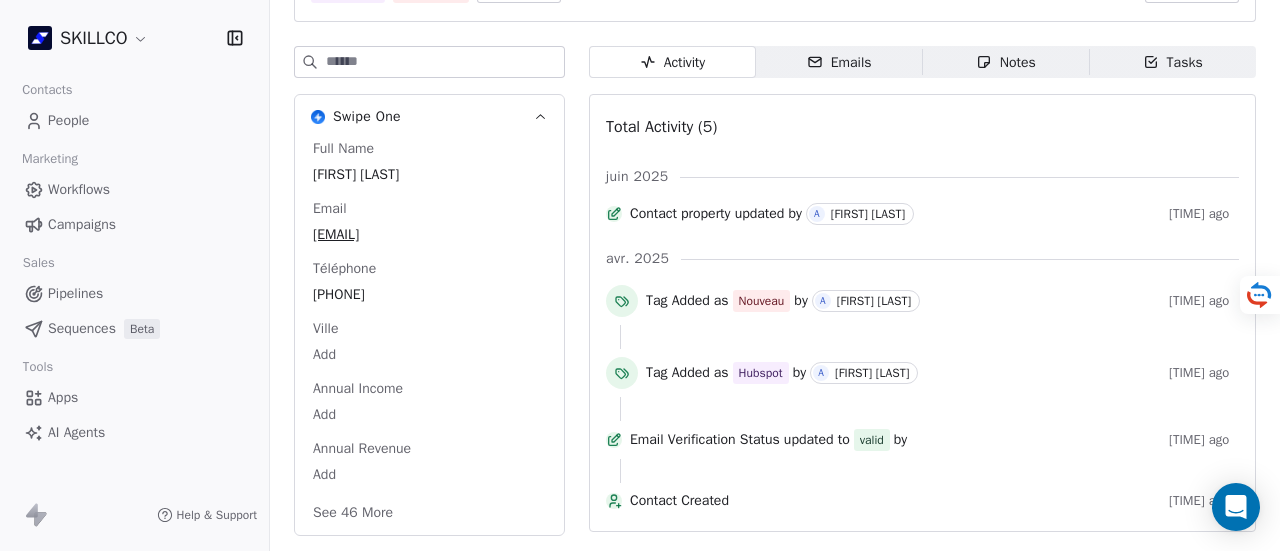 click on "Notes" at bounding box center [1006, 62] 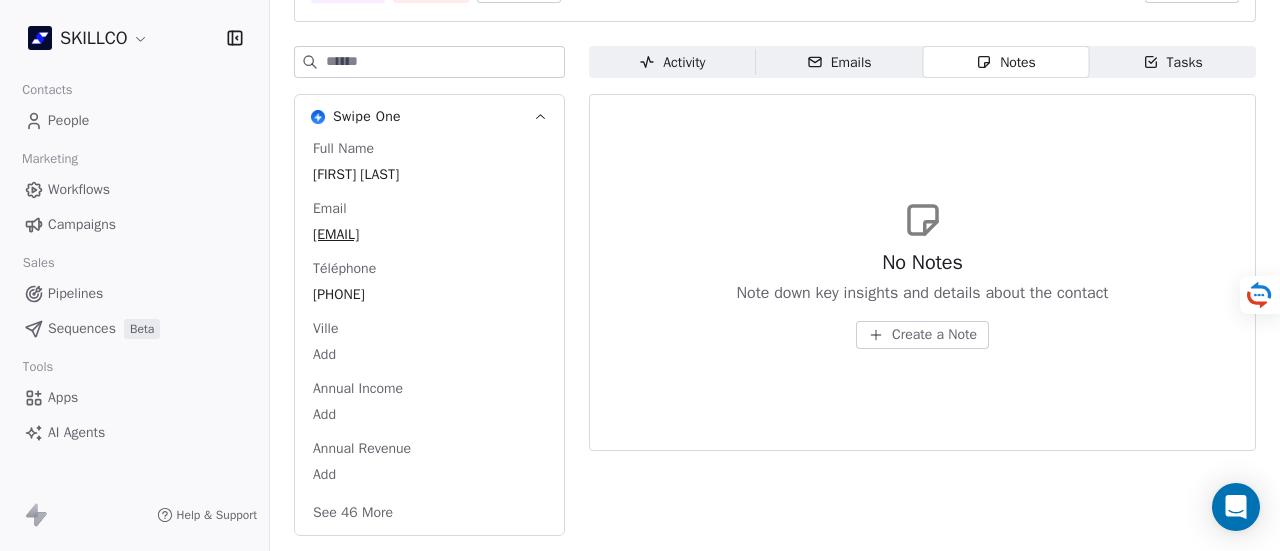 click on "Activity Activity" at bounding box center [672, 62] 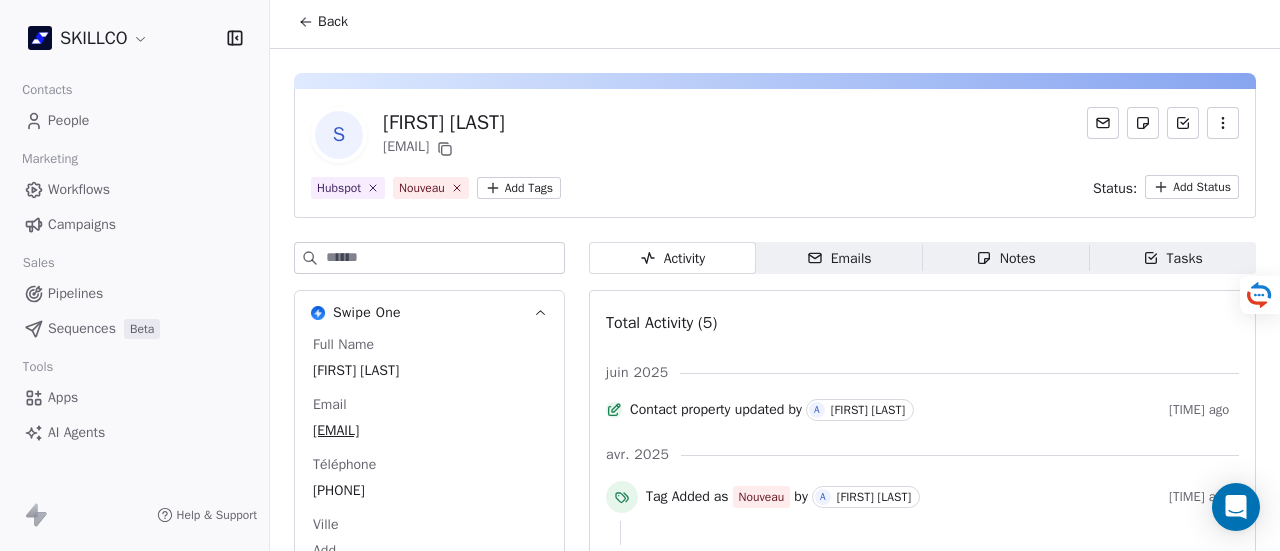 scroll, scrollTop: 0, scrollLeft: 0, axis: both 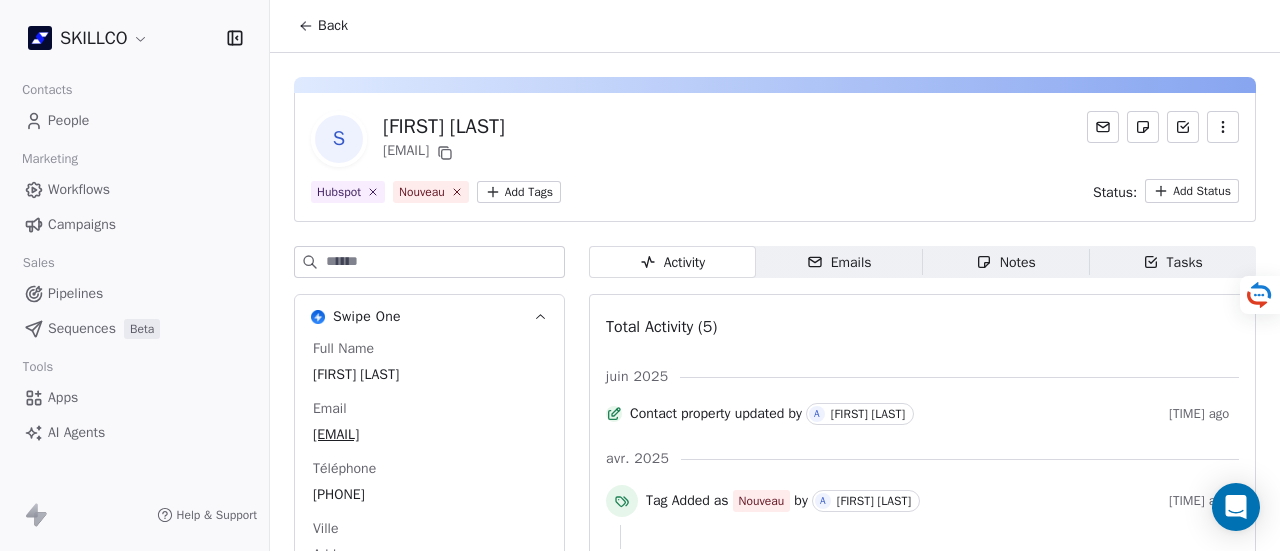 click on "Notes   Notes" at bounding box center [1006, 262] 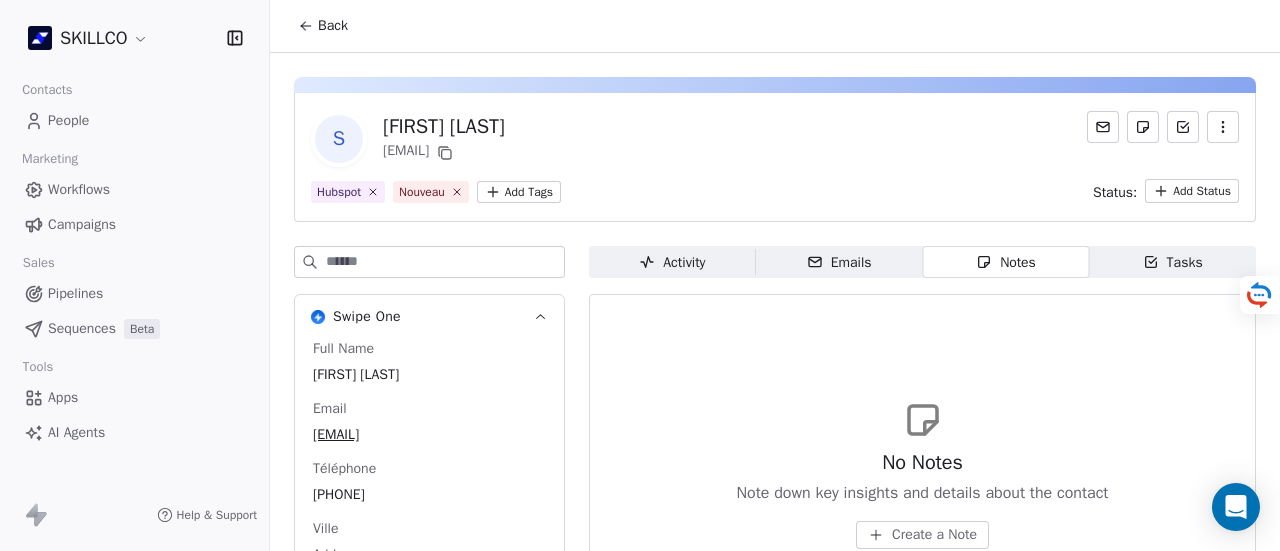 click on "Create a Note" at bounding box center [934, 535] 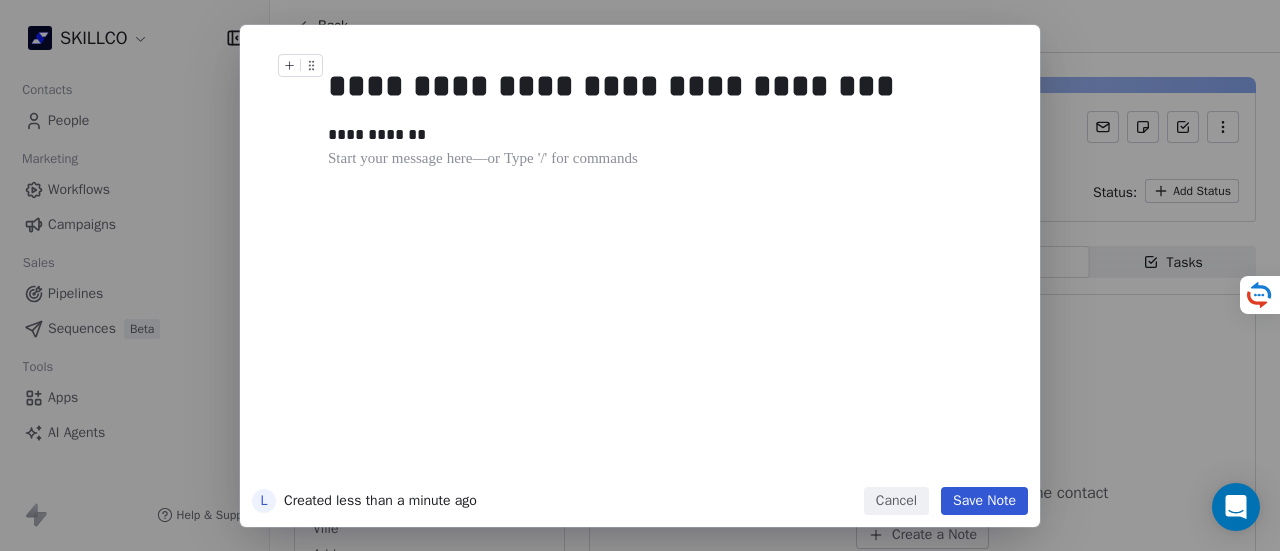 click on "Save Note" at bounding box center (984, 501) 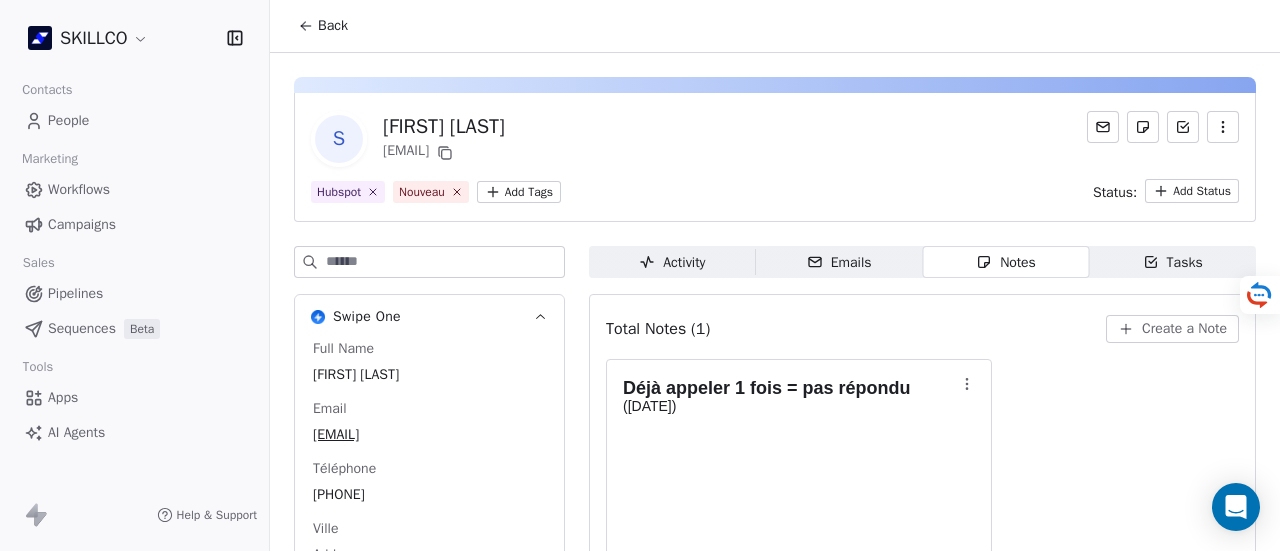 click on "Hubspot Nouveau  Add Tags Status:   Add Status" at bounding box center (775, 191) 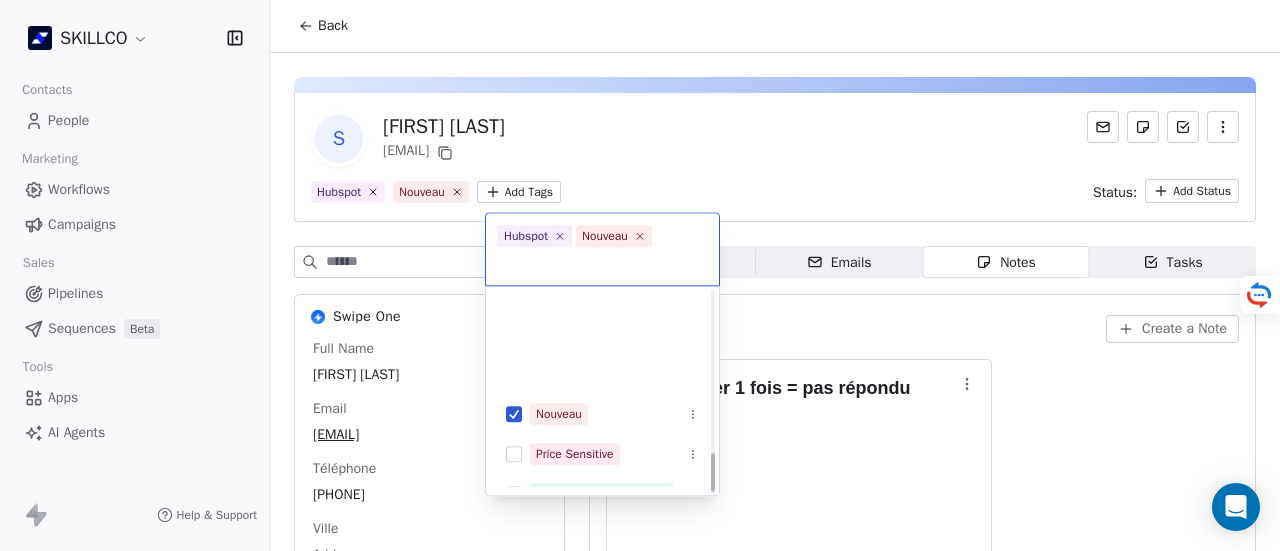 scroll, scrollTop: 806, scrollLeft: 0, axis: vertical 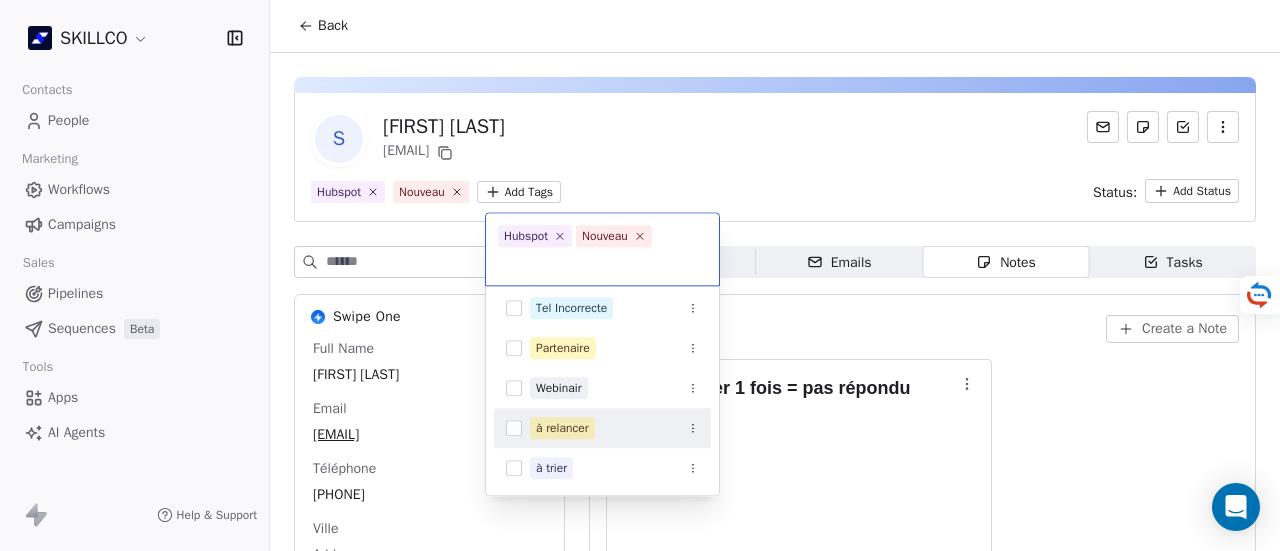 click on "à relancer" at bounding box center [562, 428] 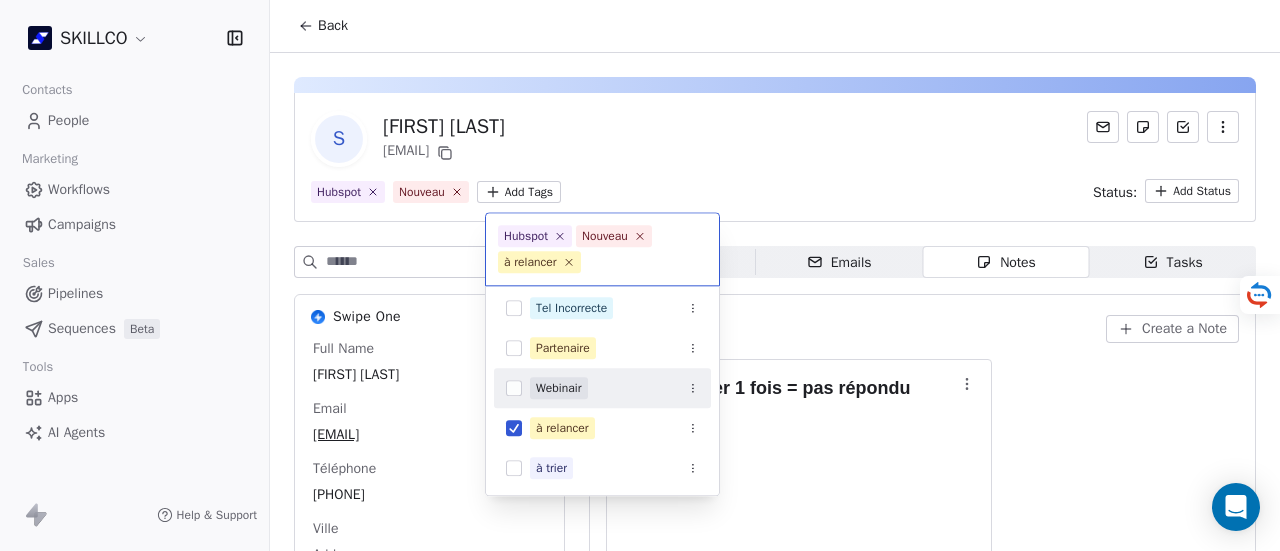 click on "SKILLCO Contacts People Marketing Workflows Campaigns Sales Pipelines Sequences Beta Tools Apps AI Agents Help & Support Back s sarah boussaid zhorboussaid25@gmail.com Hubspot Nouveau  Add Tags Status:   Add Status Swipe One Full Name sarah boussaid Email zhorboussaid25@gmail.com Téléphone 0644791414 Ville Add Annual Income Add Annual Revenue Add See   46   More   Calendly Activity Activity Emails Emails   Notes   Notes Tasks Tasks Total Notes (1)   Create a Note Déjà appeler 1 fois = pas répondu (23/07/2025) L Lory Bellardant in less than a minute
Hubspot Nouveau à relancer Nouveau Price Sensitive Prospection Formation IA RECAP VISIO SITE Tel Incorrecte Partenaire Webinair à relancer à trier" at bounding box center [640, 275] 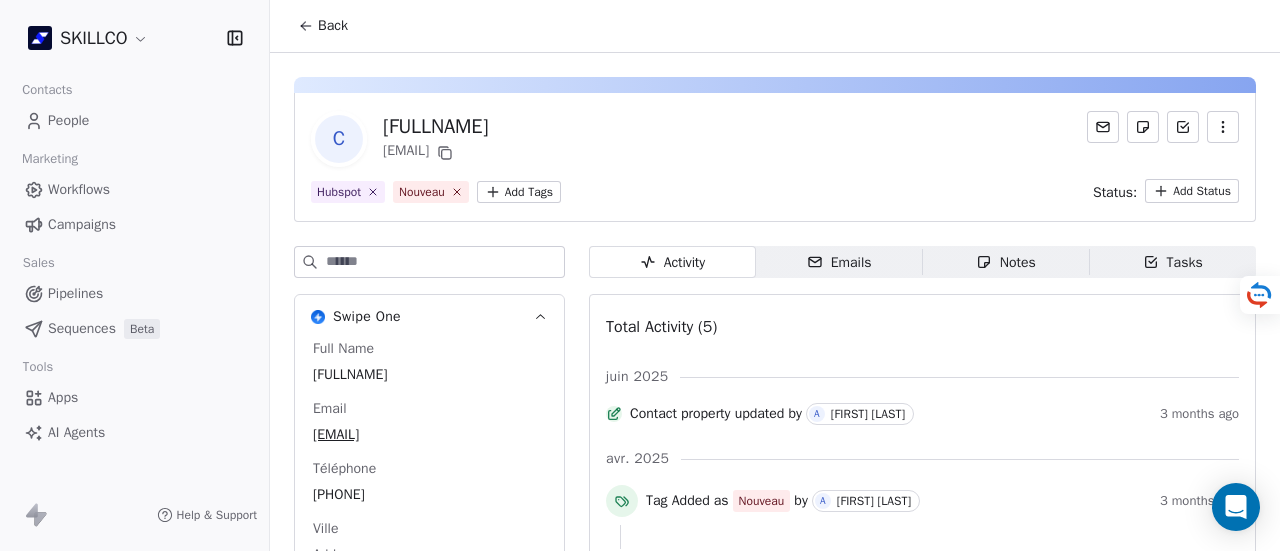 scroll, scrollTop: 0, scrollLeft: 0, axis: both 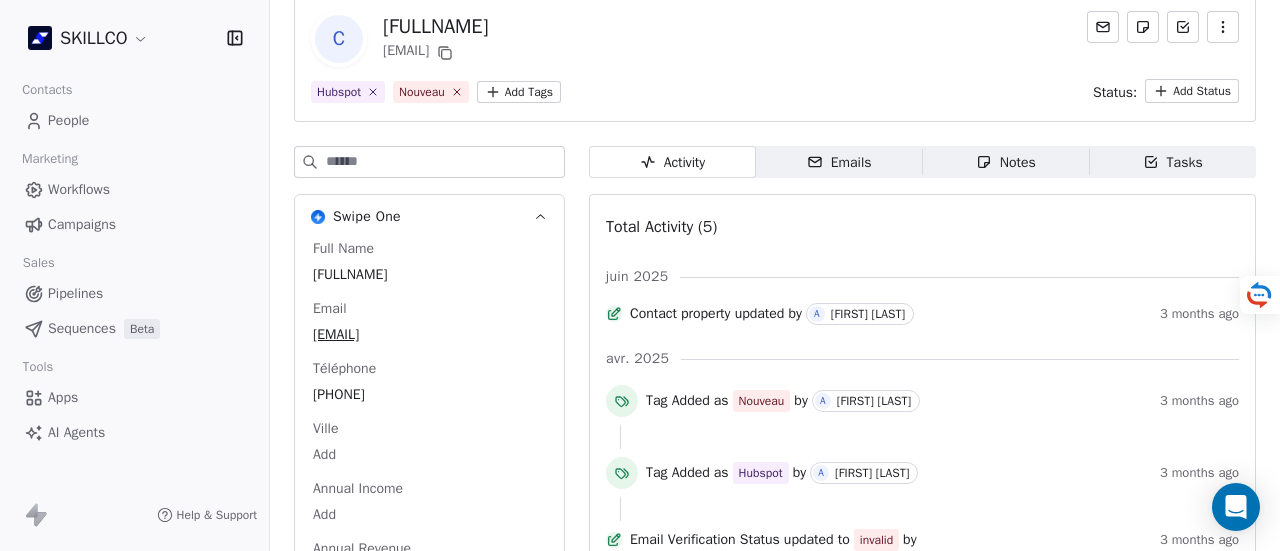 click on "SKILLCO Contacts People Marketing Workflows Campaigns Sales Pipelines Sequences Beta Tools Apps AI Agents Help & Support Back C [FULLNAME] [EMAIL] Hubspot Nouveau Add Tags Status: Add Status Swipe One Full Name [FULLNAME] Email [EMAIL] Téléphone [PHONE] Ville Add Annual Income Add Annual Revenue Add See 46 More Calendly Activity Activity Emails Emails Notes Notes Tasks Tasks Total Activity (5) juin [YEAR] Contact property updated by A [LAST] 29 days ago avr. [YEAR] Tag Added as Nouveau by A [LAST] 3 months ago Tag Added as Hubspot by A [LAST] 3 months ago Email Verification Status updated to invalid by 3 months ago Contact Created 3 months ago" at bounding box center [640, 275] 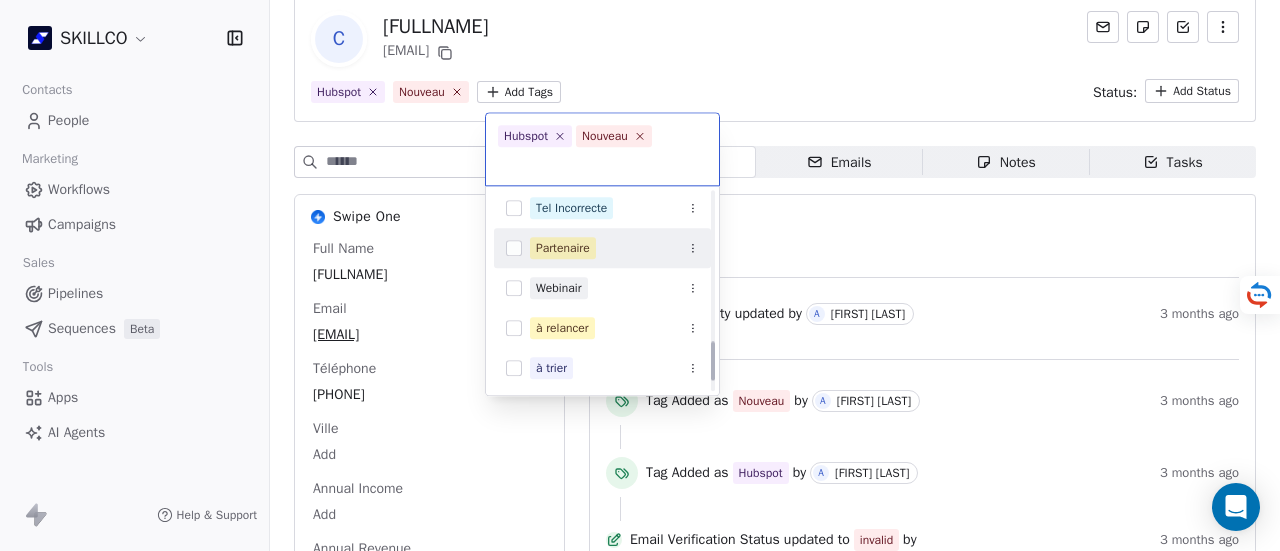 scroll, scrollTop: 706, scrollLeft: 0, axis: vertical 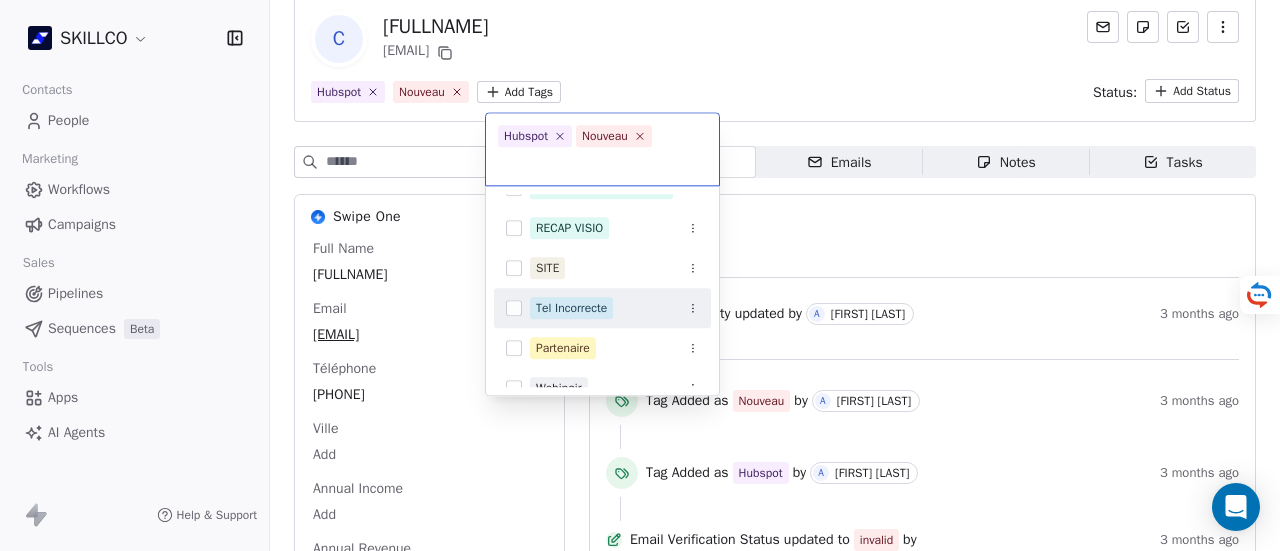 click on "Tel Incorrecte" at bounding box center [602, 308] 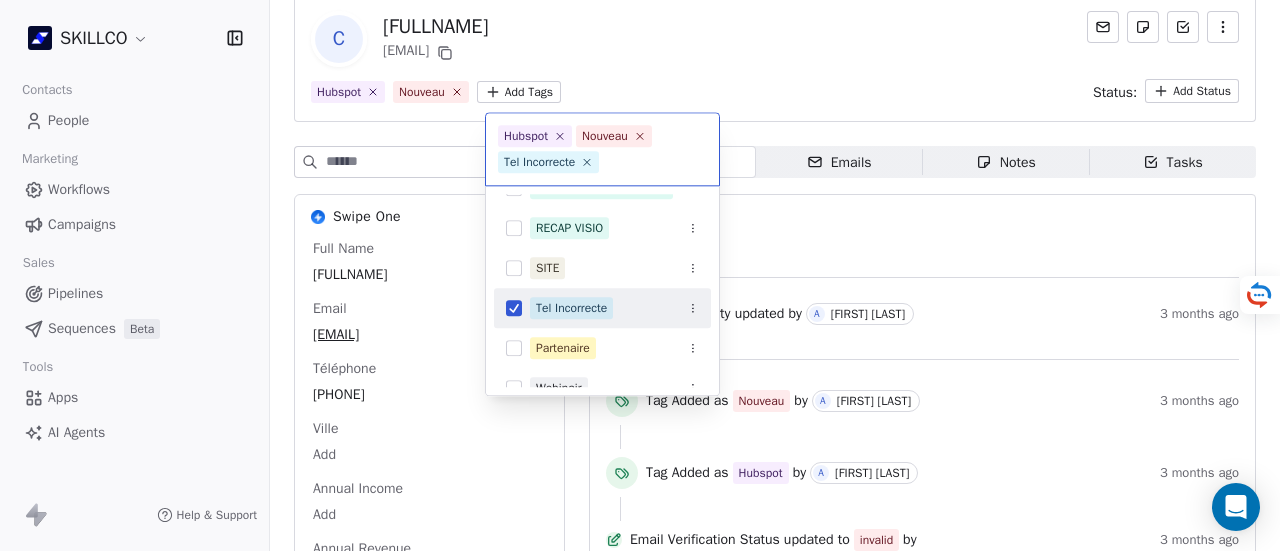 click on "Tel Incorrecte" at bounding box center (602, 308) 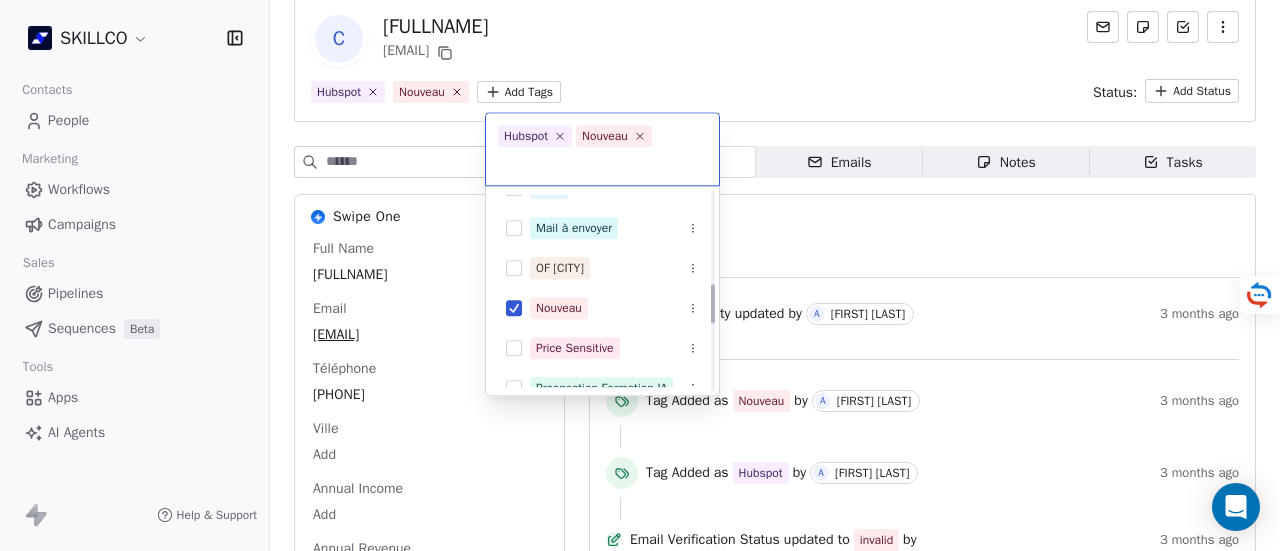 scroll, scrollTop: 406, scrollLeft: 0, axis: vertical 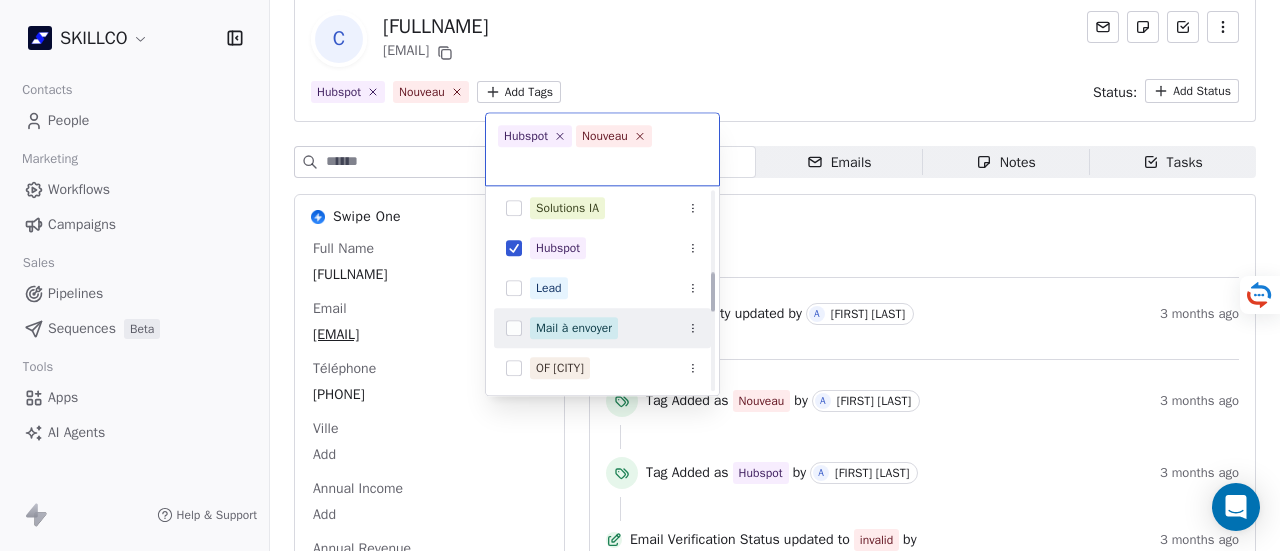 click on "Mail à envoyer" at bounding box center (602, 328) 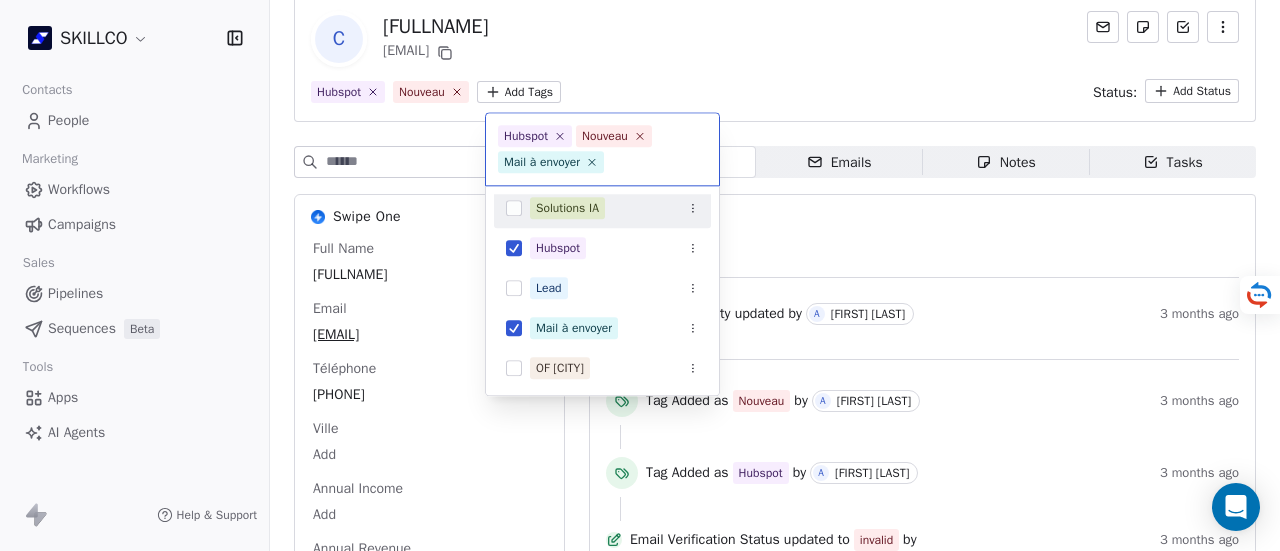 click on "SKILLCO Contacts People Marketing Workflows Campaigns Sales Pipelines Sequences Beta Tools Apps AI Agents Help & Support Back C [FULLNAME] [EMAIL] Hubspot Nouveau Add Tags Status: Add Status Swipe One Full Name [FULLNAME] Email [EMAIL] Téléphone [PHONE] Ville Add Annual Income Add Annual Revenue Add See 46 More Calendly Activity Activity Emails Emails Notes Notes Tasks Tasks Total Activity (5) juin [YEAR] Contact property updated by A [LAST] 29 days ago avr. [YEAR] Tag Added as Nouveau by A [LAST] 3 months ago Tag Added as Hubspot by A [LAST] 3 months ago Email Verification Status updated to invalid by 3 months ago Contact Created 3 months ago Hubspot Nouveau Mail à envoyer Concurrent Contacté Client Décideur Fillout Solutions IA Hubspot Lead Mail à envoyer OF [CITY] Nouveau Price Sensitive Prospection Formation IA RECAP VISIO SITE Tel Incorrecte" at bounding box center [640, 275] 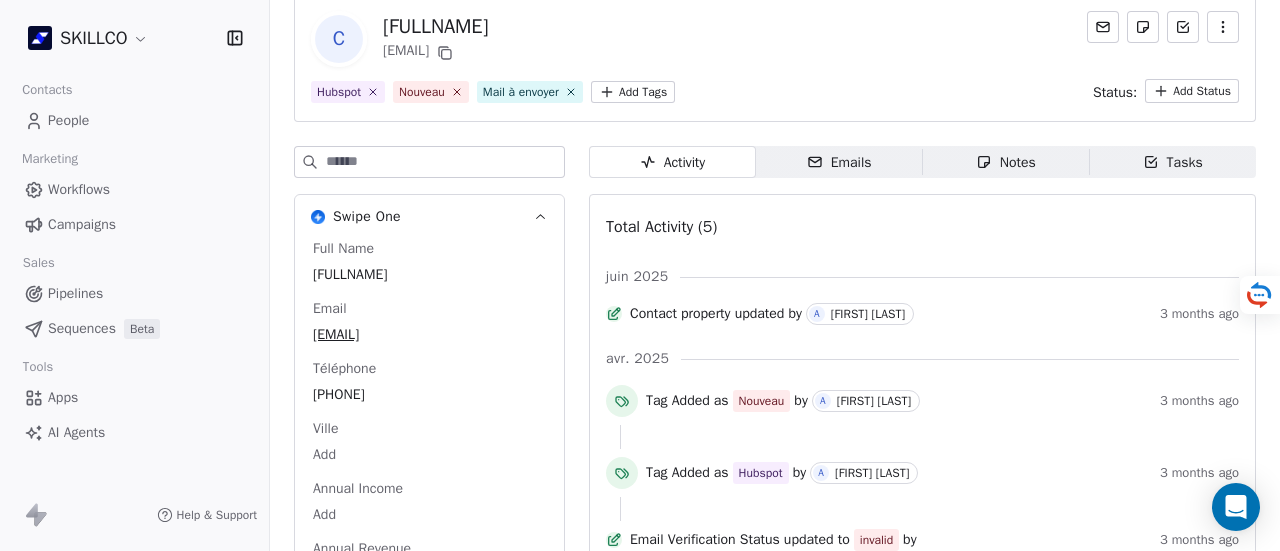 click on "Notes" at bounding box center (1006, 162) 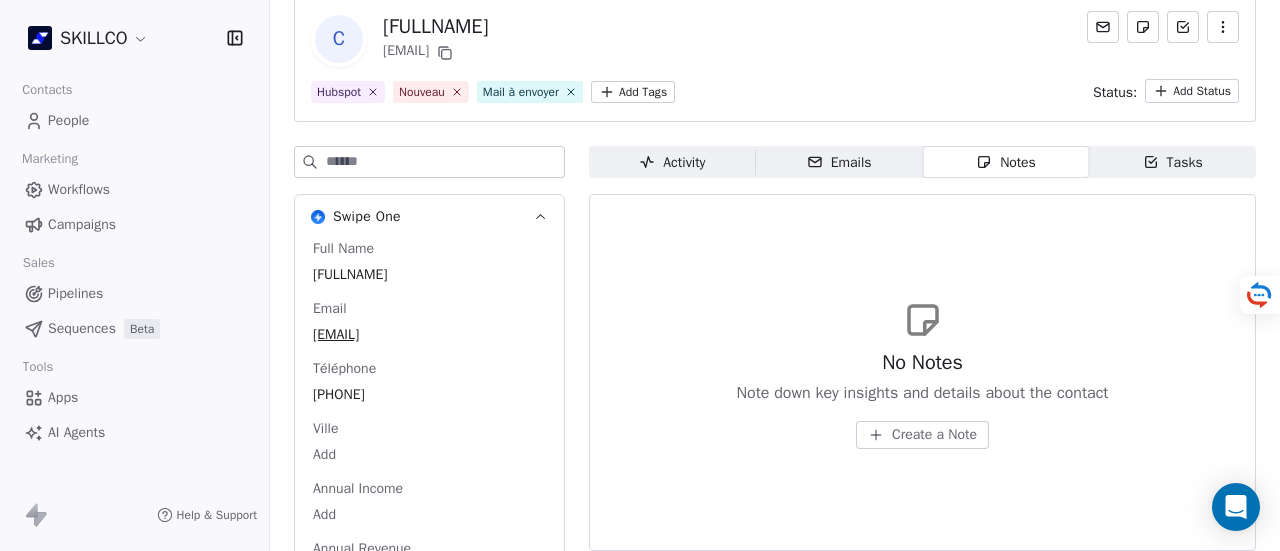 click on "Create a Note" at bounding box center [934, 435] 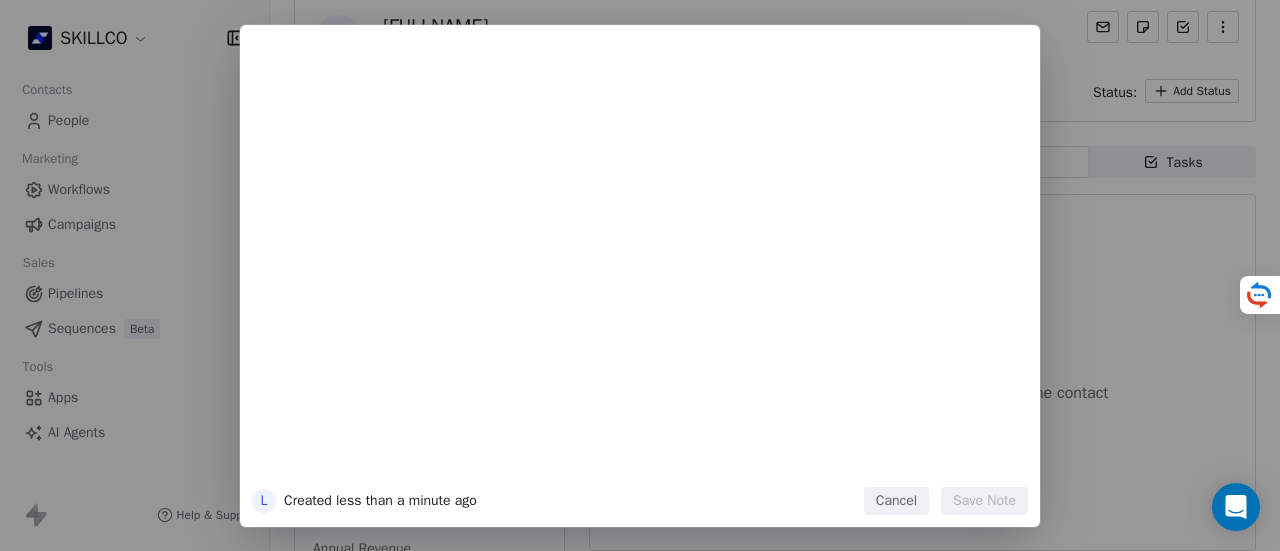 type 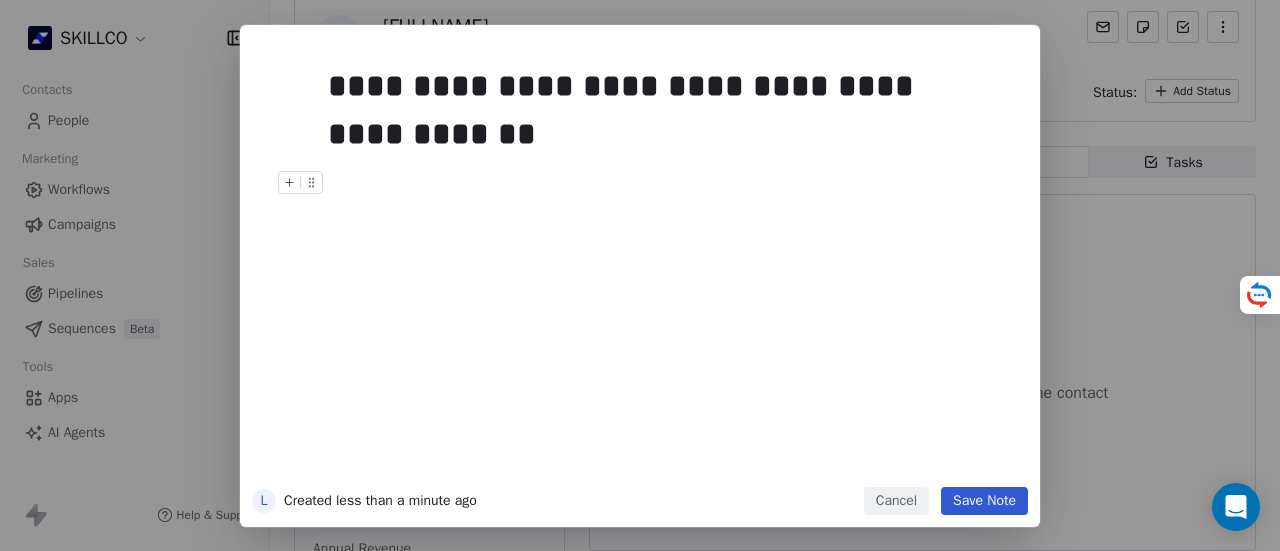 click on "Save Note" at bounding box center (984, 501) 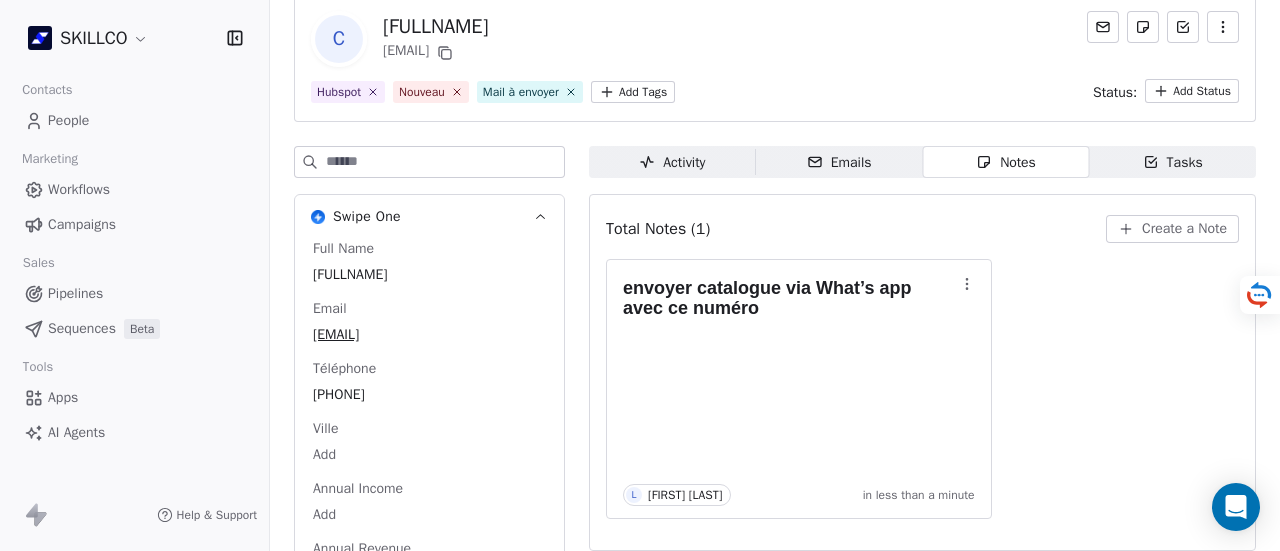 click on "SKILLCO Contacts People Marketing Workflows Campaigns Sales Pipelines Sequences Beta Tools Apps AI Agents Help & Support Back C C’Est Boukhalfa akramtaibi815@gmail.com Hubspot Nouveau Mail à envoyer  Add Tags Status:   Add Status Swipe One Full Name C’Est Boukhalfa Email akramtaibi815@gmail.com Téléphone 0751472883 Ville Add Annual Income Add Annual Revenue Add See   46   More   Calendly Activity Activity Emails Emails   Notes   Notes Tasks Tasks Total Notes (1)   Create a Note envoyer catalogue via What’s app avec ce numéro L Lory Bellardant in less than a minute" at bounding box center [640, 275] 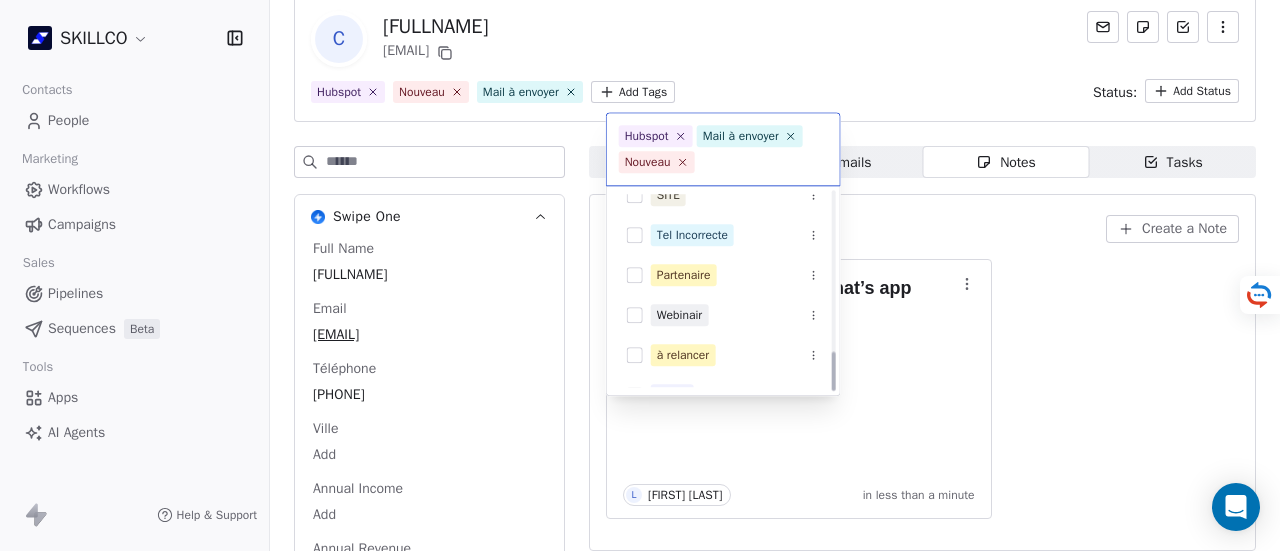 scroll, scrollTop: 806, scrollLeft: 0, axis: vertical 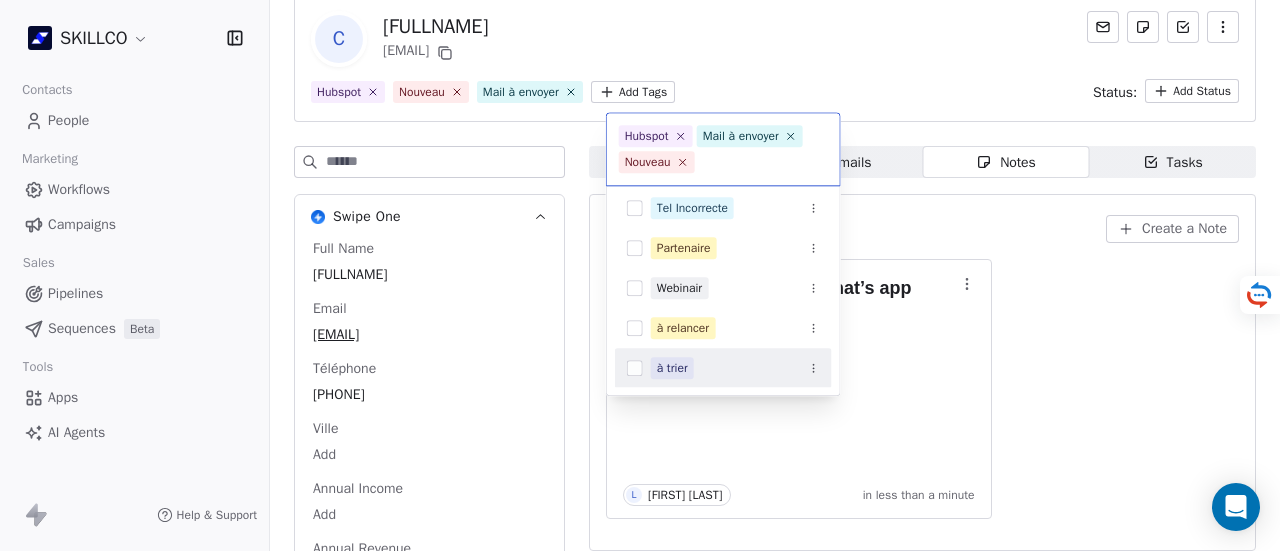 click on "à trier" at bounding box center (735, 368) 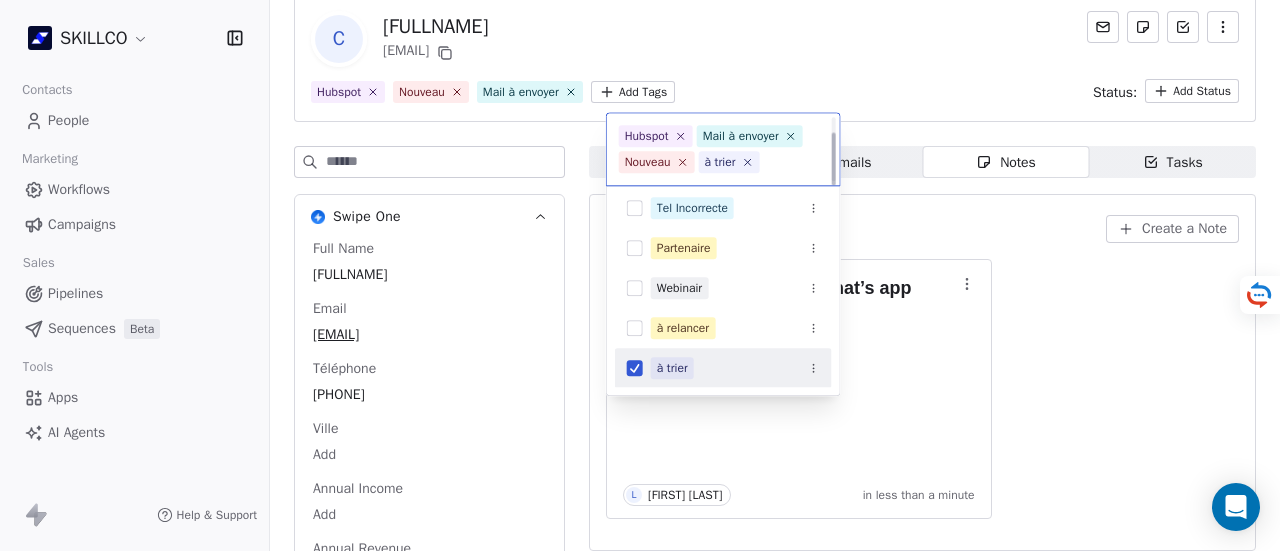 click on "SKILLCO Contacts People Marketing Workflows Campaigns Sales Pipelines Sequences Beta Tools Apps AI Agents Help & Support Back C C’Est Boukhalfa akramtaibi815@gmail.com Hubspot Nouveau Mail à envoyer  Add Tags Status:   Add Status Swipe One Full Name C’Est Boukhalfa Email akramtaibi815@gmail.com Téléphone 0751472883 Ville Add Annual Income Add Annual Revenue Add See   46   More   Calendly Activity Activity Emails Emails   Notes   Notes Tasks Tasks Total Notes (1)   Create a Note envoyer catalogue via What’s app avec ce numéro L Lory Bellardant in less than a minute
Hubspot Mail à envoyer Nouveau à trier Nouveau Price Sensitive Prospection Formation IA RECAP VISIO SITE Tel Incorrecte Partenaire Webinair à relancer à trier" at bounding box center (640, 275) 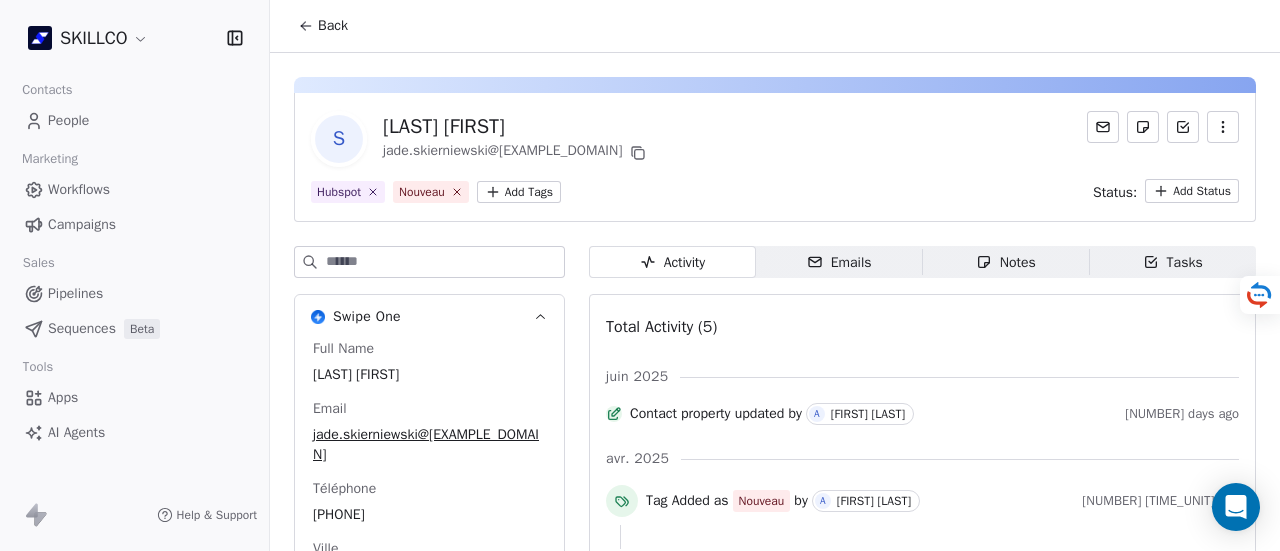 scroll, scrollTop: 0, scrollLeft: 0, axis: both 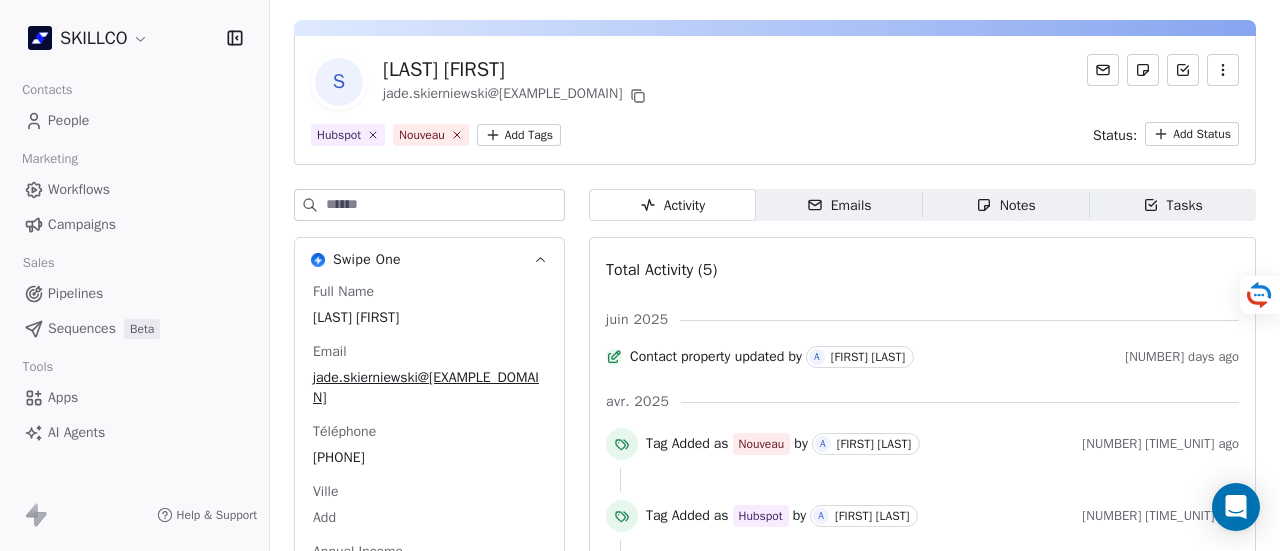 click 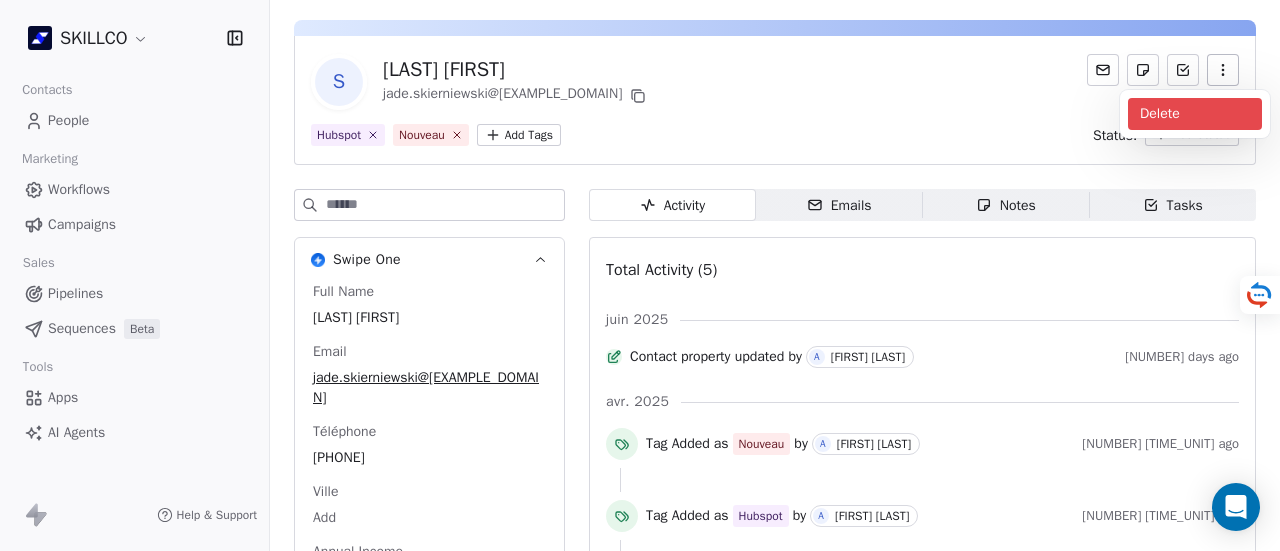click on "Delete" at bounding box center [1195, 114] 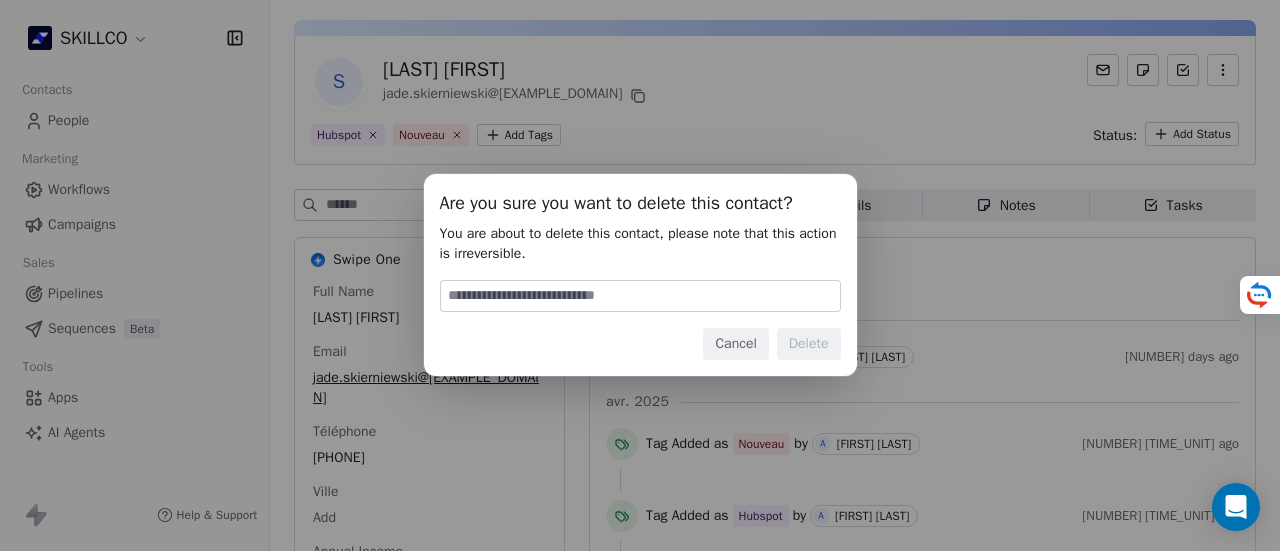 click at bounding box center [640, 296] 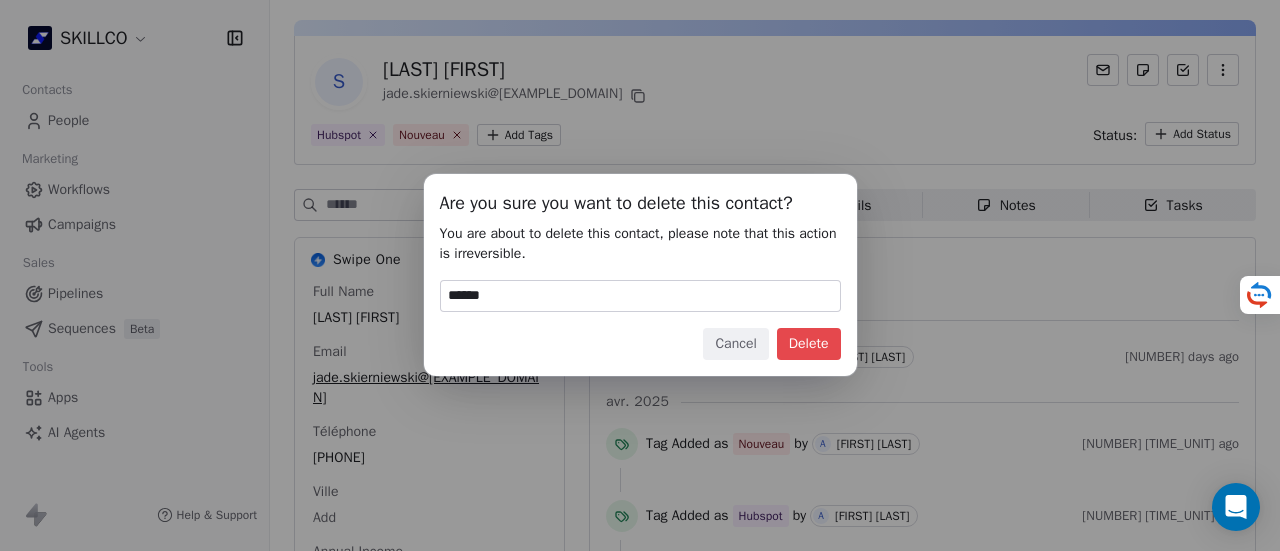 click on "Delete" at bounding box center (809, 344) 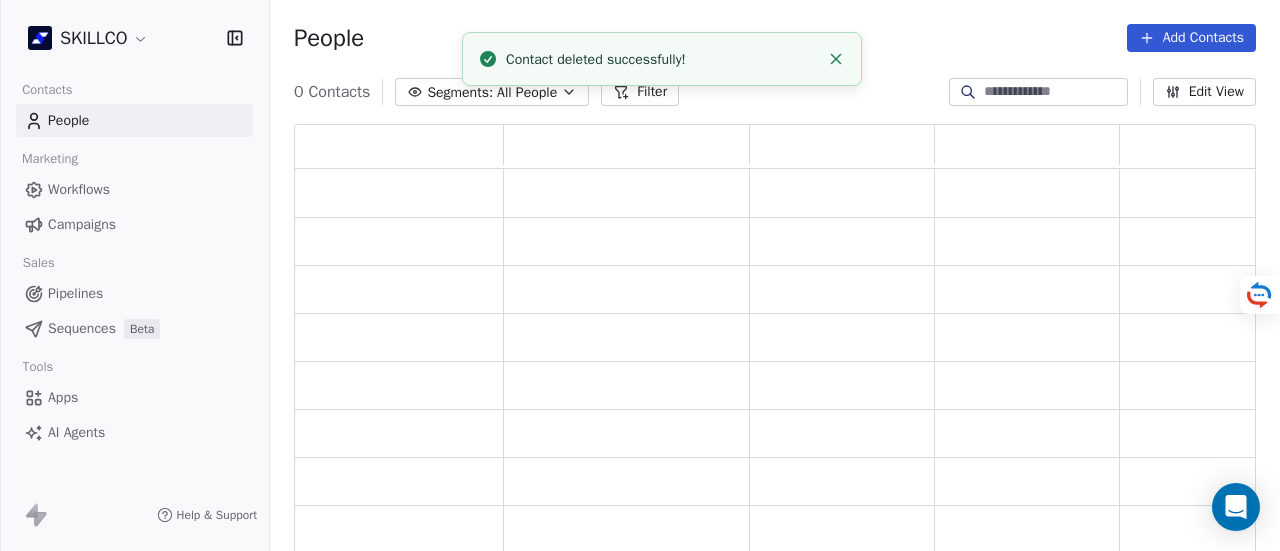 scroll, scrollTop: 0, scrollLeft: 0, axis: both 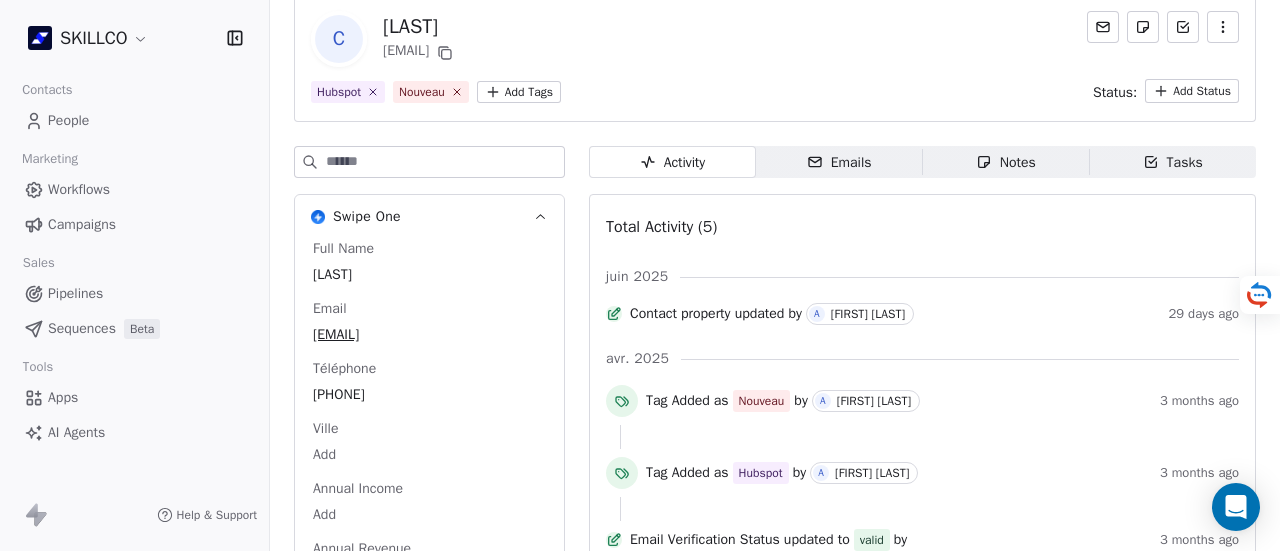 click on "Activity Activity Emails Emails Notes Notes Tasks Tasks Total Activity (5) [DATE] Contact property updated by A [LAST] [DATE] Tag Added as Nouveau by A [LAST] Tag Added as Hubspot by A [LAST] Email Verification Status updated to valid by 3 months ago Contact Created 3 months ago" at bounding box center (922, 498) 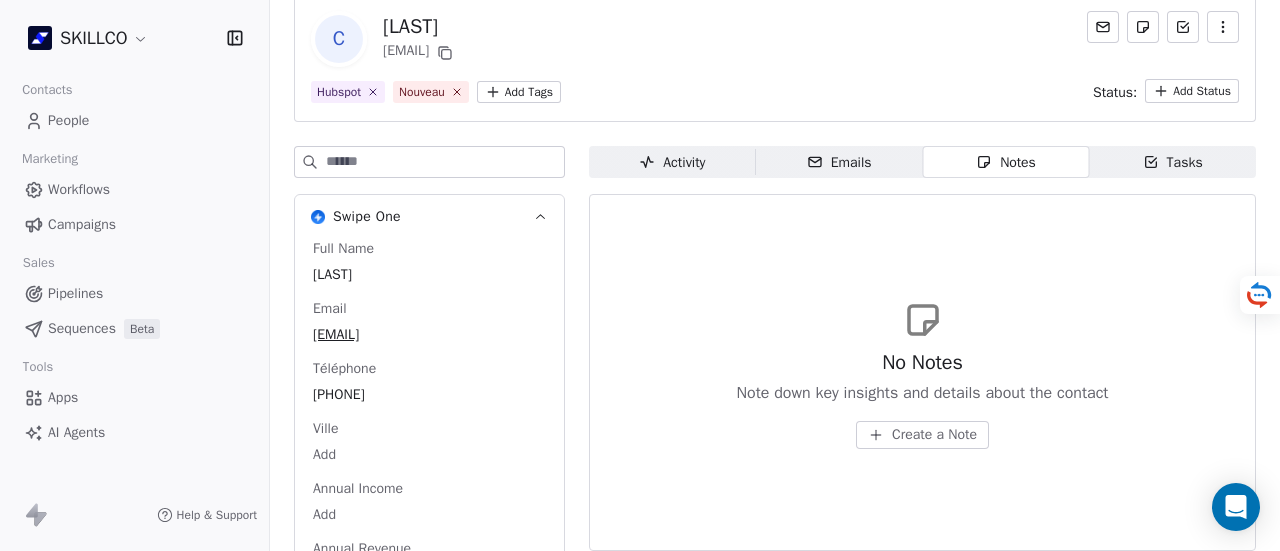click on "Create a Note" at bounding box center [922, 435] 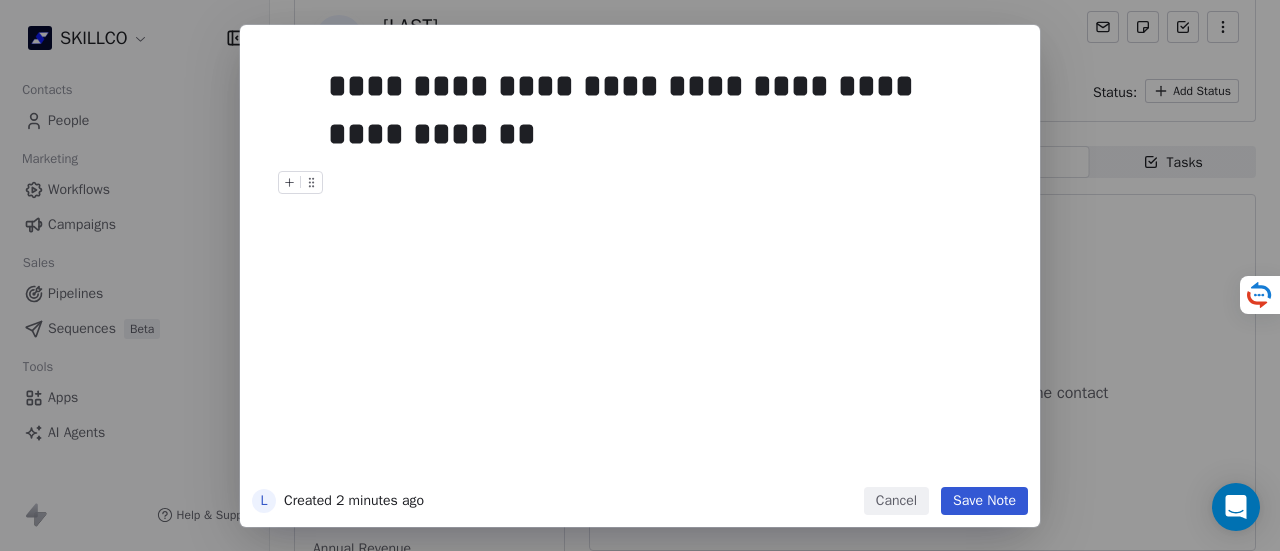 click on "Save Note" at bounding box center (984, 501) 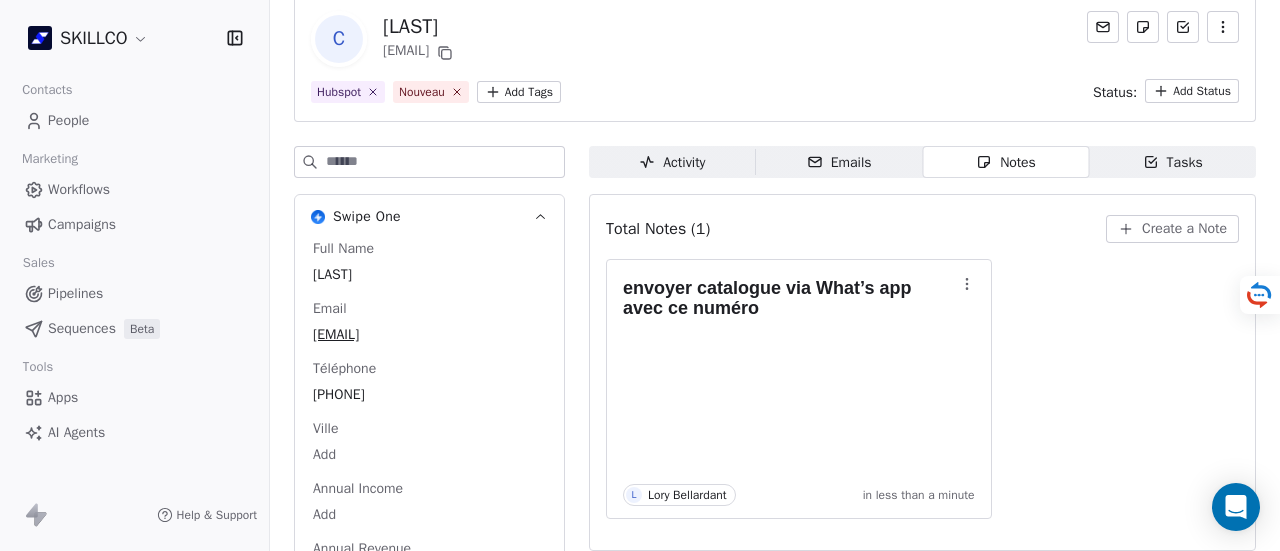 click on "SKILLCO Contacts People Marketing Workflows Campaigns Sales Pipelines Sequences Beta Tools Apps AI Agents Help & Support Back C Cohen elieyvescohen@gmail.com Hubspot Nouveau  Add Tags Status:   Add Status Swipe One Full Name Cohen Email elieyvescohen@gmail.com Téléphone 0608779832 Ville Add Annual Income Add Annual Revenue Add See   46   More   Calendly Activity Activity Emails Emails   Notes   Notes Tasks Tasks Total Notes (1)   Create a Note envoyer catalogue via What’s app avec ce numéro L Lory Bellardant in less than a minute" at bounding box center [640, 275] 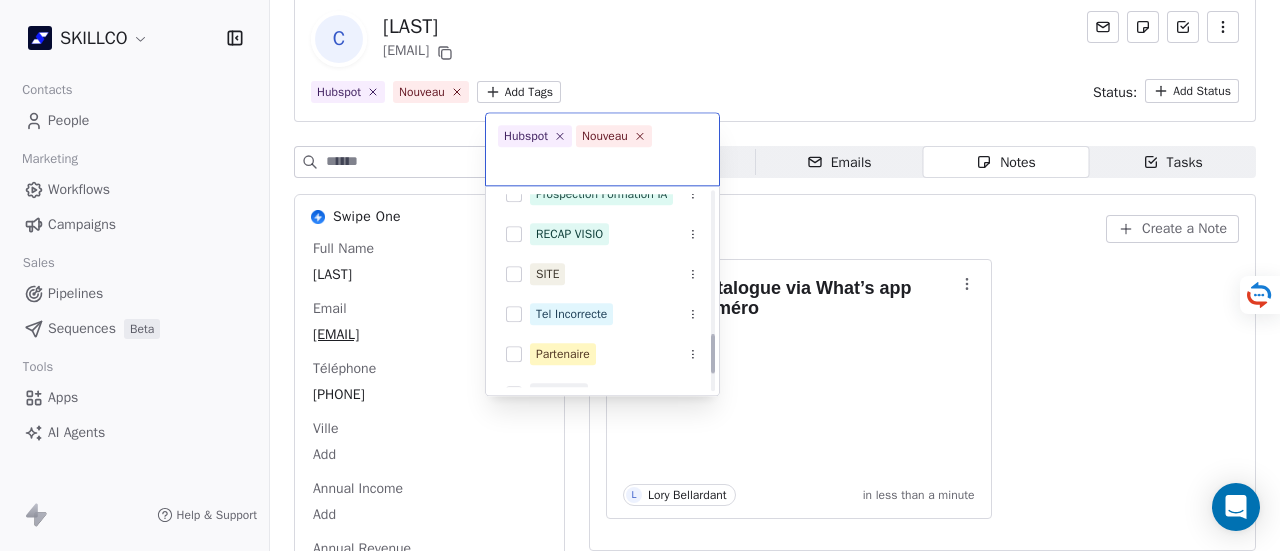 scroll, scrollTop: 806, scrollLeft: 0, axis: vertical 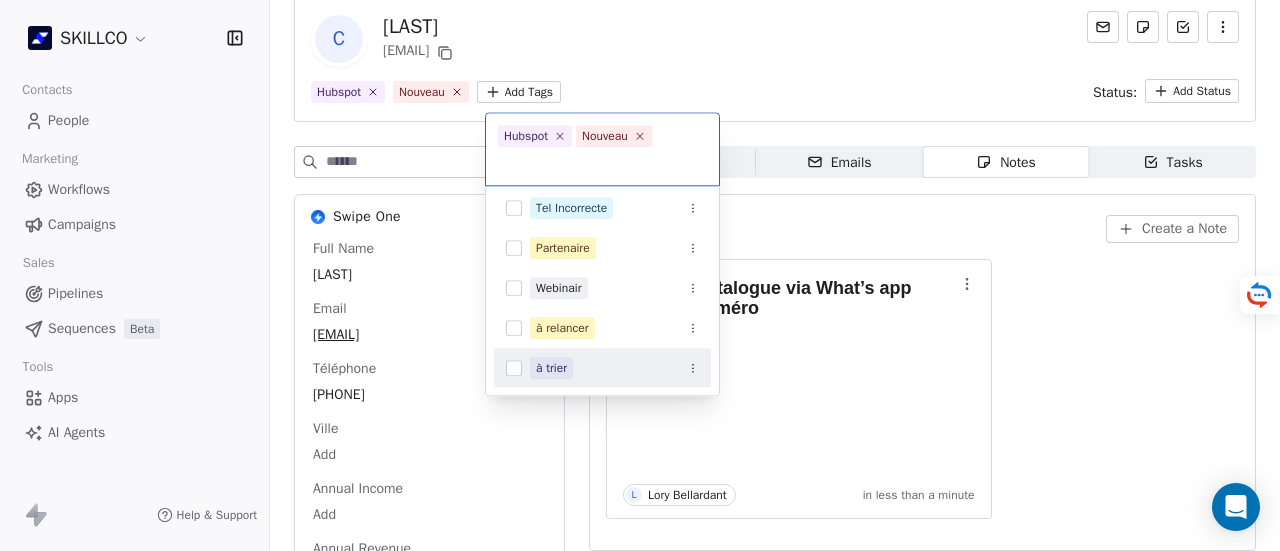 click on "à trier" at bounding box center [614, 368] 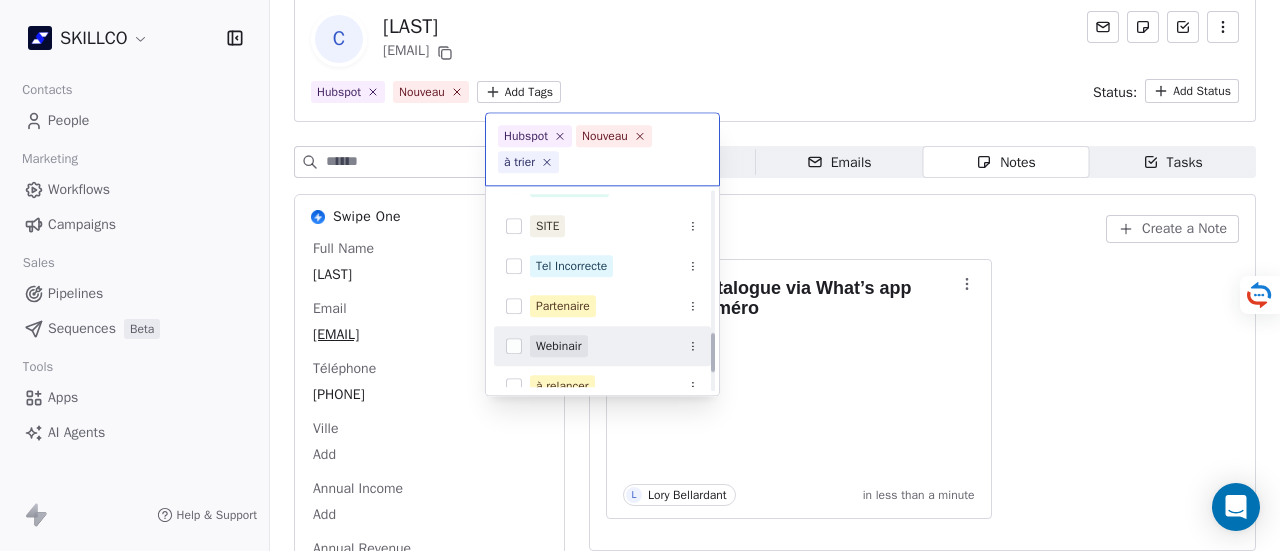 scroll, scrollTop: 706, scrollLeft: 0, axis: vertical 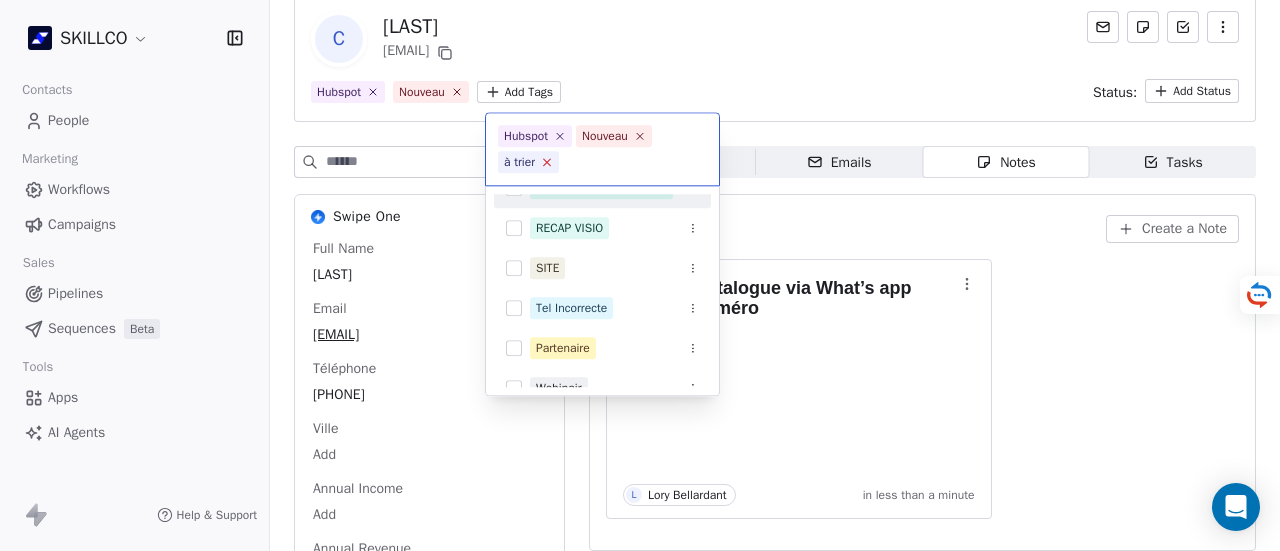 click 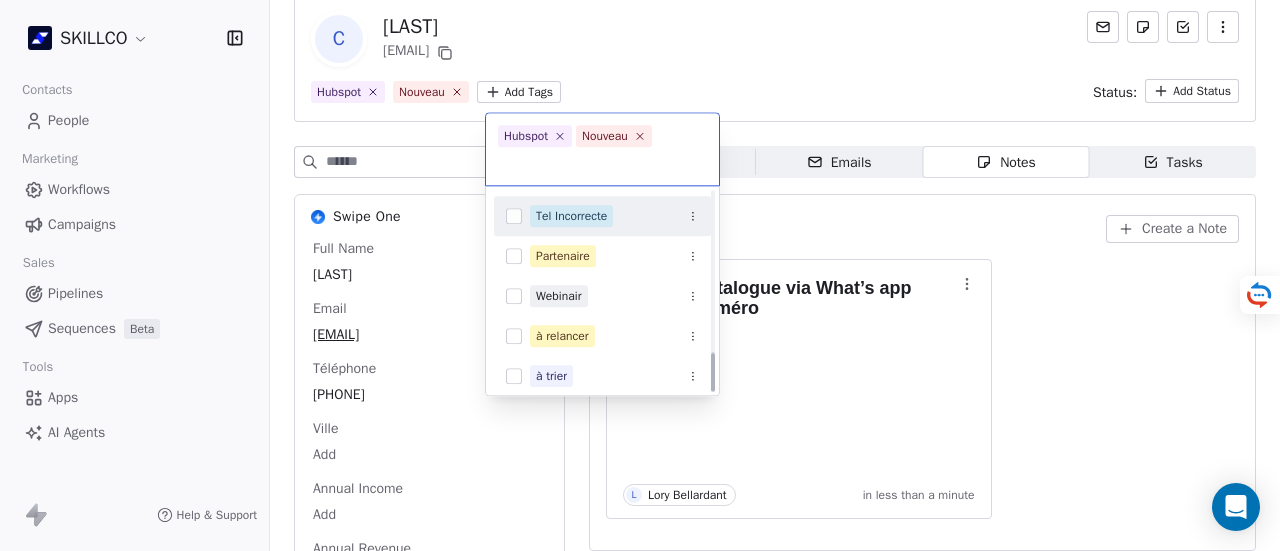 scroll, scrollTop: 806, scrollLeft: 0, axis: vertical 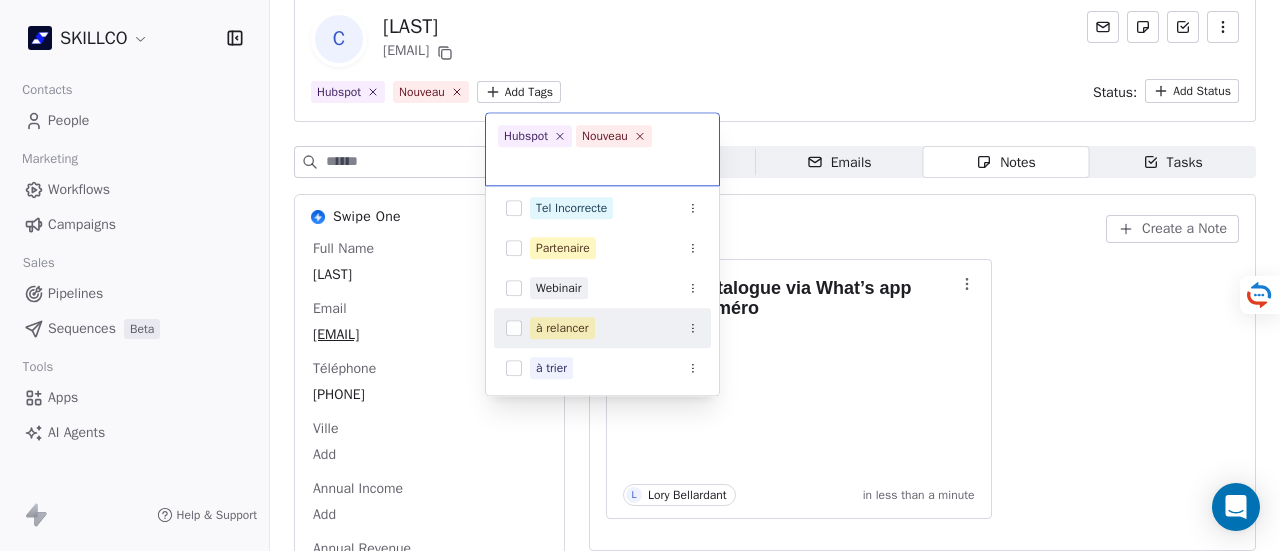 click on "à relancer" at bounding box center [562, 328] 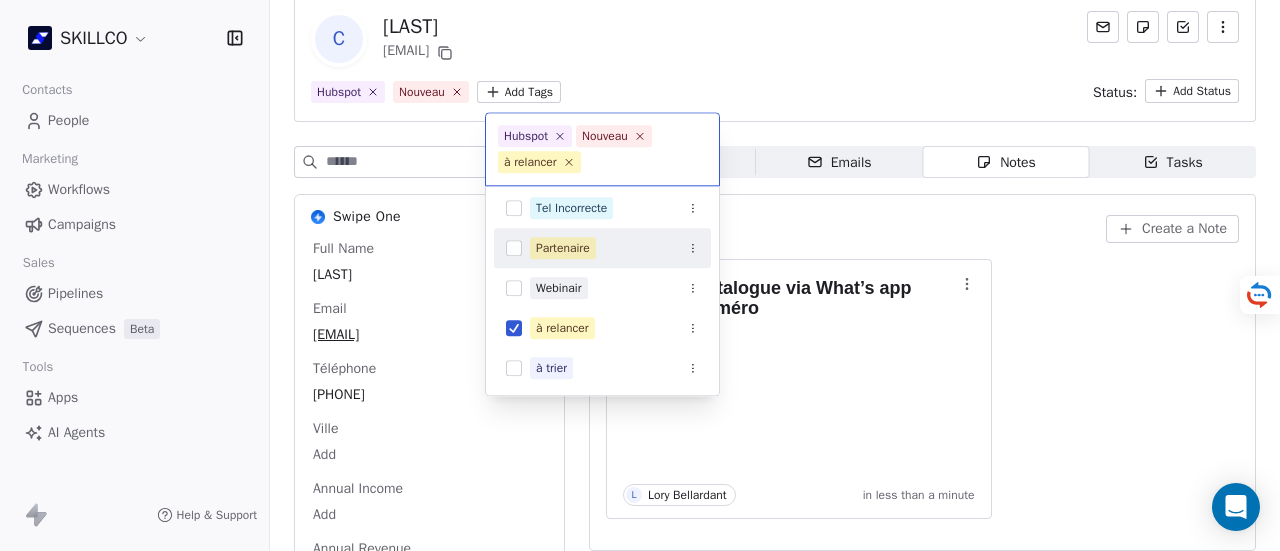 click on "SKILLCO Contacts People Marketing Workflows Campaigns Sales Pipelines Sequences Beta Tools Apps AI Agents Help & Support Back C Cohen elieyvescohen@gmail.com Hubspot Nouveau  Add Tags Status:   Add Status Swipe One Full Name Cohen Email elieyvescohen@gmail.com Téléphone 0608779832 Ville Add Annual Income Add Annual Revenue Add See   46   More   Calendly Activity Activity Emails Emails   Notes   Notes Tasks Tasks Total Notes (1)   Create a Note envoyer catalogue via What’s app avec ce numéro L Lory Bellardant in less than a minute
Hubspot Nouveau à relancer Nouveau Price Sensitive Prospection Formation IA RECAP VISIO SITE Tel Incorrecte Partenaire Webinair à relancer à trier" at bounding box center (640, 275) 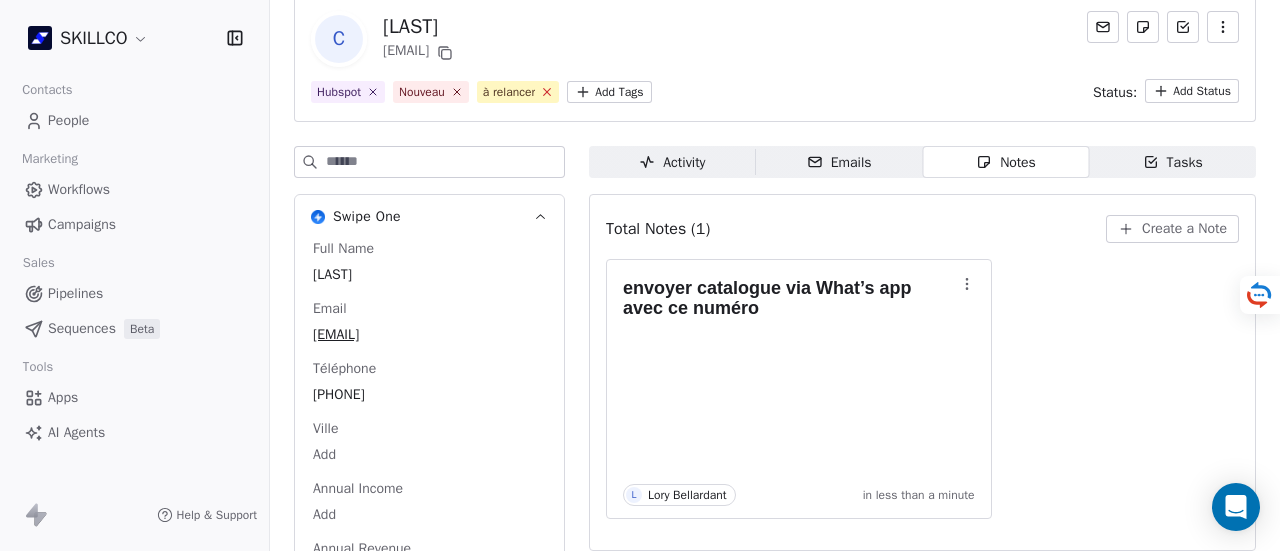 click 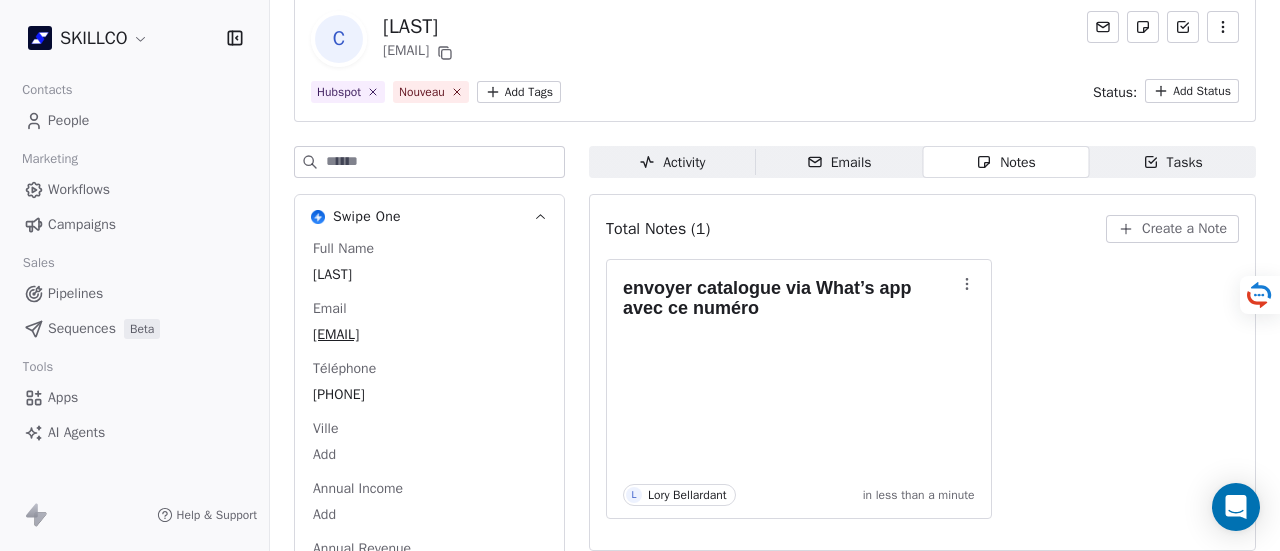 click on "SKILLCO Contacts People Marketing Workflows Campaigns Sales Pipelines Sequences Beta Tools Apps AI Agents Help & Support Back C Cohen elieyvescohen@gmail.com Hubspot Nouveau  Add Tags Status:   Add Status Swipe One Full Name Cohen Email elieyvescohen@gmail.com Téléphone 0608779832 Ville Add Annual Income Add Annual Revenue Add See   46   More   Calendly Activity Activity Emails Emails   Notes   Notes Tasks Tasks Total Notes (1)   Create a Note envoyer catalogue via What’s app avec ce numéro L Lory Bellardant in less than a minute" at bounding box center (640, 275) 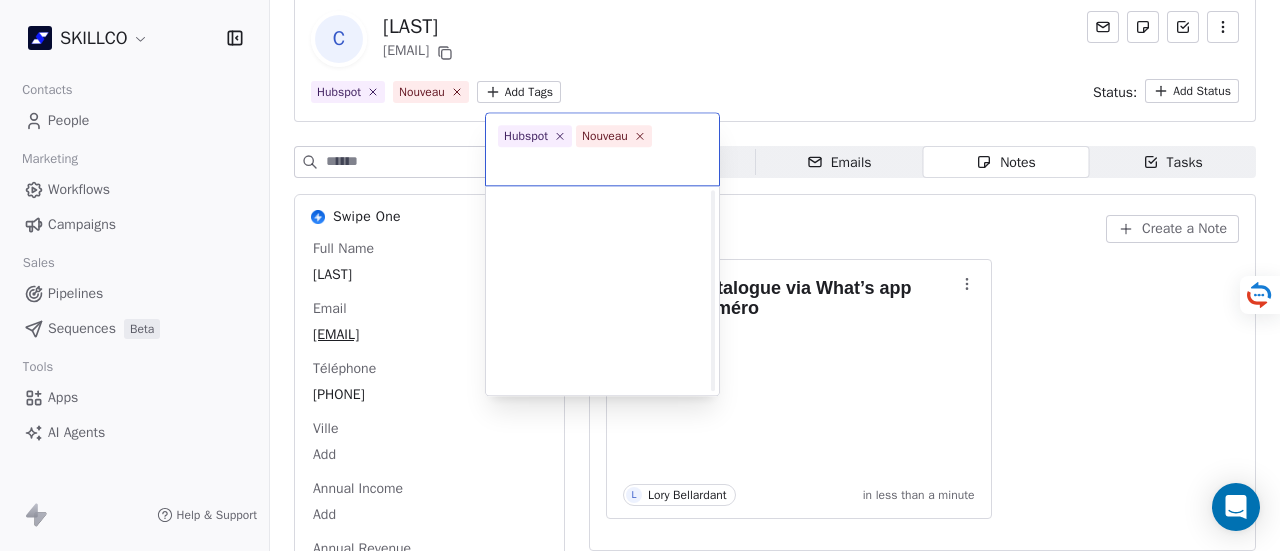 scroll, scrollTop: 806, scrollLeft: 0, axis: vertical 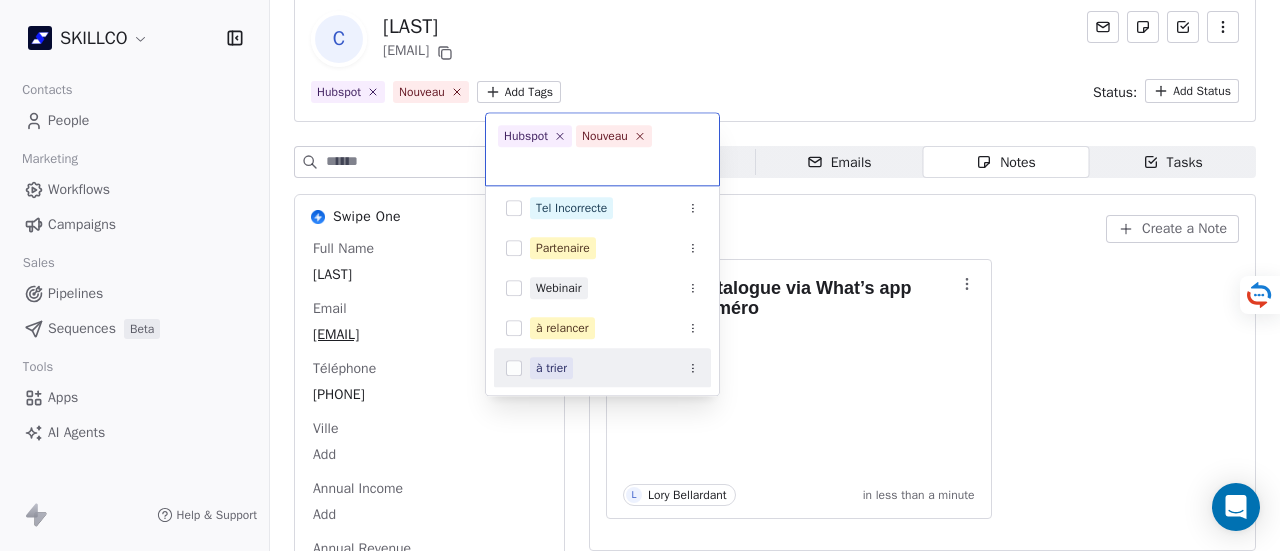 drag, startPoint x: 557, startPoint y: 375, endPoint x: 556, endPoint y: 357, distance: 18.027756 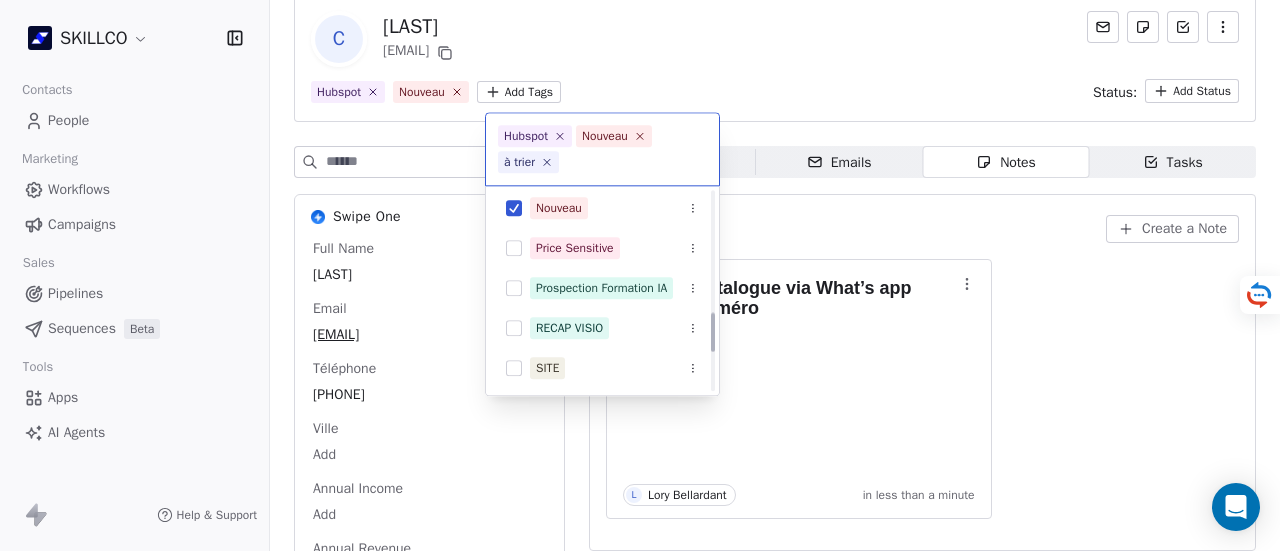 scroll, scrollTop: 506, scrollLeft: 0, axis: vertical 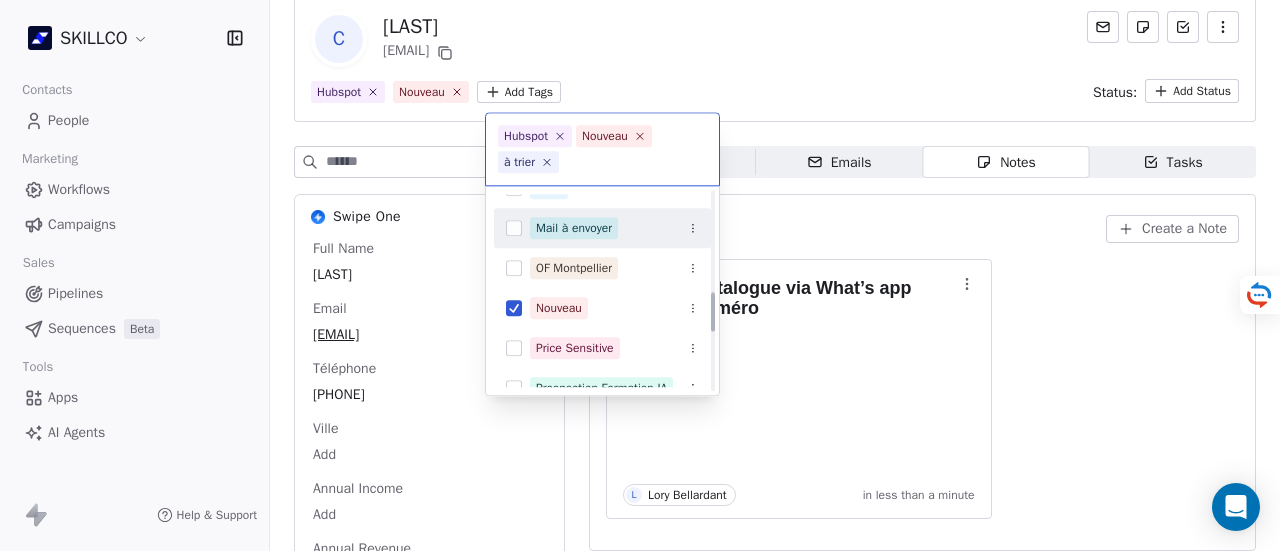 click on "Mail à envoyer" at bounding box center (574, 228) 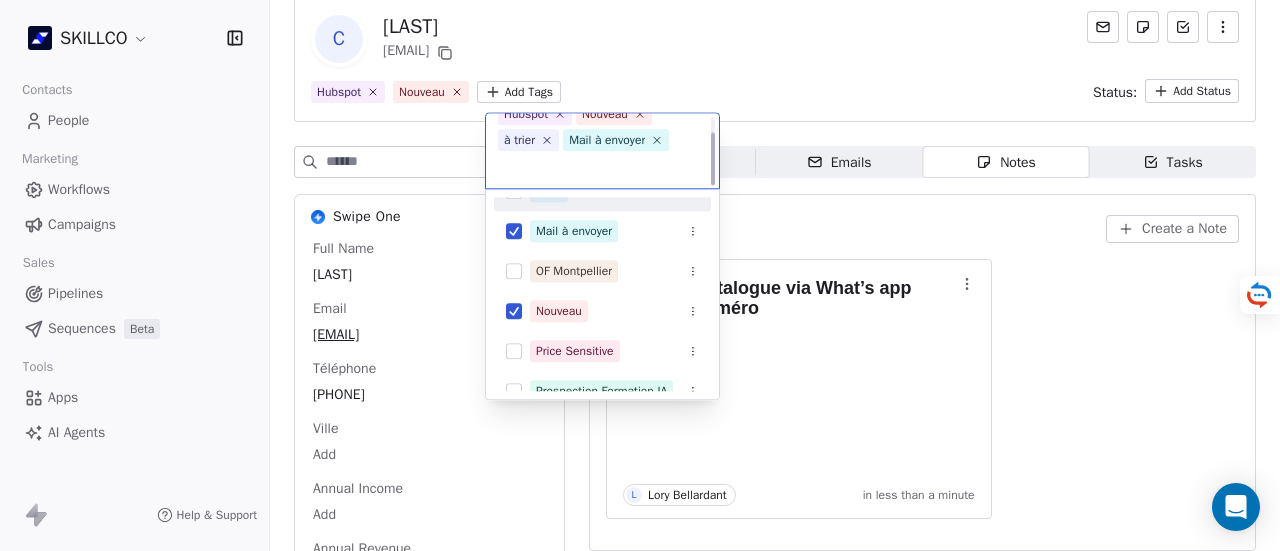 click on "SKILLCO Contacts People Marketing Workflows Campaigns Sales Pipelines Sequences Beta Tools Apps AI Agents Help & Support Back C Cohen elieyvescohen@gmail.com Hubspot Nouveau  Add Tags Status:   Add Status Swipe One Full Name Cohen Email elieyvescohen@gmail.com Téléphone 0608779832 Ville Add Annual Income Add Annual Revenue Add See   46   More   Calendly Activity Activity Emails Emails   Notes   Notes Tasks Tasks Total Notes (1)   Create a Note envoyer catalogue via What’s app avec ce numéro L Lory Bellardant in less than a minute
Hubspot Nouveau à trier Mail à envoyer Client Décideur Fillout Solutions IA Hubspot Lead Mail à envoyer OF Montpellier Nouveau Price Sensitive Prospection Formation IA RECAP VISIO SITE Tel Incorrecte Partenaire Webinair" at bounding box center [640, 275] 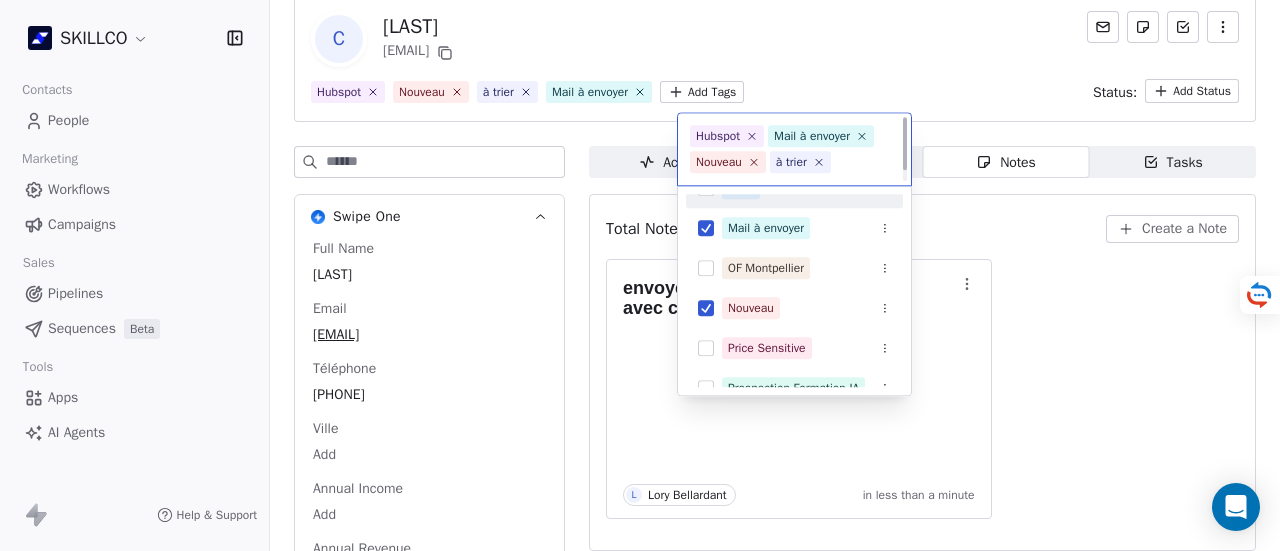scroll, scrollTop: 22, scrollLeft: 0, axis: vertical 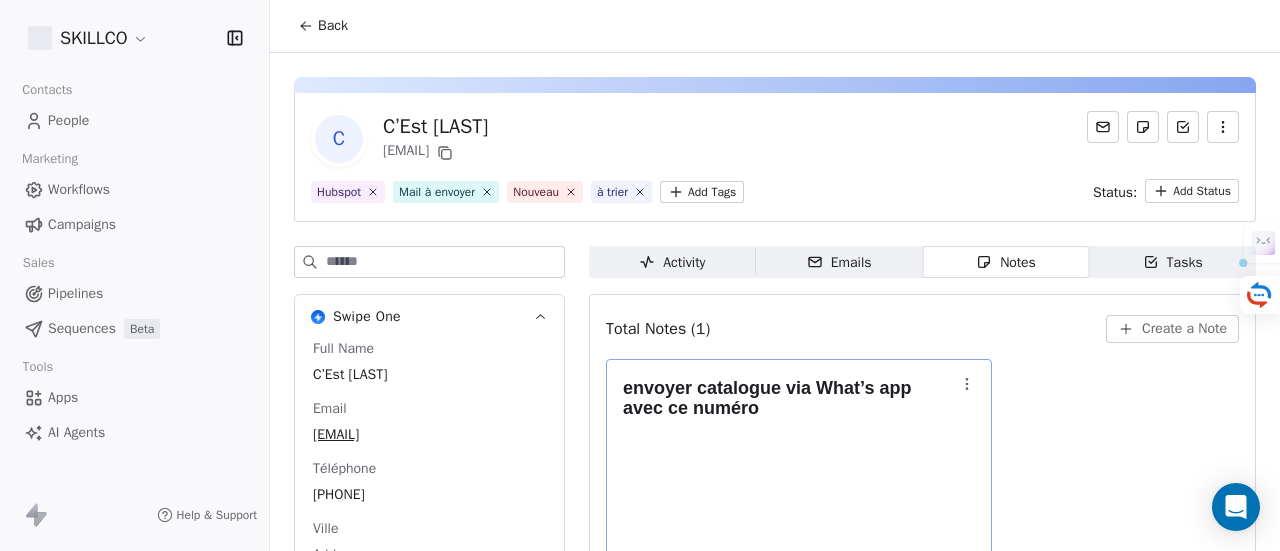 click on "envoyer catalogue via What’s app avec ce numéro" at bounding box center [789, 398] 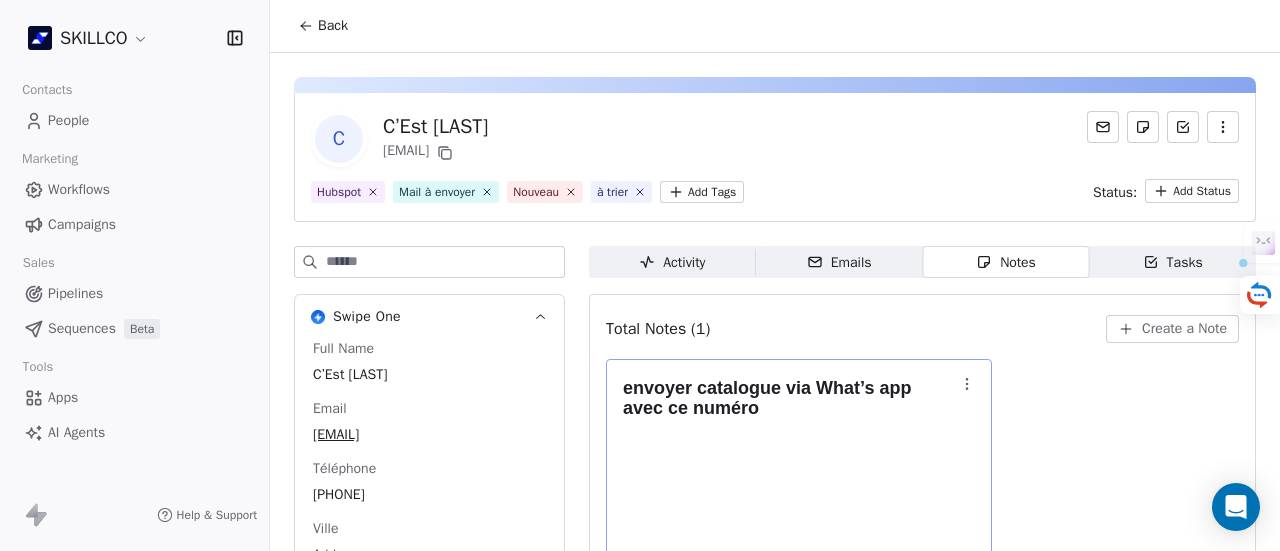 click on "envoyer catalogue via What’s app avec ce numéro" at bounding box center (789, 398) 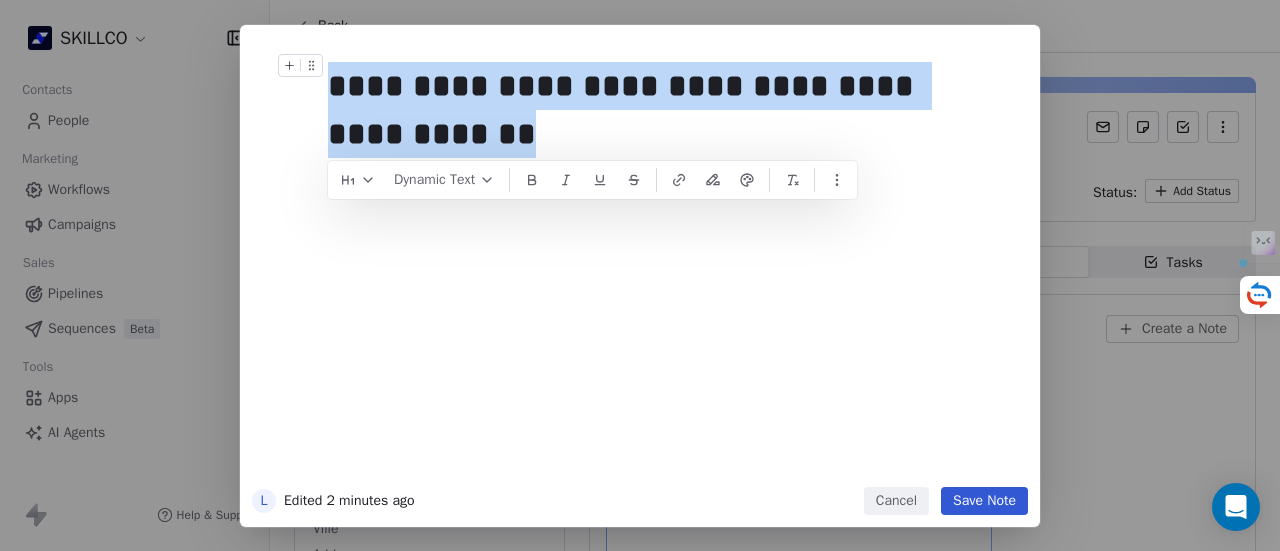 drag, startPoint x: 420, startPoint y: 129, endPoint x: 278, endPoint y: 65, distance: 155.75623 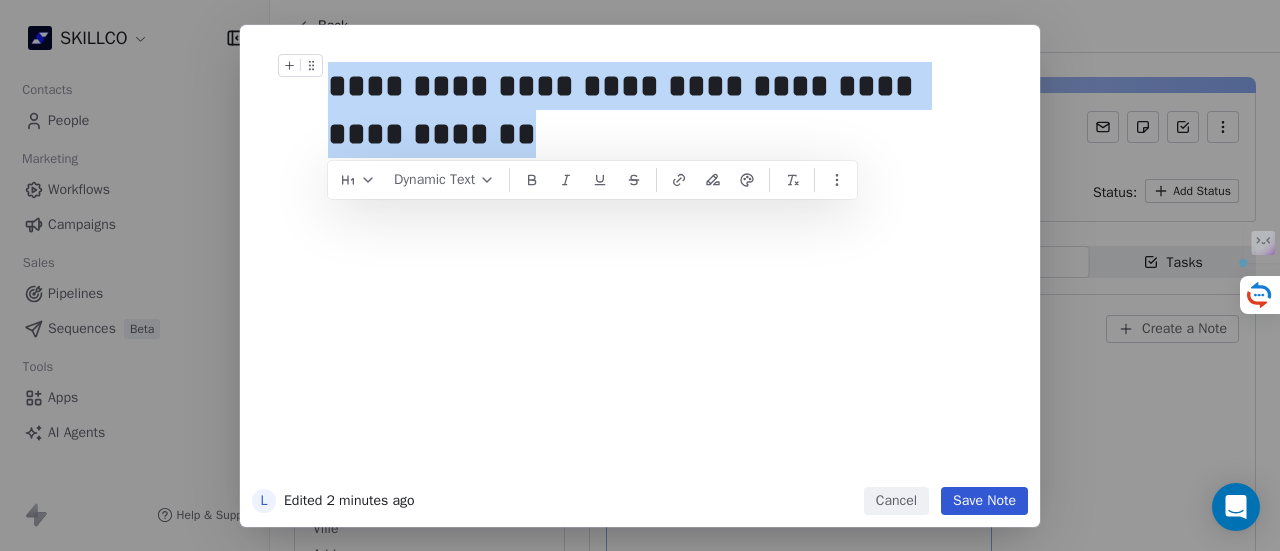 click on "**********" at bounding box center (670, 110) 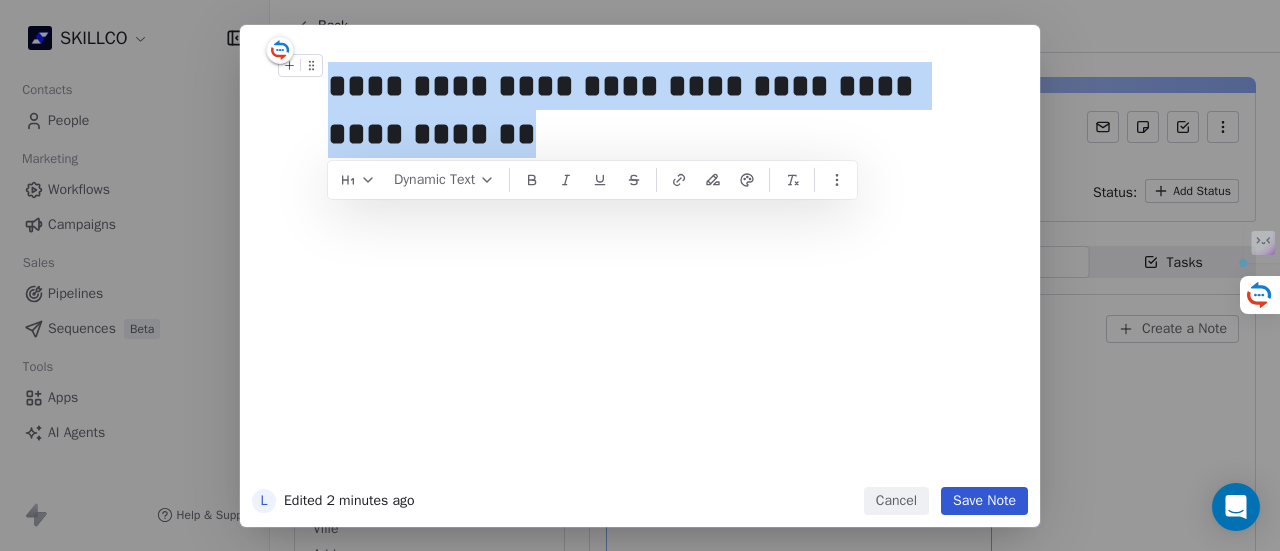 copy on "**********" 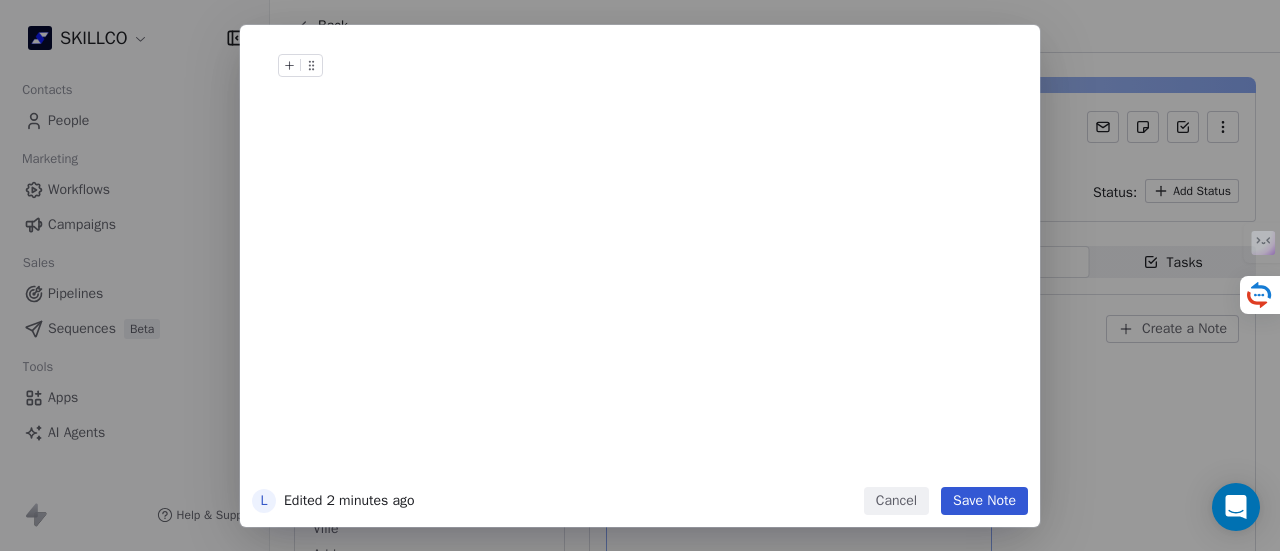 click on "Save Note" at bounding box center [984, 501] 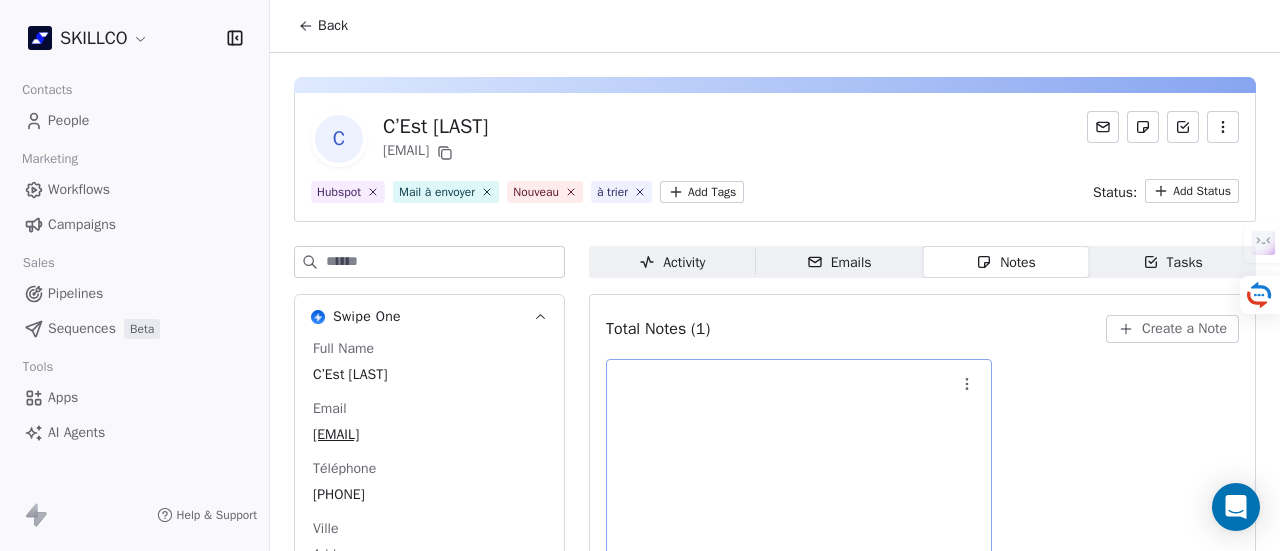 scroll, scrollTop: 67, scrollLeft: 0, axis: vertical 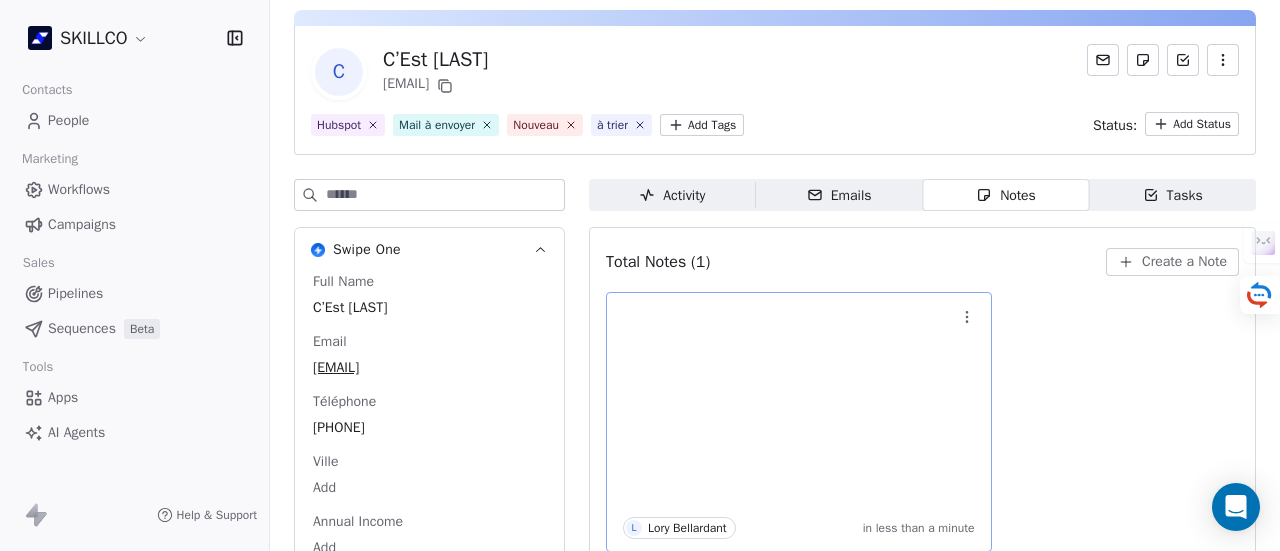 click 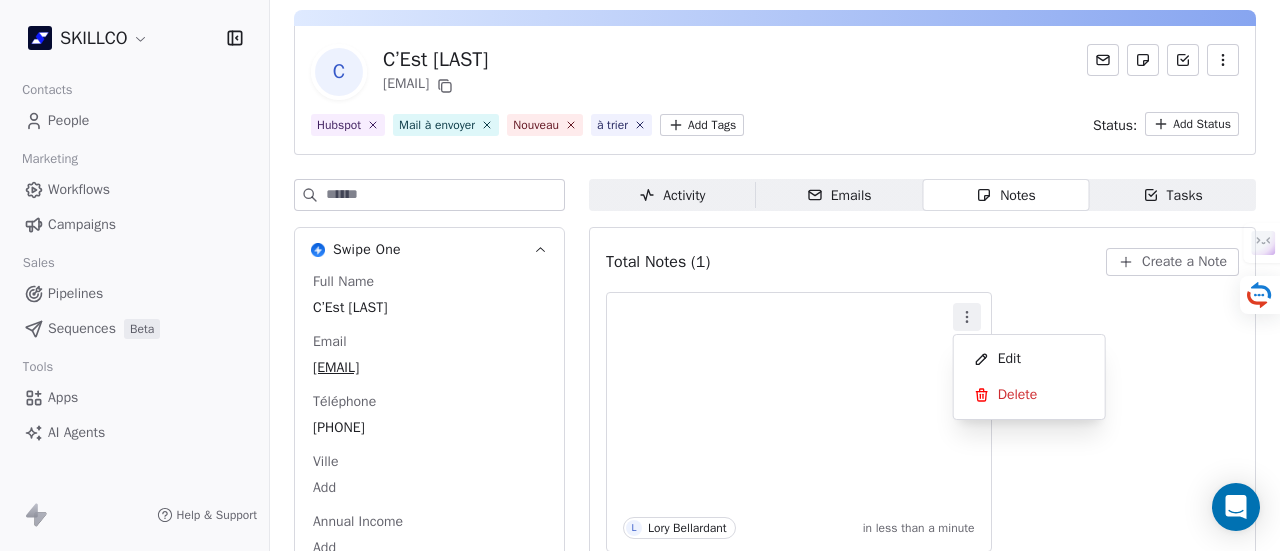 click on "Delete" at bounding box center [1018, 395] 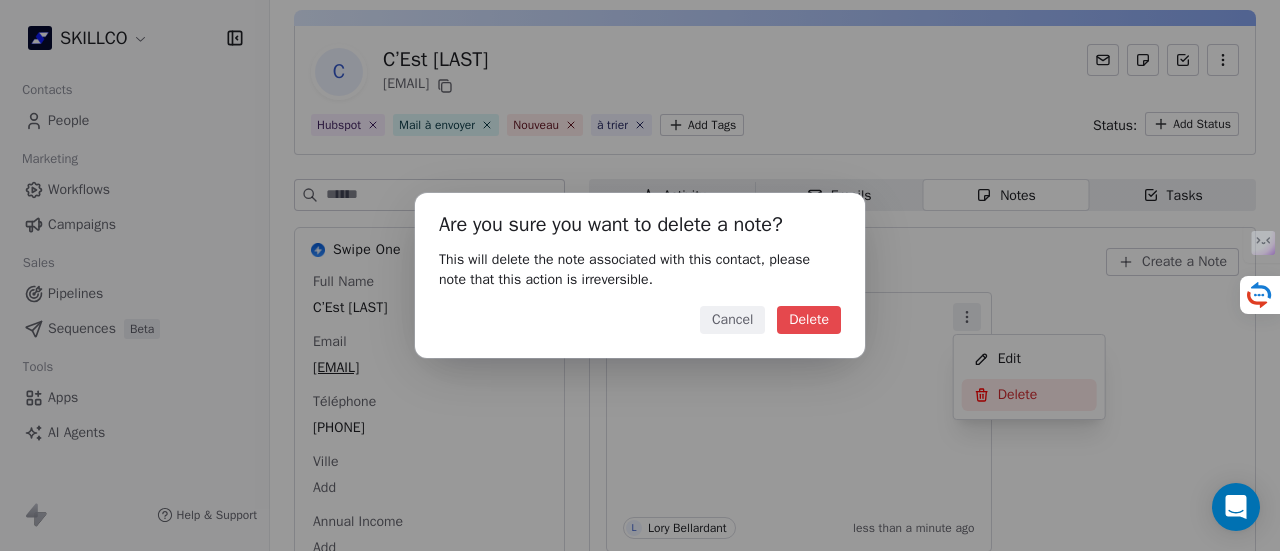 click on "Delete" at bounding box center (809, 320) 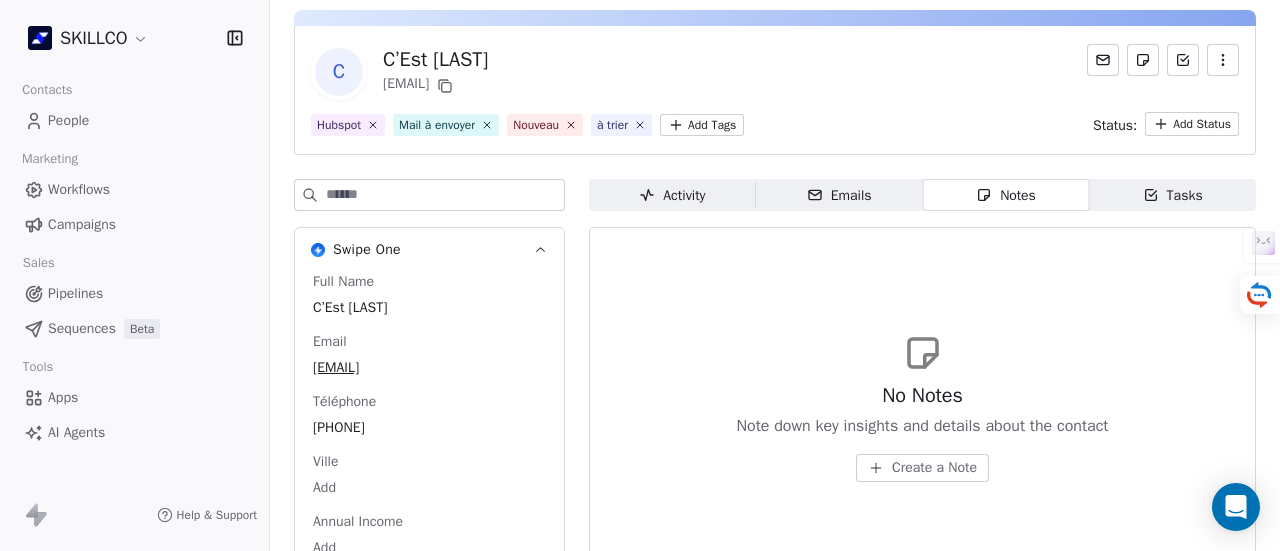 click on "Activity Activity" at bounding box center (672, 195) 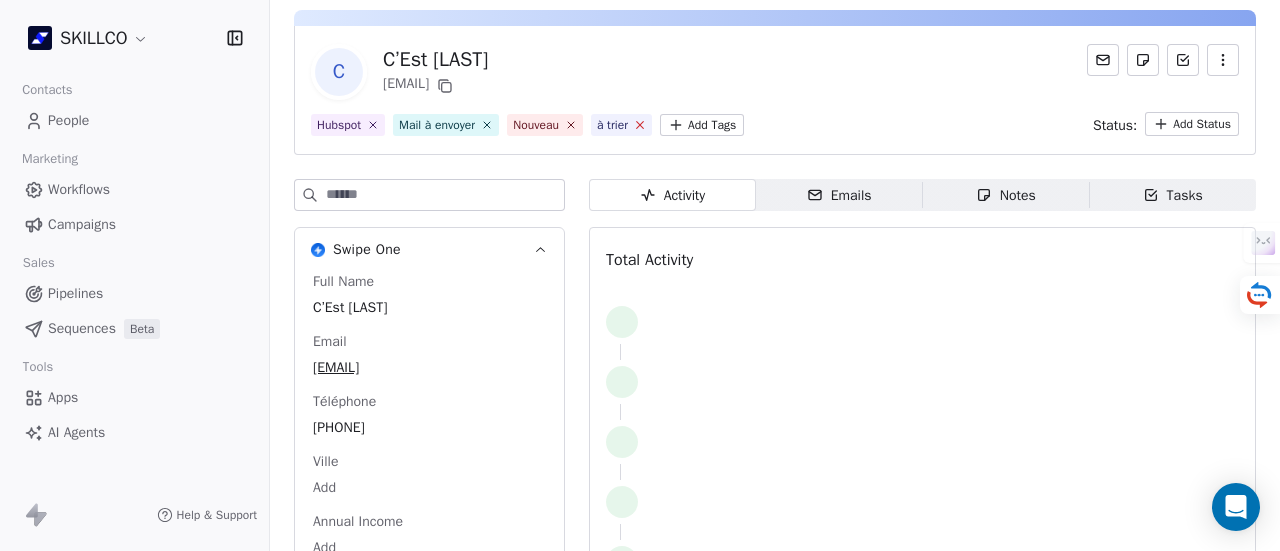 click 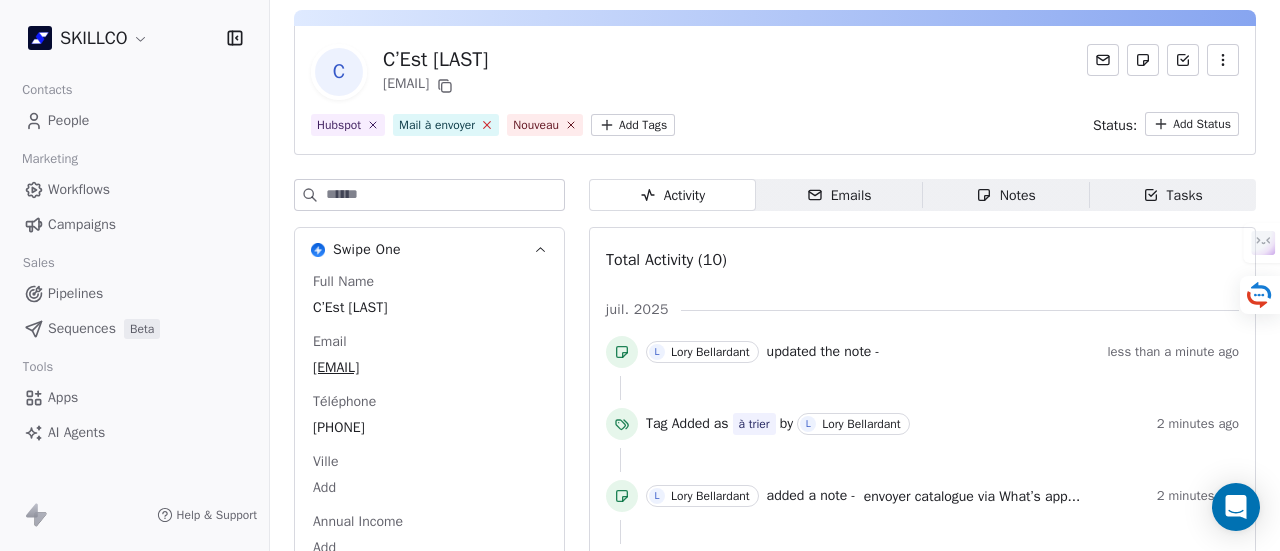 click 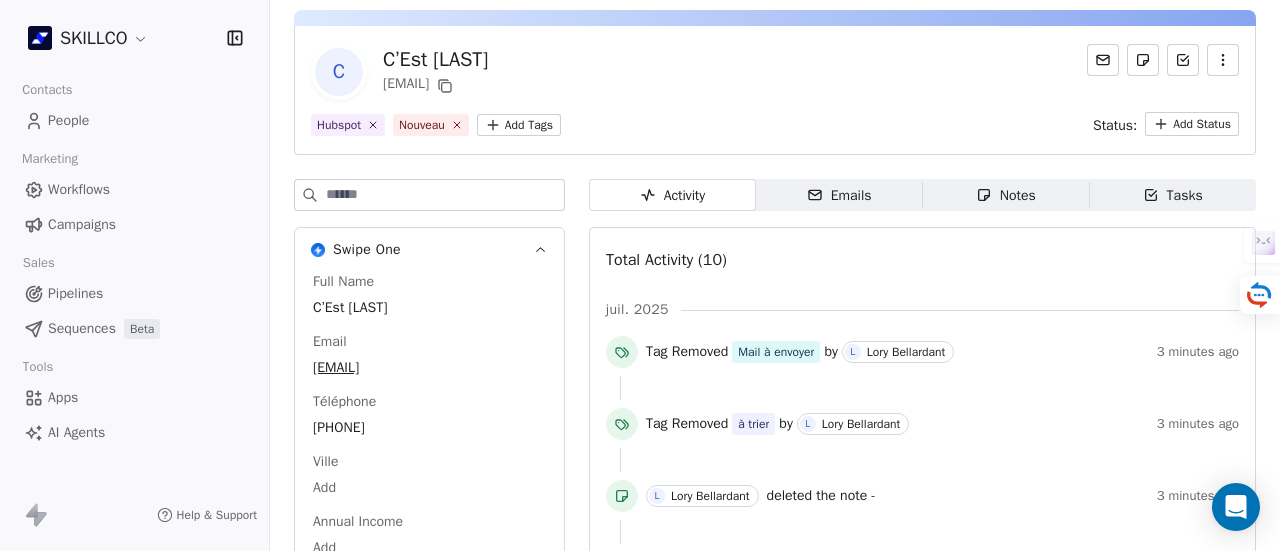 click on "SKILLCO Contacts People Marketing Workflows Campaigns Sales Pipelines Sequences Beta Tools Apps AI Agents Help & Support Back C C’Est Boukhalfa akramtaibi815@gmail.com Hubspot Nouveau  Add Tags Status:   Add Status Swipe One Full Name C’Est Boukhalfa Email akramtaibi815@gmail.com Téléphone 0751472883 Ville Add Annual Income Add Annual Revenue Add See   46   More   Calendly Activity Activity Emails Emails   Notes   Notes Tasks Tasks Total Activity (10) juil. 2025 Tag Removed Mail à envoyer by L Lory Bellardant   3 minutes ago Tag Removed à trier by L Lory Bellardant   3 minutes ago L Lory Bellardant deleted the note -   3 minutes ago L Lory Bellardant updated the note -   3 minutes ago Tag Added as à trier by L Lory Bellardant   5 minutes ago L Lory Bellardant added a note - envoyer catalogue via What’s app...   5 minutes ago Entered a segment "Churn Risk"   6 minutes ago Tag Added as Mail à envoyer by L Lory Bellardant   6 minutes ago juin 2025 Contact   property   updated by A Abel SALAH   as A" at bounding box center (640, 275) 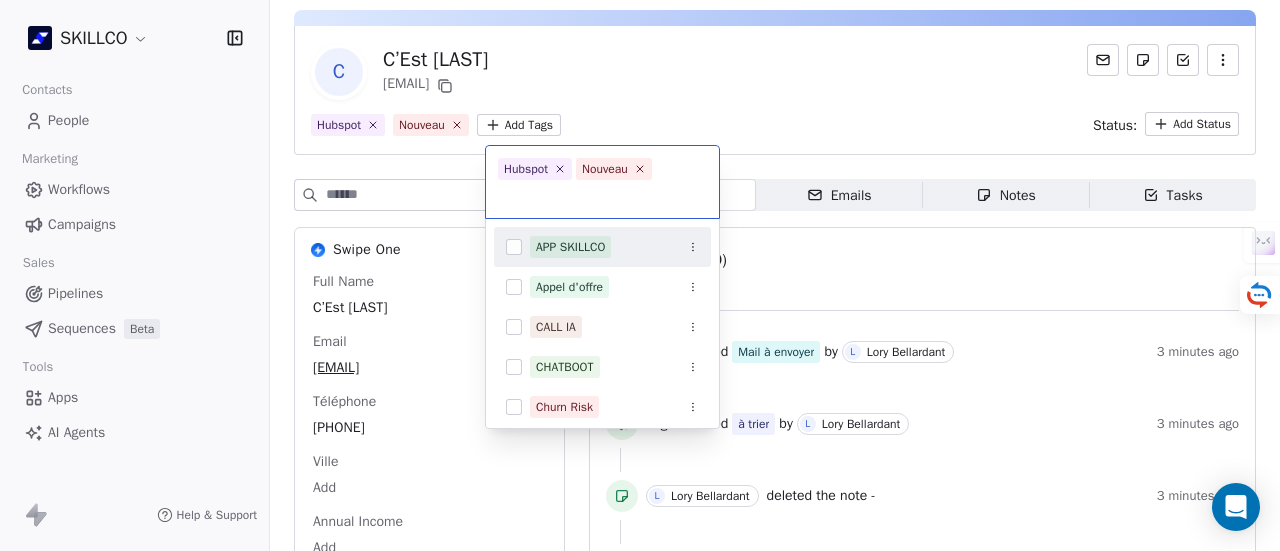 click on "SKILLCO Contacts People Marketing Workflows Campaigns Sales Pipelines Sequences Beta Tools Apps AI Agents Help & Support Back C C’Est Boukhalfa akramtaibi815@gmail.com Hubspot Nouveau  Add Tags Status:   Add Status Swipe One Full Name C’Est Boukhalfa Email akramtaibi815@gmail.com Téléphone 0751472883 Ville Add Annual Income Add Annual Revenue Add See   46   More   Calendly Activity Activity Emails Emails   Notes   Notes Tasks Tasks Total Activity (10) juil. 2025 Tag Removed Mail à envoyer by L Lory Bellardant   3 minutes ago Tag Removed à trier by L Lory Bellardant   3 minutes ago L Lory Bellardant deleted the note -   3 minutes ago L Lory Bellardant updated the note -   3 minutes ago Tag Added as à trier by L Lory Bellardant   5 minutes ago L Lory Bellardant added a note - envoyer catalogue via What’s app...   5 minutes ago Entered a segment "Churn Risk"   6 minutes ago Tag Added as Mail à envoyer by L Lory Bellardant   6 minutes ago juin 2025 Contact   property   updated by A Abel SALAH   as A" at bounding box center [640, 275] 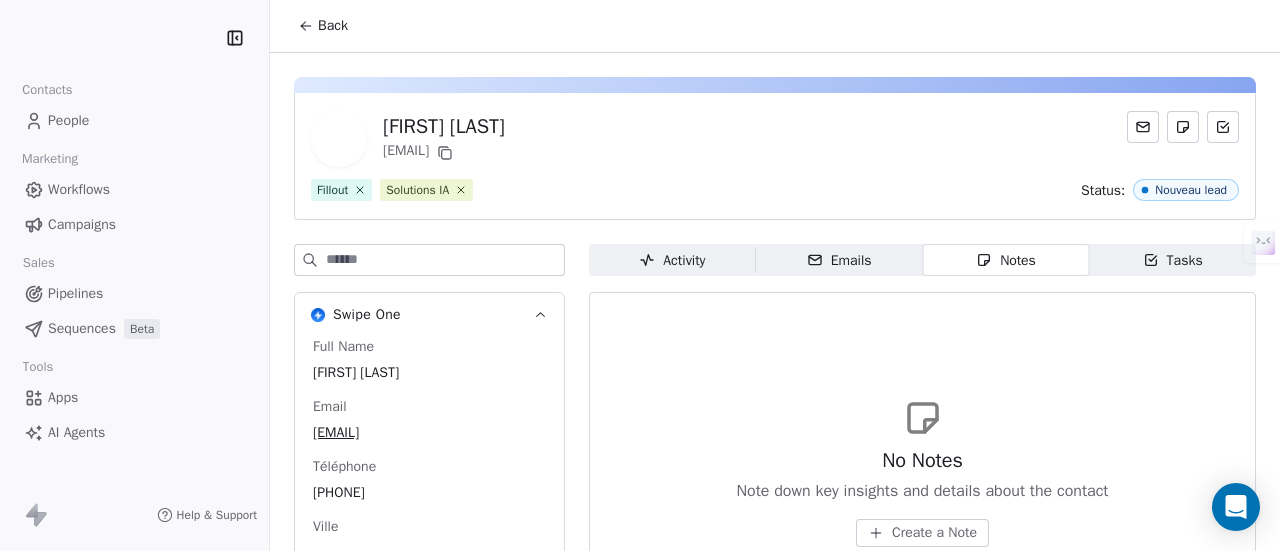 scroll, scrollTop: 0, scrollLeft: 0, axis: both 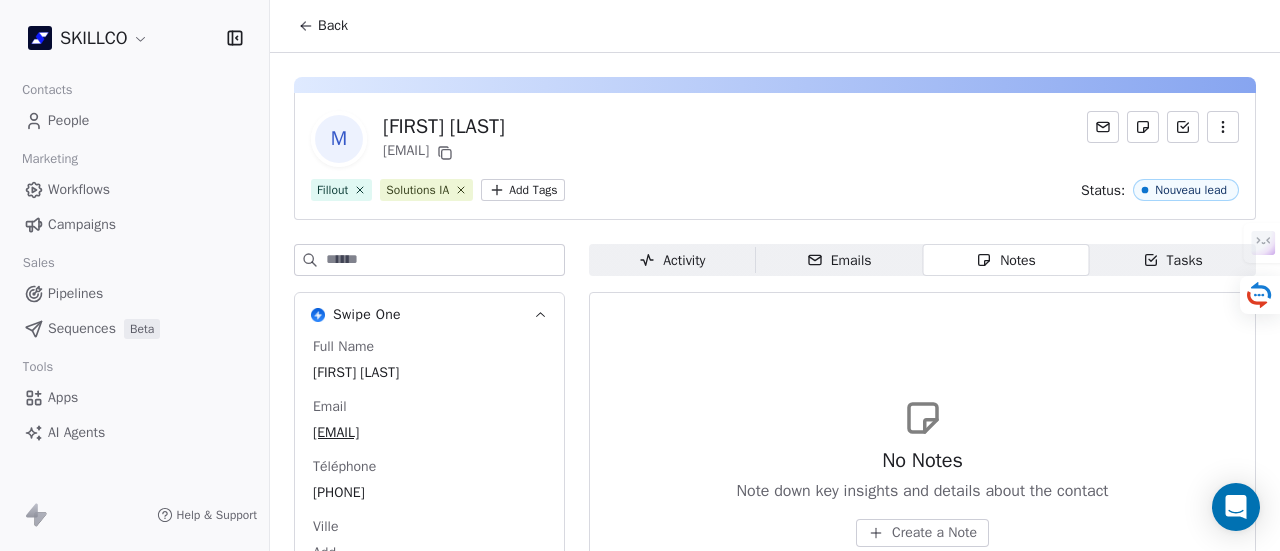click on "Emails" at bounding box center [839, 260] 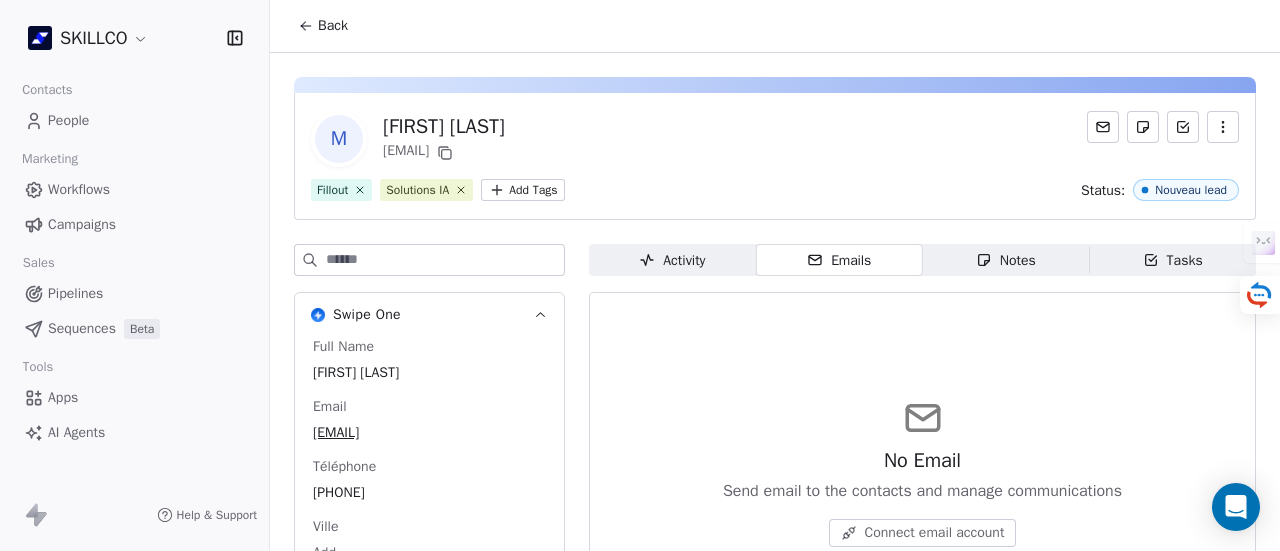 click on "Activity" at bounding box center [672, 260] 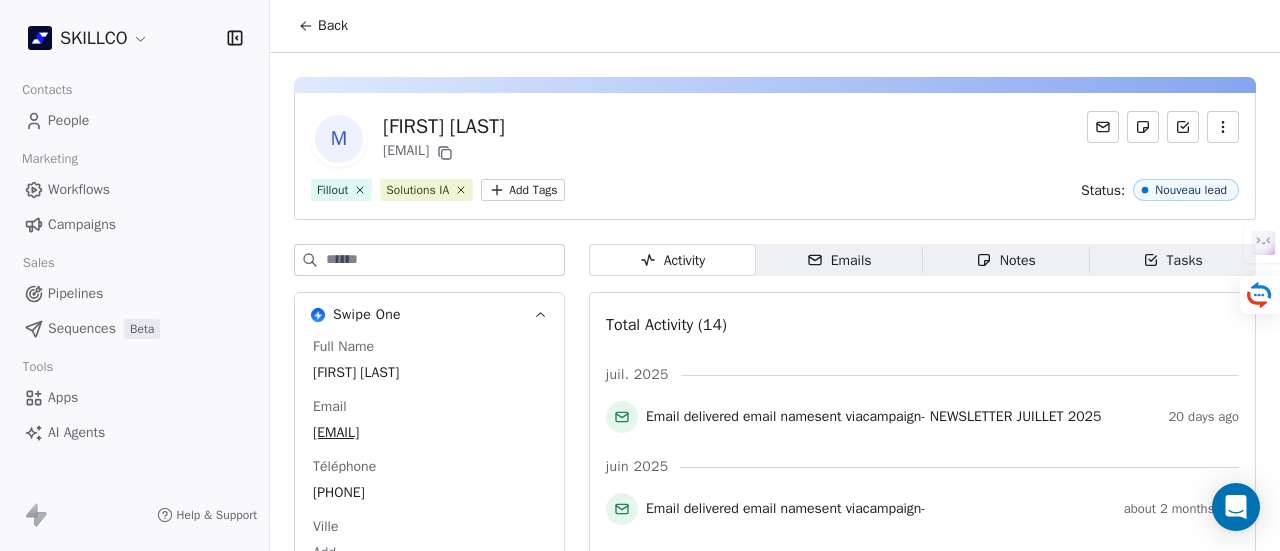 scroll, scrollTop: 100, scrollLeft: 0, axis: vertical 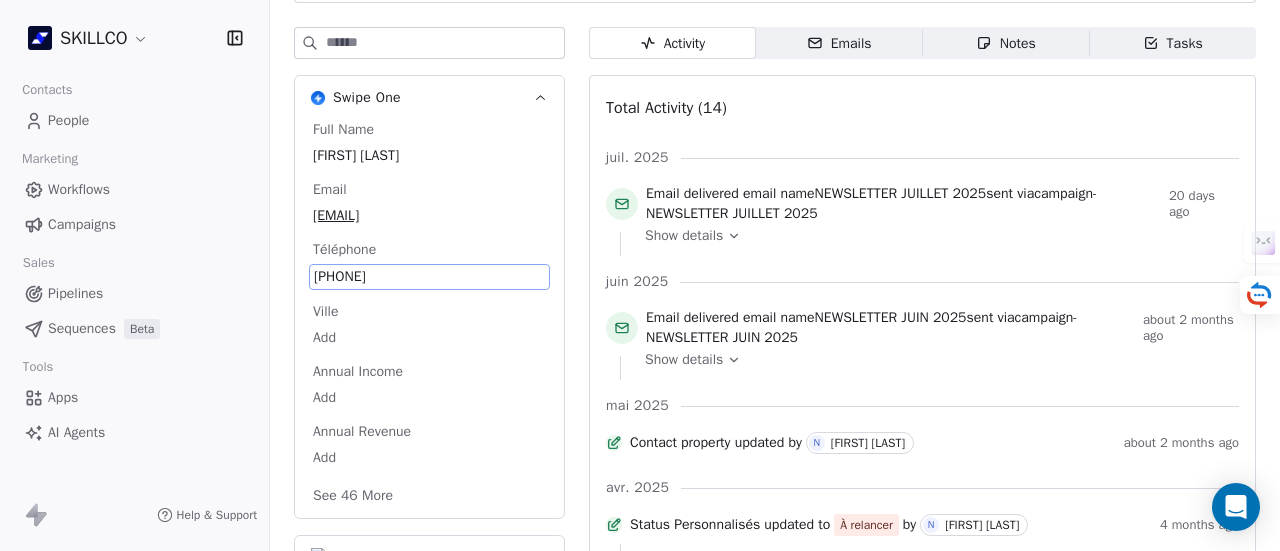 click on "Full Name masabo sylver Email masabsylv@gmail.com Téléphone +79013456096 Ville Add Annual Income Add Annual Revenue Add See   46   More" at bounding box center [429, 315] 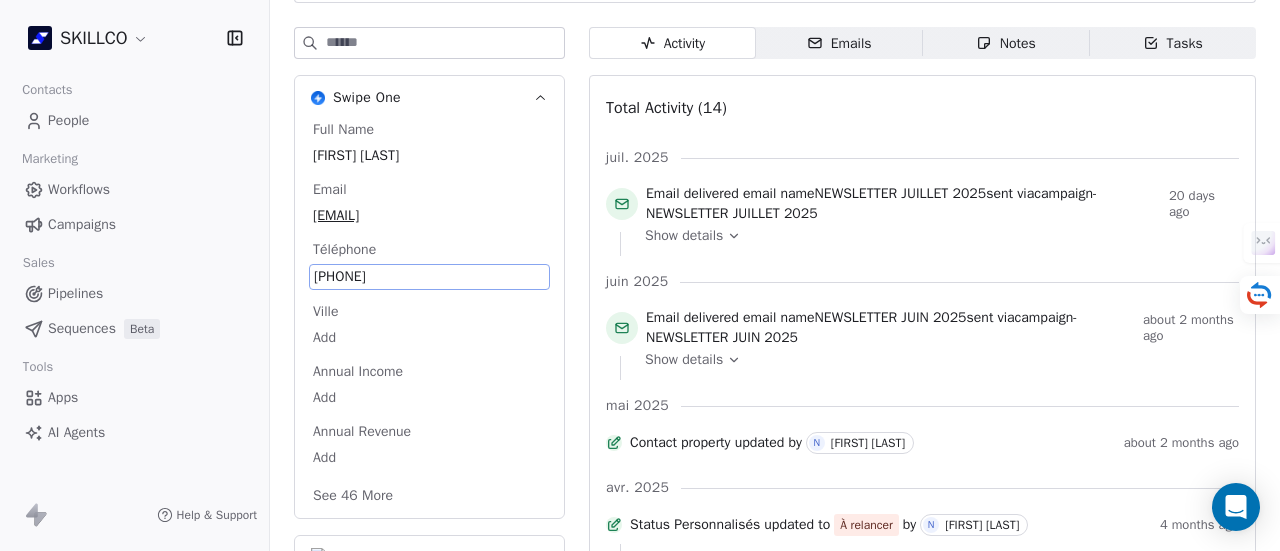 click on "+79013456096" at bounding box center (429, 277) 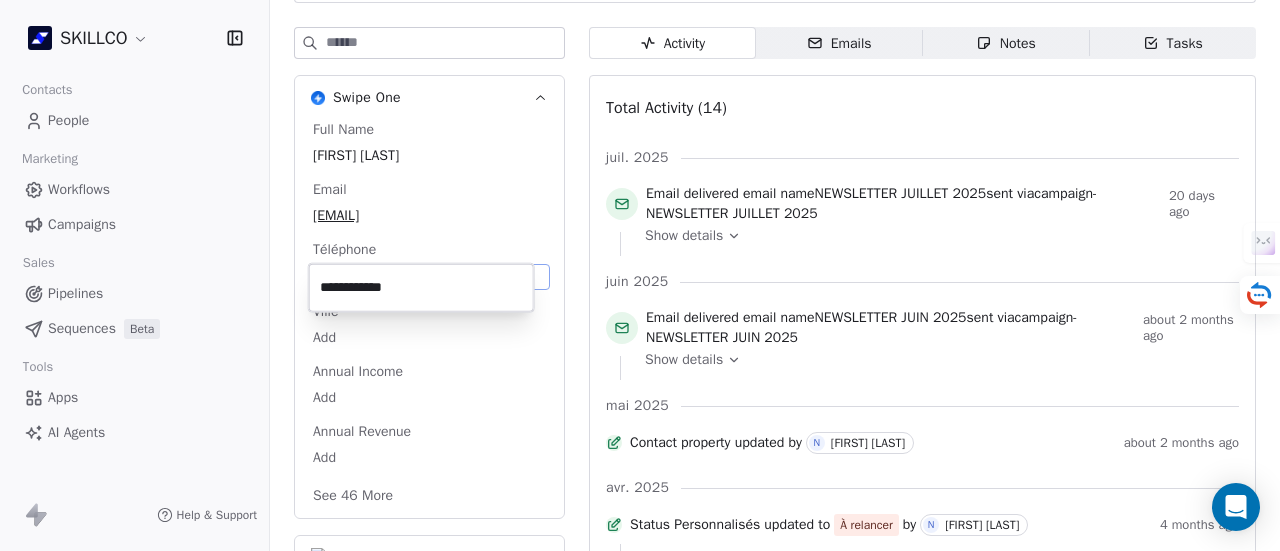 click on "**********" at bounding box center [421, 288] 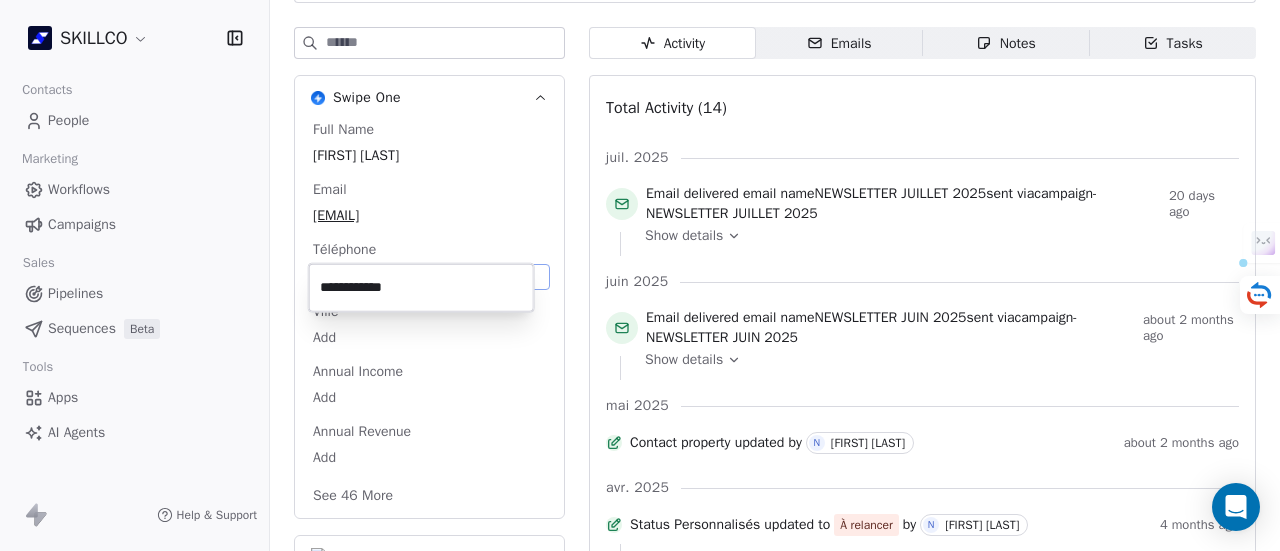 click on "**********" at bounding box center [421, 288] 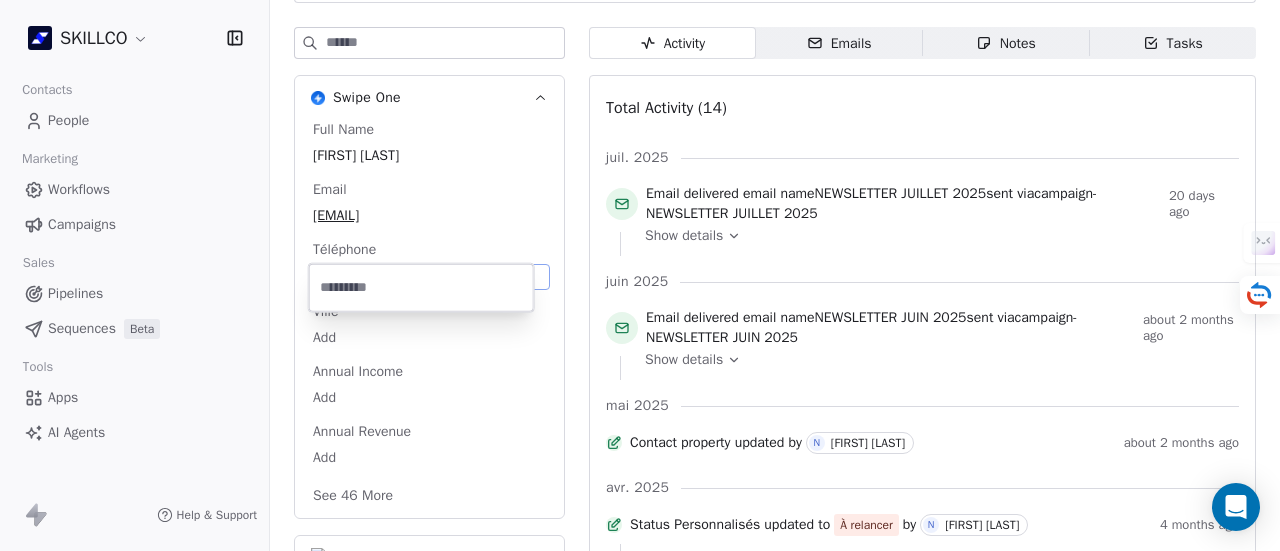 type 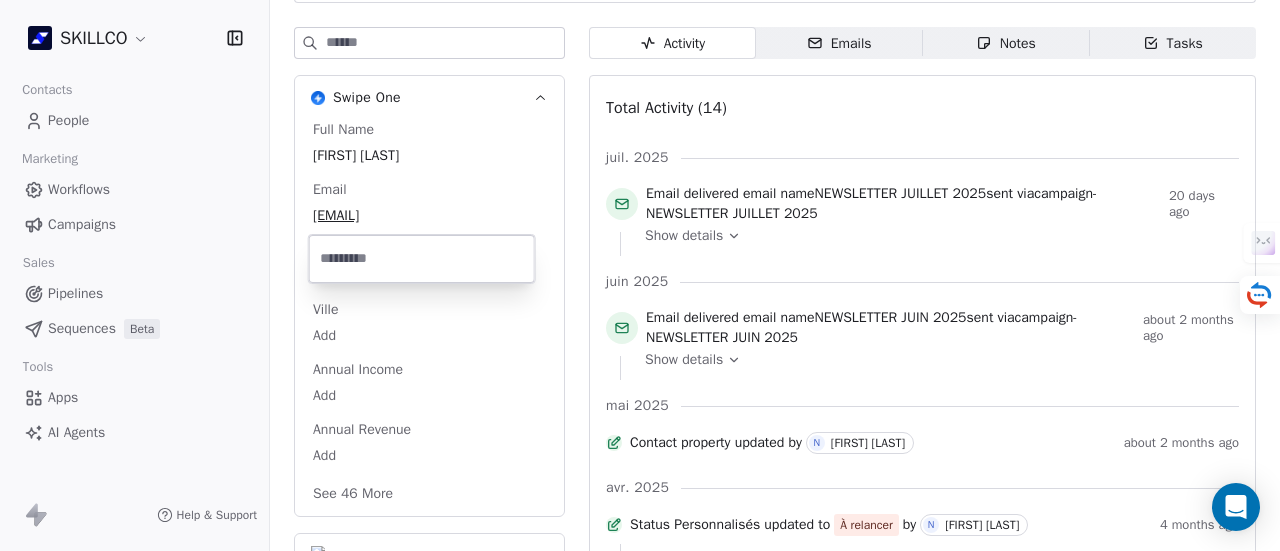 click on "SKILLCO Contacts People Marketing Workflows Campaigns Sales Pipelines Sequences Beta Tools Apps AI Agents Help & Support Back m masabo sylver masabsylv@gmail.com Fillout Solutions IA  Add Tags Status:  Nouveau lead Swipe One Full Name masabo sylver Email masabsylv@gmail.com Téléphone Add Ville Add Annual Income Add Annual Revenue Add See   46   More   Calendly Activity Activity Emails Emails   Notes   Notes Tasks Tasks Total Activity (14) juil. 2025 Email delivered   email name  NEWSLETTER JUILLET 2025  sent via  campaign  -   NEWSLETTER JUILLET 2025 20 days ago Show details juin 2025 Email delivered   email name  NEWSLETTER JUIN 2025  sent via  campaign  -   NEWSLETTER JUIN 2025 about 2 months ago Show details mai 2025 Contact   property   updated by N Noelia BARBA   about 2 months ago avr. 2025 Status Personnalisés updated to À relancer by N Noelia BARBA   4 months ago added as Nouveau lead by N Noelia BARBA   4 months ago Téléphone updated to 079013456096 by N Noelia BARBA   4 months ago   as by N" at bounding box center [640, 275] 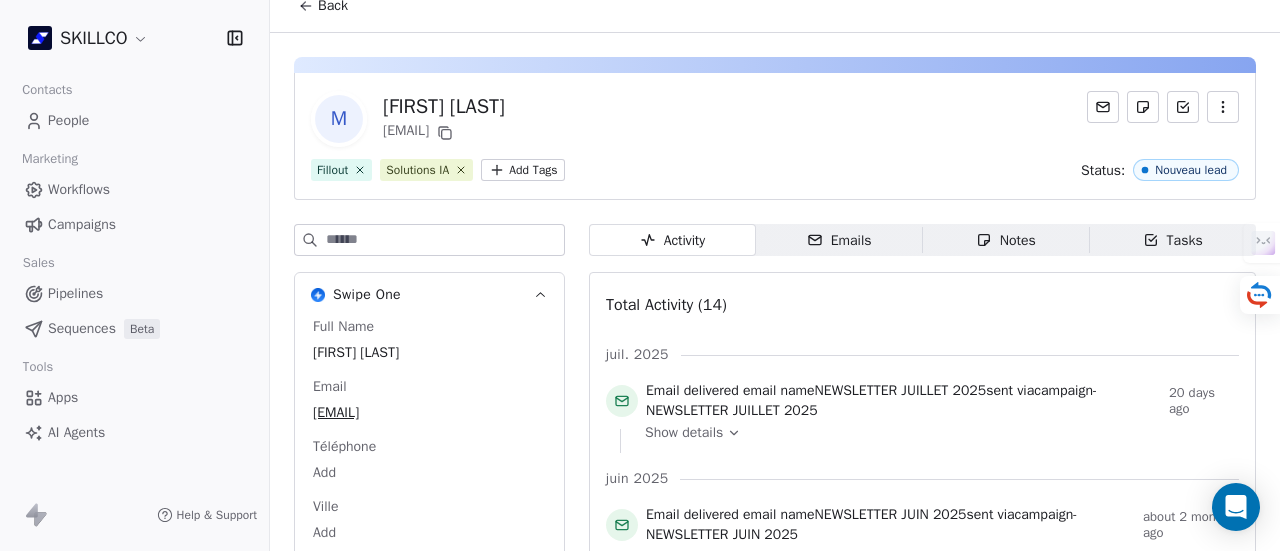 scroll, scrollTop: 0, scrollLeft: 0, axis: both 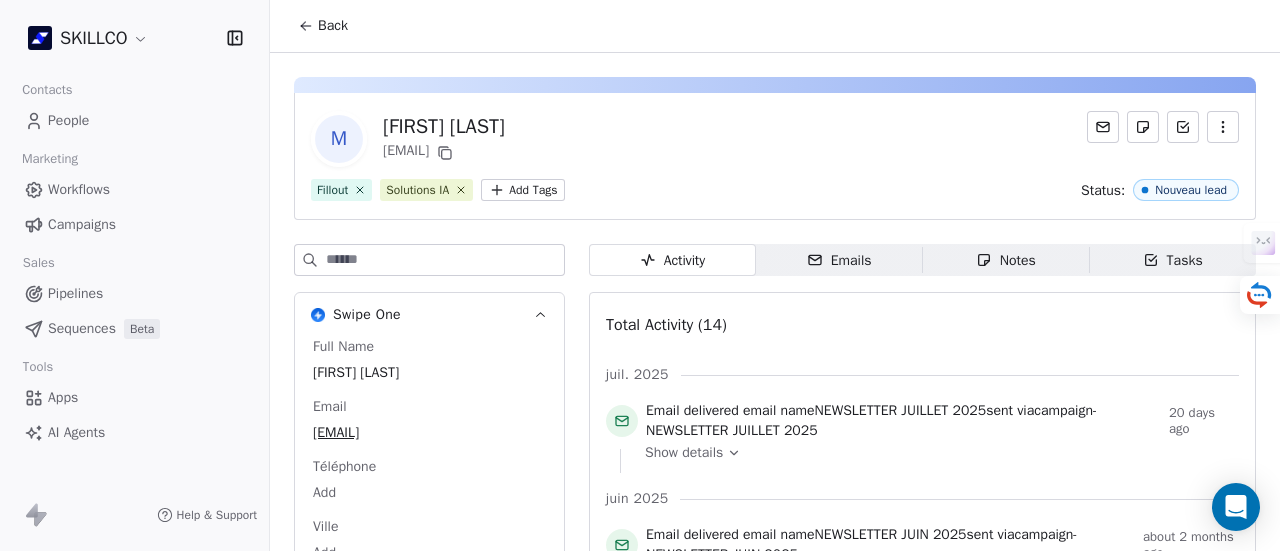 click on "SKILLCO Contacts People Marketing Workflows Campaigns Sales Pipelines Sequences Beta Tools Apps AI Agents Help & Support Back m masabo sylver masabsylv@gmail.com Fillout Solutions IA  Add Tags Status:  Nouveau lead Swipe One Full Name masabo sylver Email masabsylv@gmail.com Téléphone Add Ville Add Annual Income Add Annual Revenue Add See   46   More   Calendly Activity Activity Emails Emails   Notes   Notes Tasks Tasks Total Activity (14) juil. 2025 Email delivered   email name  NEWSLETTER JUILLET 2025  sent via  campaign  -   NEWSLETTER JUILLET 2025 20 days ago Show details juin 2025 Email delivered   email name  NEWSLETTER JUIN 2025  sent via  campaign  -   NEWSLETTER JUIN 2025 about 2 months ago Show details mai 2025 Contact   property   updated by N Noelia BARBA   about 2 months ago avr. 2025 Status Personnalisés updated to À relancer by N Noelia BARBA   4 months ago added as Nouveau lead by N Noelia BARBA   4 months ago Téléphone updated to 079013456096 by N Noelia BARBA   4 months ago   as by N" at bounding box center (640, 275) 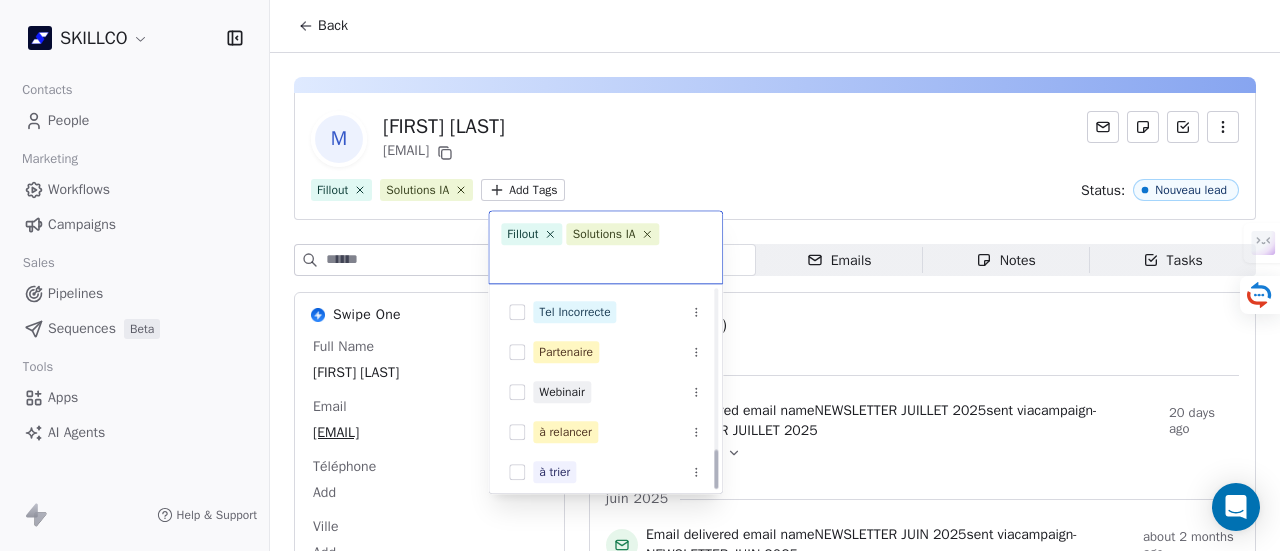 scroll, scrollTop: 806, scrollLeft: 0, axis: vertical 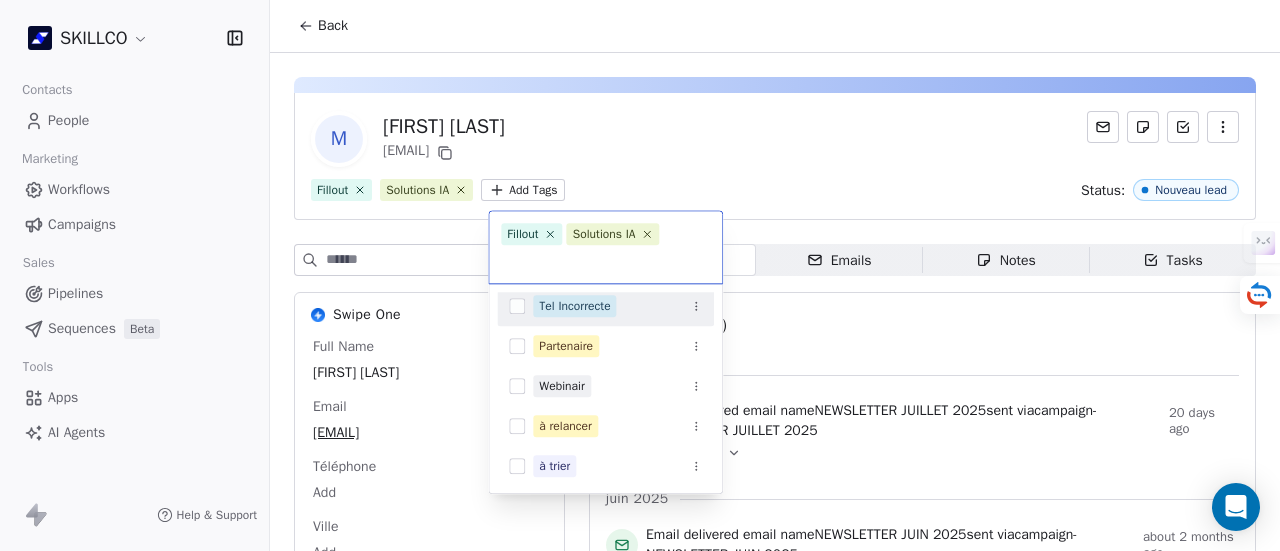 click on "Tel Incorrecte" at bounding box center [574, 306] 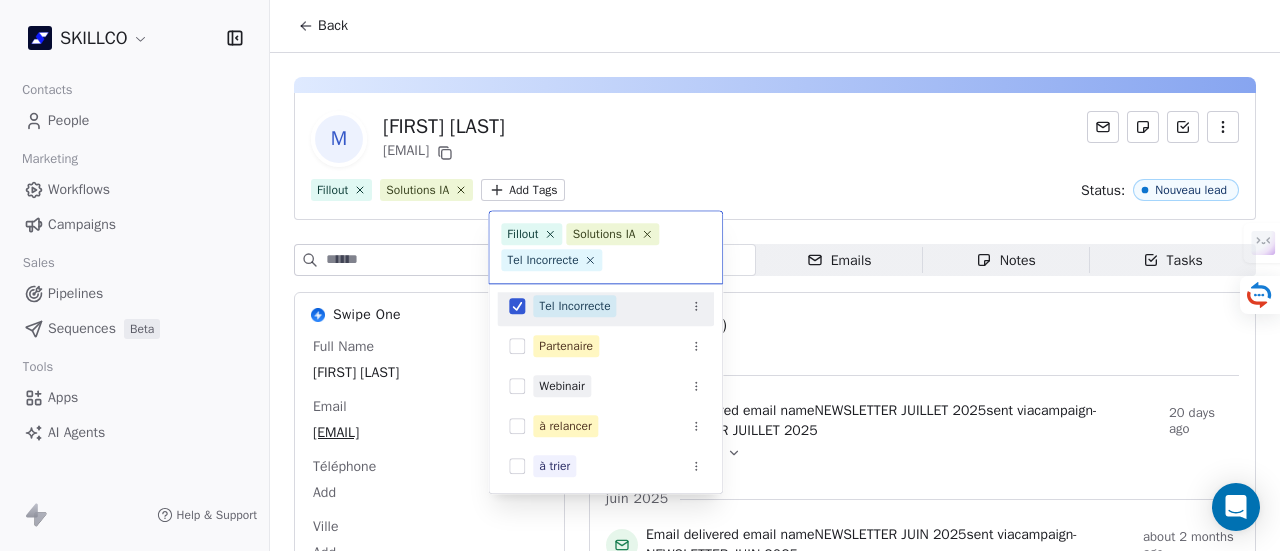 click on "SKILLCO Contacts People Marketing Workflows Campaigns Sales Pipelines Sequences Beta Tools Apps AI Agents Help & Support Back m masabo sylver masabsylv@gmail.com Fillout Solutions IA  Add Tags Status:  Nouveau lead Swipe One Full Name masabo sylver Email masabsylv@gmail.com Téléphone Add Ville Add Annual Income Add Annual Revenue Add See   46   More   Calendly Activity Activity Emails Emails   Notes   Notes Tasks Tasks Total Activity (14) juil. 2025 Email delivered   email name  NEWSLETTER JUILLET 2025  sent via  campaign  -   NEWSLETTER JUILLET 2025 20 days ago Show details juin 2025 Email delivered   email name  NEWSLETTER JUIN 2025  sent via  campaign  -   NEWSLETTER JUIN 2025 about 2 months ago Show details mai 2025 Contact   property   updated by N Noelia BARBA   about 2 months ago avr. 2025 Status Personnalisés updated to À relancer by N Noelia BARBA   4 months ago added as Nouveau lead by N Noelia BARBA   4 months ago Téléphone updated to 079013456096 by N Noelia BARBA   4 months ago   as by N" at bounding box center (640, 275) 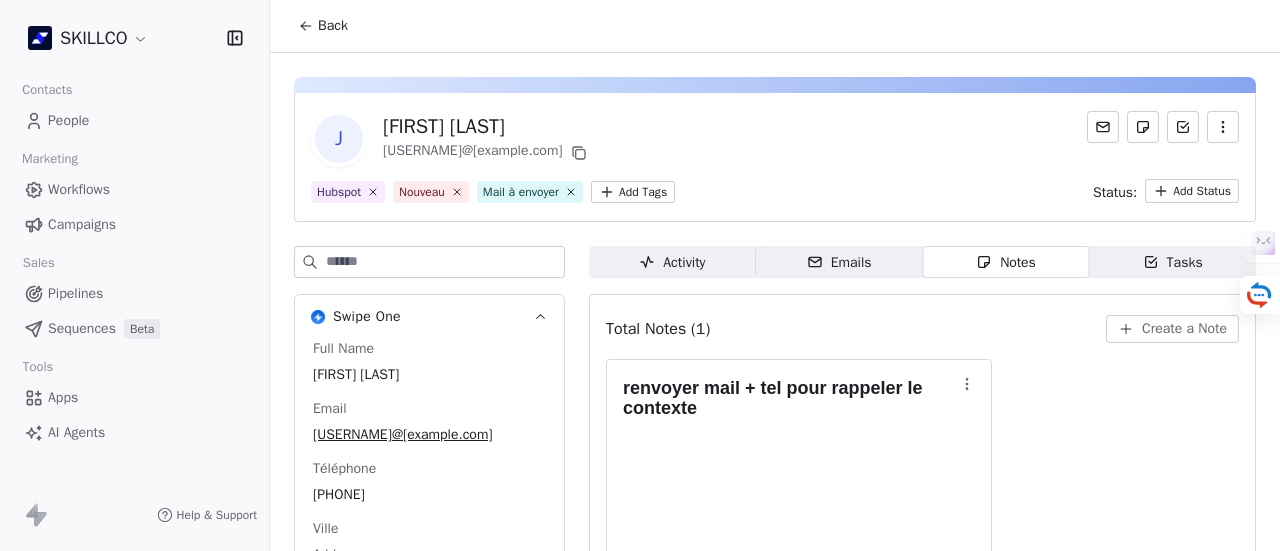scroll, scrollTop: 0, scrollLeft: 0, axis: both 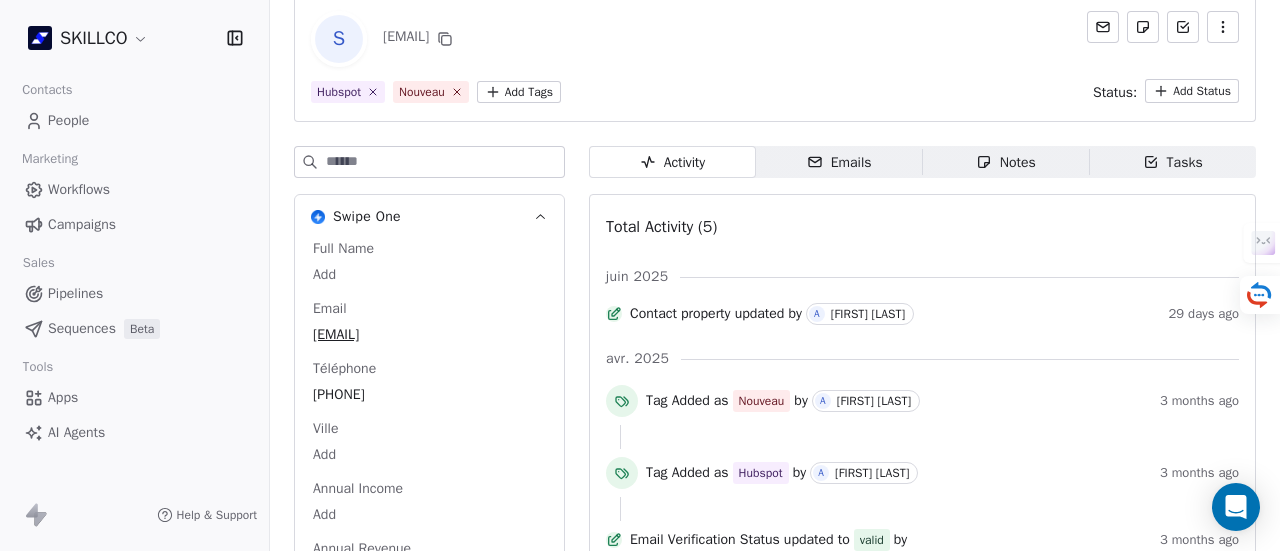 click on "Emails" at bounding box center [839, 162] 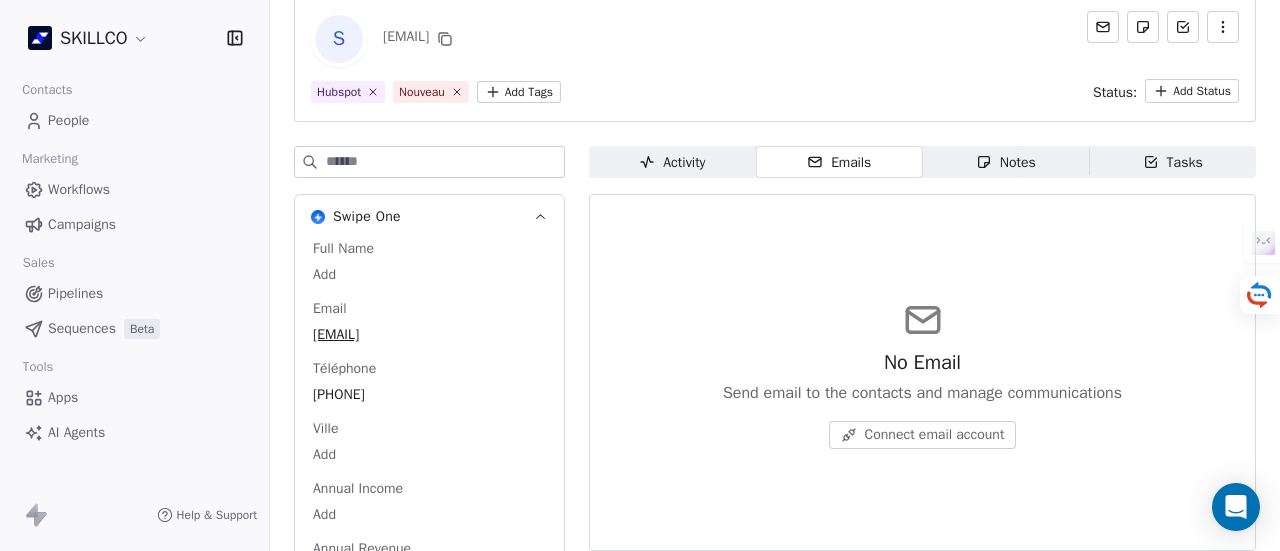 click on "Activity Activity" at bounding box center [672, 162] 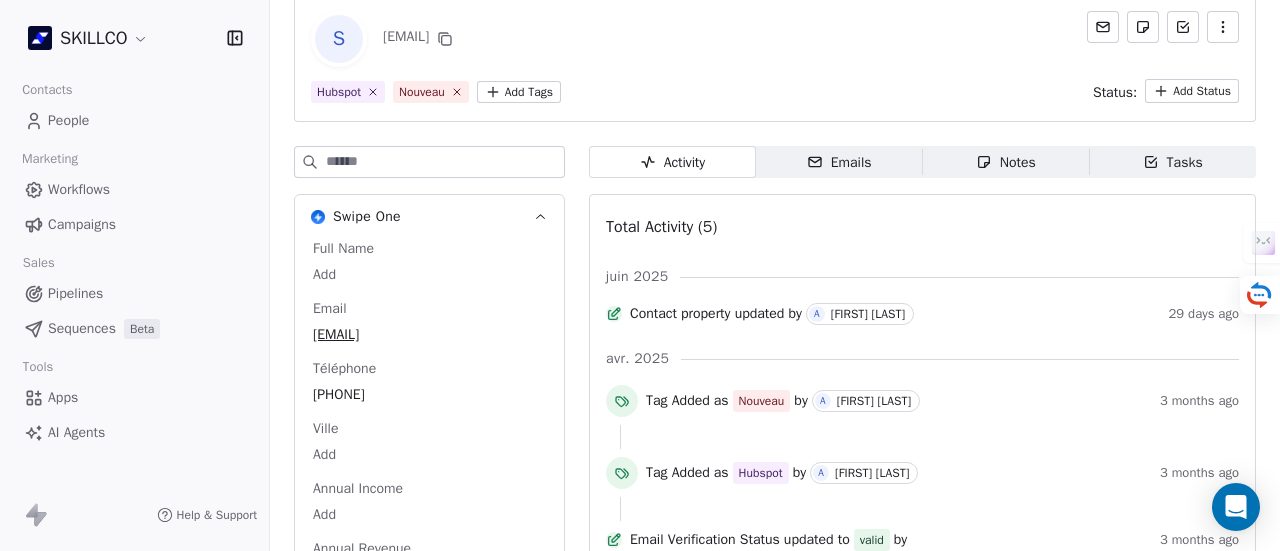 click on "SKILLCO Contacts People Marketing Workflows Campaigns Sales Pipelines Sequences Beta Tools Apps AI Agents Help & Support Back S [EMAIL] Hubspot Nouveau Add Tags Status: Add Status Swipe One Full Name Add Email [EMAIL] Téléphone [PHONE] Ville Add Annual Income Add Annual Revenue Add See 46 More Calendly Activity Activity Emails Emails Notes Notes Tasks Tasks Total Activity (5) [DATE] Contact property updated by A [LAST] [LAST] 29 days ago [DATE] Tag Added as Nouveau by A [LAST] [LAST] 3 months ago Tag Added as Hubspot by A [LAST] [LAST] 3 months ago Email Verification Status updated to valid by 3 months ago Contact Created 3 months ago" at bounding box center (640, 275) 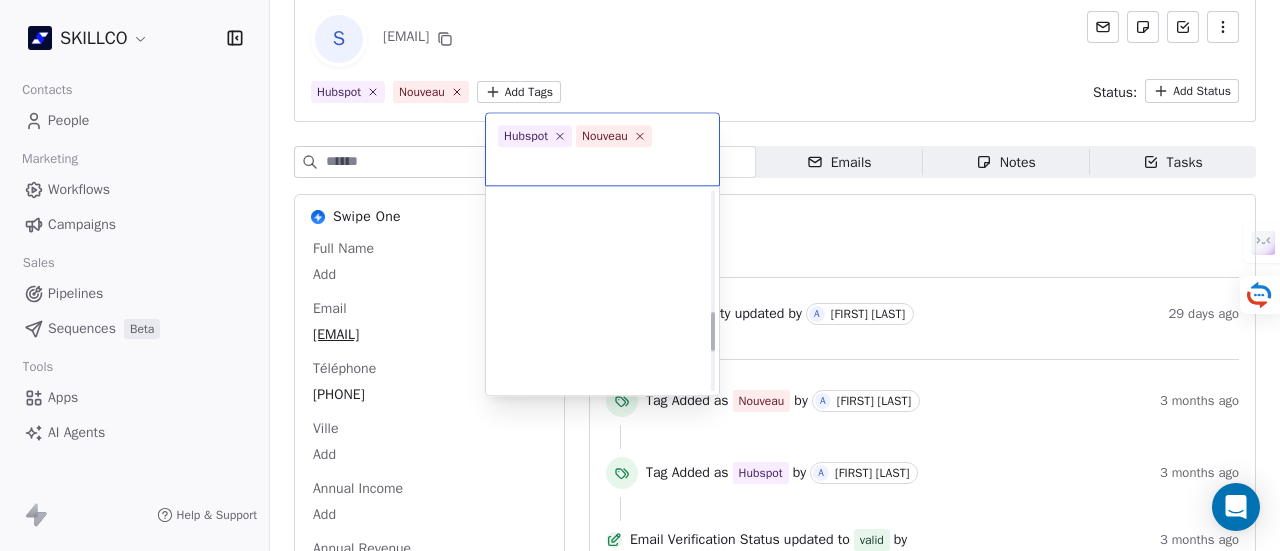 scroll, scrollTop: 806, scrollLeft: 0, axis: vertical 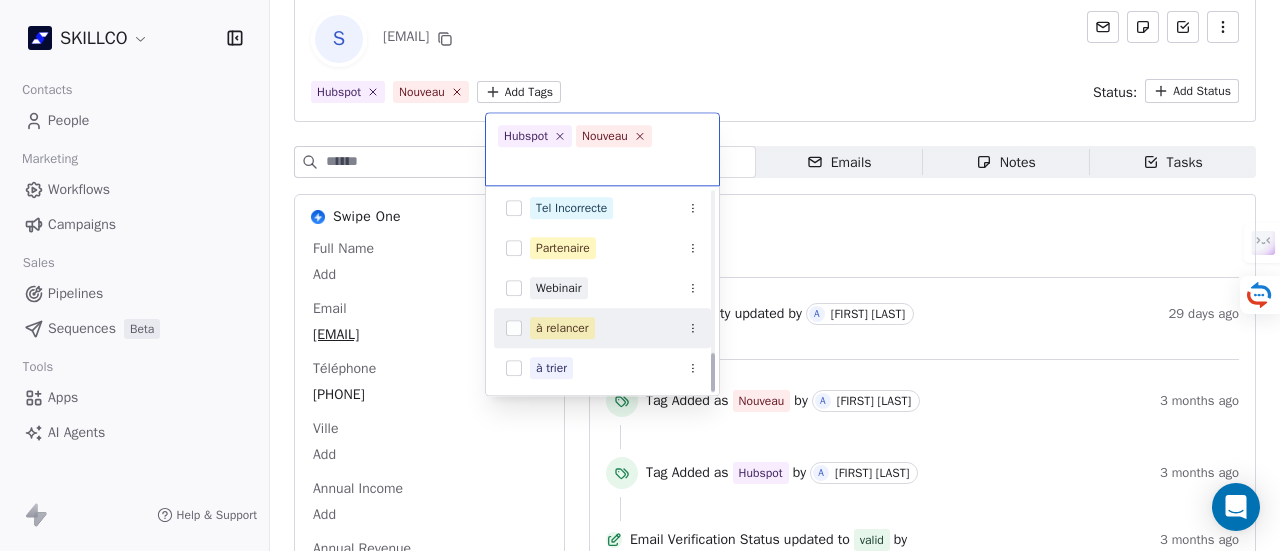 click on "à relancer" at bounding box center (614, 328) 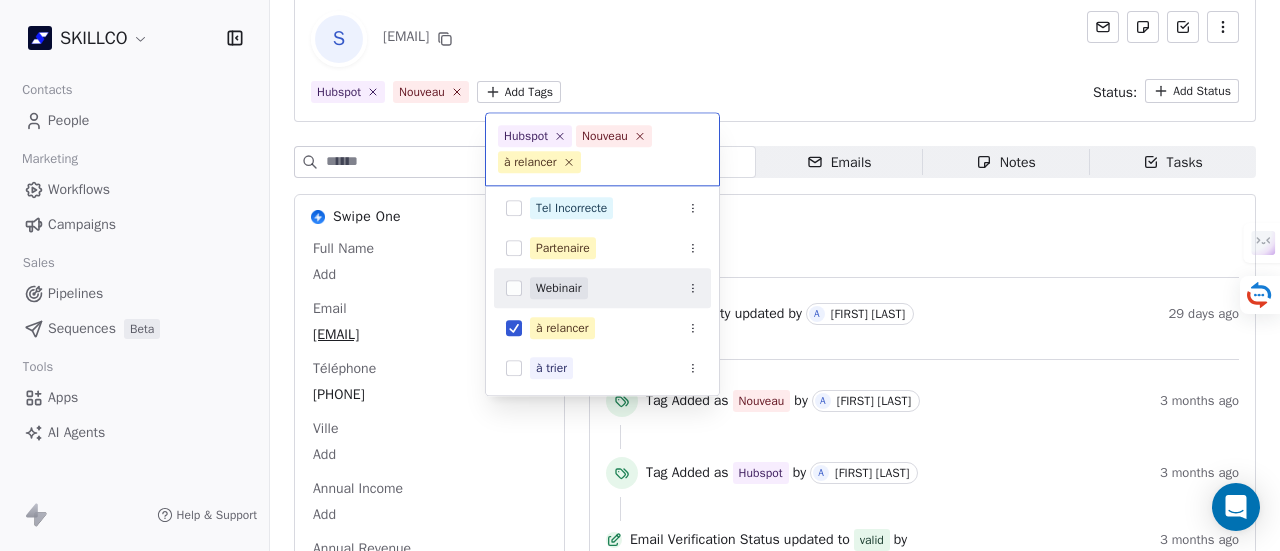 click on "SKILLCO Contacts People Marketing Workflows Campaigns Sales Pipelines Sequences Beta Tools Apps AI Agents Help & Support Back S elenafournier21@gmail.com Hubspot Nouveau  Add Tags Status:   Add Status Swipe One Full Name Add Email elenafournier21@gmail.com Téléphone 0668948389 Ville Add Annual Income Add Annual Revenue Add See   46   More   Calendly Activity Activity Emails Emails   Notes   Notes Tasks Tasks Total Activity (5) juin 2025 Contact   property   updated by A Abel SALAH   29 days ago avr. 2025 Tag Added as Nouveau by A Abel SALAH   3 months ago Tag Added as Hubspot by A Abel SALAH   3 months ago Email Verification Status updated to valid by   3 months ago Contact Created   3 months ago
Hubspot Nouveau à relancer Nouveau Price Sensitive Prospection Formation IA RECAP VISIO SITE Tel Incorrecte Partenaire Webinair à relancer à trier" at bounding box center (640, 275) 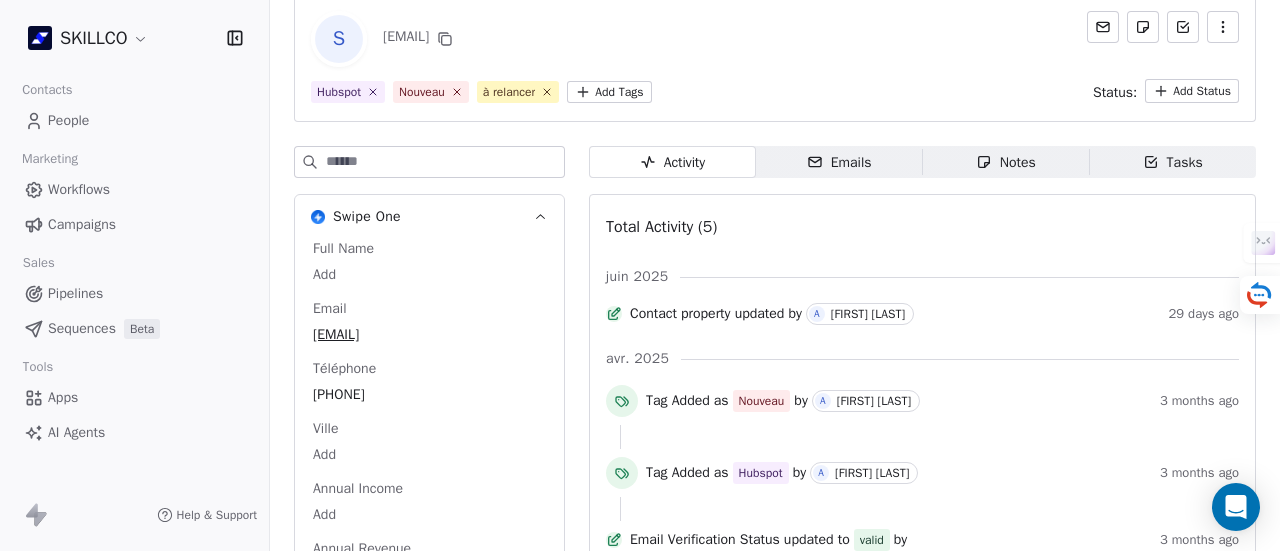 click on "Notes   Notes" at bounding box center [1006, 162] 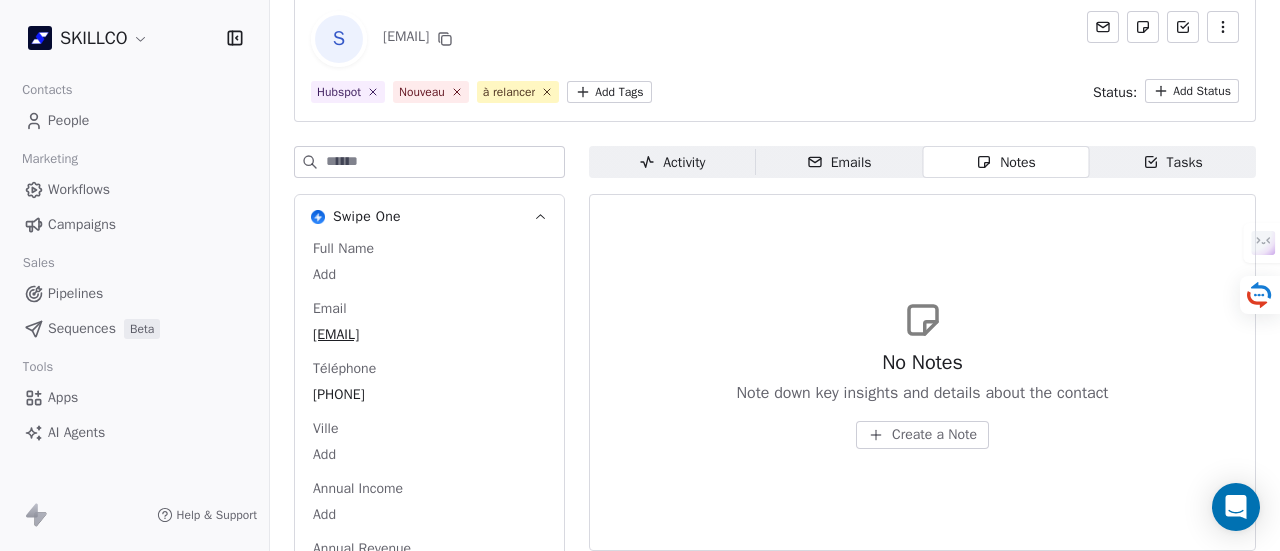 click on "Create a Note" at bounding box center [922, 435] 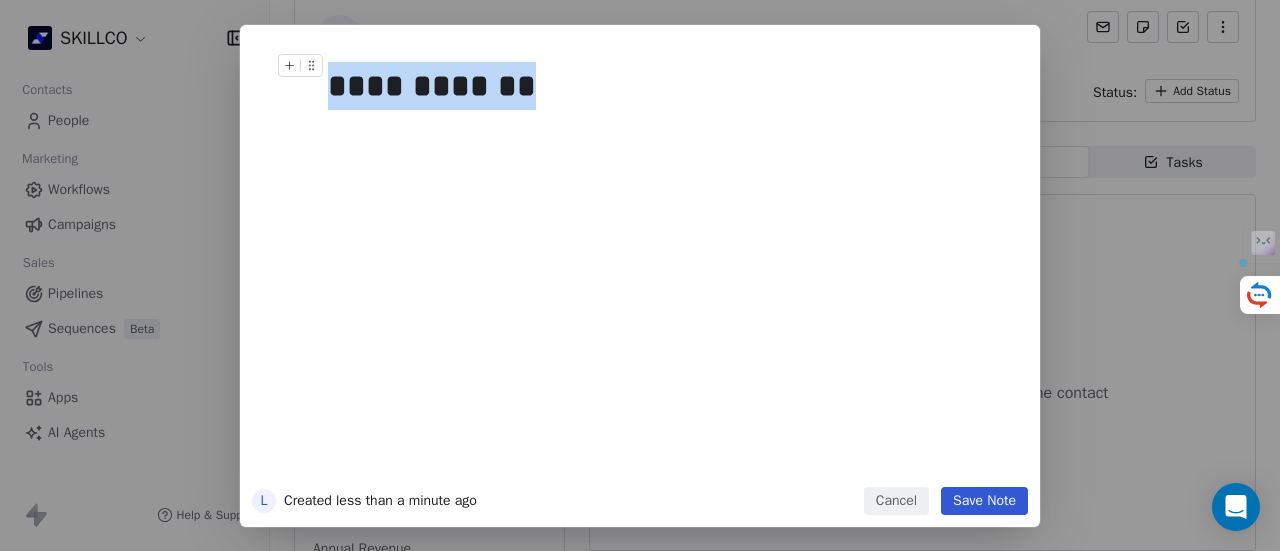 drag, startPoint x: 612, startPoint y: 88, endPoint x: 330, endPoint y: 117, distance: 283.4872 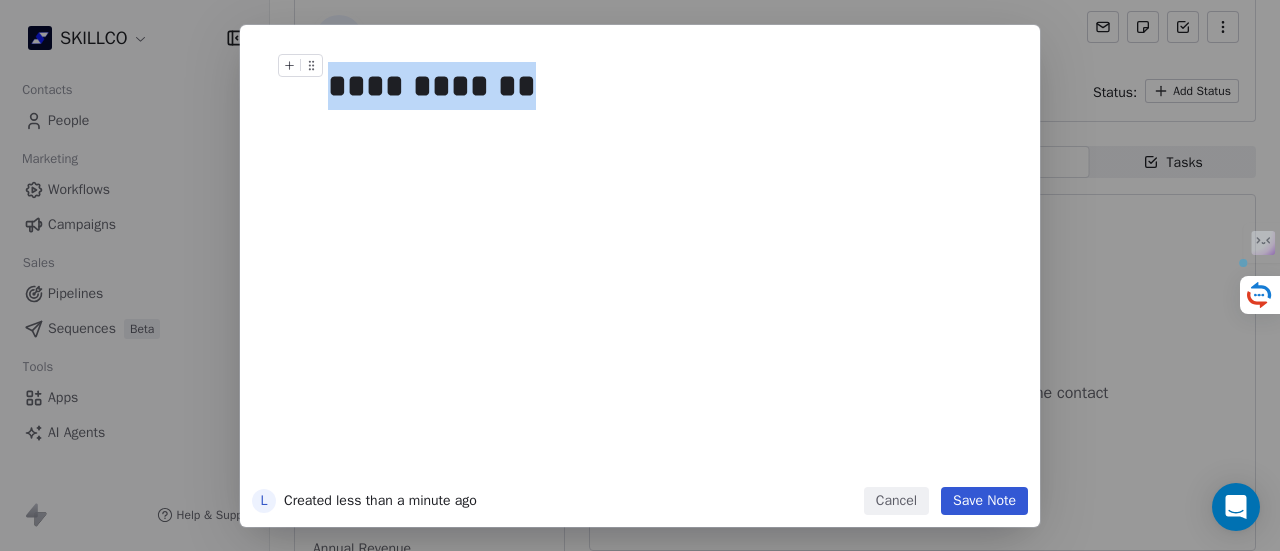 click on "**********" at bounding box center [670, 86] 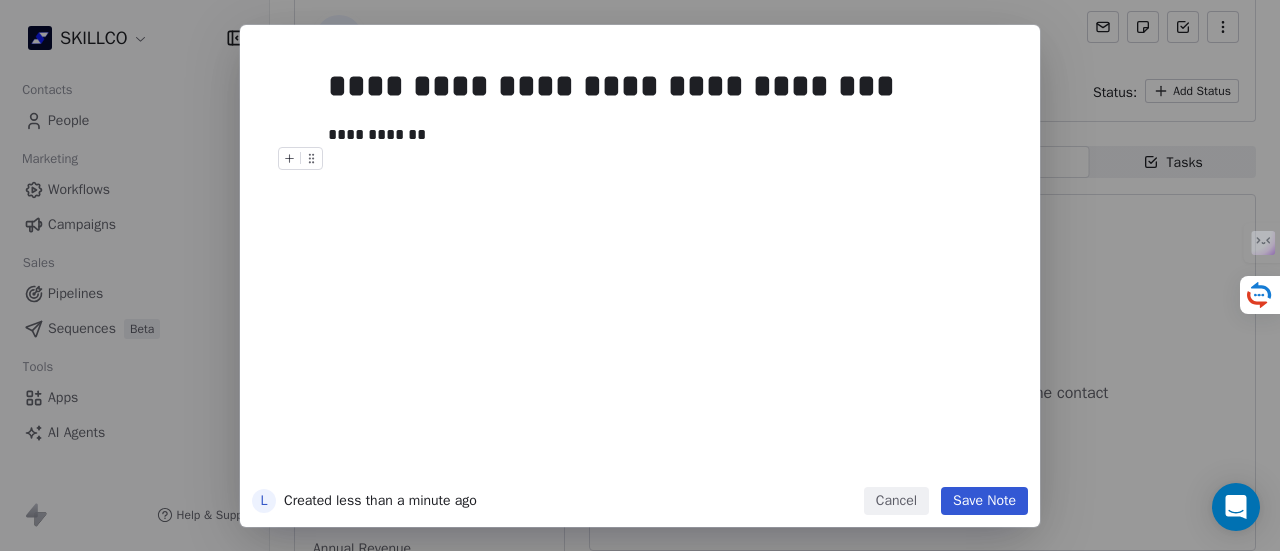 click on "Save Note" at bounding box center [984, 501] 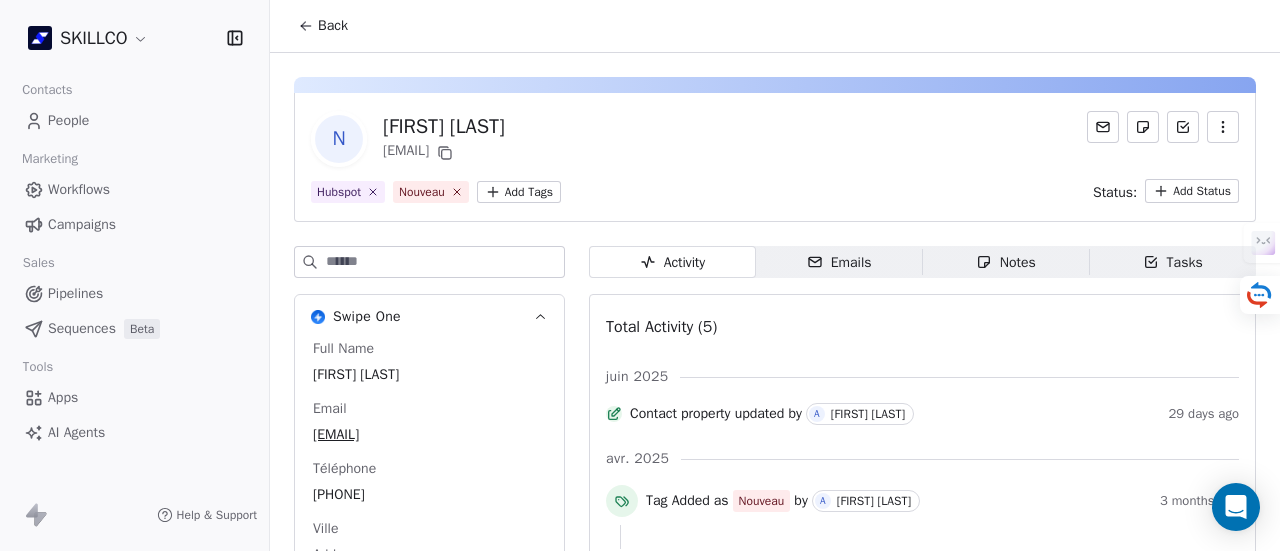 scroll, scrollTop: 0, scrollLeft: 0, axis: both 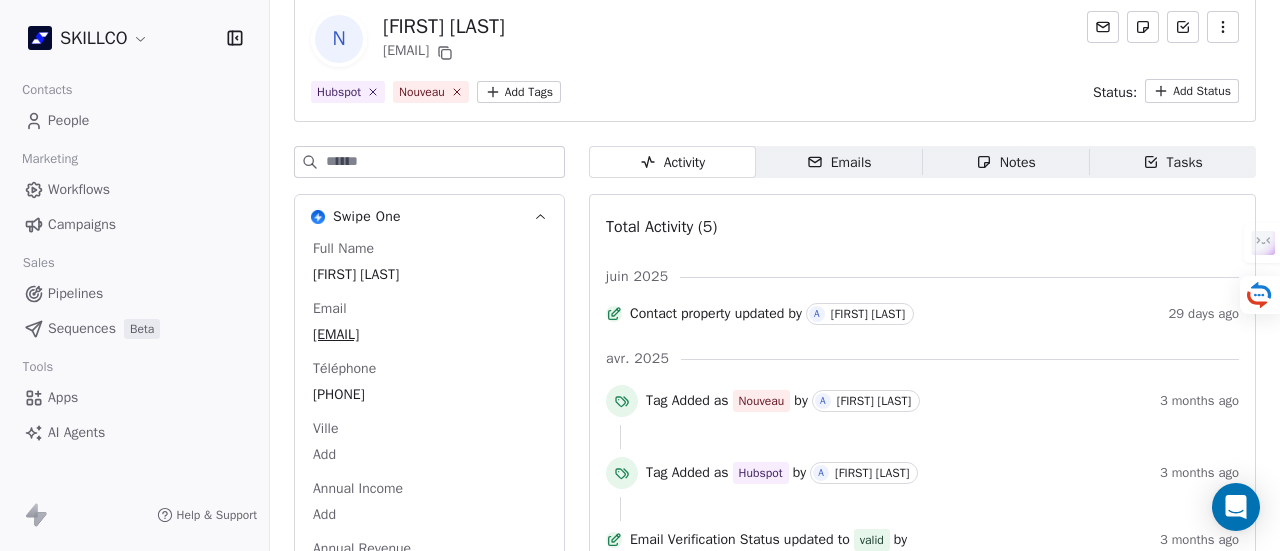 click on "Notes   Notes" at bounding box center (1006, 162) 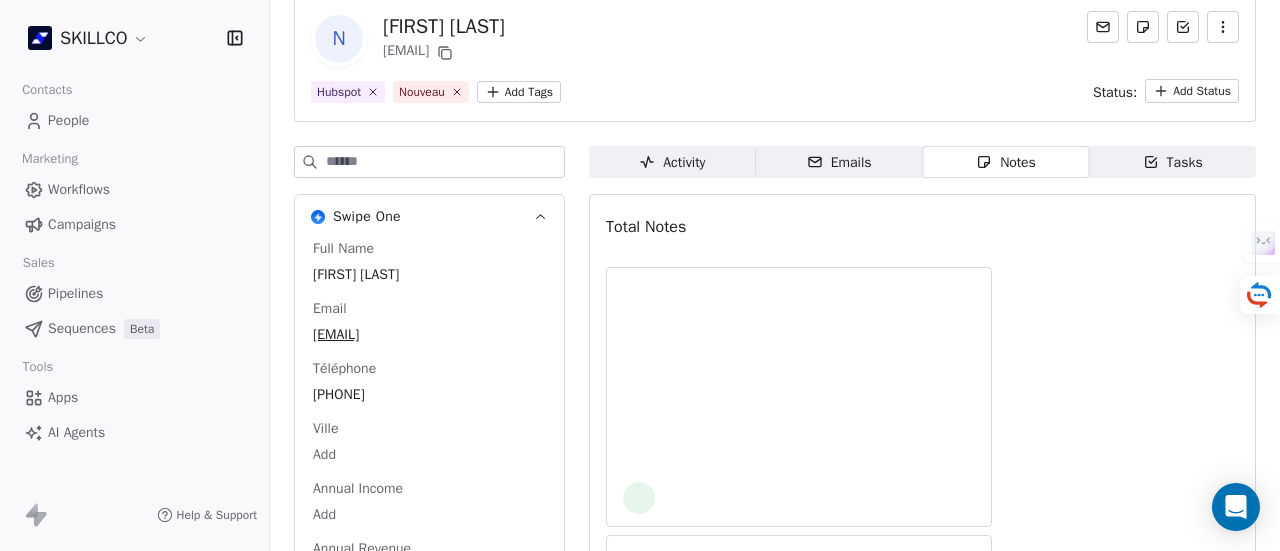 click on "Emails" at bounding box center (839, 162) 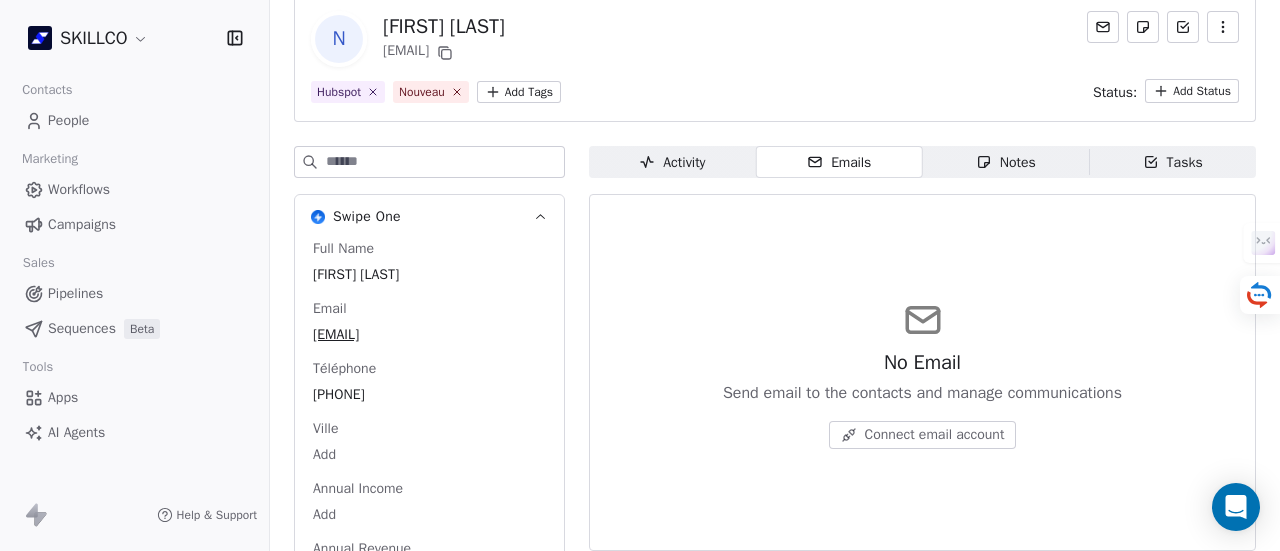 click on "Notes" at bounding box center (1006, 162) 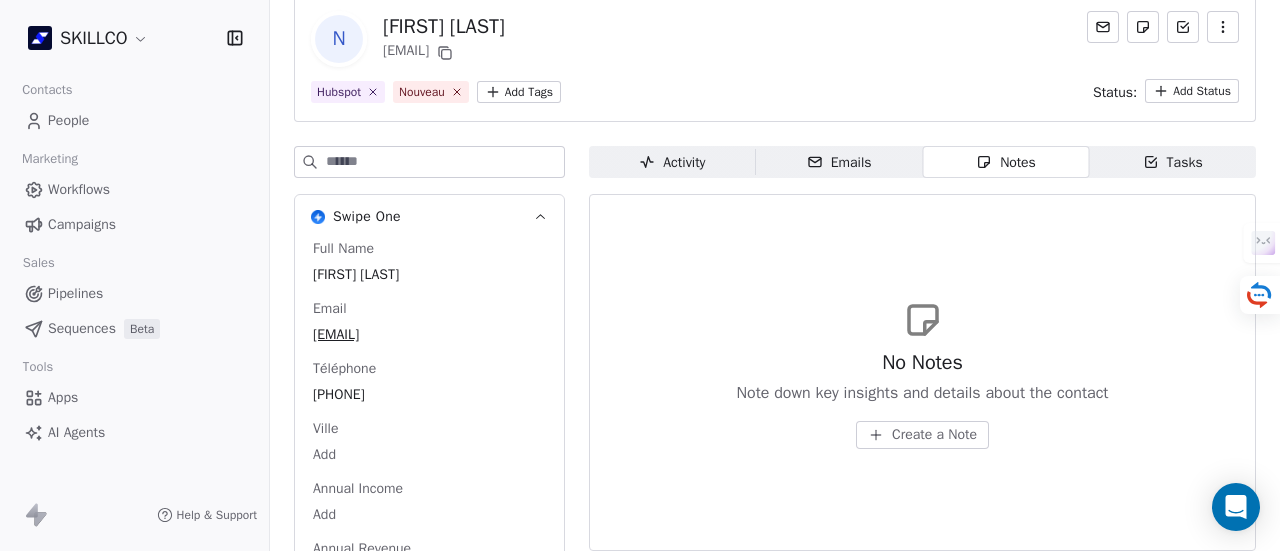 click on "Activity Activity Emails Emails   Notes   Notes Tasks Tasks No Notes Note down key insights and details about the contact   Create a Note" at bounding box center (922, 498) 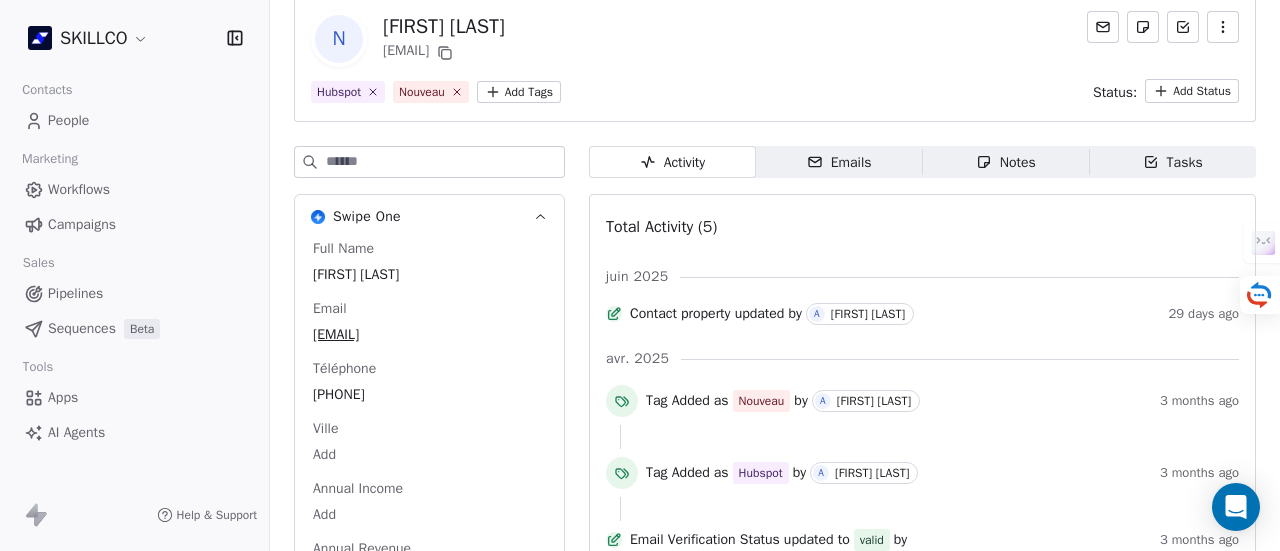 click on "SKILLCO Contacts People Marketing Workflows Campaigns Sales Pipelines Sequences Beta Tools Apps AI Agents Help & Support Back N Nicolas Rousseau majorweb.contact@gmail.com Hubspot Nouveau  Add Tags Status:   Add Status Swipe One Full Name Nicolas Rousseau Email majorweb.contact@gmail.com Téléphone 0765547156 Ville Add Annual Income Add Annual Revenue Add See   46   More   Calendly Activity Activity Emails Emails   Notes   Notes Tasks Tasks Total Activity (5) juin 2025 Contact   property   updated by A Abel SALAH   29 days ago avr. 2025 Tag Added as Nouveau by A Abel SALAH   3 months ago Tag Added as Hubspot by A Abel SALAH   3 months ago Email Verification Status updated to valid by   3 months ago Contact Created   3 months ago" at bounding box center [640, 275] 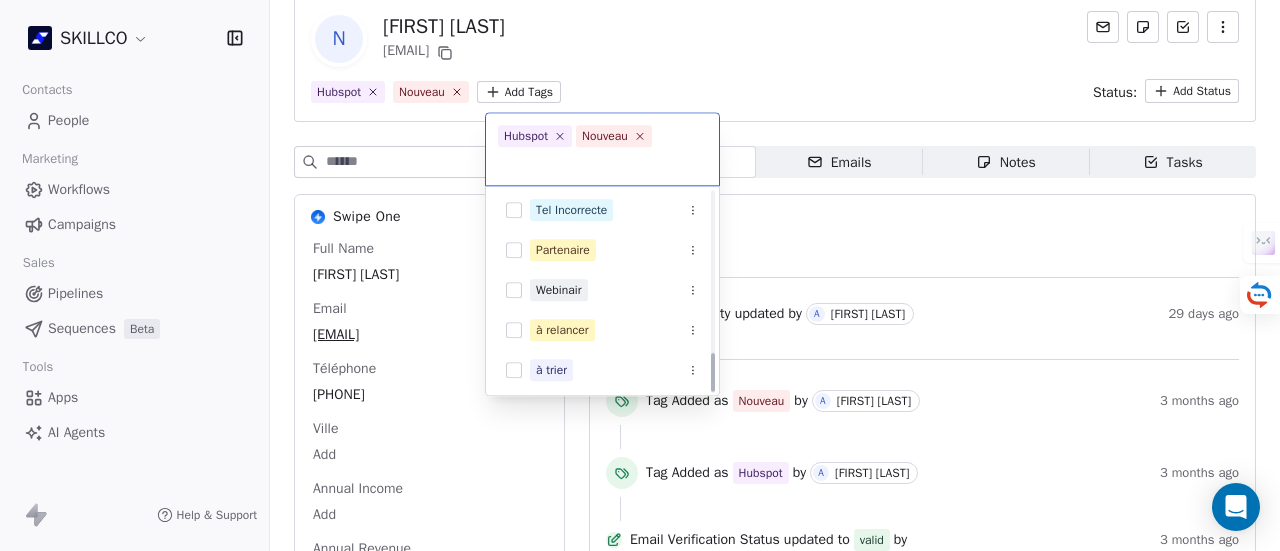 scroll, scrollTop: 806, scrollLeft: 0, axis: vertical 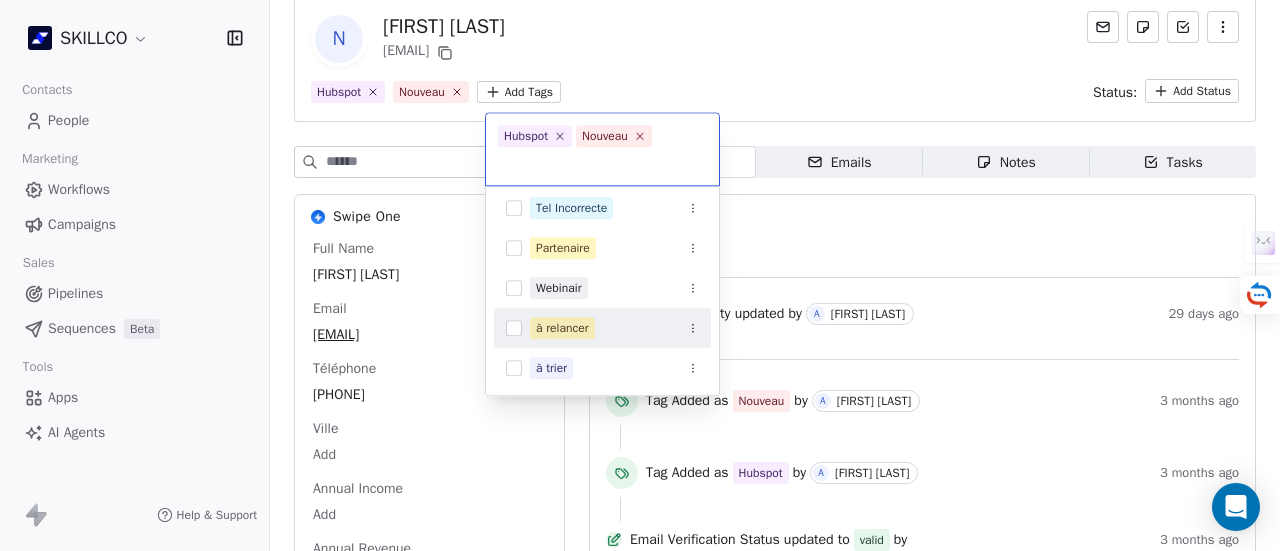 click on "à relancer" at bounding box center (562, 328) 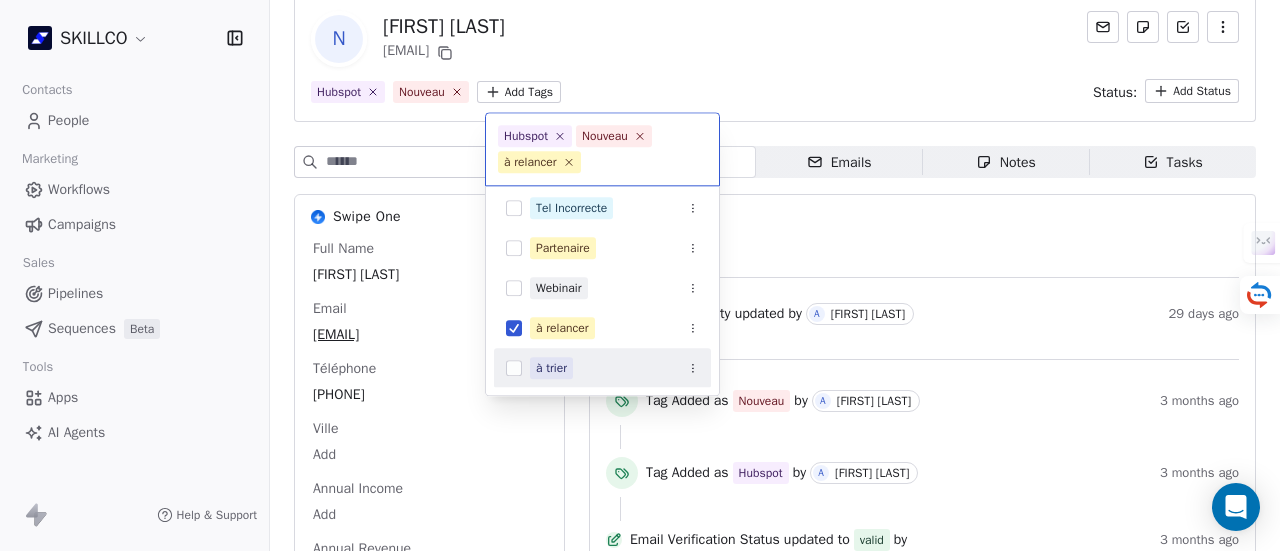 click on "à trier" at bounding box center [551, 368] 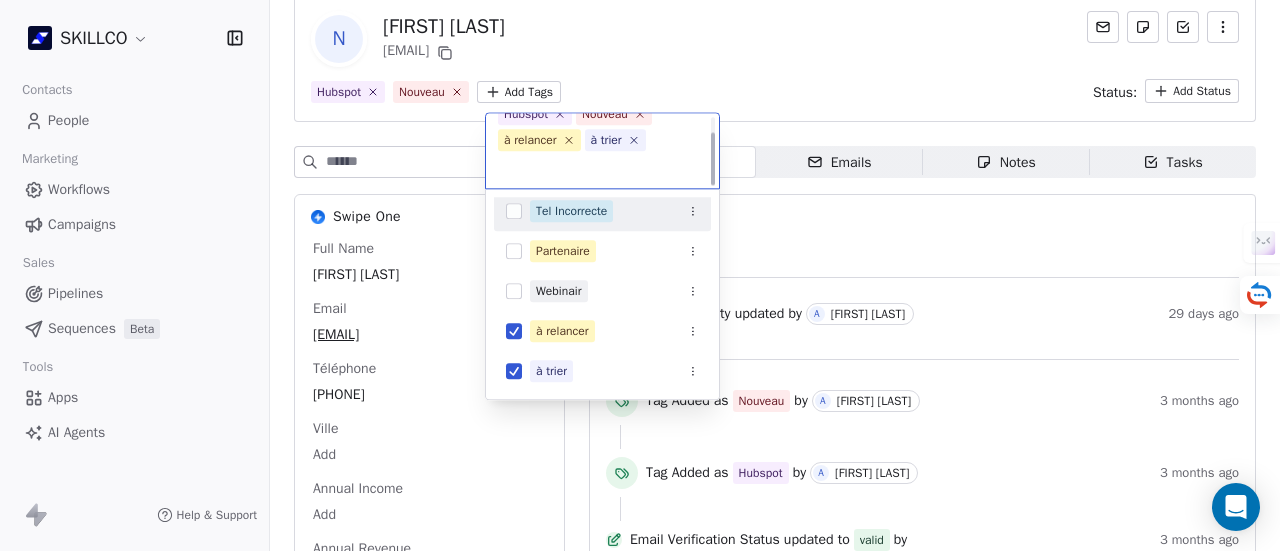 click on "SKILLCO Contacts People Marketing Workflows Campaigns Sales Pipelines Sequences Beta Tools Apps AI Agents Help & Support Back N Nicolas Rousseau majorweb.contact@gmail.com Hubspot Nouveau  Add Tags Status:   Add Status Swipe One Full Name Nicolas Rousseau Email majorweb.contact@gmail.com Téléphone 0765547156 Ville Add Annual Income Add Annual Revenue Add See   46   More   Calendly Activity Activity Emails Emails   Notes   Notes Tasks Tasks Total Activity (5) juin 2025 Contact   property   updated by A Abel SALAH   29 days ago avr. 2025 Tag Added as Nouveau by A Abel SALAH   3 months ago Tag Added as Hubspot by A Abel SALAH   3 months ago Email Verification Status updated to valid by   3 months ago Contact Created   3 months ago
Hubspot Nouveau à relancer à trier Nouveau Price Sensitive Prospection Formation IA RECAP VISIO SITE Tel Incorrecte Partenaire Webinair à relancer à trier" at bounding box center (640, 275) 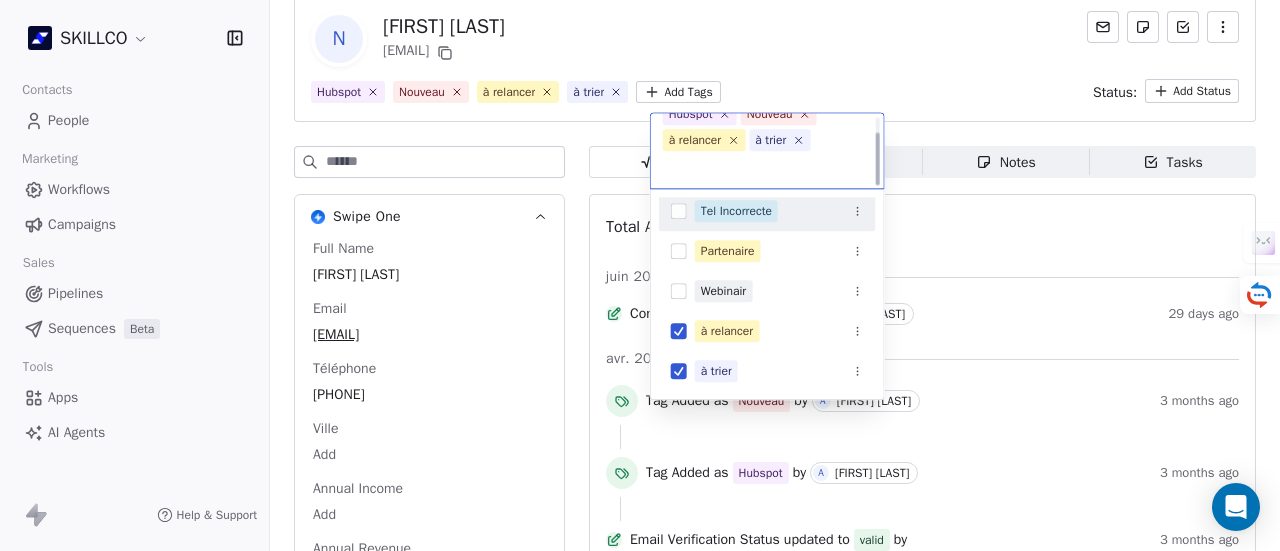scroll, scrollTop: 22, scrollLeft: 0, axis: vertical 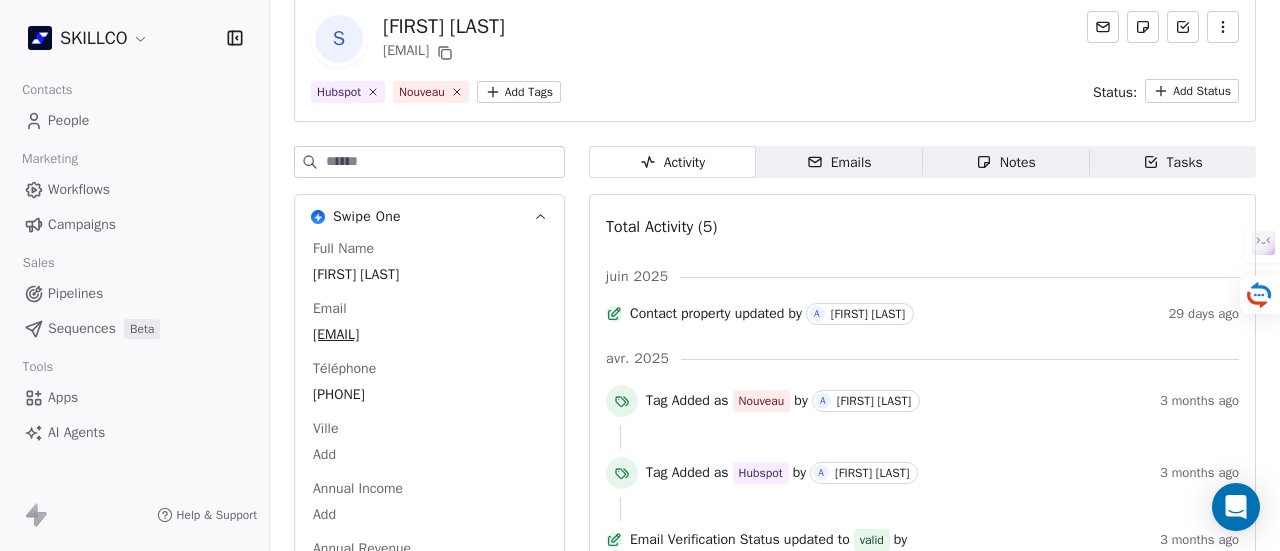 click on "Emails" at bounding box center [839, 162] 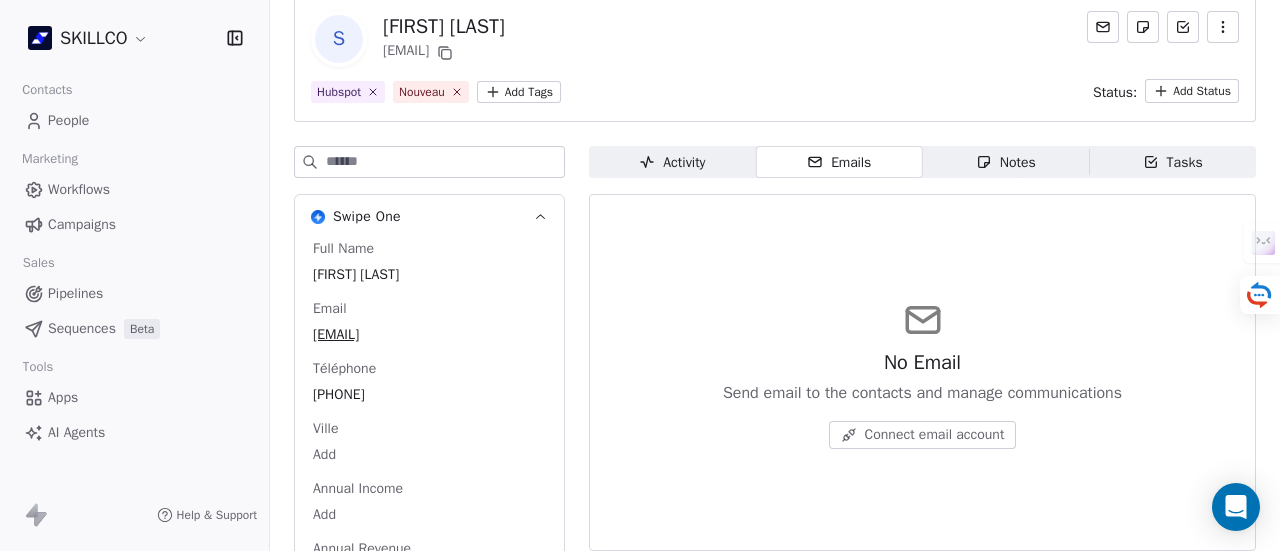 click on "Activity" at bounding box center (672, 162) 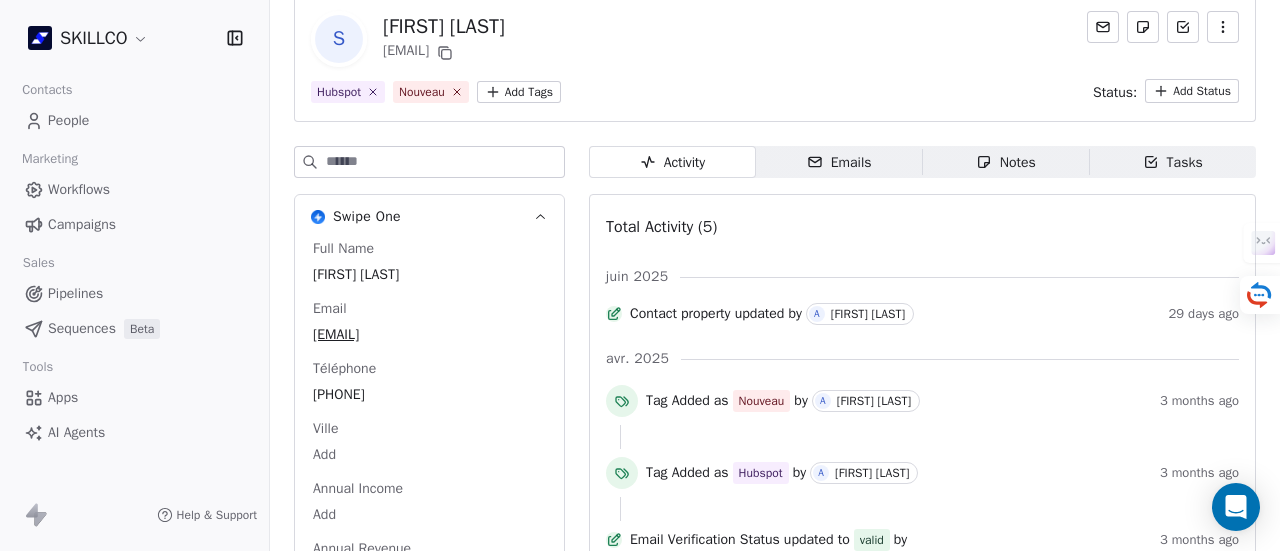 click on "SKILLCO Contacts People Marketing Workflows Campaigns Sales Pipelines Sequences Beta Tools Apps AI Agents Help & Support Back S [FIRST] [LAST] [EMAIL] Hubspot Nouveau Add Tags Status: Add Status Swipe One Full Name [FIRST] [LAST] Email [EMAIL] Téléphone [PHONE] Ville Add Annual Income Add Annual Revenue Add See 46 More Calendly Activity Activity Emails Emails Notes Notes Tasks Tasks Total Activity (5) [DATE] Contact property updated by A [LAST] 29 days ago [DATE] Tag Added as Nouveau by A [LAST] 3 months ago Tag Added as Hubspot by A [LAST] 3 months ago Email Verification Status updated to valid by 3 months ago Contact Created 3 months ago" at bounding box center (640, 275) 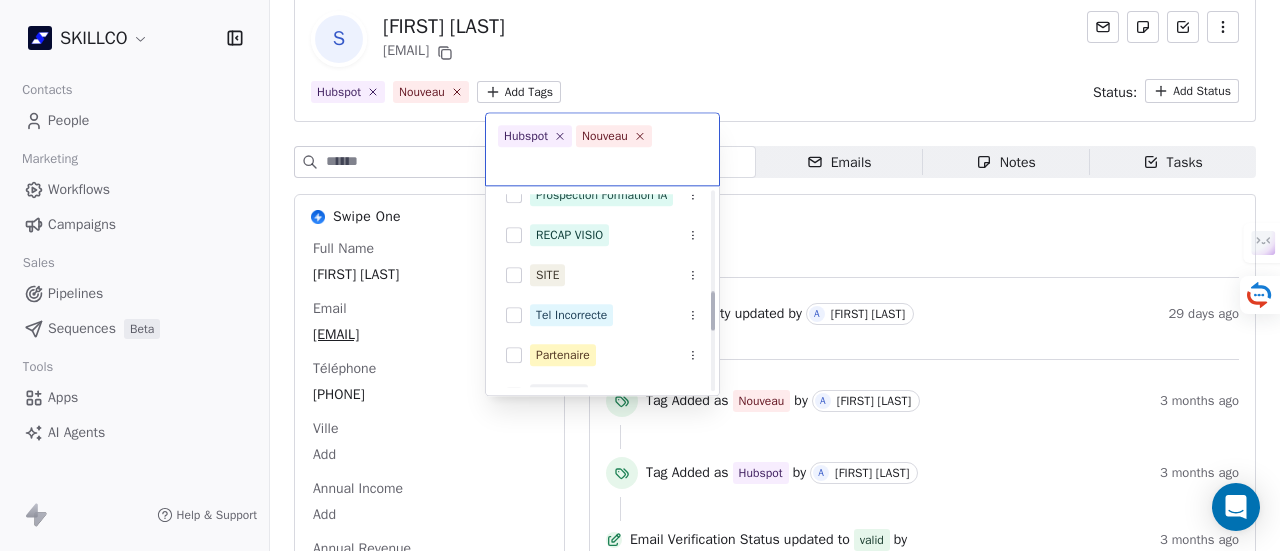 scroll, scrollTop: 806, scrollLeft: 0, axis: vertical 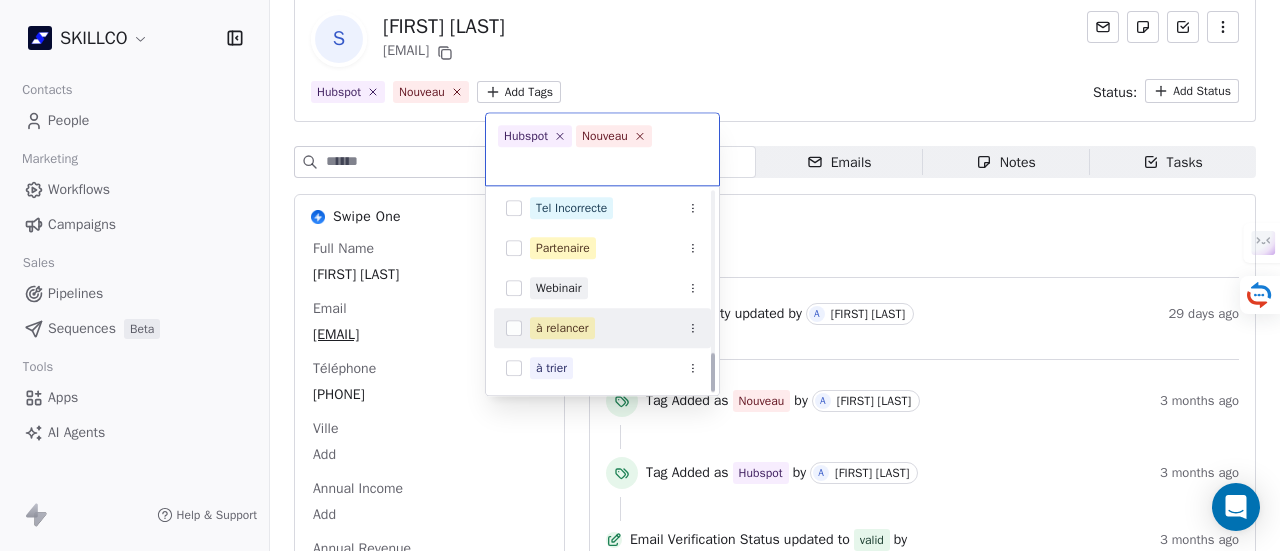 click on "à relancer" at bounding box center (562, 328) 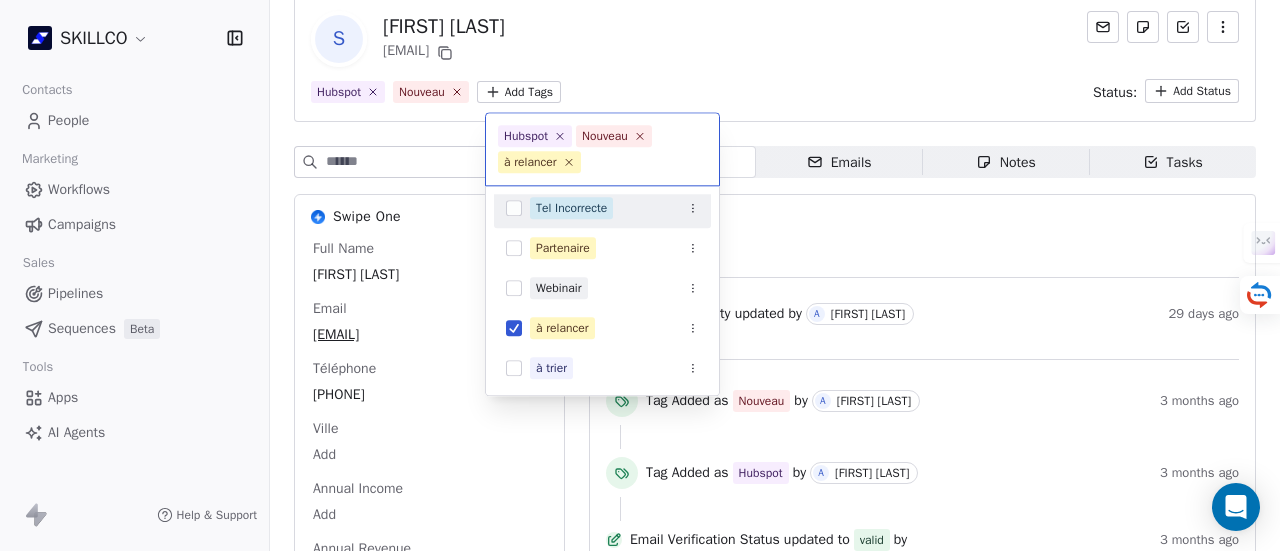 click on "SKILLCO Contacts People Marketing Workflows Campaigns Sales Pipelines Sequences Beta Tools Apps AI Agents Help & Support Back S [FIRST] [LAST] [EMAIL] Hubspot Nouveau Add Tags Status: Add Status Swipe One Full Name [FIRST] [LAST] Email [EMAIL] Téléphone [PHONE] Ville Add Annual Income Add Annual Revenue Add See 46 More Calendly Activity Activity Emails Emails Notes Notes Tasks Tasks Total Activity (5) [DATE] Contact property updated by A [LAST] 29 days ago [DATE] Tag Added as Nouveau by A [LAST] 3 months ago Tag Added as Hubspot by A [LAST] 3 months ago Email Verification Status updated to valid by 3 months ago Contact Created 3 months ago
Hubspot Nouveau à relancer Nouveau Price Sensitive Prospection Formation IA RECAP VISIO SITE Tel Incorrecte Partenaire Webinair à relancer à trier" at bounding box center (640, 275) 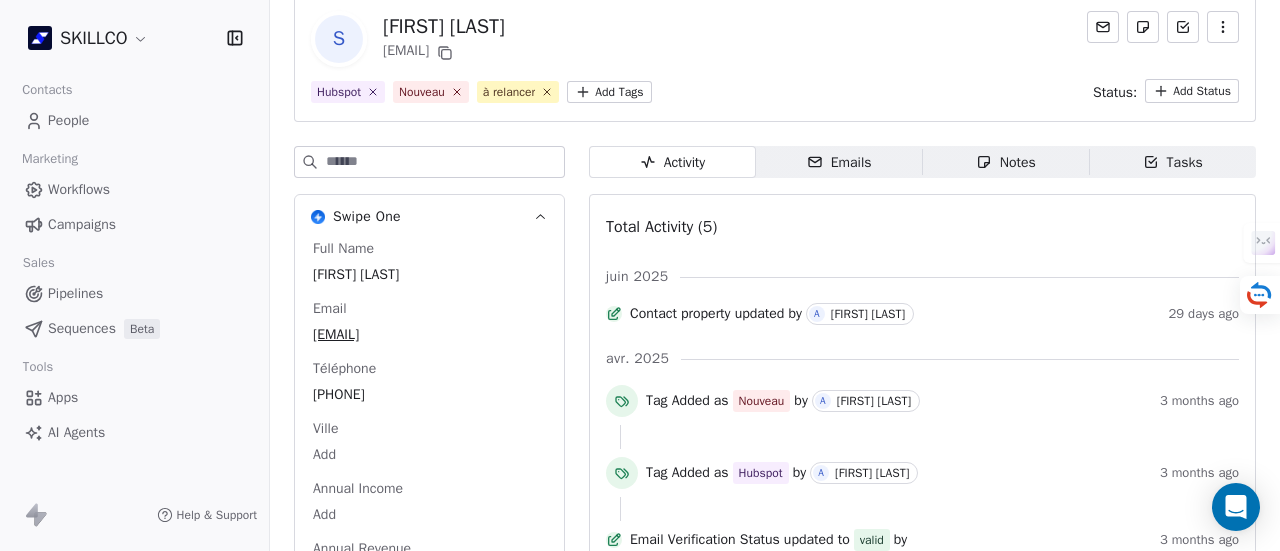 click on "Notes   Notes" at bounding box center (1006, 162) 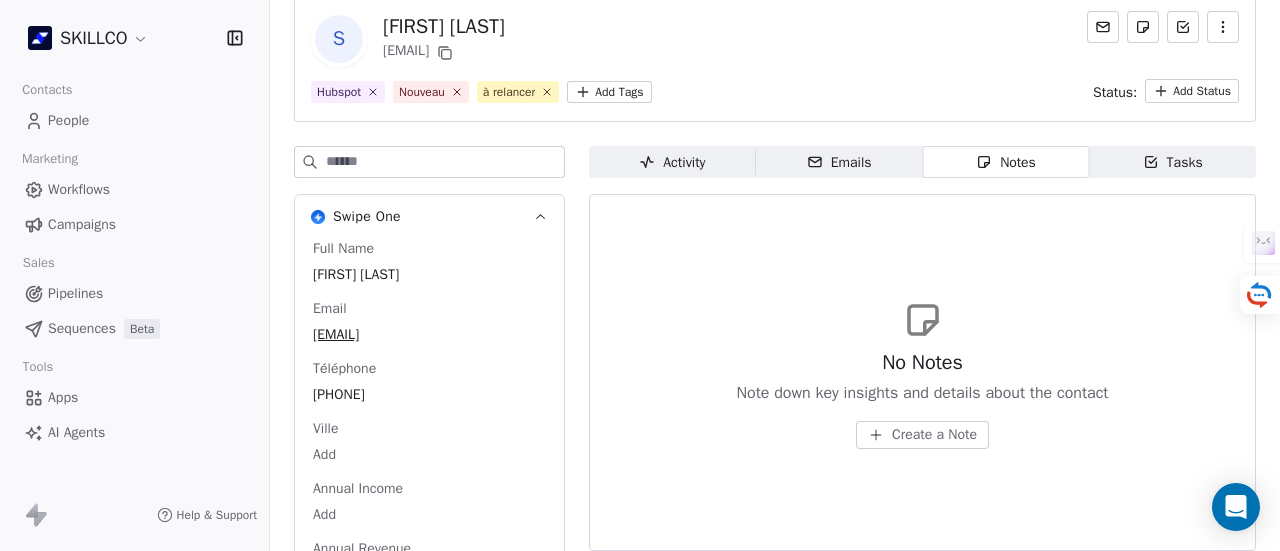 click on "Create a Note" at bounding box center [934, 435] 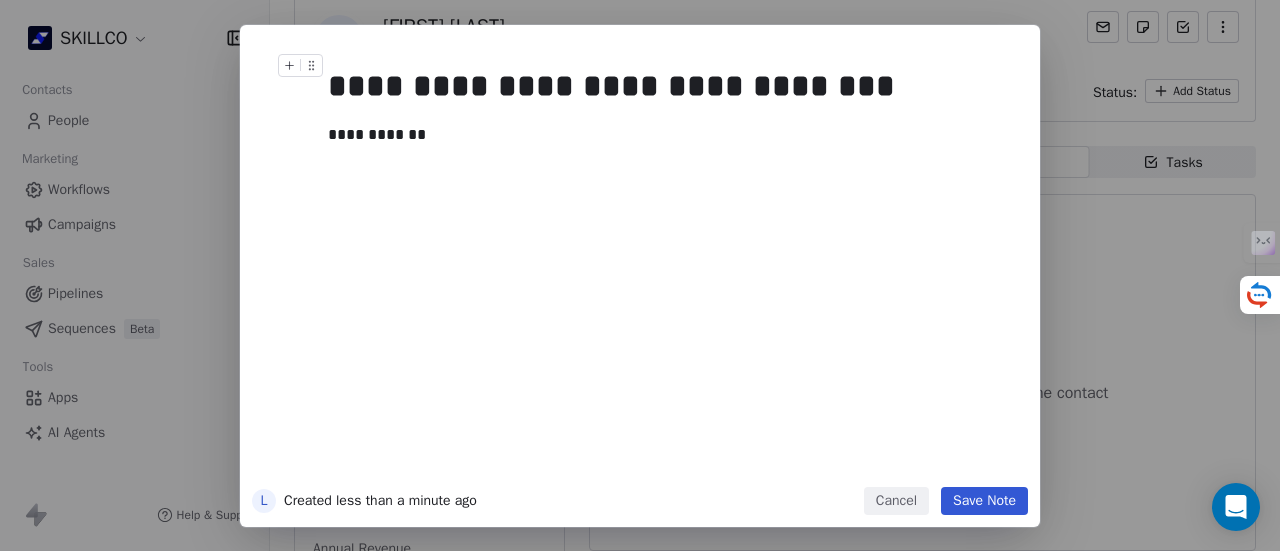 click on "Save Note" at bounding box center [984, 501] 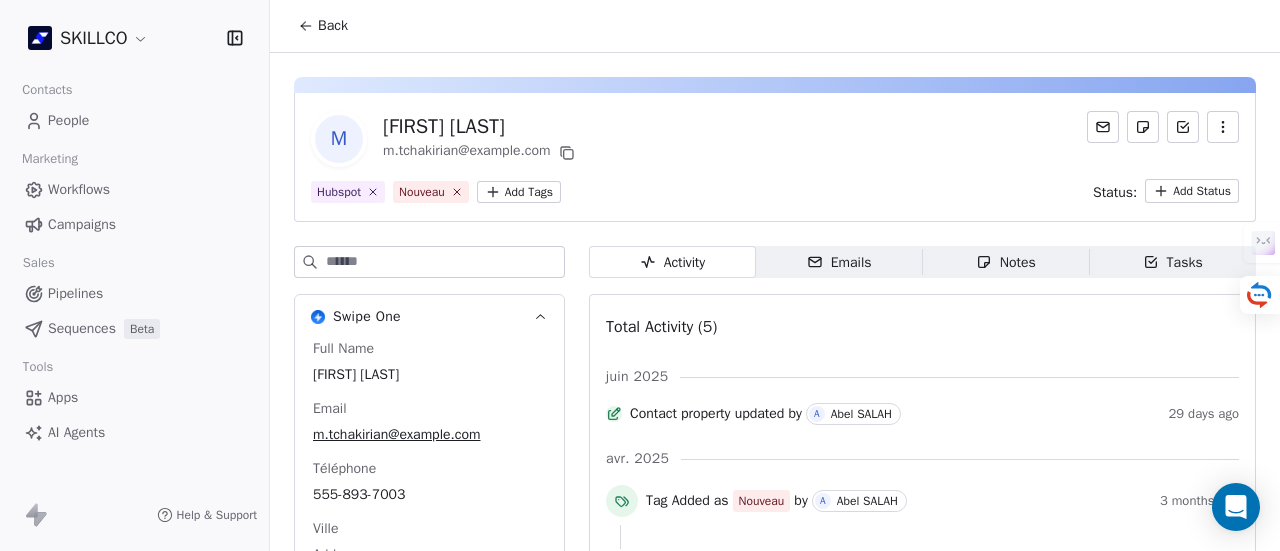 scroll, scrollTop: 100, scrollLeft: 0, axis: vertical 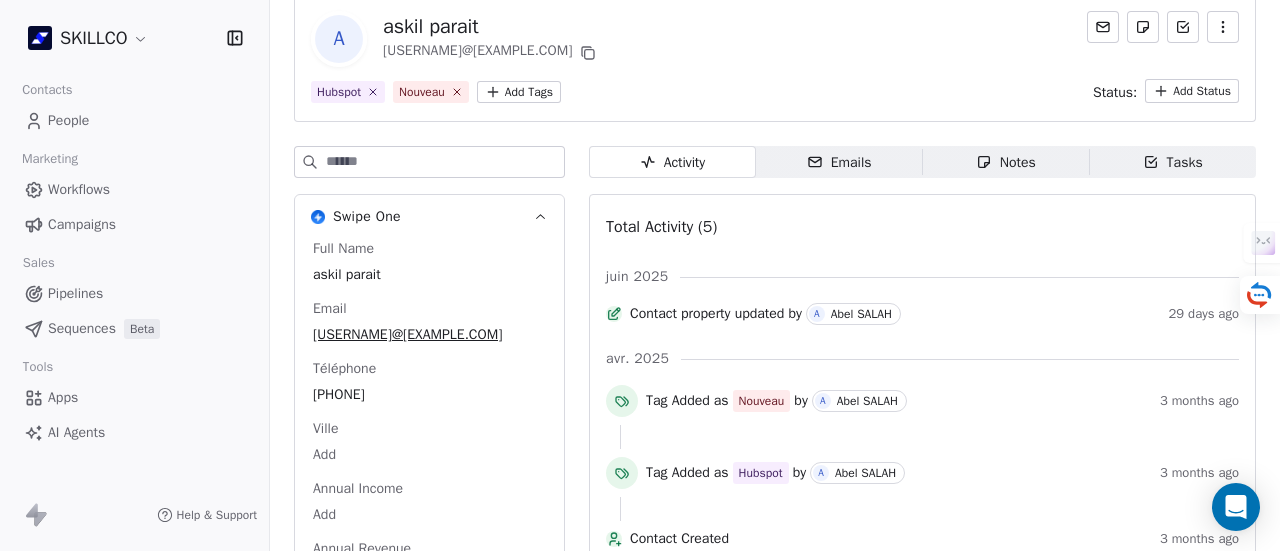 click on "Emails" at bounding box center [839, 162] 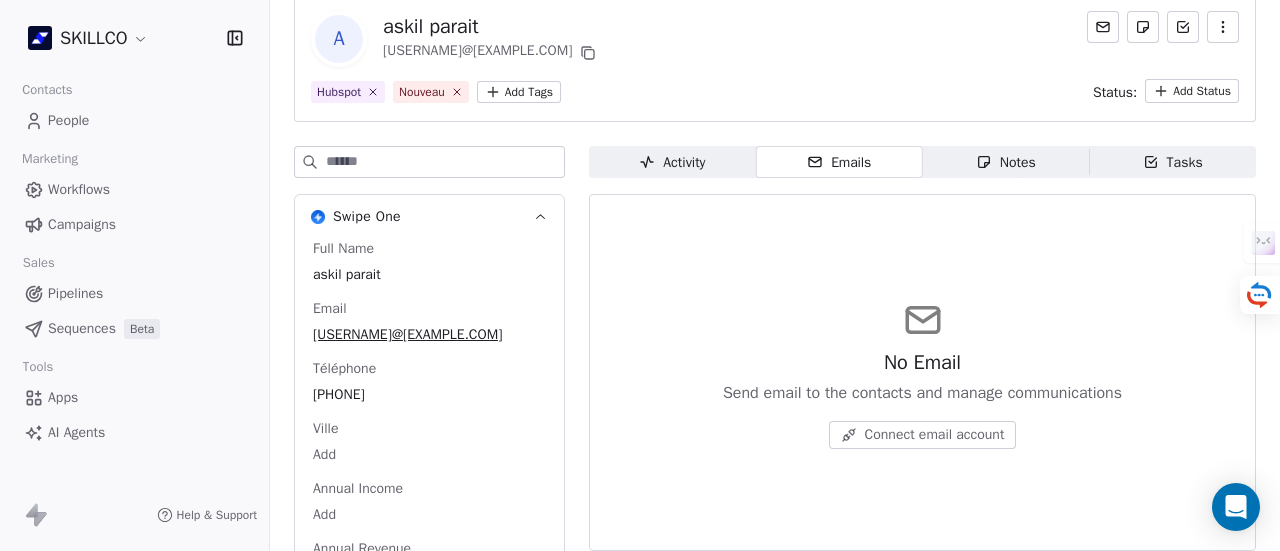 click 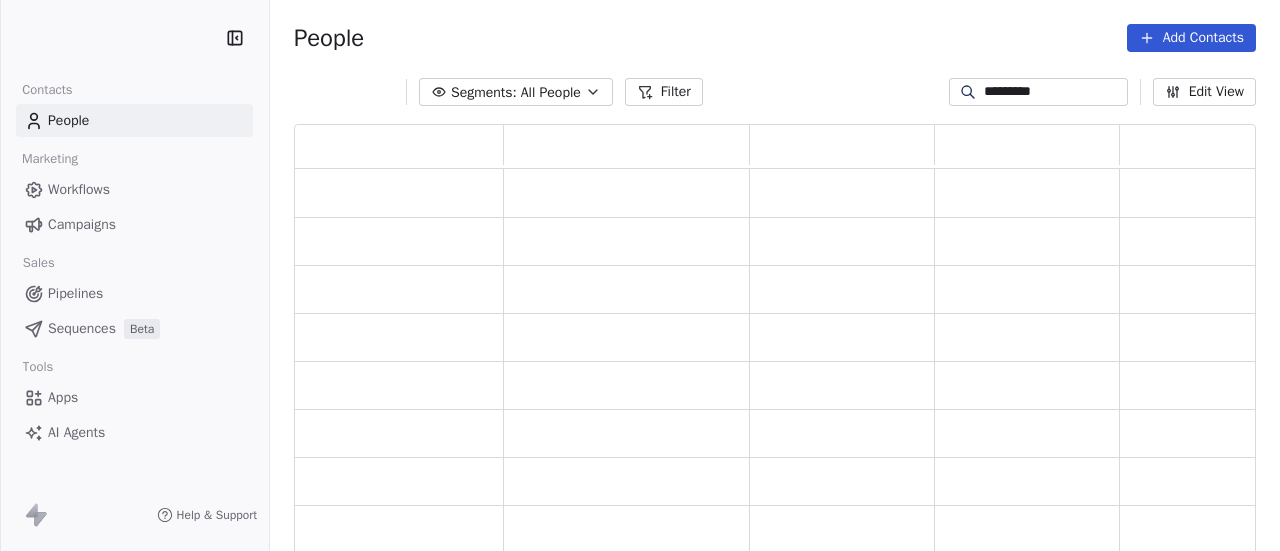 scroll, scrollTop: 0, scrollLeft: 0, axis: both 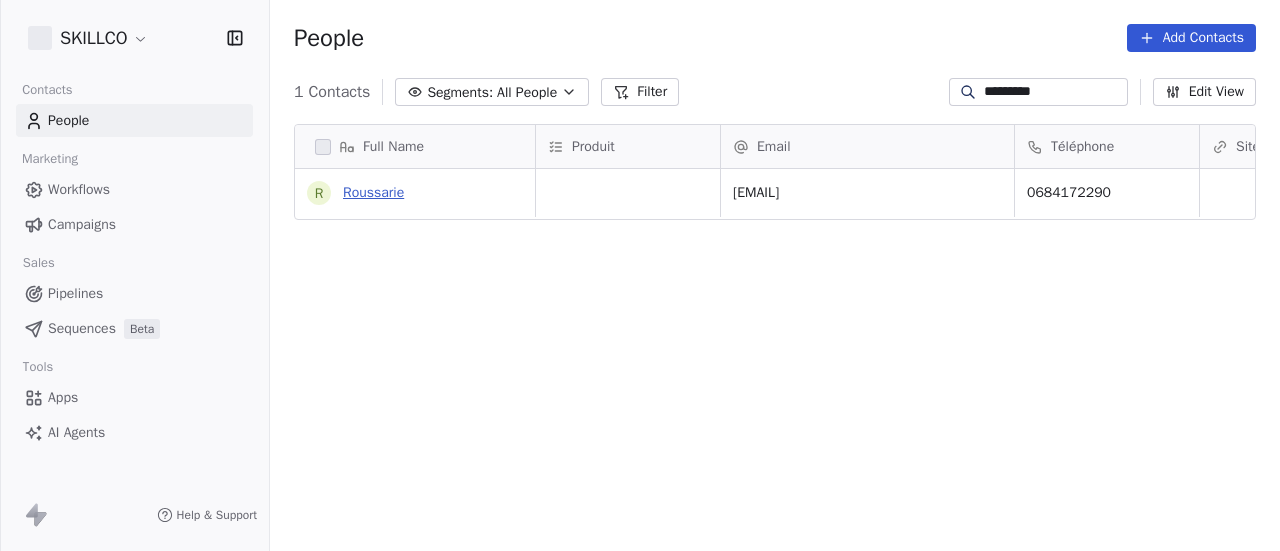 type on "*********" 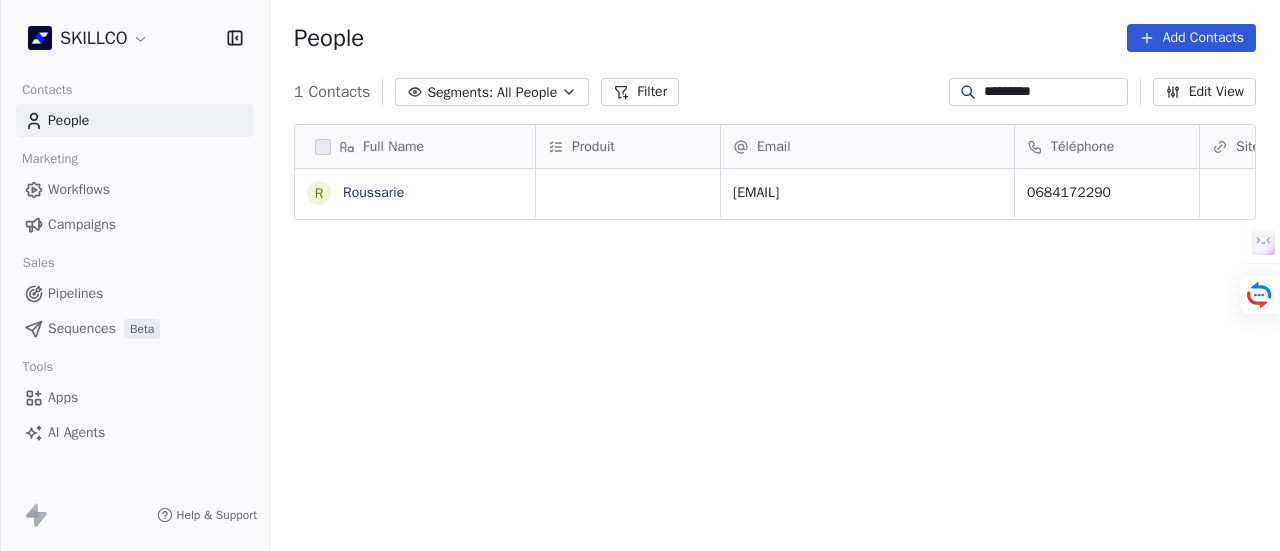 scroll, scrollTop: 16, scrollLeft: 16, axis: both 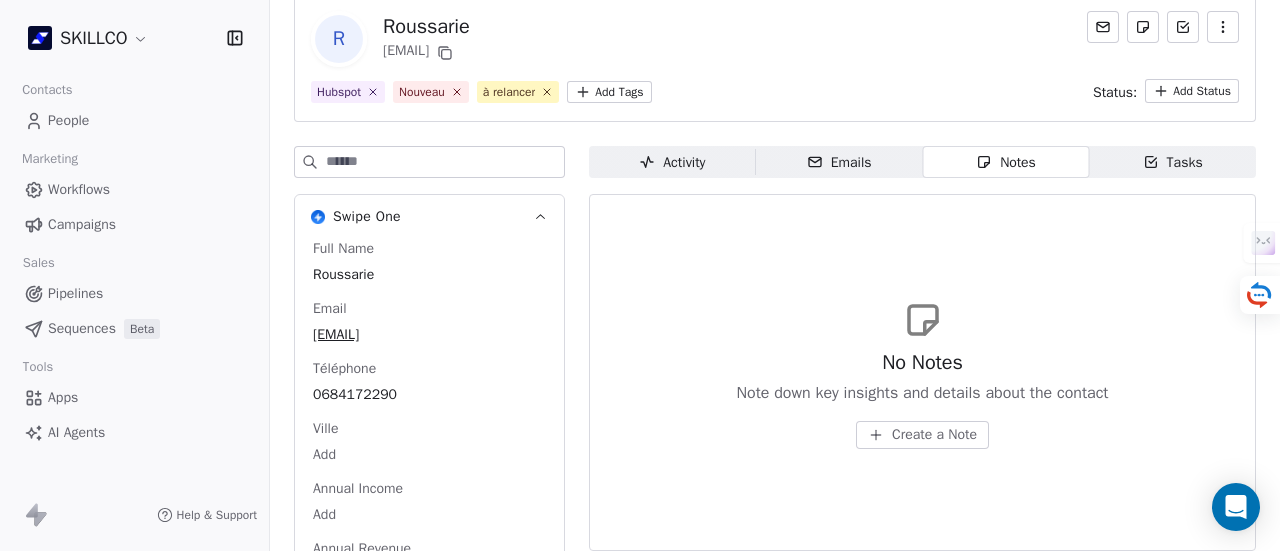 click on "No Notes Note down key insights and details about the contact   Create a Note" at bounding box center [922, 374] 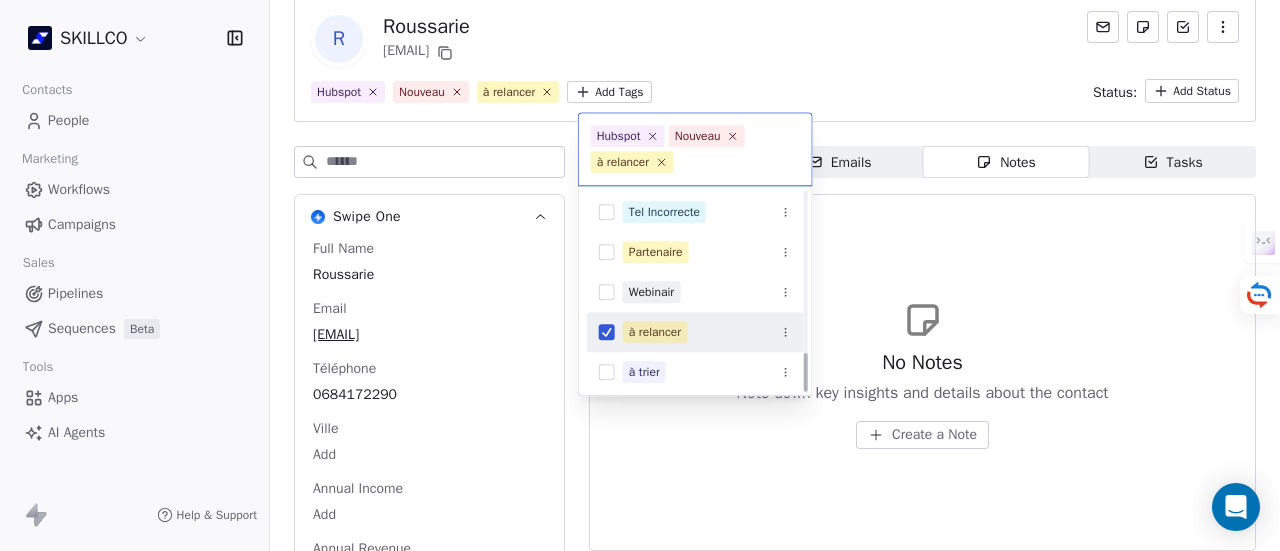 scroll, scrollTop: 806, scrollLeft: 0, axis: vertical 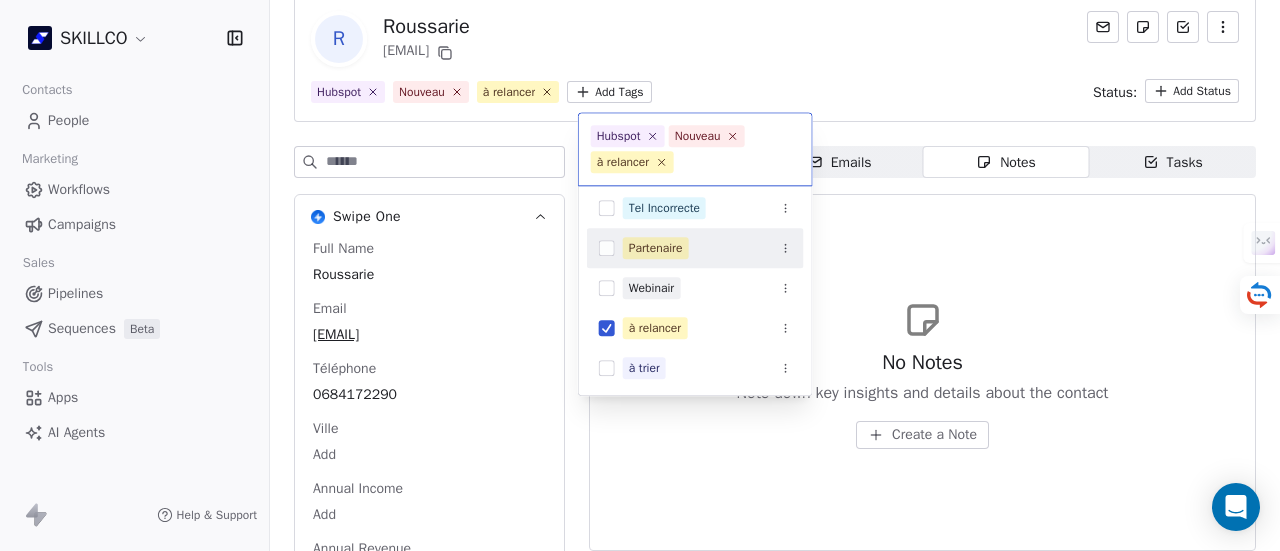 click on "SKILLCO Contacts People Marketing Workflows Campaigns Sales Pipelines Sequences Beta Tools Apps AI Agents Help & Support Back R Roussarie comcfrance@gmail.com Hubspot Nouveau à relancer  Add Tags Status:   Add Status Swipe One Full Name Roussarie Email comcfrance@gmail.com Téléphone 0684172290 Ville Add Annual Income Add Annual Revenue Add See   46   More   Calendly Activity Activity Emails Emails   Notes   Notes Tasks Tasks No Notes Note down key insights and details about the contact   Create a Note
Hubspot Nouveau à relancer Nouveau Price Sensitive Prospection Formation IA RECAP VISIO SITE Tel Incorrecte Partenaire Webinair à relancer à trier" at bounding box center (640, 275) 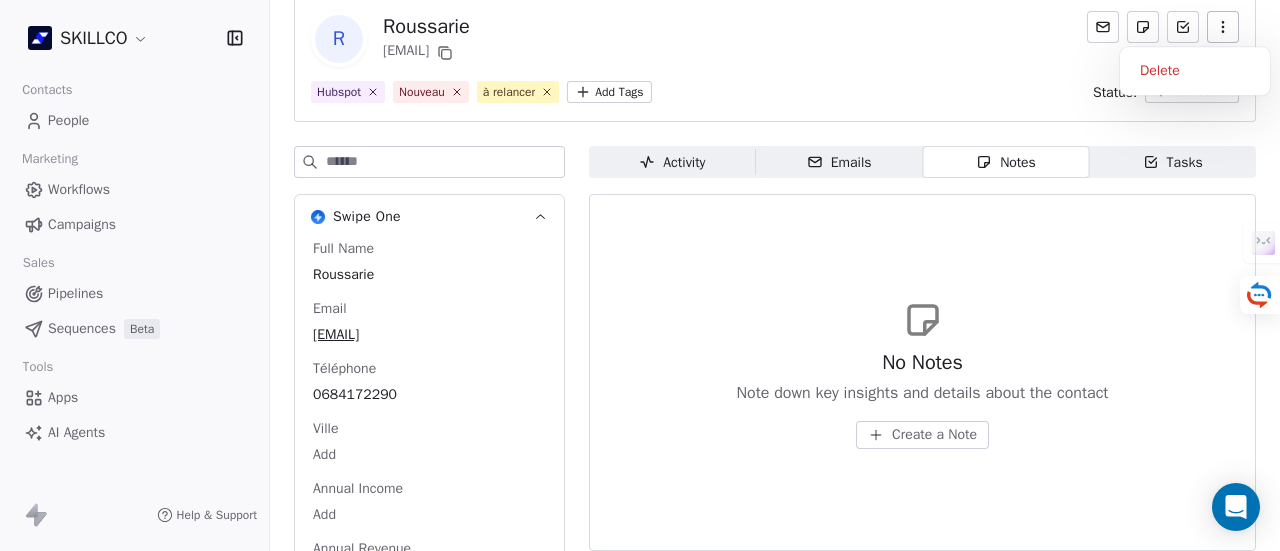 click at bounding box center [1223, 27] 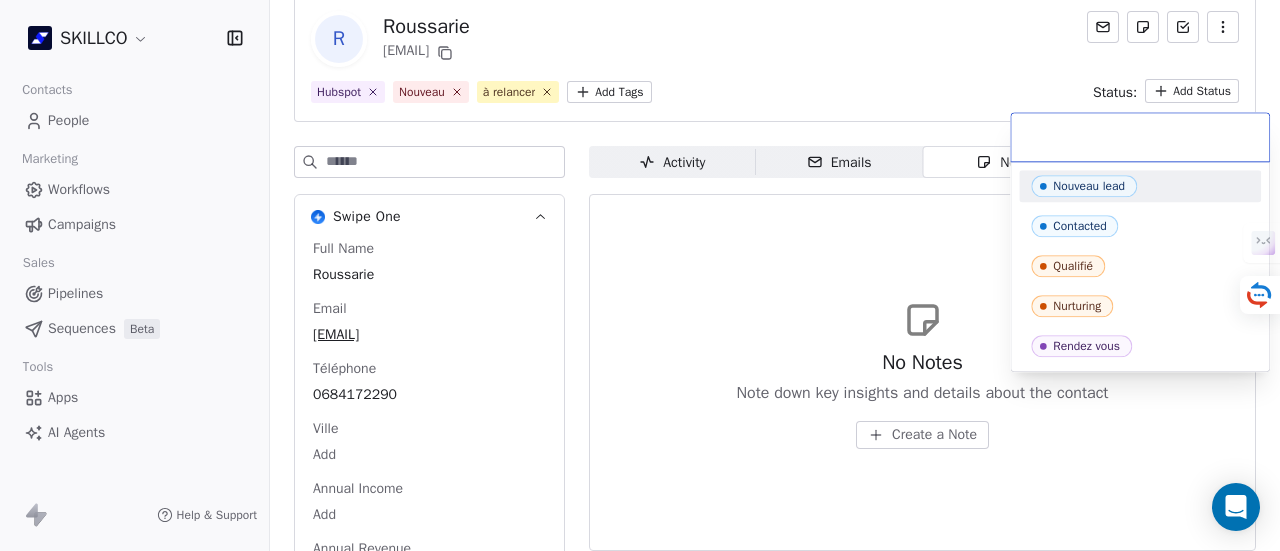 click on "SKILLCO Contacts People Marketing Workflows Campaigns Sales Pipelines Sequences Beta Tools Apps AI Agents Help & Support Back R Roussarie comcfrance@gmail.com Hubspot Nouveau à relancer  Add Tags Status:   Add Status Swipe One Full Name Roussarie Email comcfrance@gmail.com Téléphone 0684172290 Ville Add Annual Income Add Annual Revenue Add See   46   More   Calendly Activity Activity Emails Emails   Notes   Notes Tasks Tasks No Notes Note down key insights and details about the contact   Create a Note
Delete Nouveau lead Contacted Qualifié Nurturing Rendez vous Devis envoyé Negociation Decision Pending Gagné Perdu A qualifier" at bounding box center (640, 275) 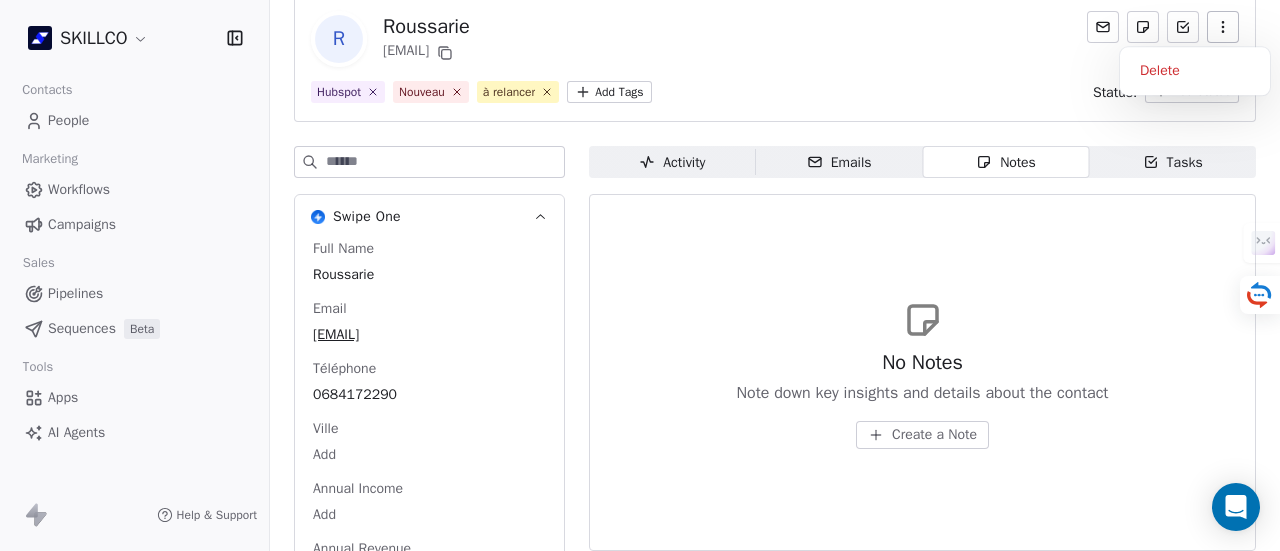 click at bounding box center [1223, 27] 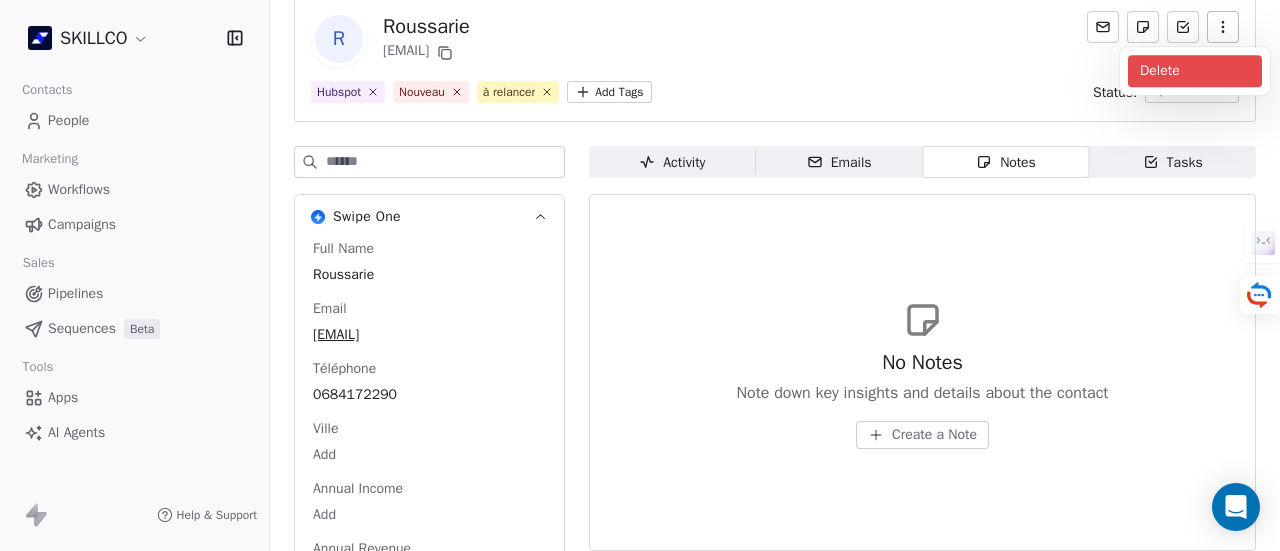click on "Delete" at bounding box center [1195, 71] 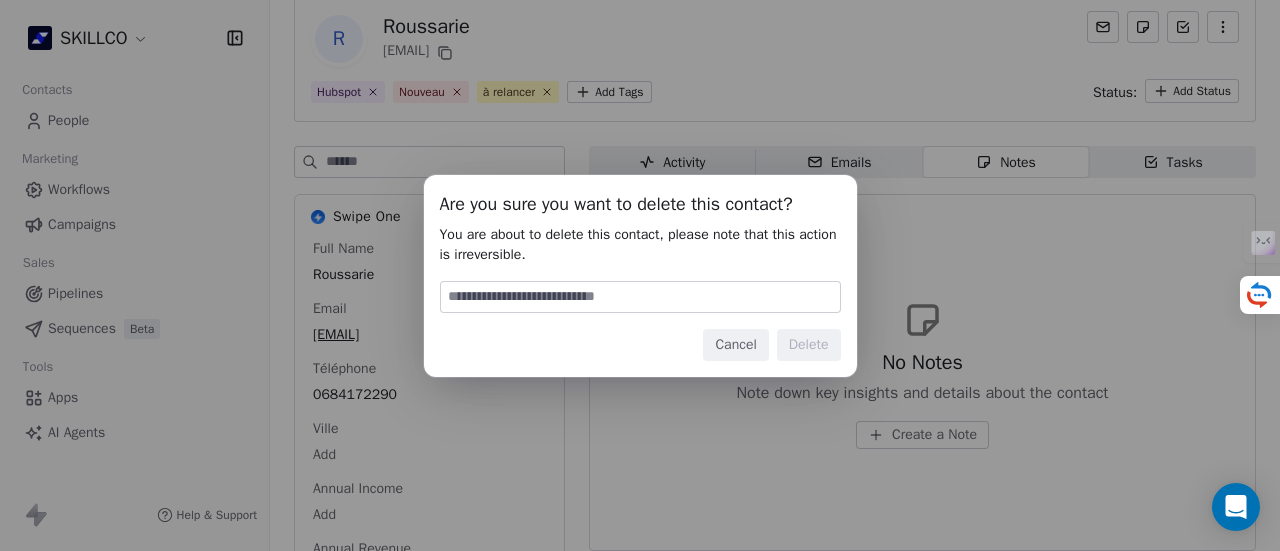 click on "Are you sure you want to delete this contact? You are about to delete this contact, please note that this action is irreversible. Cancel Delete" at bounding box center [640, 276] 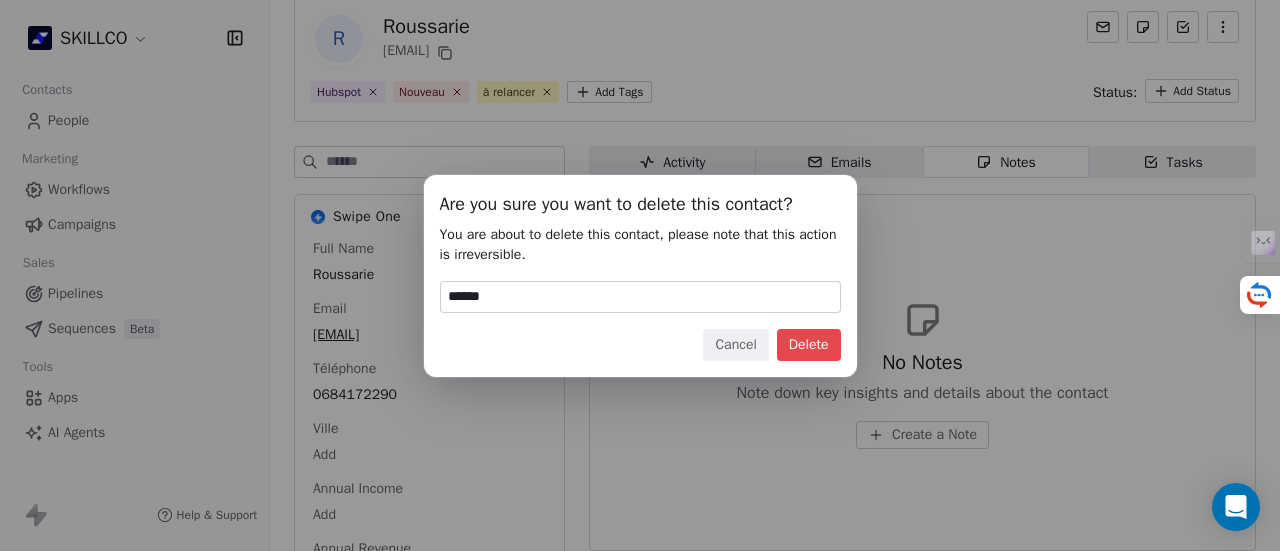 drag, startPoint x: 823, startPoint y: 329, endPoint x: 810, endPoint y: 349, distance: 23.853722 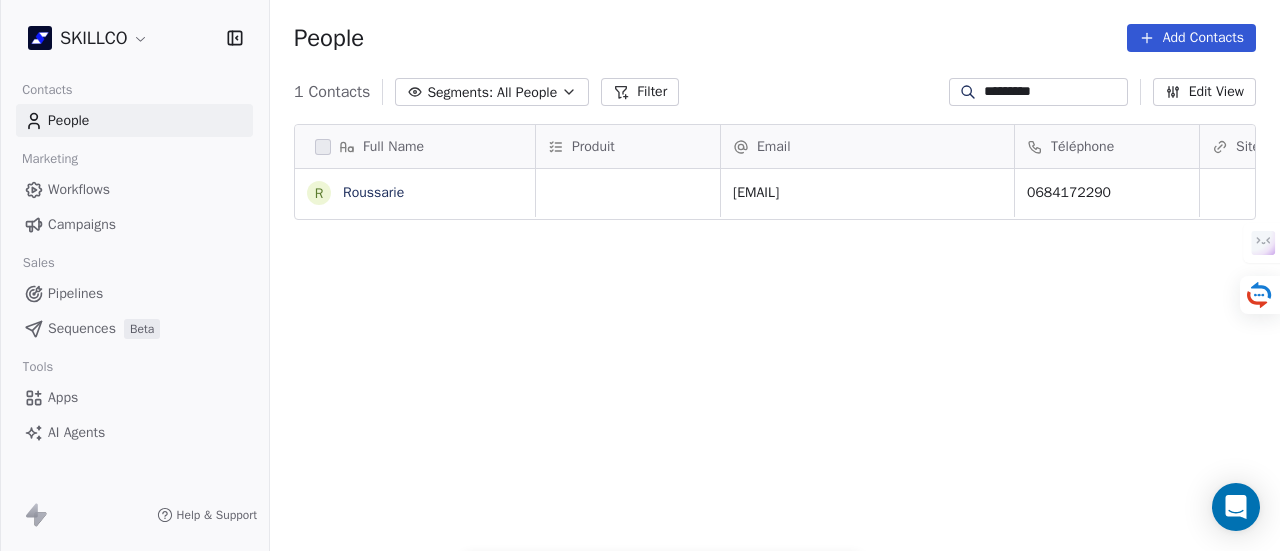 scroll, scrollTop: 0, scrollLeft: 0, axis: both 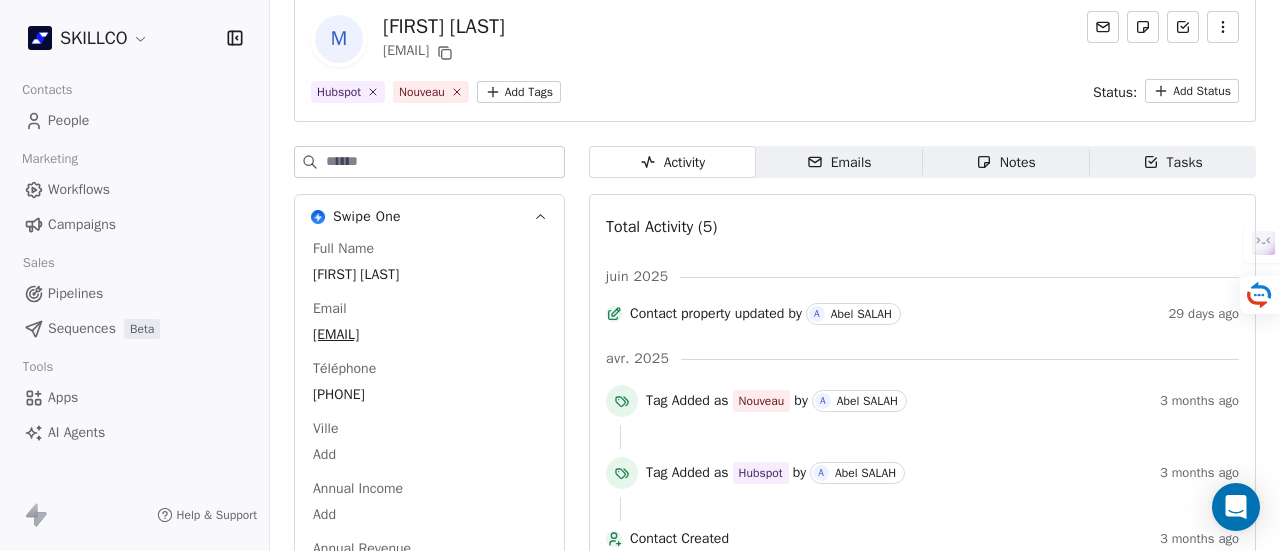 click on "SKILLCO Contacts People Marketing Workflows Campaigns Sales Pipelines Sequences Beta Tools Apps AI Agents Help & Support Back M [FIRST] [LAST] [EMAIL] Hubspot Nouveau Add Tags Status: Add Status Swipe One Full Name [FIRST] [LAST] Email [EMAIL] Téléphone [PHONE] Ville Add Annual Income Add Annual Revenue Add See 46 More Calendly Activity Activity Emails Emails Notes Notes Tasks Tasks Total Activity (5) juin 2025 Contact property updated by A [LAST] 29 days ago avr. 2025 Tag Added as Nouveau by A [LAST] 3 months ago Tag Added as Hubspot by A [LAST] 3 months ago Contact Created 3 months ago Email Verification Status updated to valid by 3 months ago" at bounding box center (640, 275) 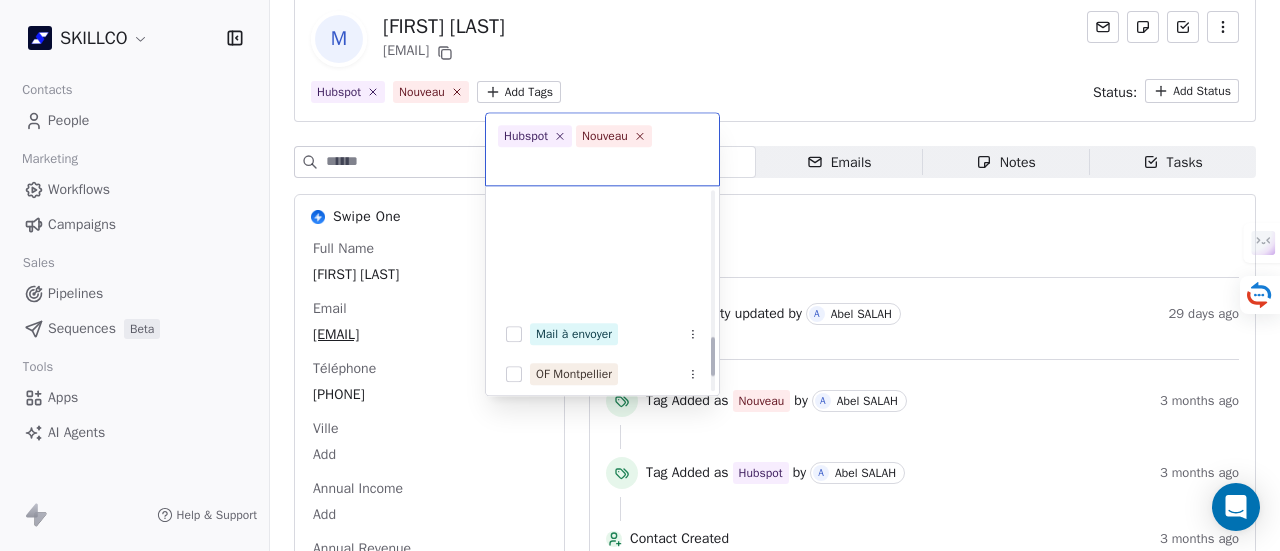scroll, scrollTop: 806, scrollLeft: 0, axis: vertical 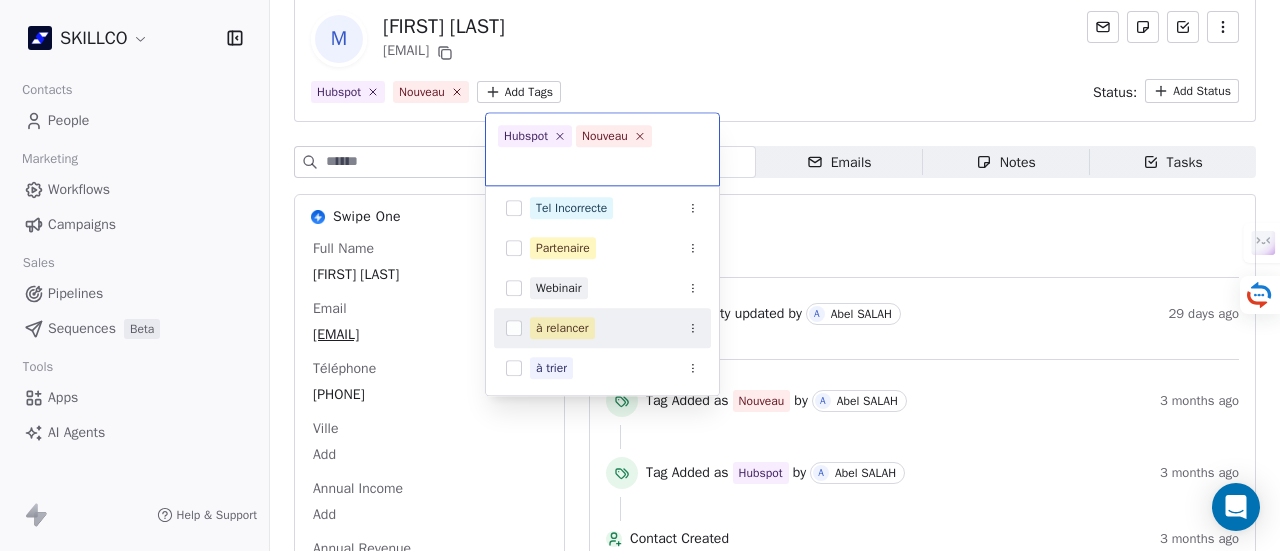 click on "à relancer" at bounding box center (562, 328) 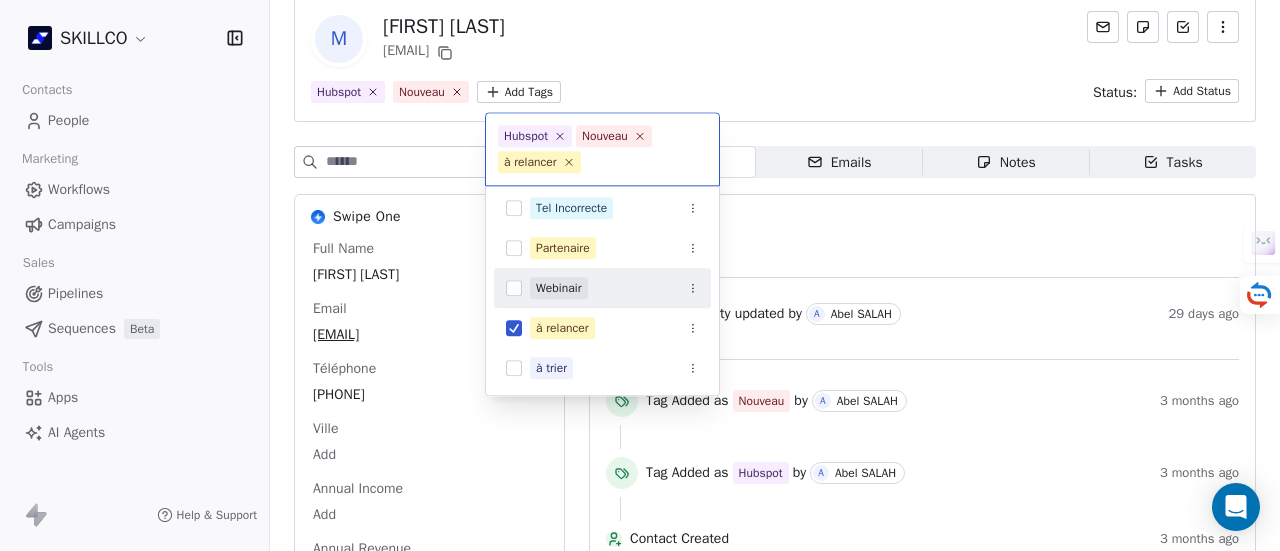 click on "SKILLCO Contacts People Marketing Workflows Campaigns Sales Pipelines Sequences Beta Tools Apps AI Agents Help & Support Back M Mohamed BENNACER mm.bennacer@gmail.com Hubspot Nouveau  Add Tags Status:   Add Status Swipe One Full Name Mohamed BENNACER Email mm.bennacer@gmail.com Téléphone 0602417810 Ville Add Annual Income Add Annual Revenue Add See   46   More   Calendly Activity Activity Emails Emails   Notes   Notes Tasks Tasks Total Activity (5) juin 2025 Contact   property   updated by A Abel SALAH   29 days ago avr. 2025 Tag Added as Nouveau by A Abel SALAH   3 months ago Tag Added as Hubspot by A Abel SALAH   3 months ago Contact Created   3 months ago Email Verification Status updated to valid by   3 months ago
Hubspot Nouveau à relancer Nouveau Price Sensitive Prospection Formation IA RECAP VISIO SITE Tel Incorrecte Partenaire Webinair à relancer à trier" at bounding box center [640, 275] 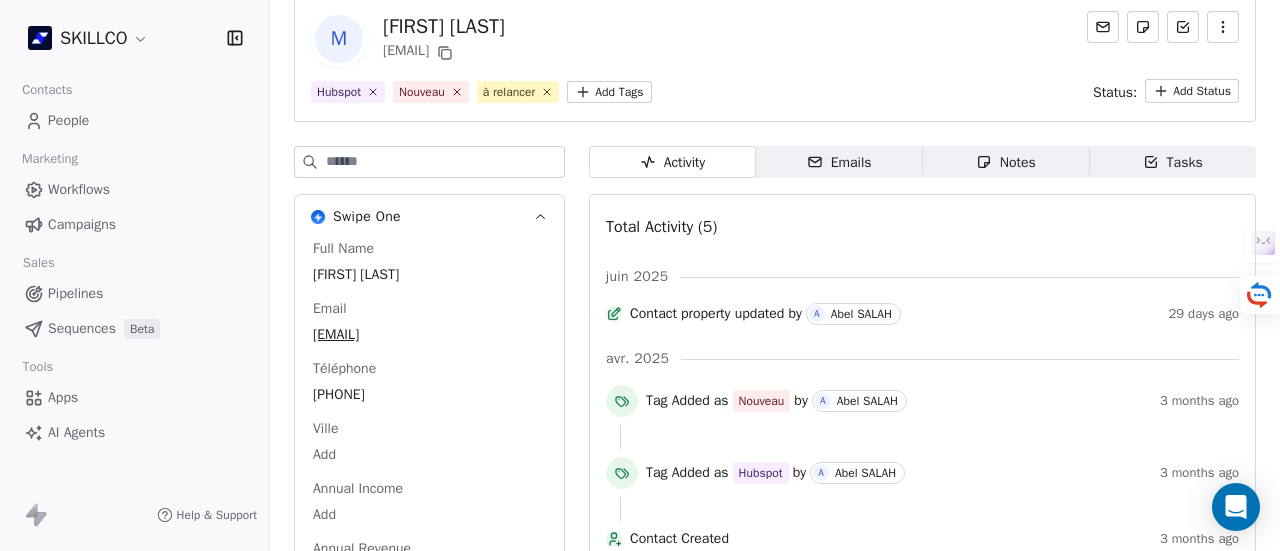click on "Notes" at bounding box center [1006, 162] 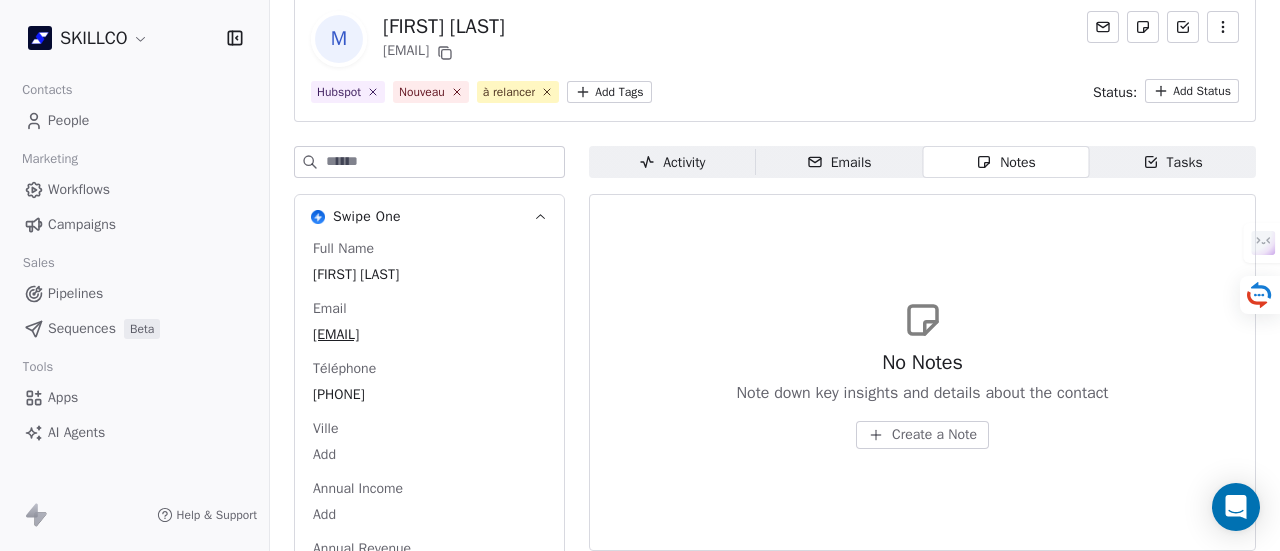 click on "Create a Note" at bounding box center [934, 435] 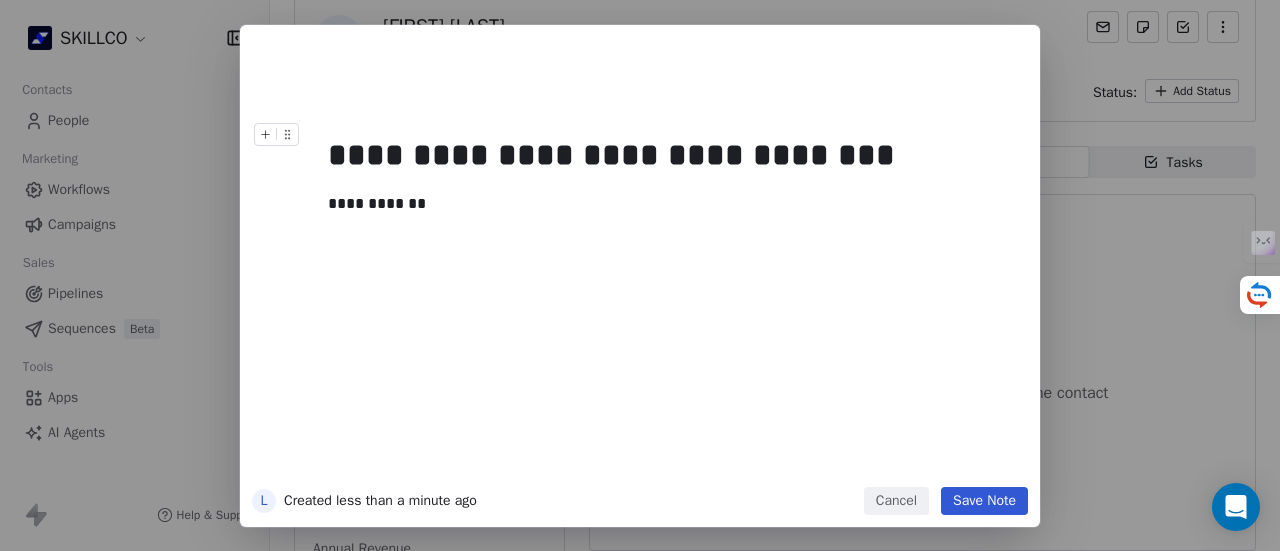 drag, startPoint x: 998, startPoint y: 496, endPoint x: 987, endPoint y: 485, distance: 15.556349 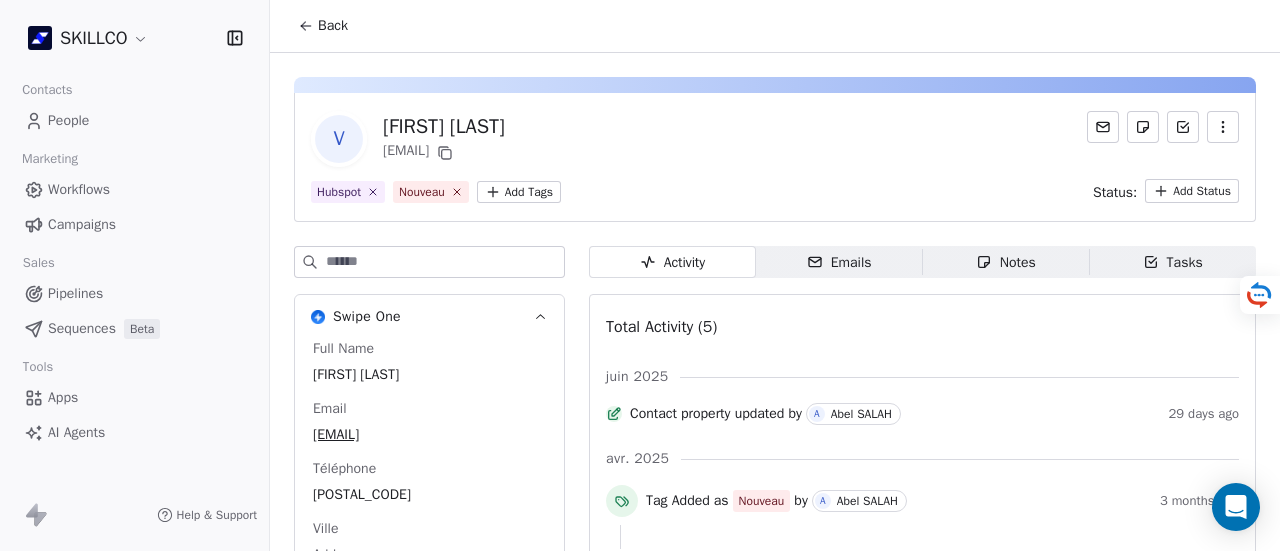 scroll, scrollTop: 0, scrollLeft: 0, axis: both 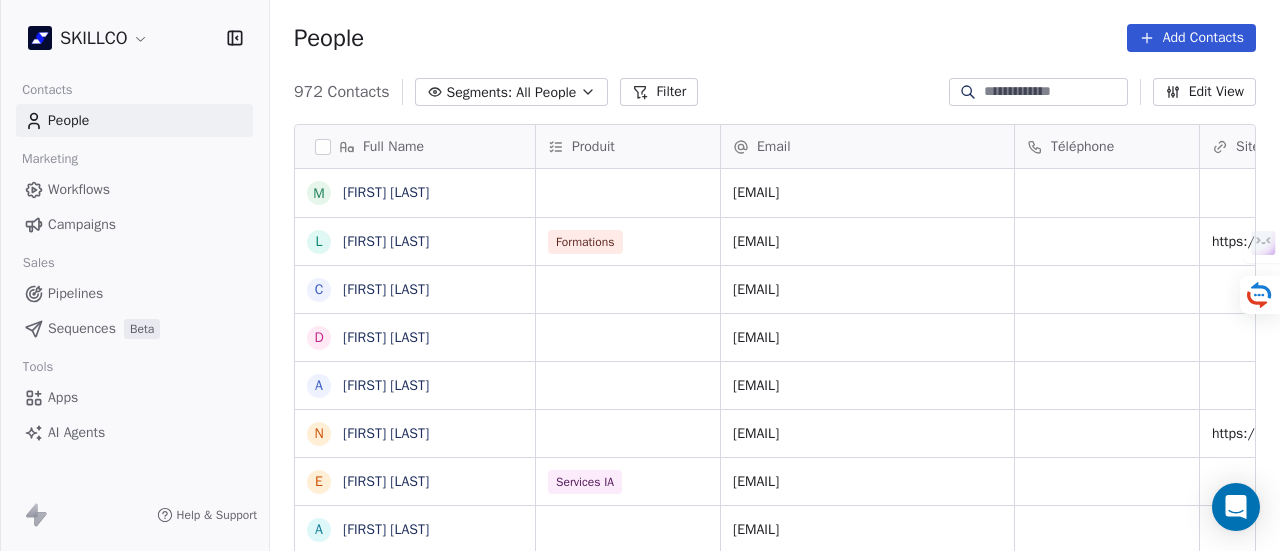 click on "Filter" at bounding box center (659, 92) 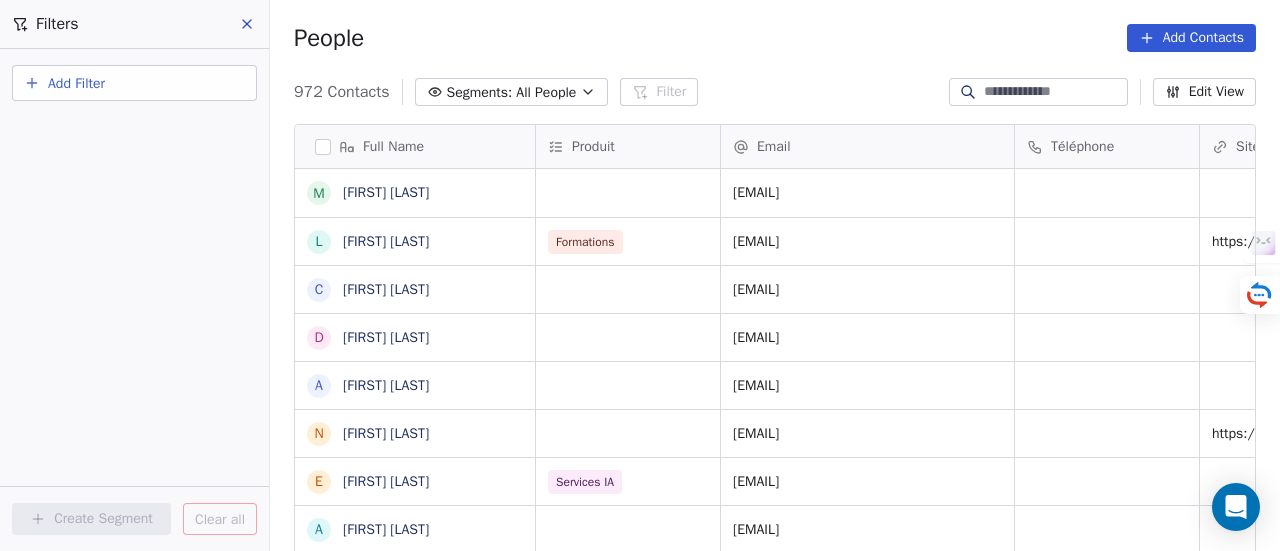 click on "Add Filter" at bounding box center (76, 83) 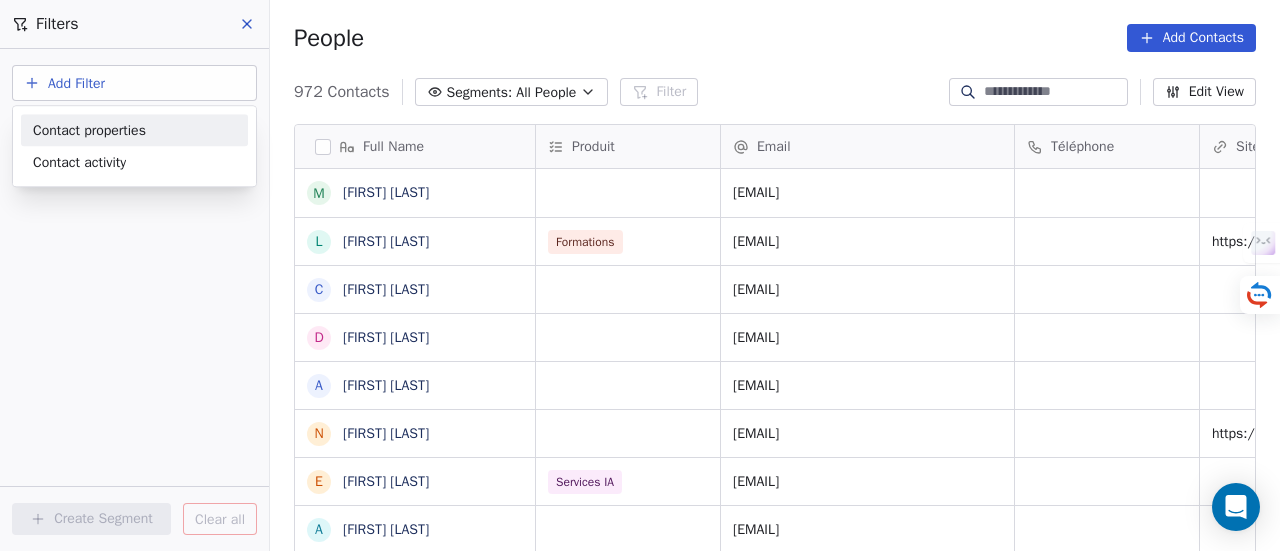 click on "Contact properties" at bounding box center [134, 130] 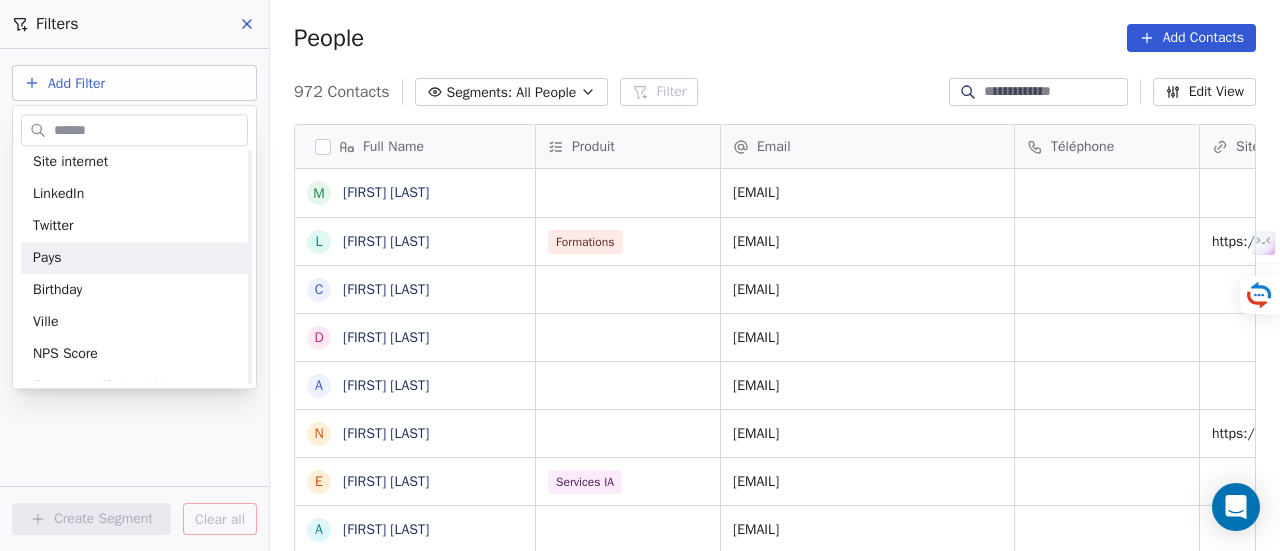 scroll, scrollTop: 300, scrollLeft: 0, axis: vertical 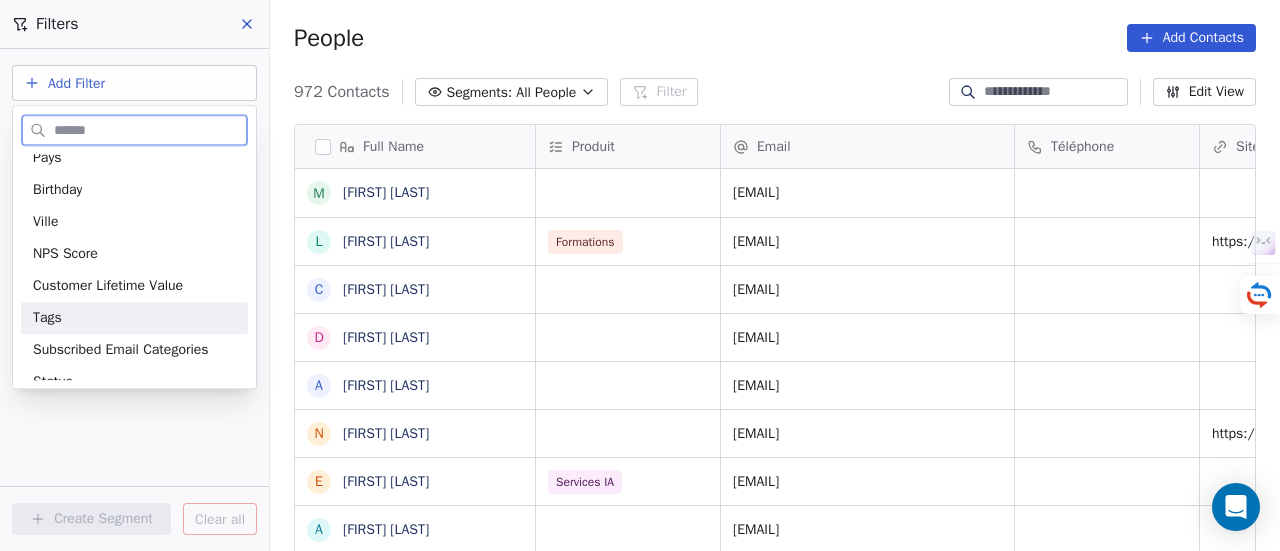 click on "Tags" at bounding box center (134, 318) 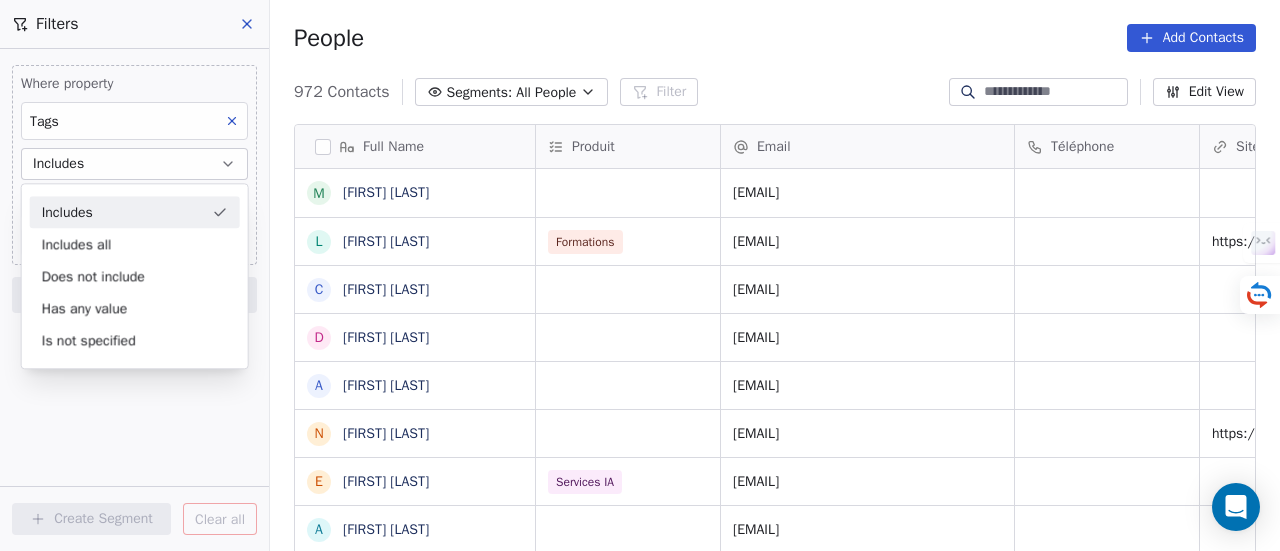 click on "Includes" at bounding box center (135, 212) 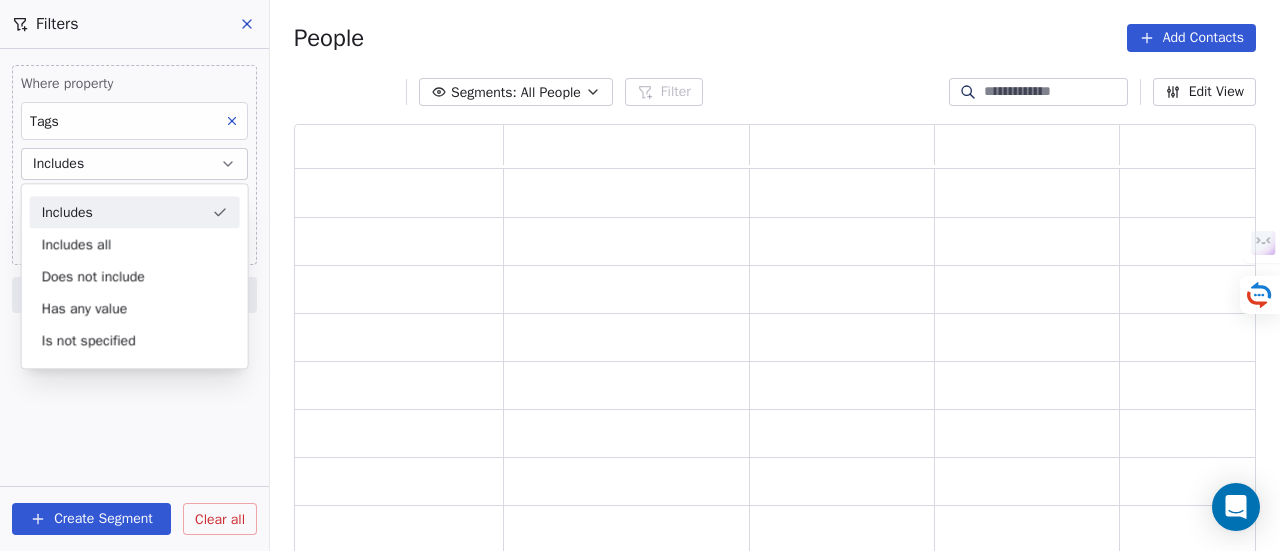 scroll, scrollTop: 16, scrollLeft: 16, axis: both 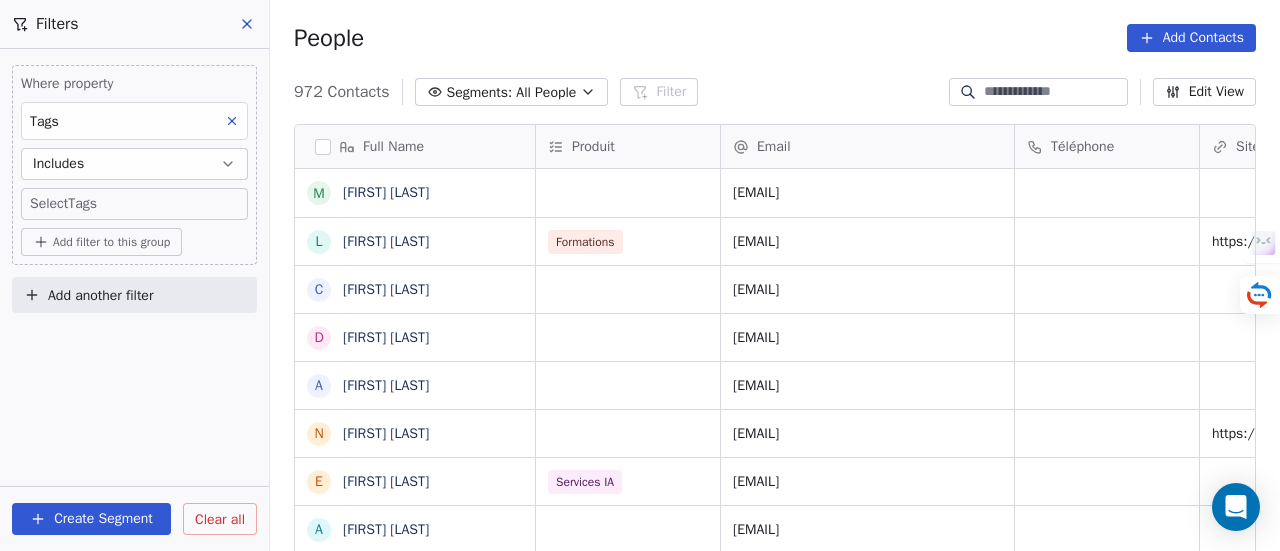 click on "SKILLCO Contacts People Marketing Workflows Campaigns Sales Pipelines Sequences Beta Tools Apps AI Agents Help & Support Filters Where property   Tags   Includes Select  Tags Add filter to this group Add another filter  Create Segment Clear all People  Add Contacts 972 Contacts Segments: All People Filter  Edit View Tag Add to Sequence Full Name M Megane Souffir L Léa JACKEL C Caren Freed D DAOUD Farah Arreyeh A Ayoub Khouder N Nicolas LE MORVAN E Emmanuel Balpe A Ainhoa Bermeo m massimo davoli J Judith Haggard s sébastien tassier J Johnathan Dunett N Nixon Helory 2 2900cdl.helene@gmail.com o oumaima.tafhi@usmba.ac.ma D Daniela Coleman C Cédric Brandon J Joaquim Da Costa n ndibumusungayibenedicte@gmail.com p pyros_man@hotmail.com B Bournais Pierre n narcissecomlanbismark@gmail.com c chrishamuli2015@gmail.com s shangiricha@gmail.com G Gilbert Tinouade T Tinouade Gilbert k k.larbaoui@univ-chlef.dz f f.natacha@yahoo.fr a axelomamingo@gmail.com Produit Email Téléphone Site internet Job Title Status Valid" at bounding box center [640, 275] 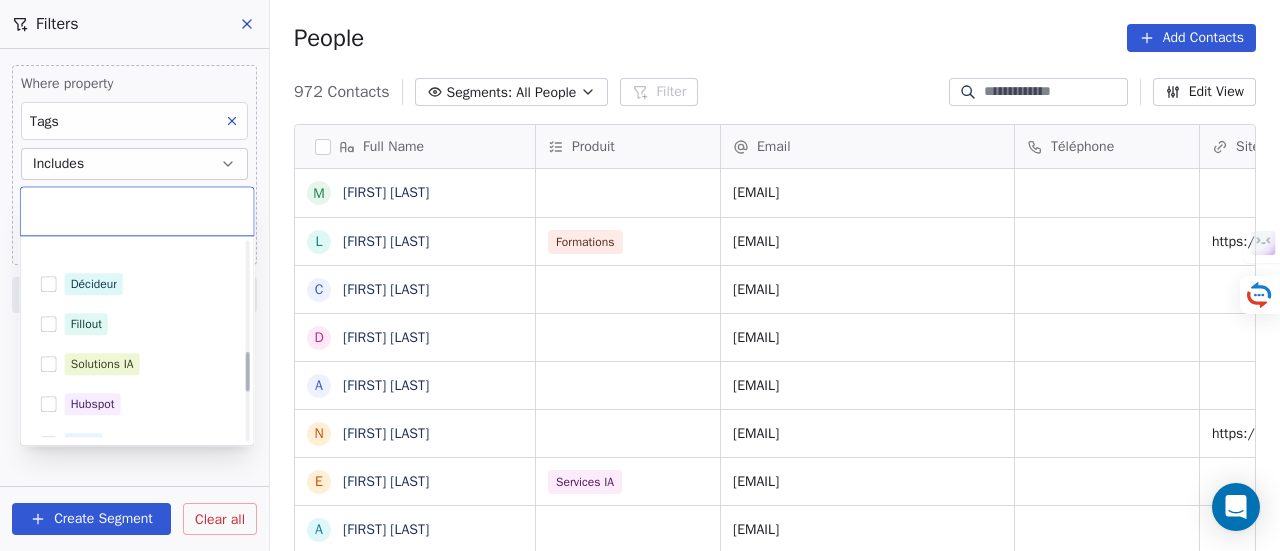 scroll, scrollTop: 600, scrollLeft: 0, axis: vertical 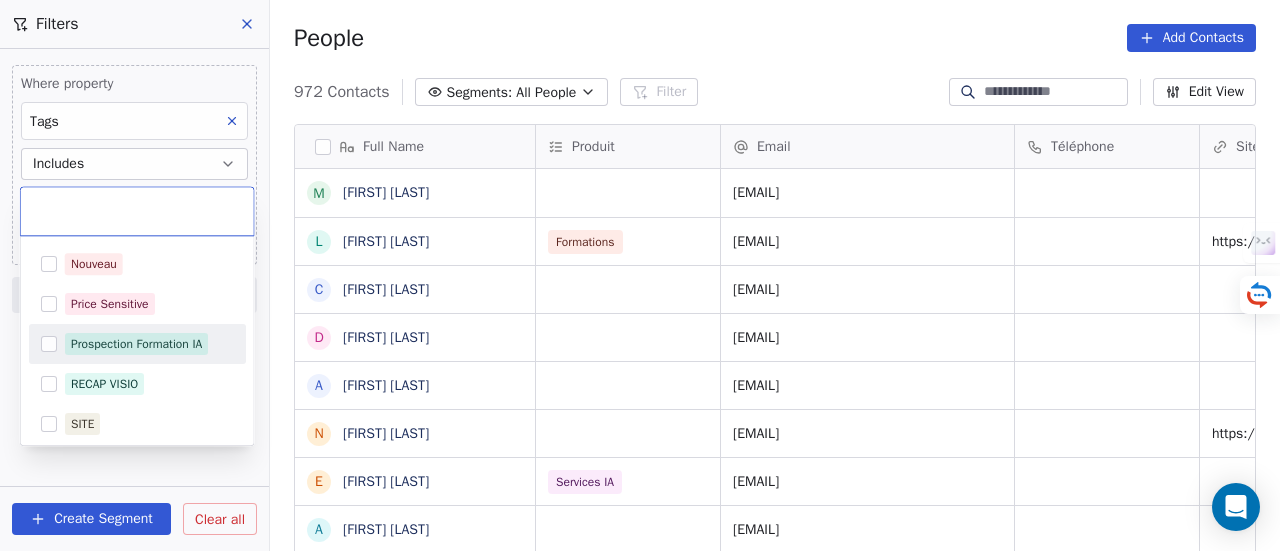 click on "Prospection Formation IA" at bounding box center [136, 344] 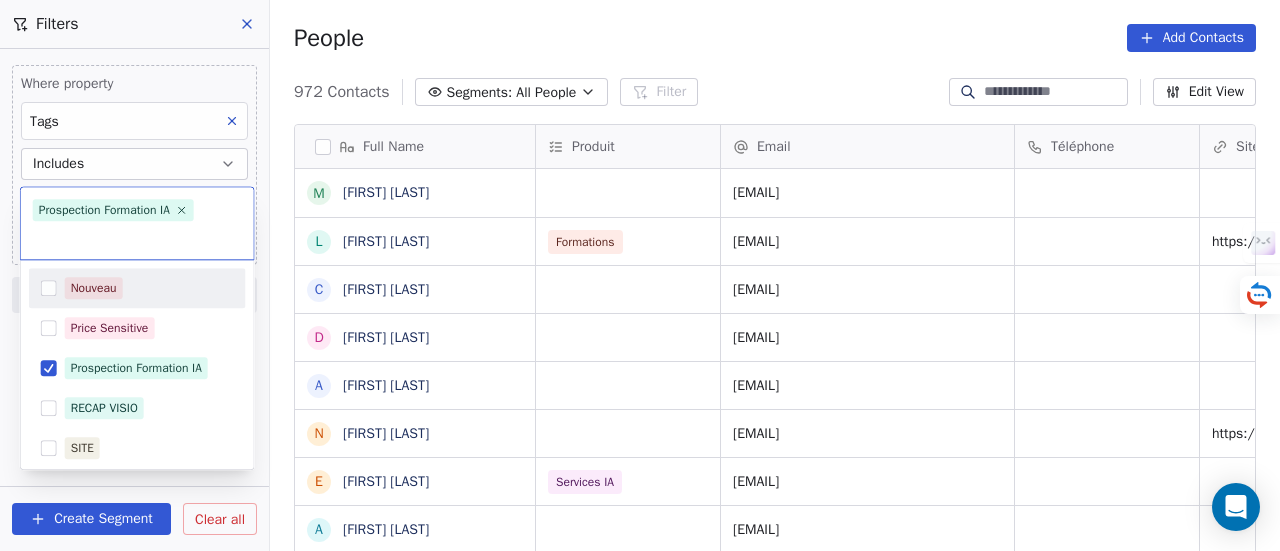 click on "SKILLCO Contacts People Marketing Workflows Campaigns Sales Pipelines Sequences Beta Tools Apps AI Agents Help & Support Filters Where property   Tags   Includes Select  Tags Add filter to this group Add another filter  Create Segment Clear all People  Add Contacts 972 Contacts Segments: All People Filter  Edit View Tag Add to Sequence Full Name M Megane Souffir L Léa JACKEL C Caren Freed D DAOUD Farah Arreyeh A Ayoub Khouder N Nicolas LE MORVAN E Emmanuel Balpe A Ainhoa Bermeo m massimo davoli J Judith Haggard s sébastien tassier J Johnathan Dunett N Nixon Helory 2 2900cdl.helene@gmail.com o oumaima.tafhi@usmba.ac.ma D Daniela Coleman C Cédric Brandon J Joaquim Da Costa n ndibumusungayibenedicte@gmail.com p pyros_man@hotmail.com B Bournais Pierre n narcissecomlanbismark@gmail.com c chrishamuli2015@gmail.com s shangiricha@gmail.com G Gilbert Tinouade T Tinouade Gilbert k k.larbaoui@univ-chlef.dz f f.natacha@yahoo.fr a axelomamingo@gmail.com Produit Email Téléphone Site internet Job Title Status Valid" at bounding box center (640, 275) 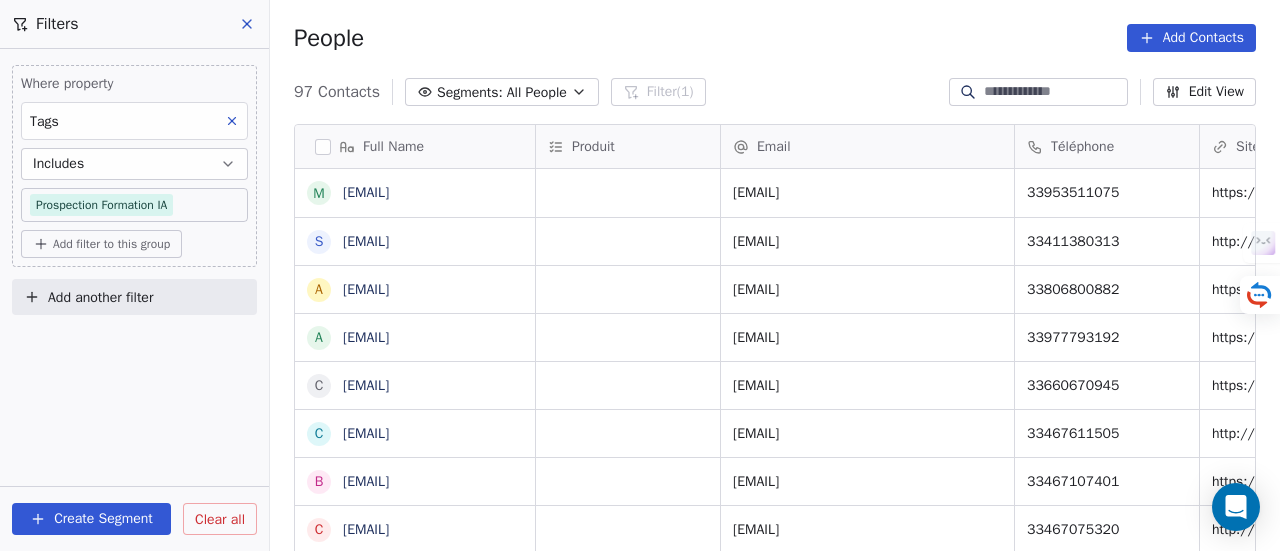 scroll, scrollTop: 16, scrollLeft: 16, axis: both 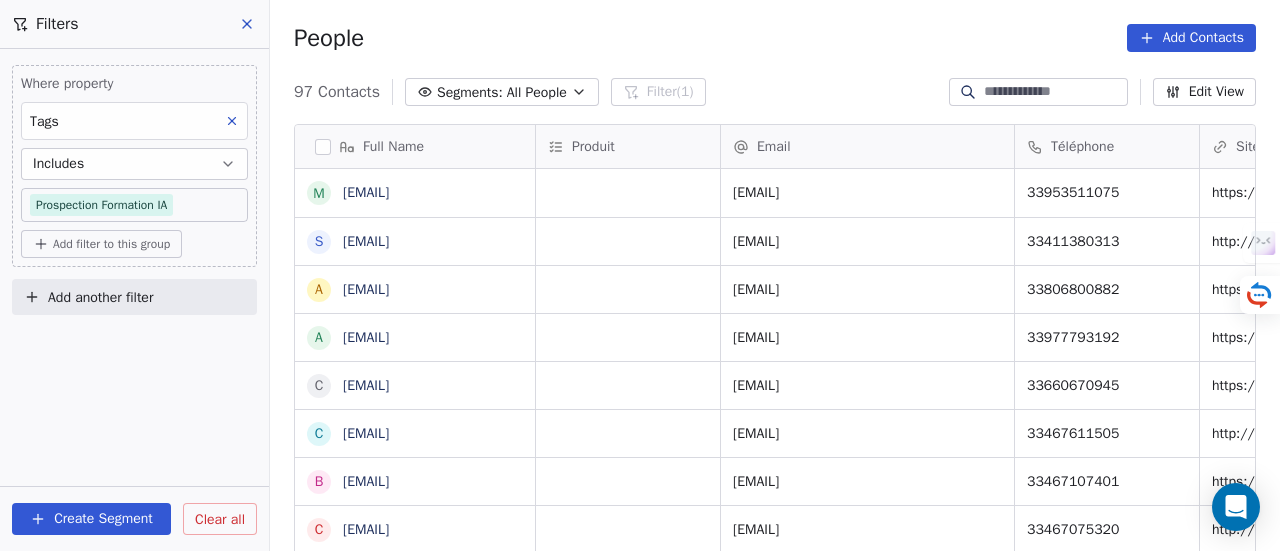 click on "Add filter to this group" at bounding box center [111, 244] 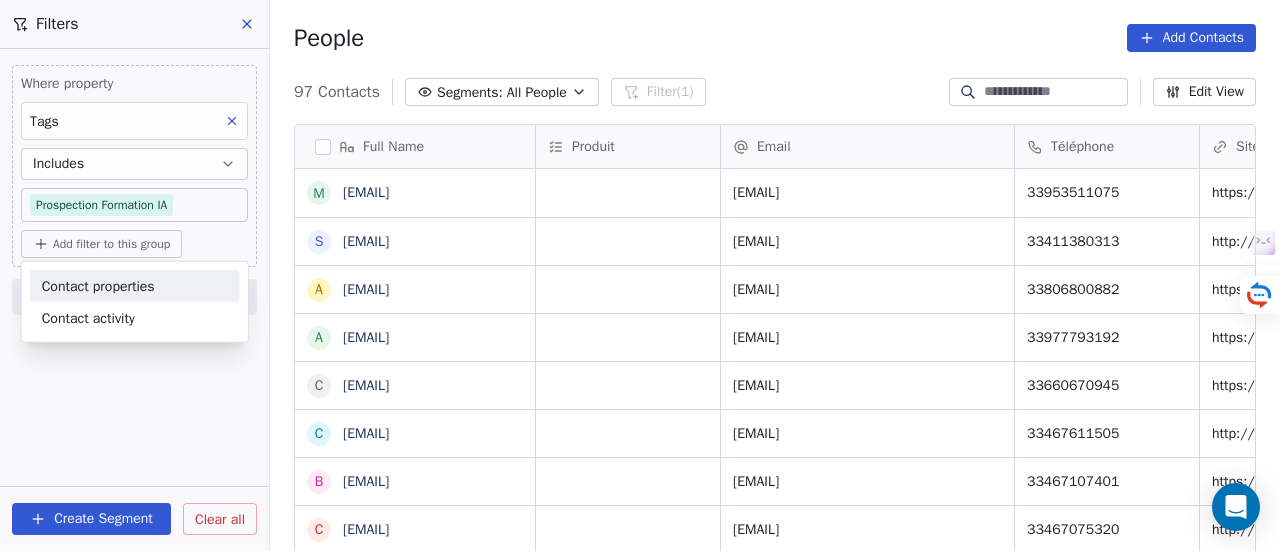 click on "SKILLCO Contacts People Marketing Workflows Campaigns Sales Pipelines Sequences Beta Tools Apps AI Agents Help & Support Filters Where property   Tags   Includes Prospection Formation IA Add filter to this group Add another filter  Create Segment Clear all People  Add Contacts 97 Contacts Segments: All People Filter  (1) Edit View Tag Add to Sequence Full Name m mariellejerzissi@hotmail.fr s secretariat.clapas@calandreta-dau-clapas.org a aziz.hamidaoui@laposte.fr a administration@ecorh.eu c chantvoixetcorps@gmail.com c contact@imim34.fr b benoit.allemand@laregion.fr c contact@evolutis-rh.com e ef.bordeaux@ef.com A Alex Lebel a alexandre.brun@univ-montp3.fr c contact@adrec-formation.fr m montpellier@abc-formationcontinue.com c contact@valorecia.com d direction.fasup33@hotmail.com A Alain Abad a admissions@jedha.co b bonjour@vincenthego.com c contact@c4dev.org c contact@frenchfrancais.com s services@jenkaa.com c contact@lasolutionformation.fr c contact@ocsa-formation.fr l laparoleaucorps@free.fr c a e c c" at bounding box center [640, 275] 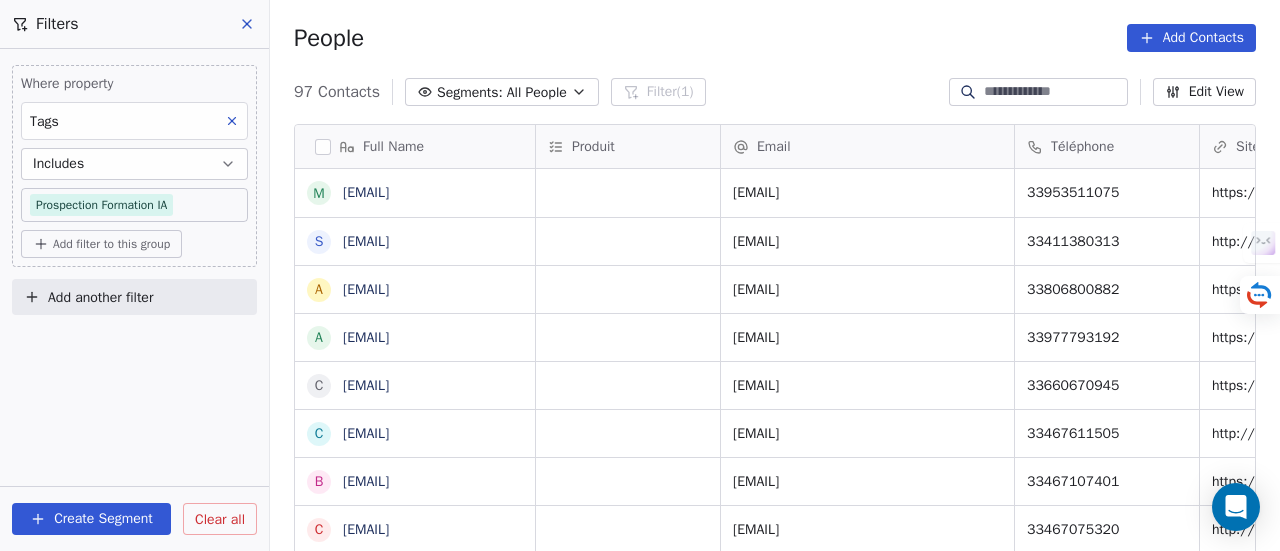 click on "Add another filter" at bounding box center [134, 297] 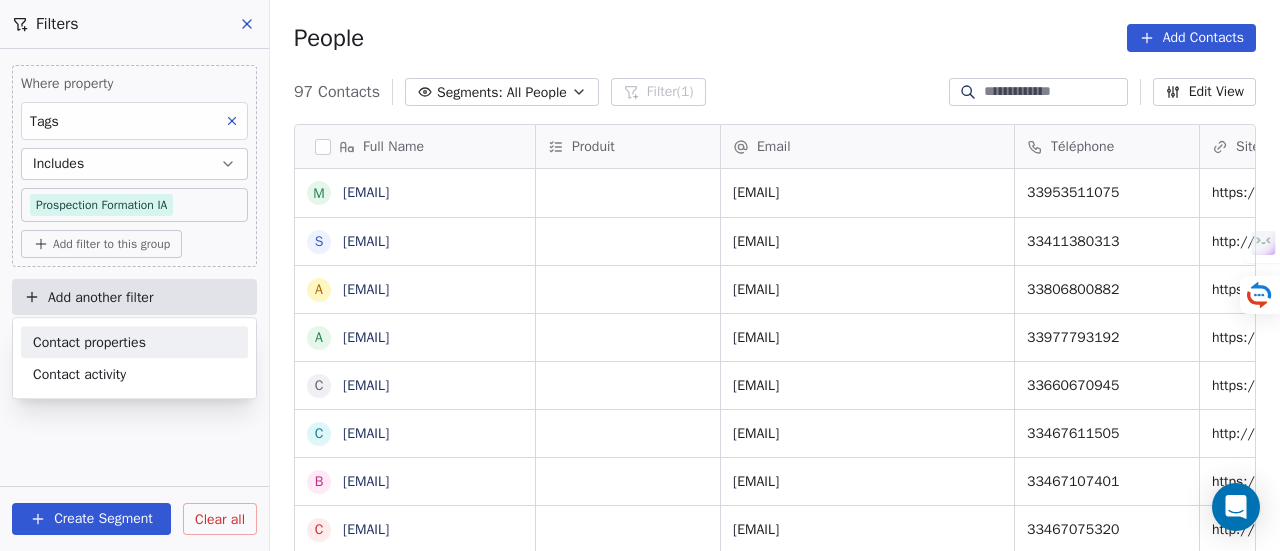 click on "Contact properties" at bounding box center [134, 342] 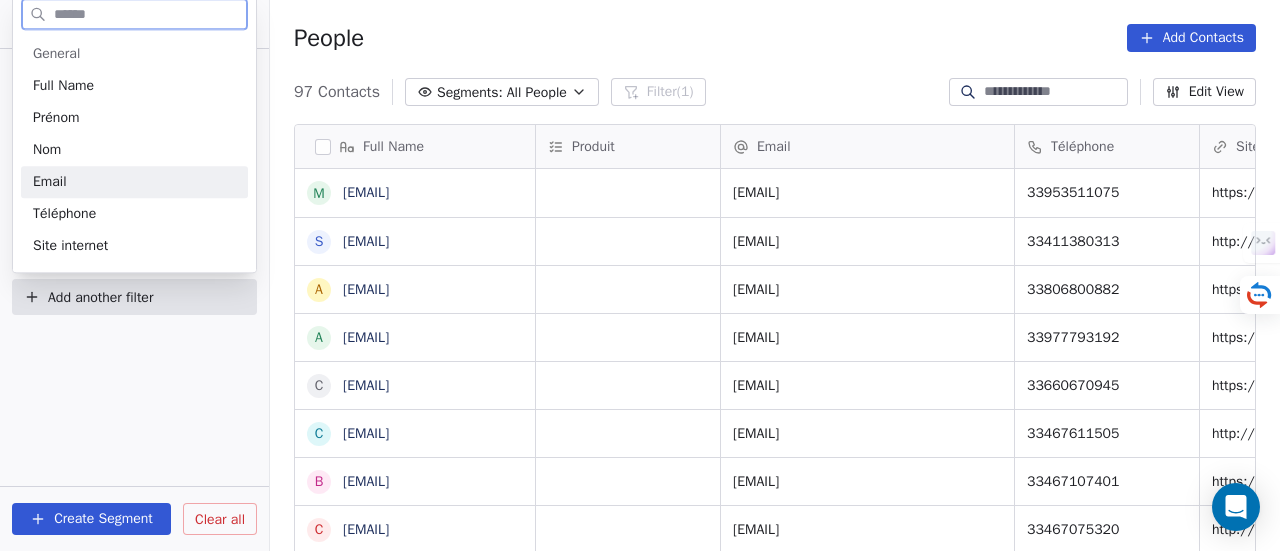 click on "Email" at bounding box center (134, 182) 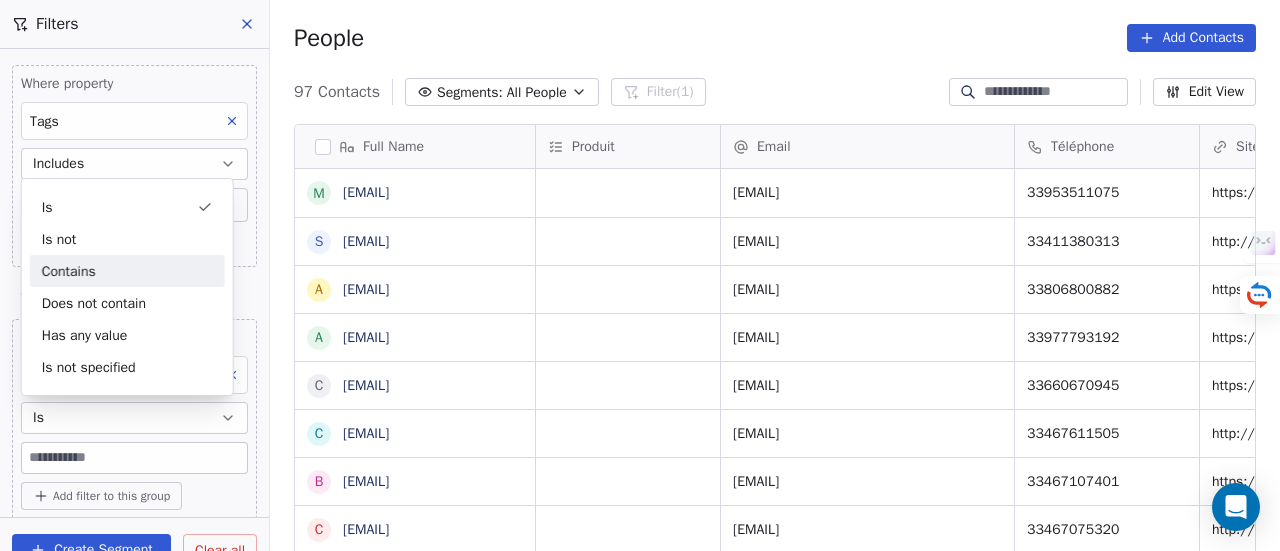 click on "Contains" at bounding box center (127, 271) 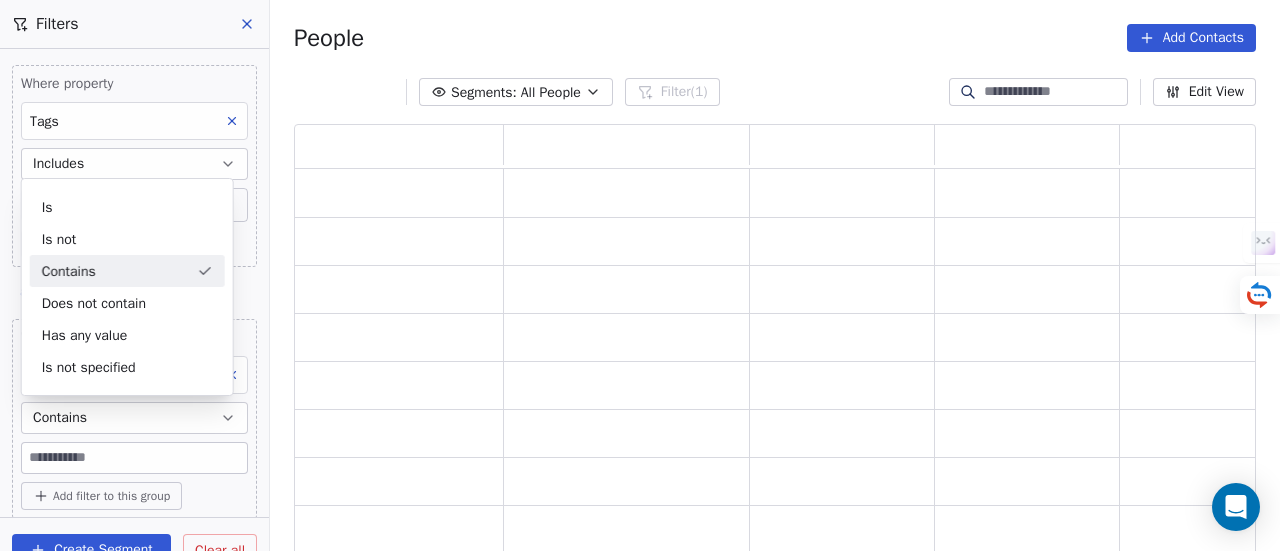 scroll, scrollTop: 16, scrollLeft: 16, axis: both 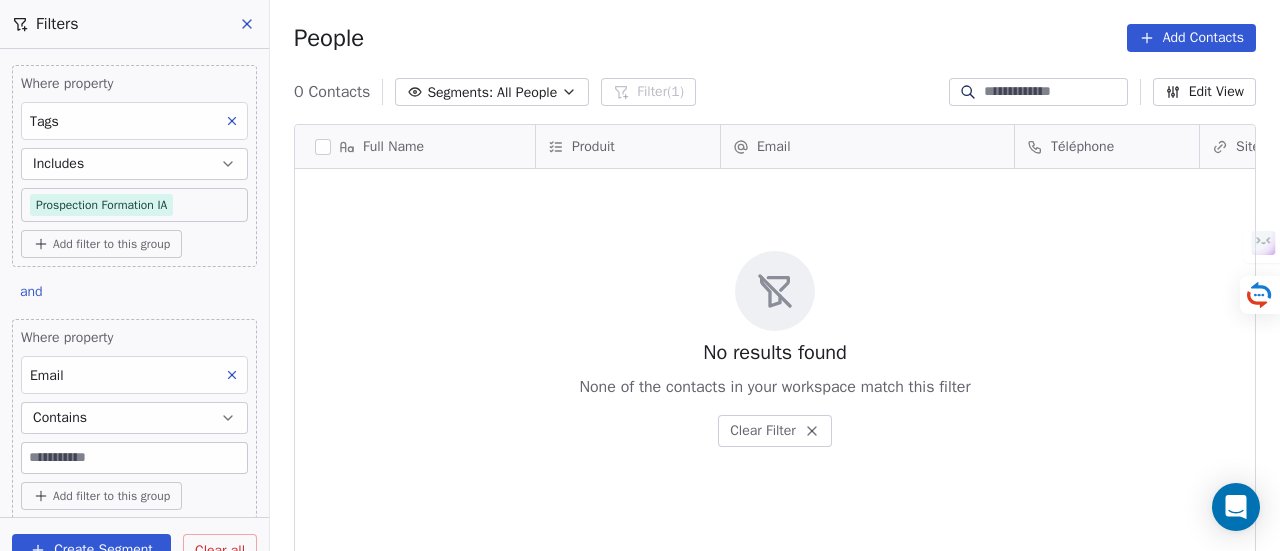 click at bounding box center [134, 458] 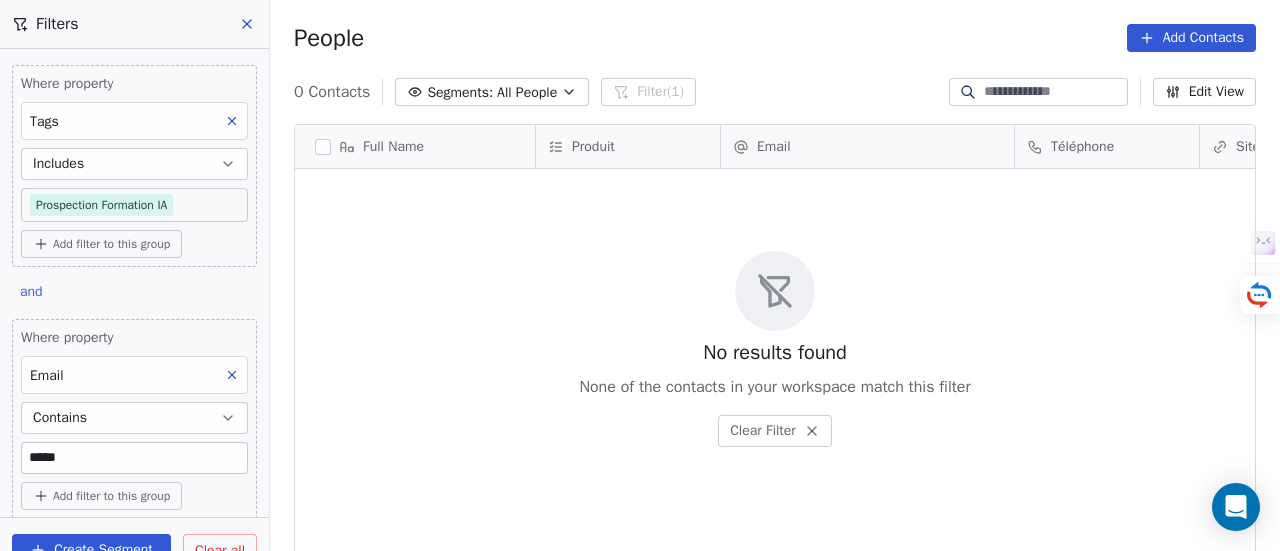 type on "*****" 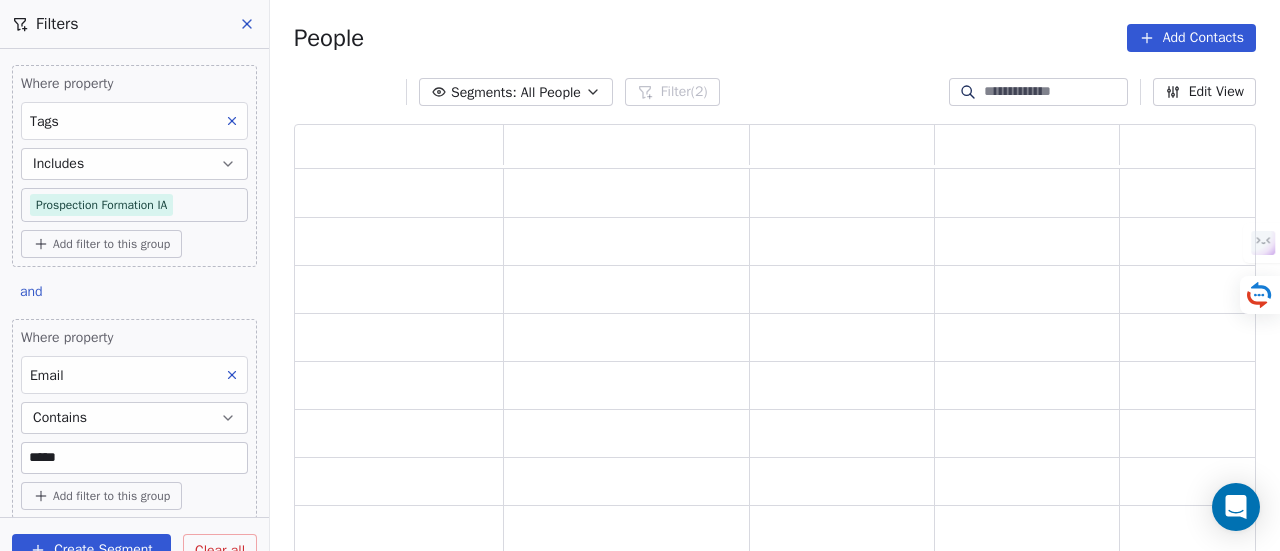 scroll, scrollTop: 16, scrollLeft: 16, axis: both 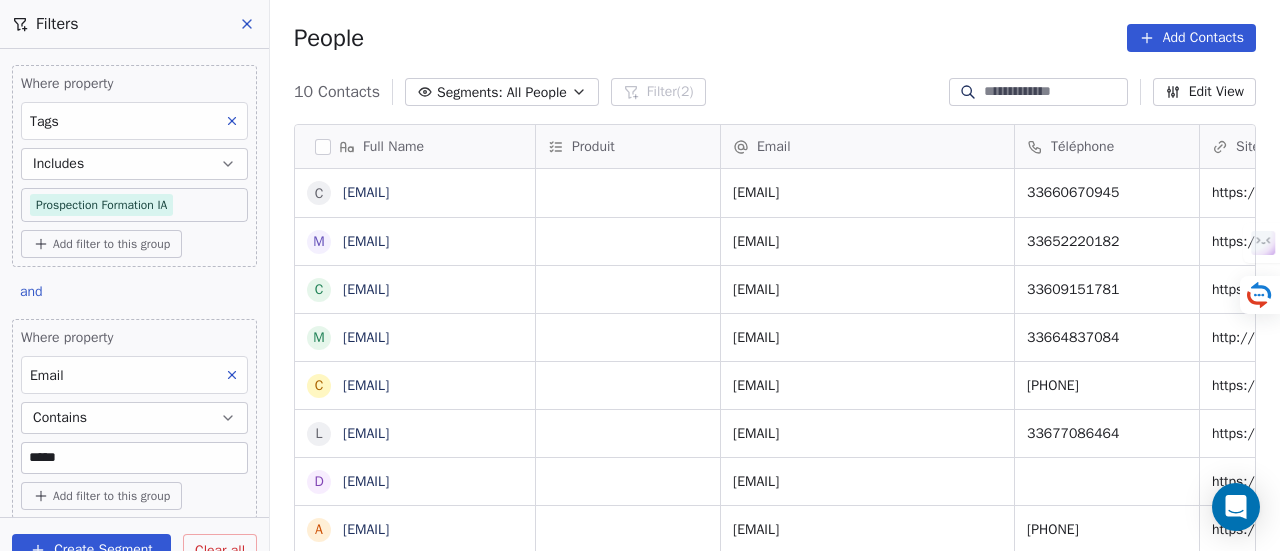 click on "Where property   Tags   Includes Prospection Formation IA Add filter to this group and Where property   Email   Contains ***** Add filter to this group Add another filter" at bounding box center [134, 283] 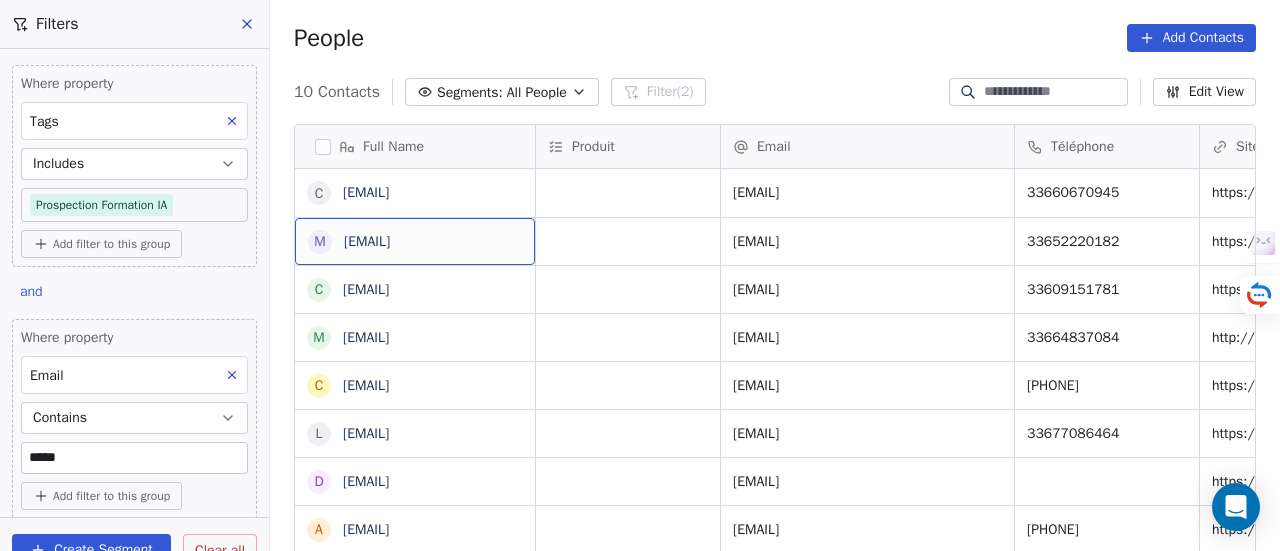 scroll, scrollTop: 10, scrollLeft: 0, axis: vertical 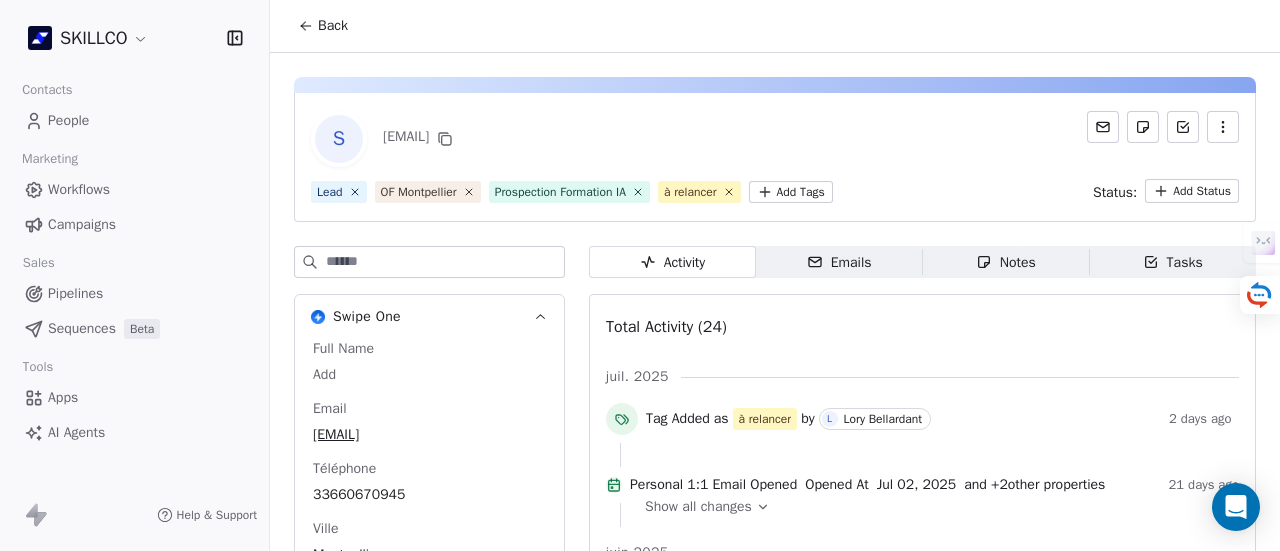 click on "[FIRST] [LAST] Lead OF [CITY] Prospection Formation IA à relancer Add Tags Status: Add Status Swipe One Full Name Add Email [EMAIL] Téléphone [PHONE] Ville [CITY] Annual Income Add Annual Revenue Add See 46 More Calendly Activity Activity Emails Emails Notes Notes Tasks Tasks Total Activity (24) juil. 2025 Tag Added as à relancer by [FIRST] [LAST] 2 days ago Personal 1:1 Email Opened Opened At Jul 02, 2025 and + 2 other properties 21 days ago Show all changes juin 2025 Personal 1:1 Email Opened Opened At Jun 27, 2025 and + 2 other properties 26 days ago Show all changes Personal 1:1 Email Opened Opened At Jun 27, 2025 and + 2 other properties 26 days ago Show all changes Personal 1:1 Email Sent on G Gmail Email Subject Formation e-learning repensée grâce à l’IA and + 1 other property 26 days ago Show all changes Left segment "OF [CITY]" 26 days ago Entered a segment "Churn Risk" 26 days ago M" at bounding box center (775, 1140) 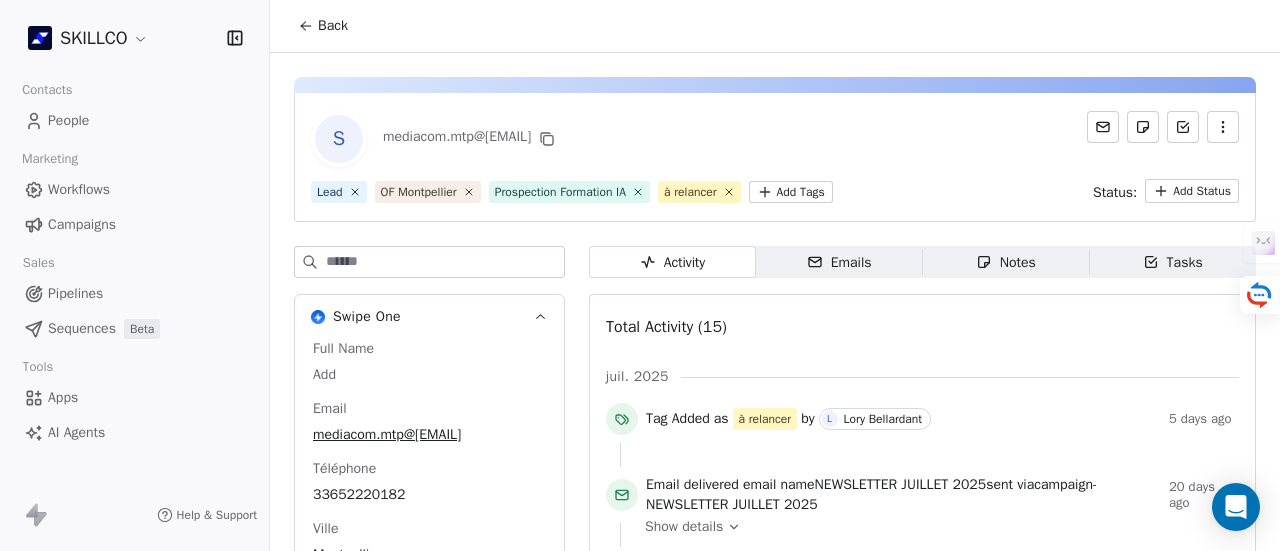 scroll, scrollTop: 0, scrollLeft: 0, axis: both 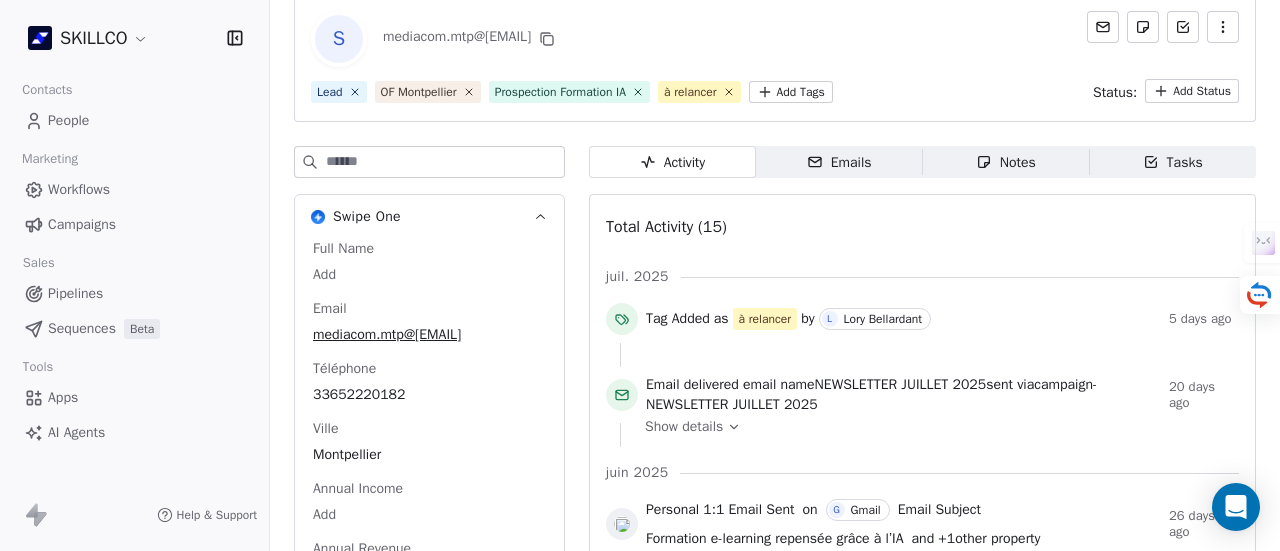 click on "Notes   Notes" at bounding box center [1006, 162] 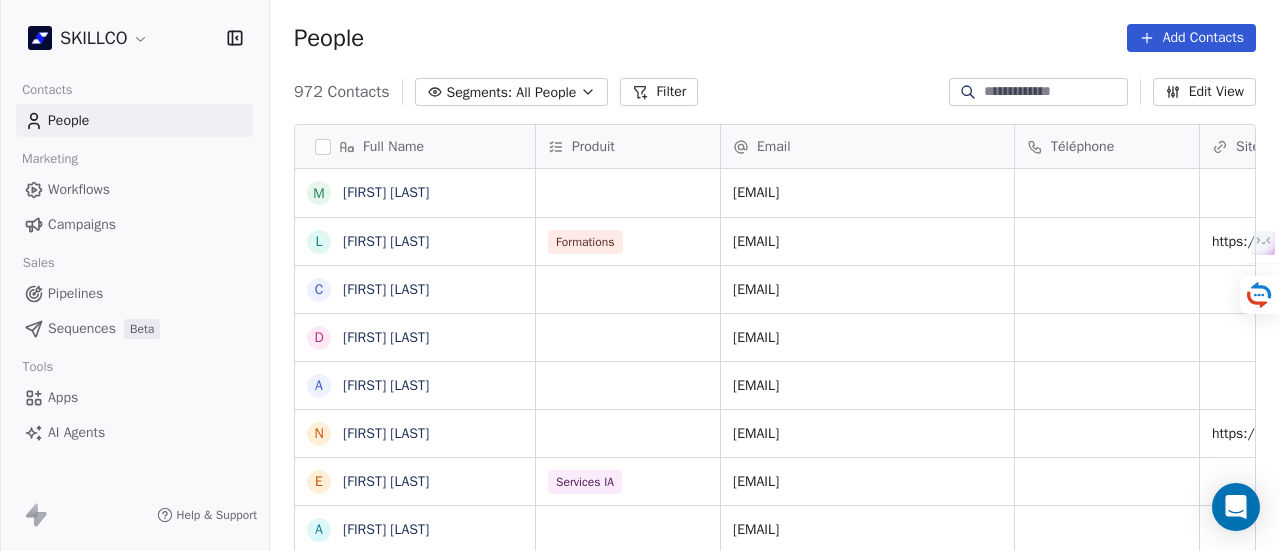 scroll, scrollTop: 0, scrollLeft: 0, axis: both 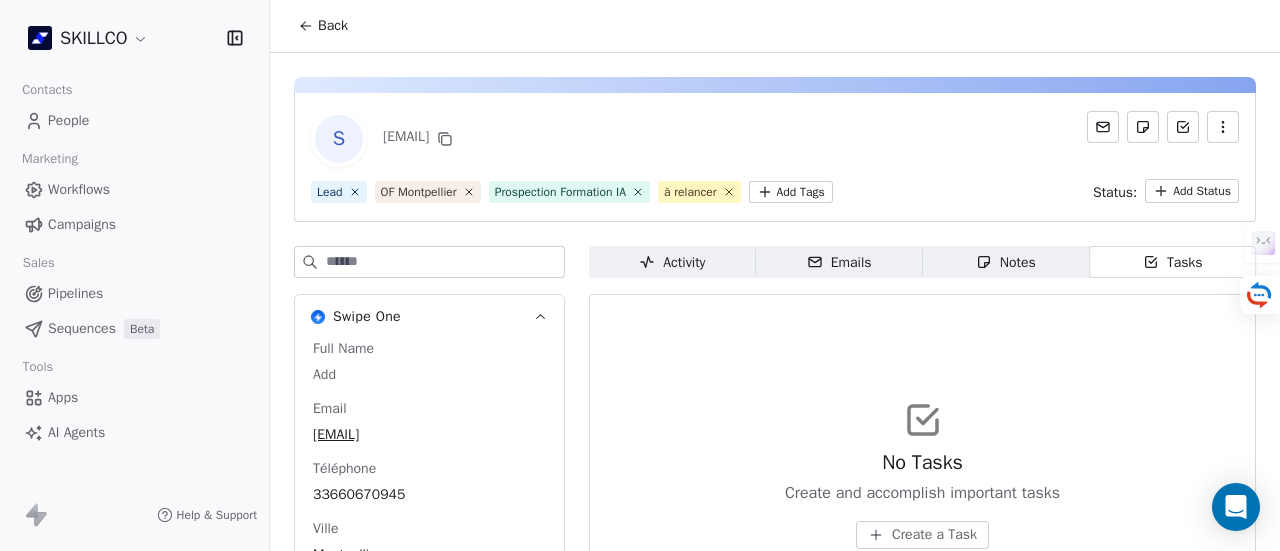 click on "Notes" at bounding box center (1006, 262) 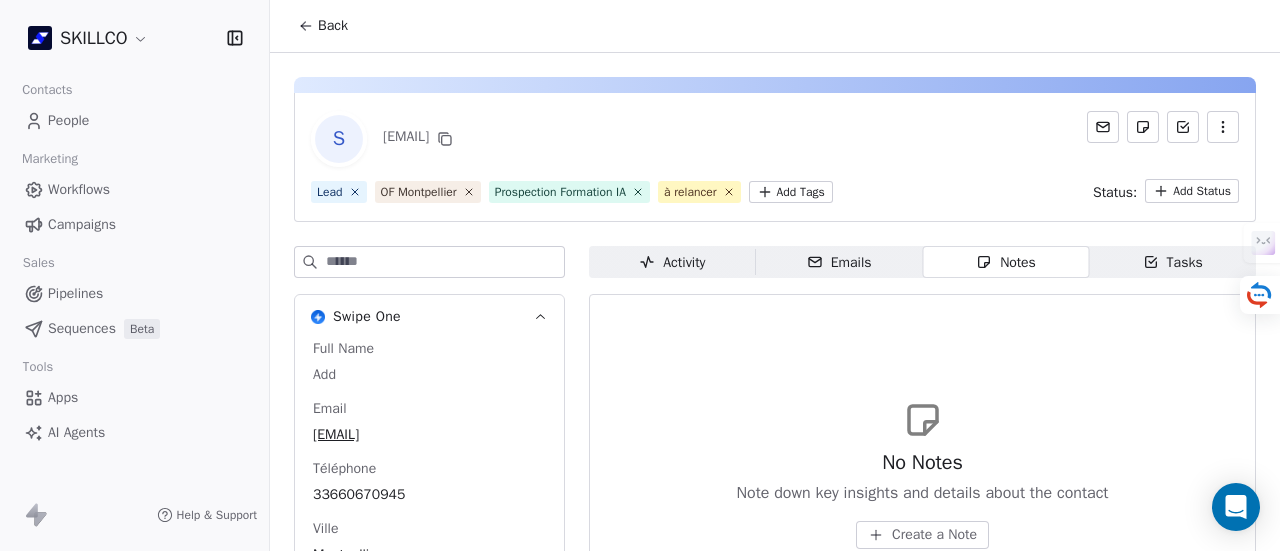 click on "Emails Emails" at bounding box center (839, 262) 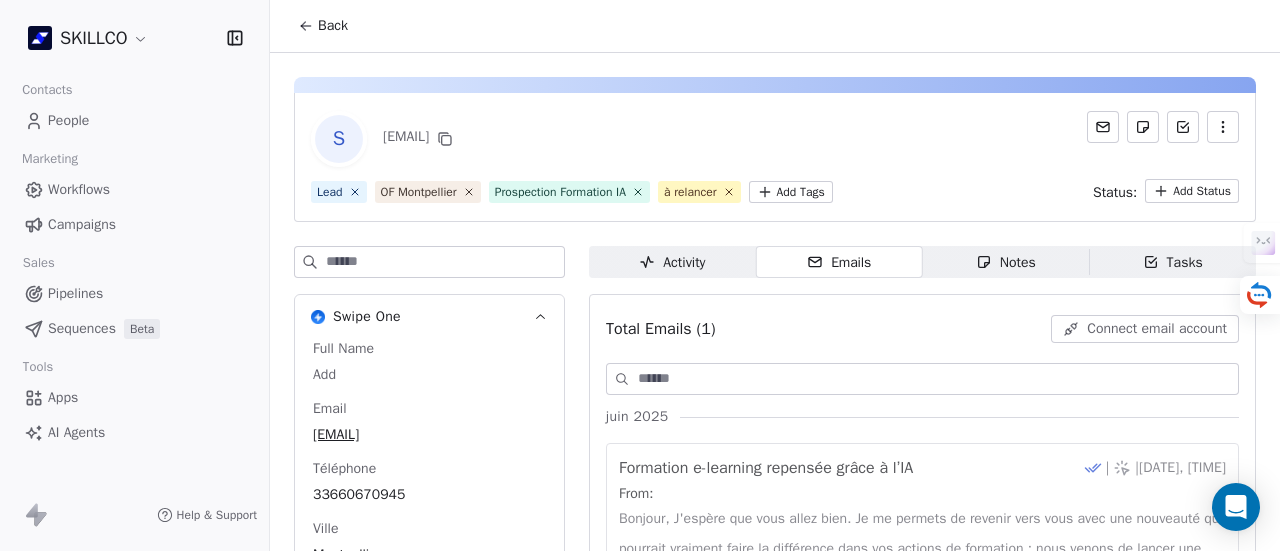 click on "Activity Activity" at bounding box center (672, 262) 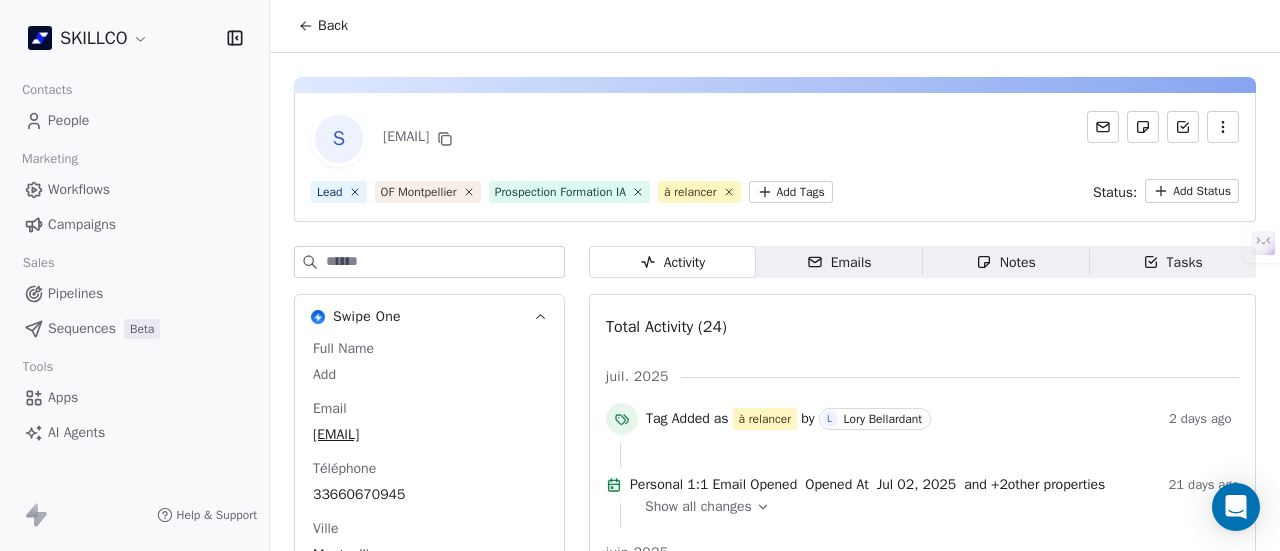 scroll, scrollTop: 100, scrollLeft: 0, axis: vertical 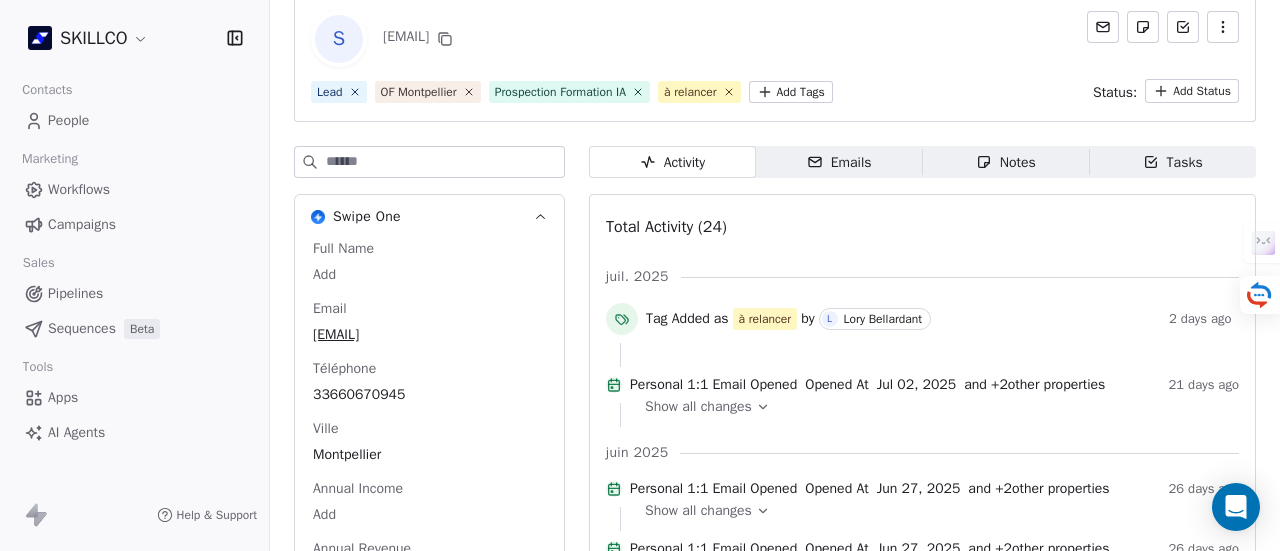 drag, startPoint x: 981, startPoint y: 157, endPoint x: 475, endPoint y: 56, distance: 515.98157 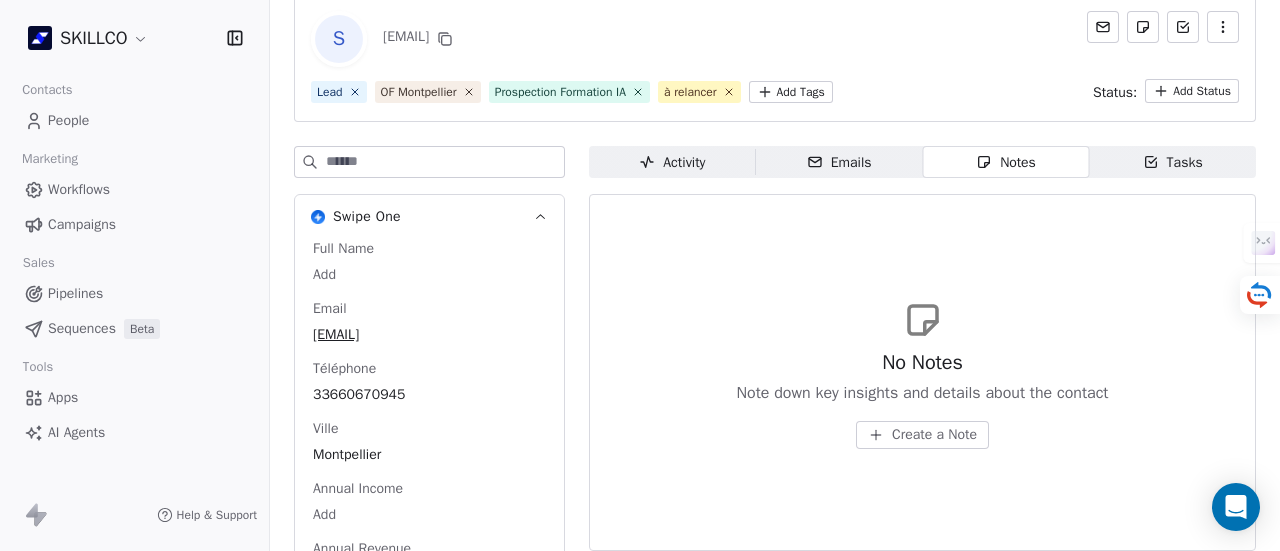 click on "Create a Note" at bounding box center (934, 435) 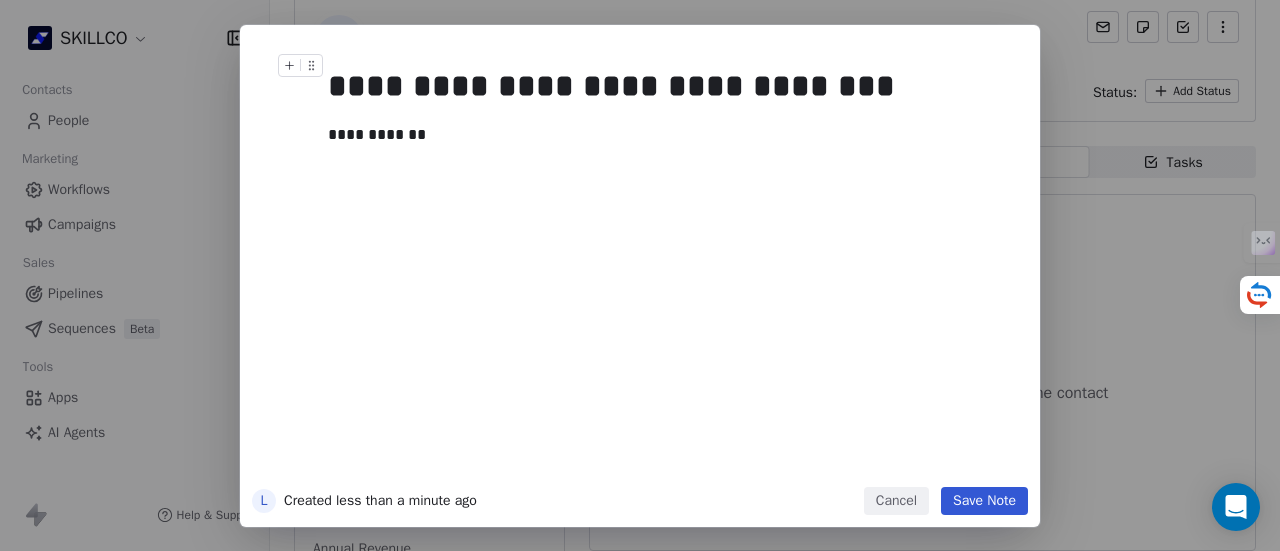 click on "Save Note" at bounding box center (984, 501) 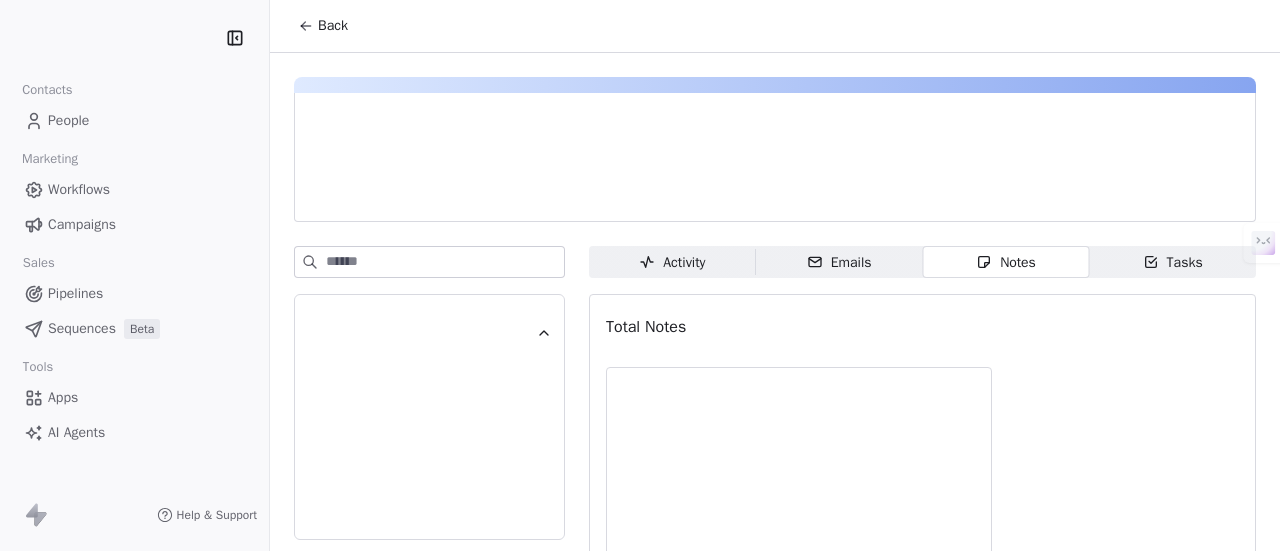 click on "Notes" at bounding box center (1006, 262) 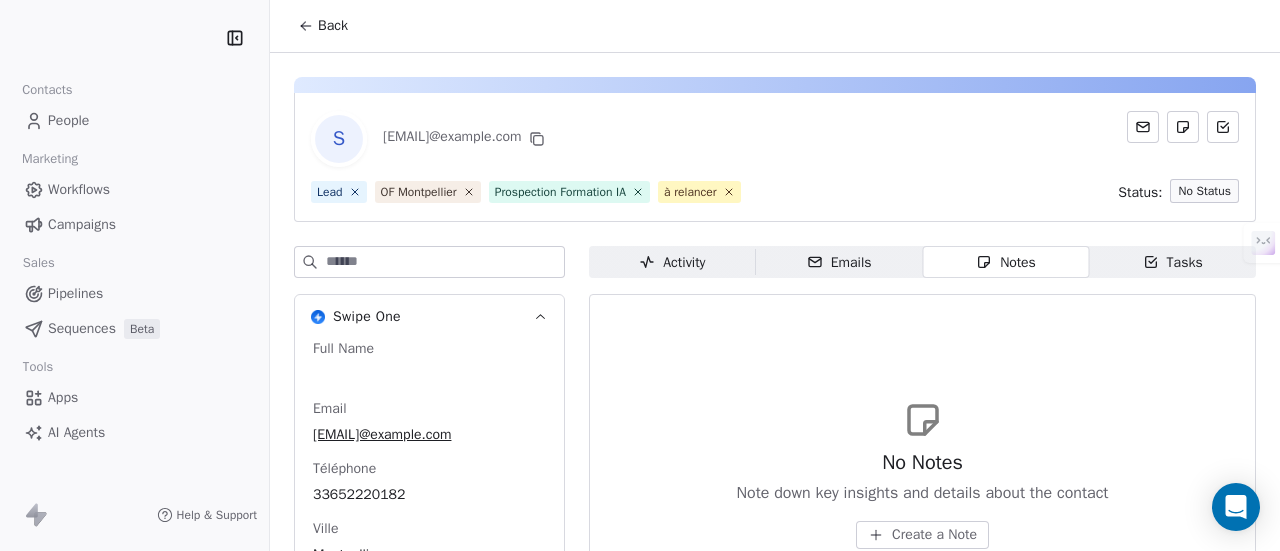scroll, scrollTop: 0, scrollLeft: 0, axis: both 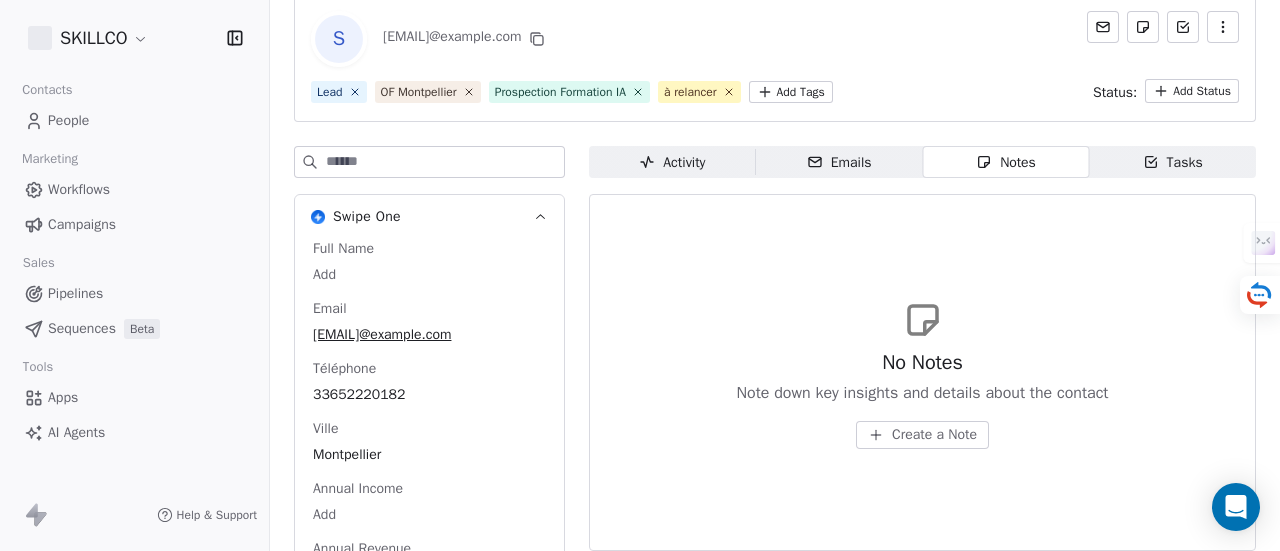 click on "Create a Note" at bounding box center [934, 435] 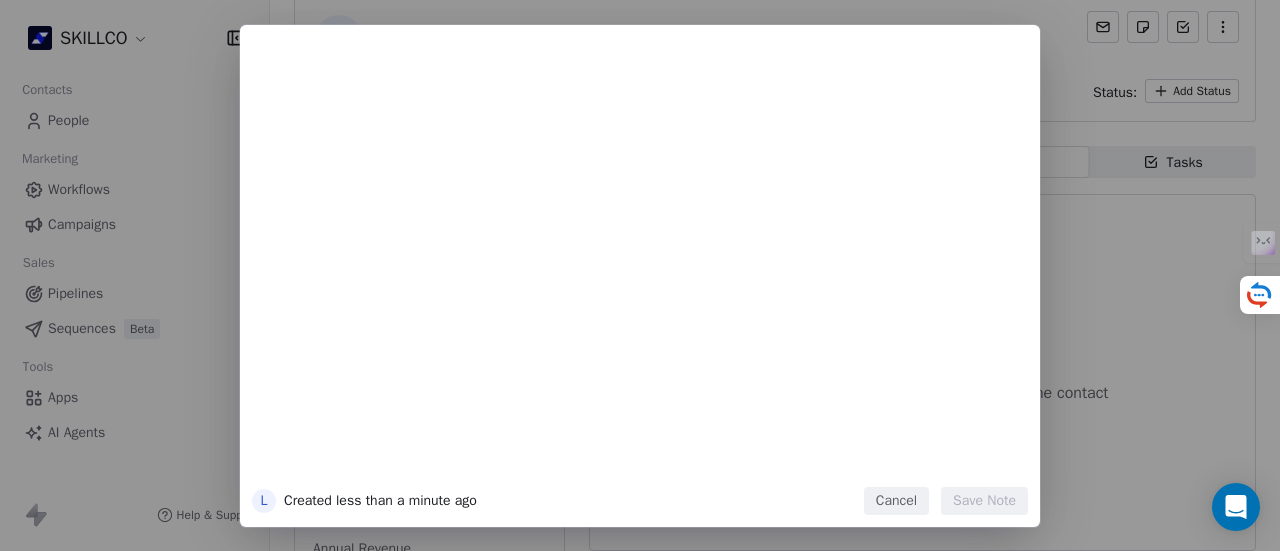 click at bounding box center [670, 86] 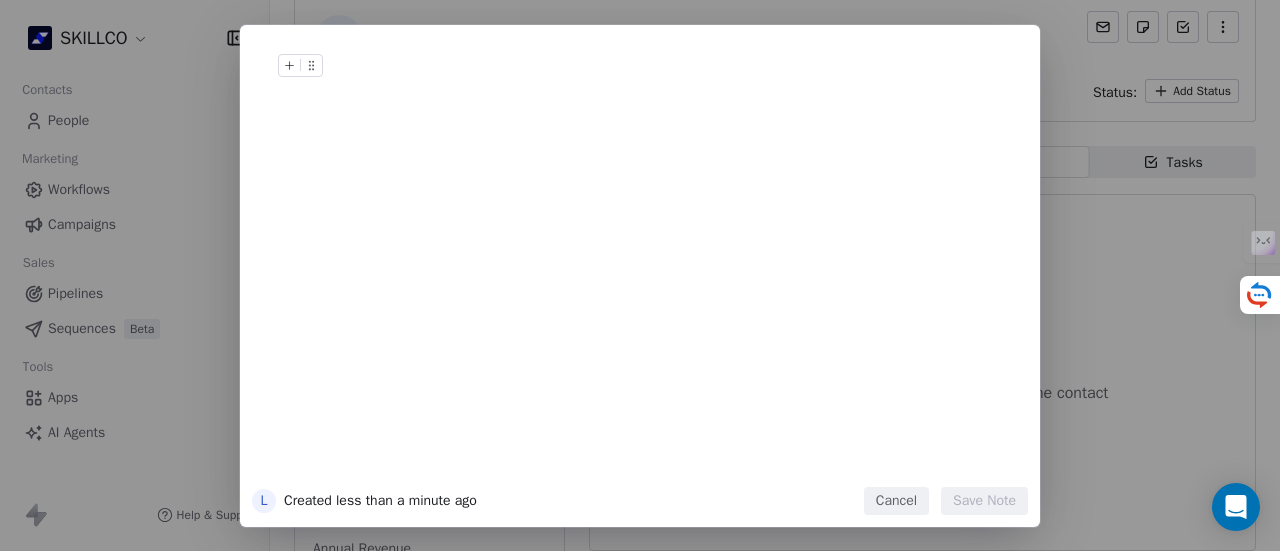 type 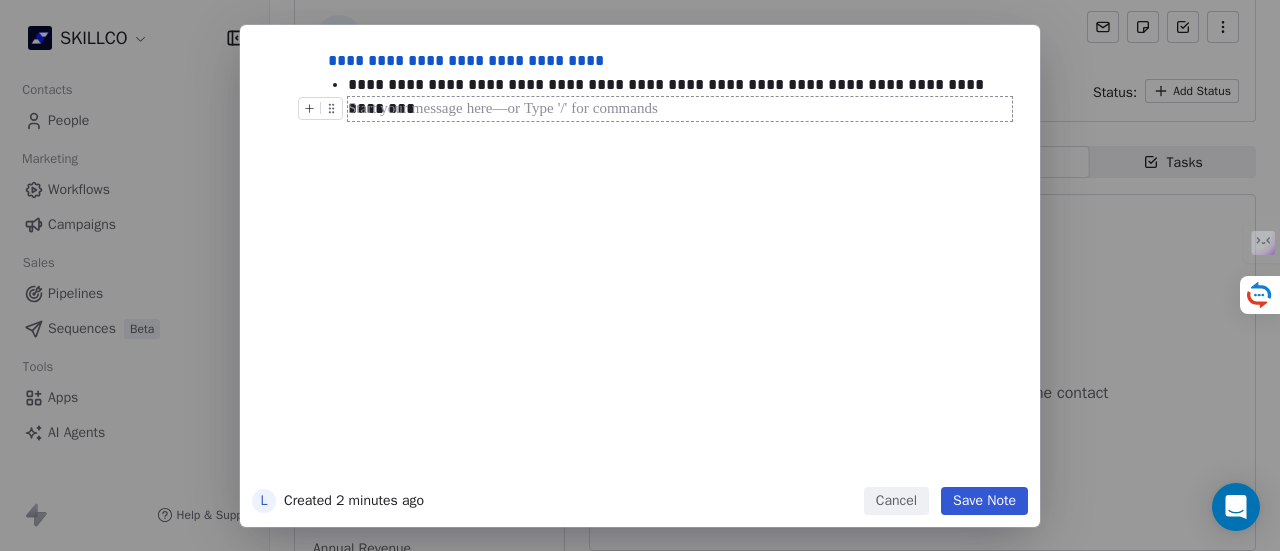 click at bounding box center [680, 109] 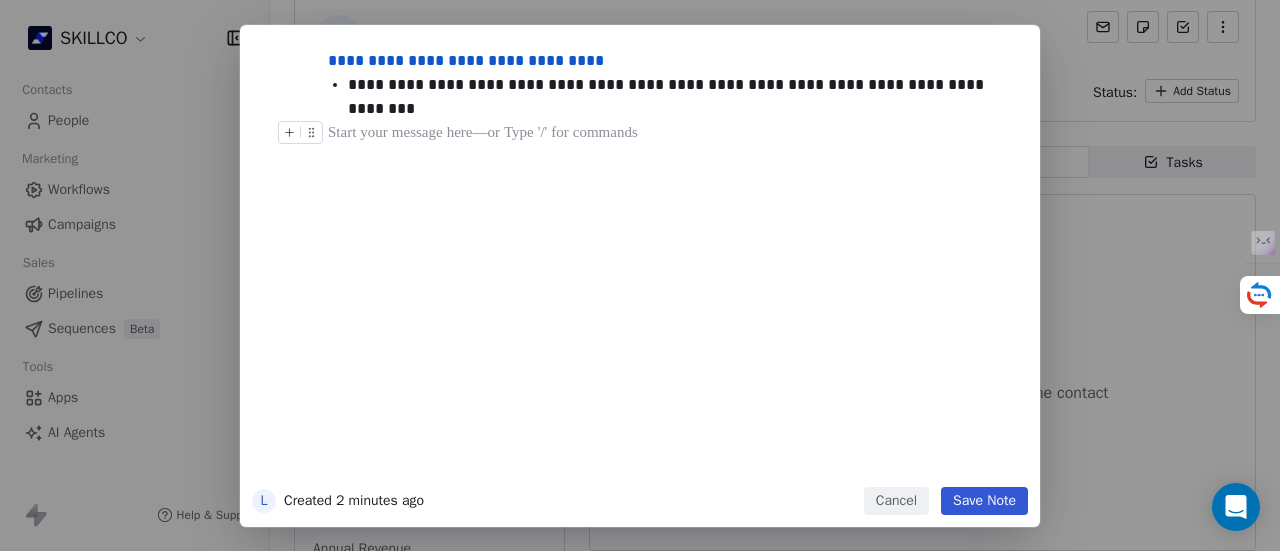 click on "**********" at bounding box center (670, 262) 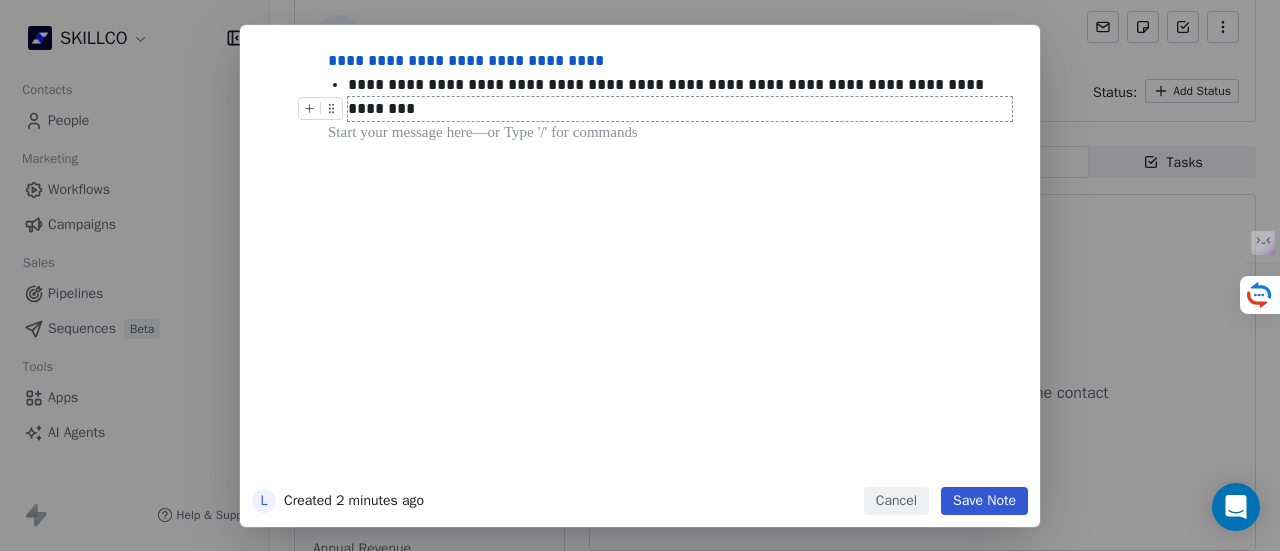 click at bounding box center [680, 109] 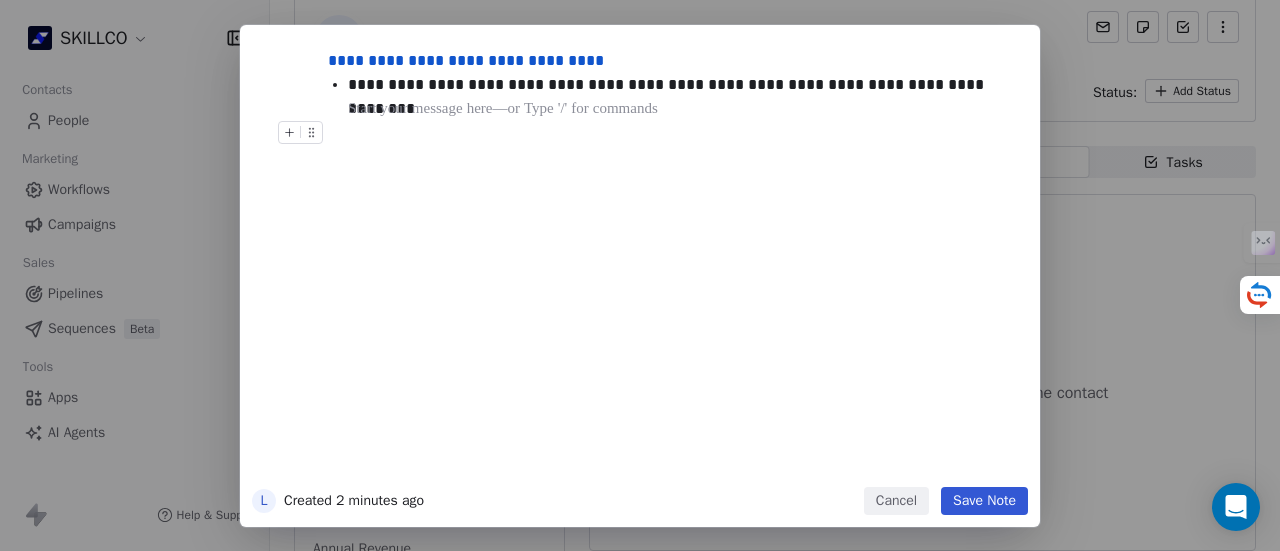 click at bounding box center [670, 133] 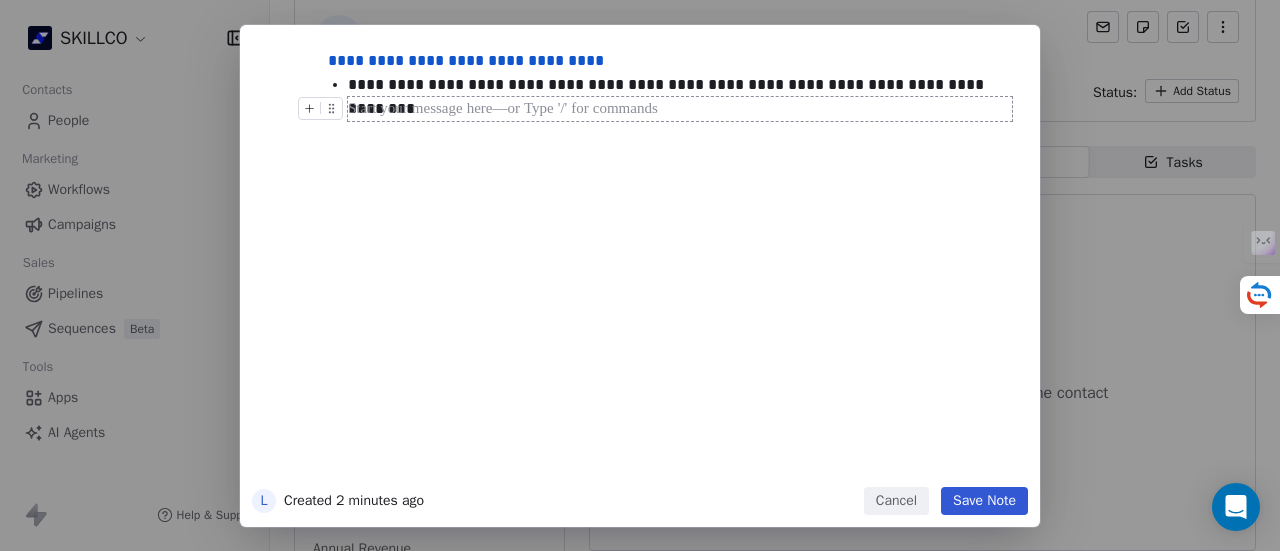 click at bounding box center [680, 109] 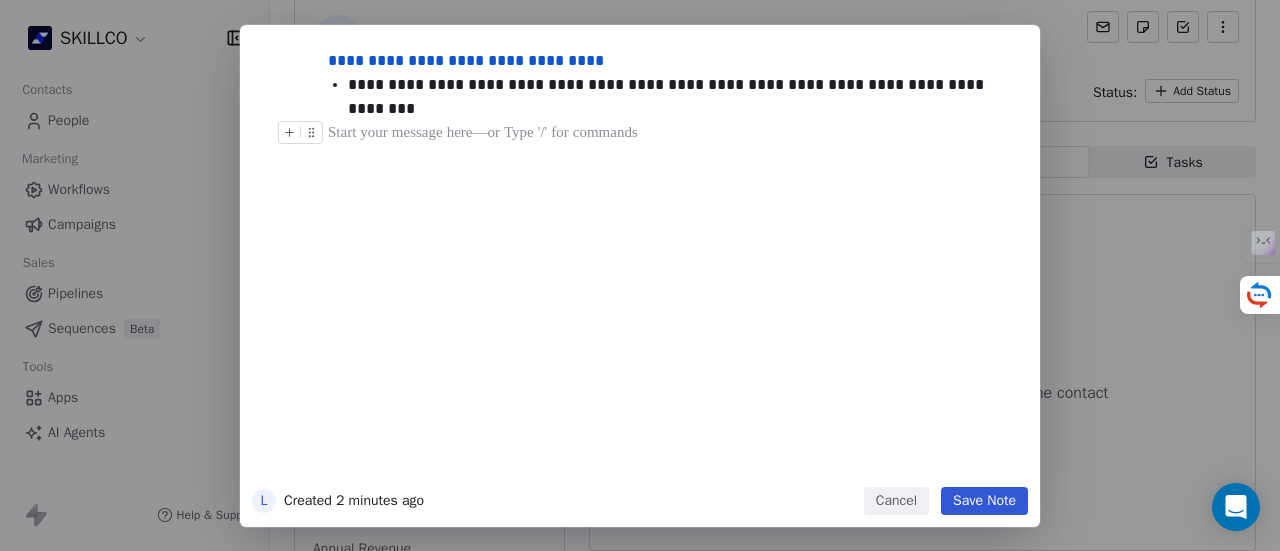 click on "**********" at bounding box center [670, 262] 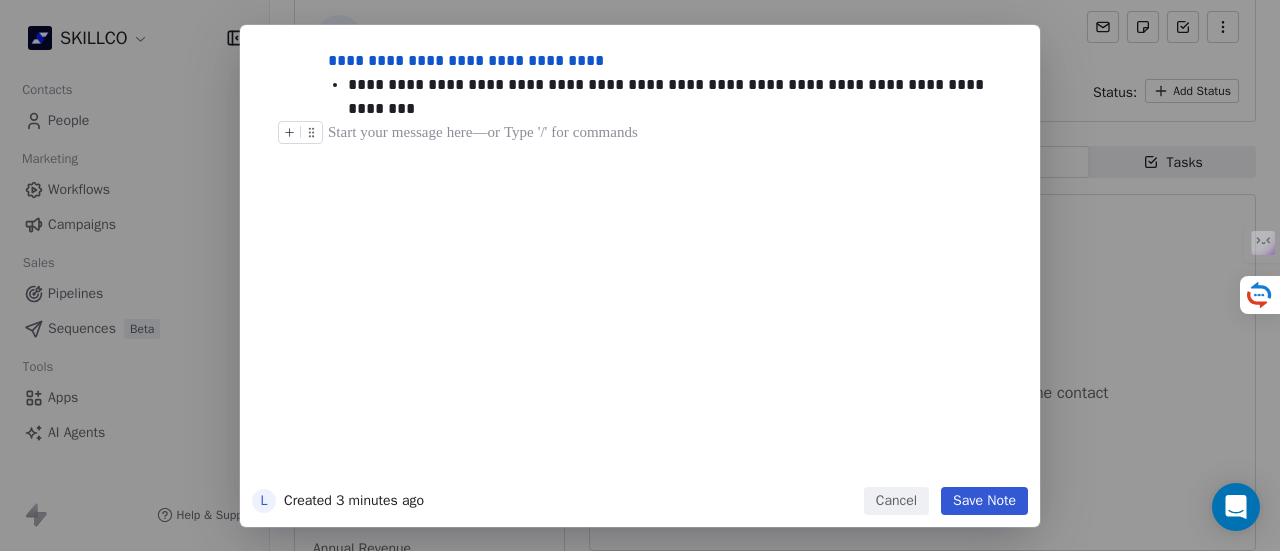 click at bounding box center [662, 133] 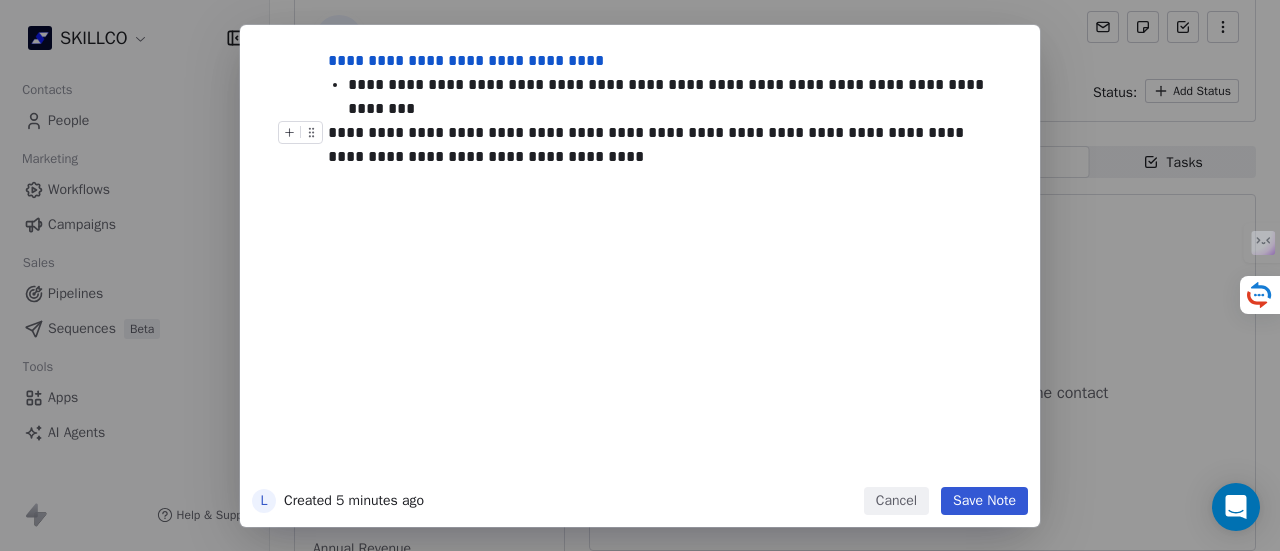 click on "**********" at bounding box center [662, 145] 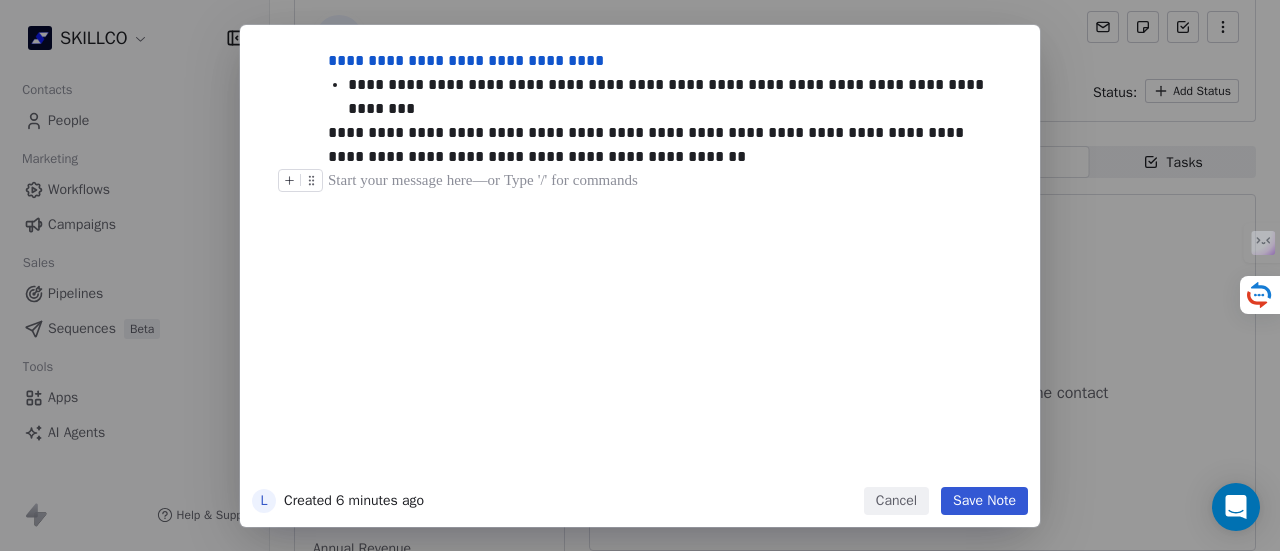click on "**********" at bounding box center [670, 262] 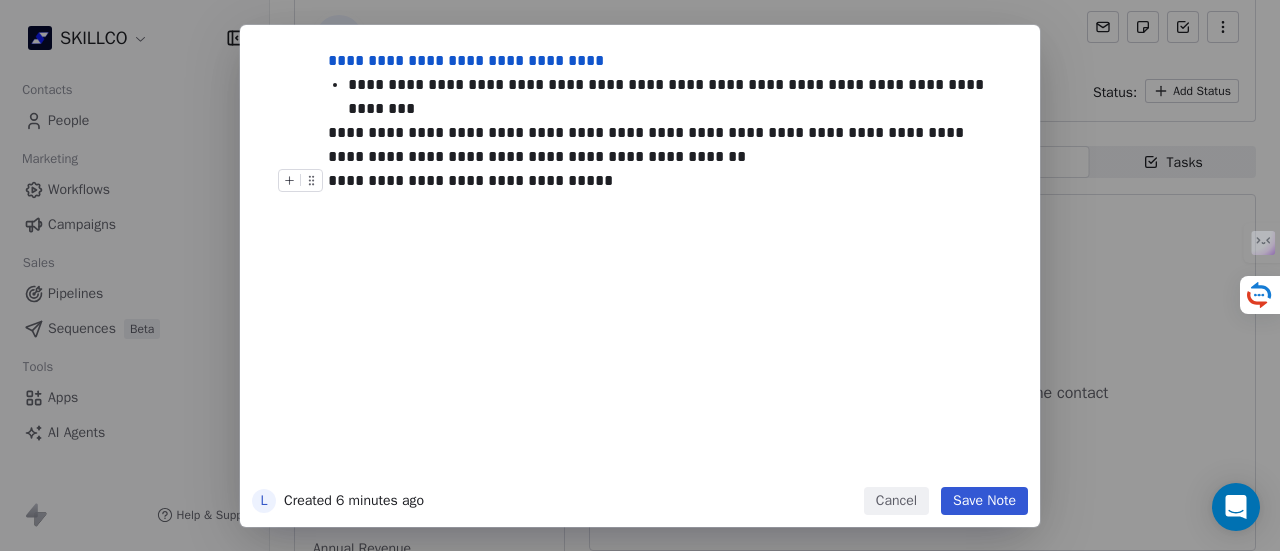 click on "**********" at bounding box center (662, 181) 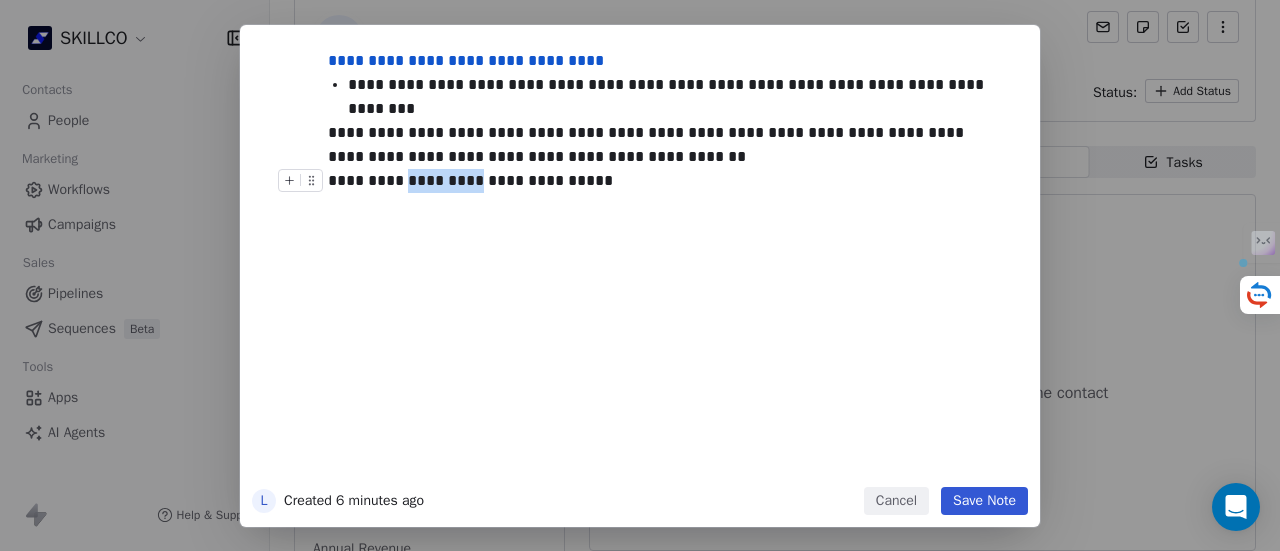 click on "**********" at bounding box center (662, 181) 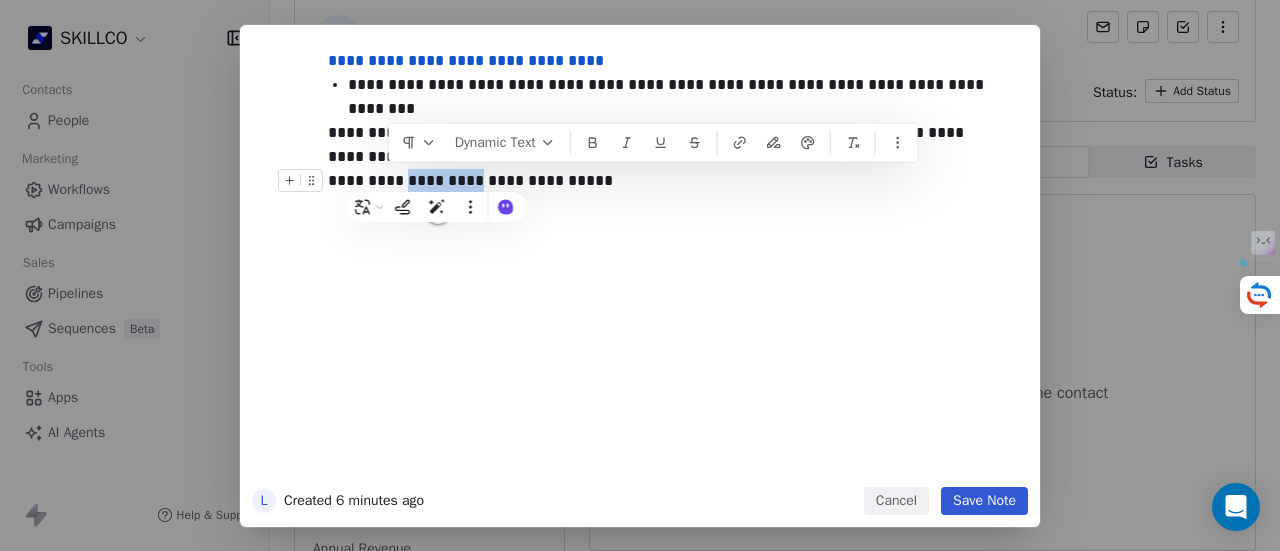 click on "**********" at bounding box center (662, 181) 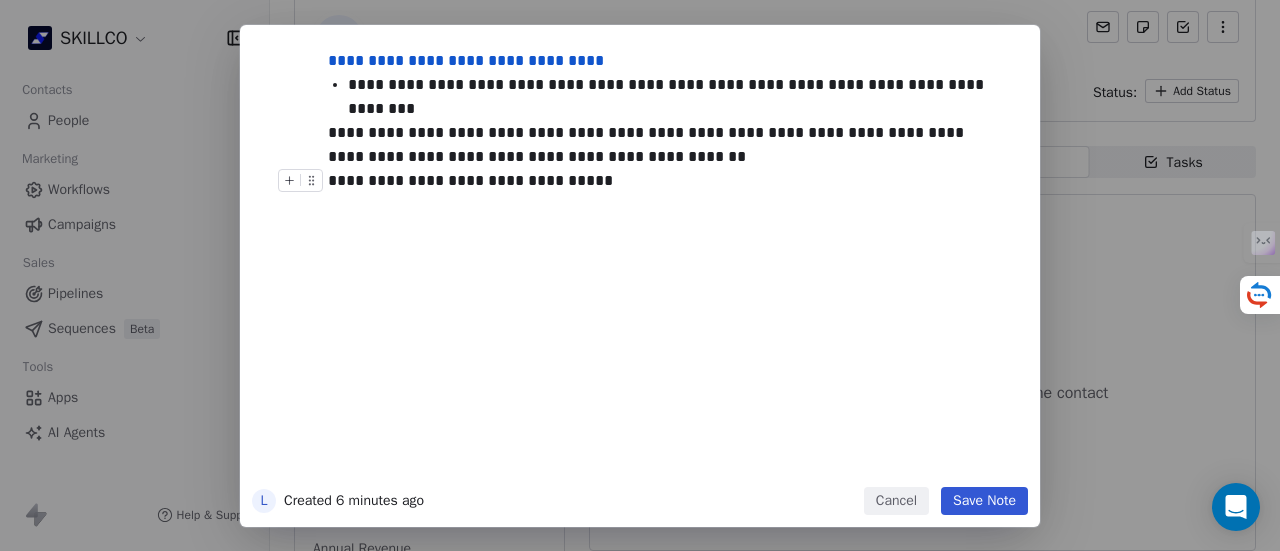 click on "**********" at bounding box center (662, 181) 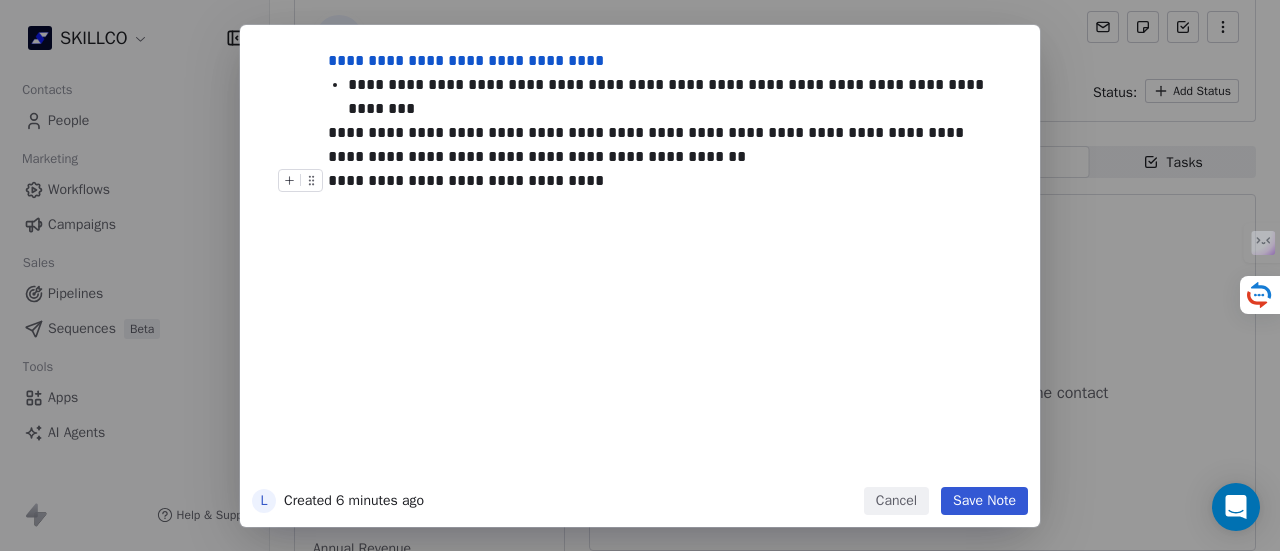 click on "**********" at bounding box center (662, 181) 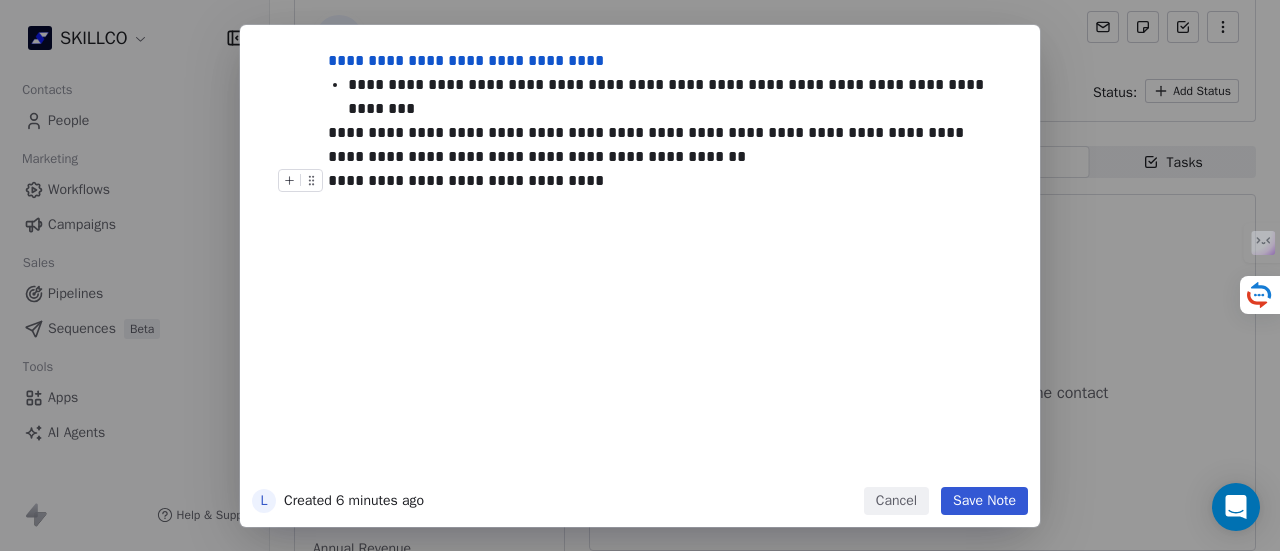 click on "**********" at bounding box center [662, 181] 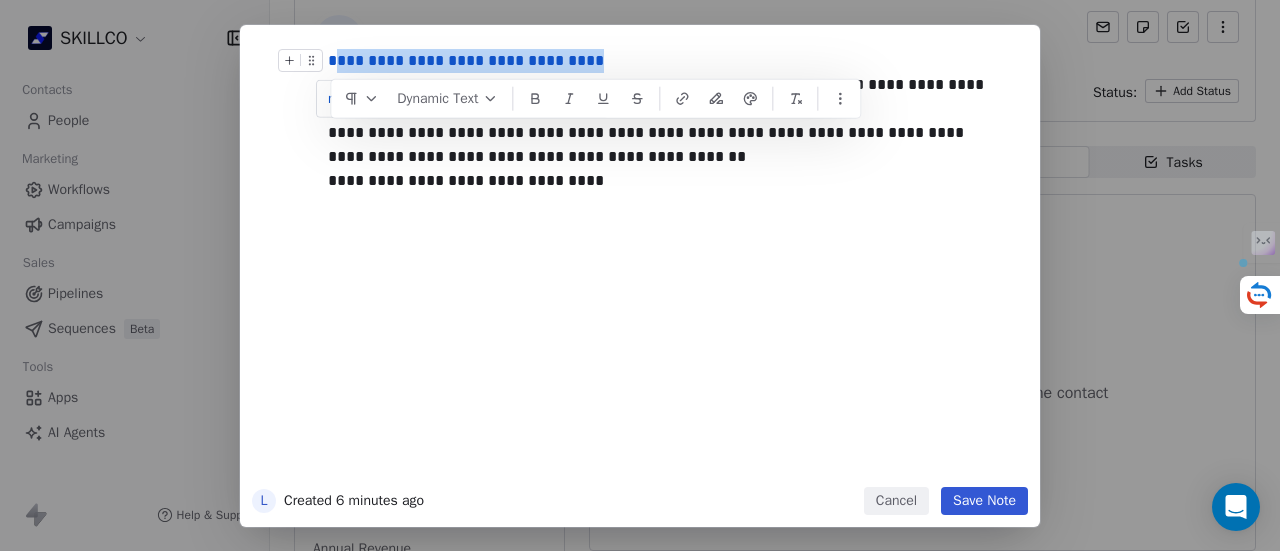 drag, startPoint x: 614, startPoint y: 57, endPoint x: 311, endPoint y: 58, distance: 303.00165 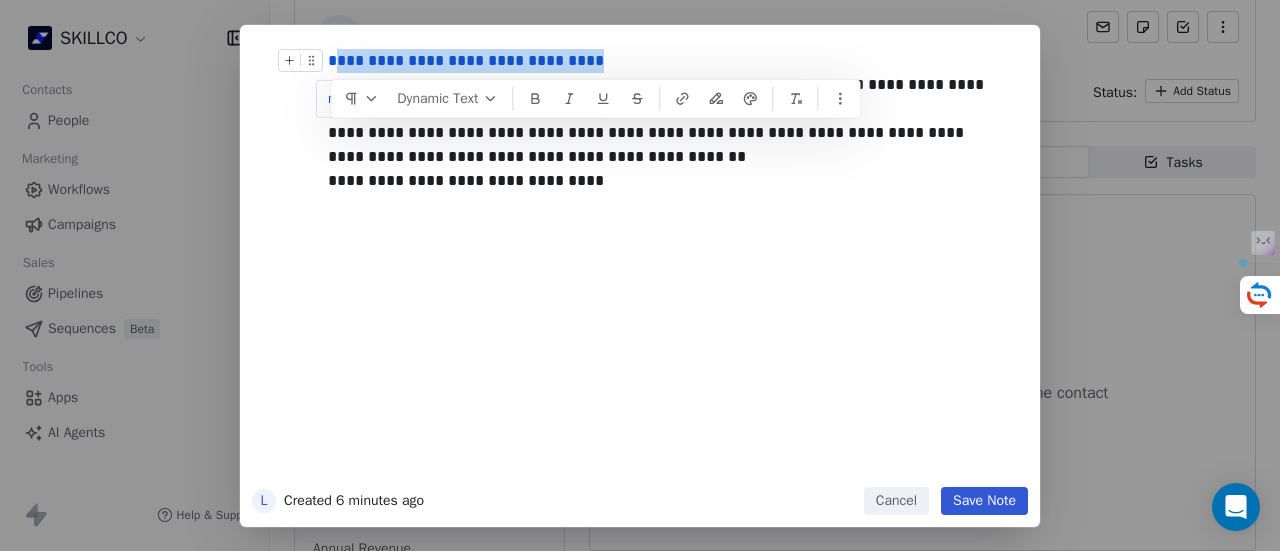 click on "**********" at bounding box center (670, 61) 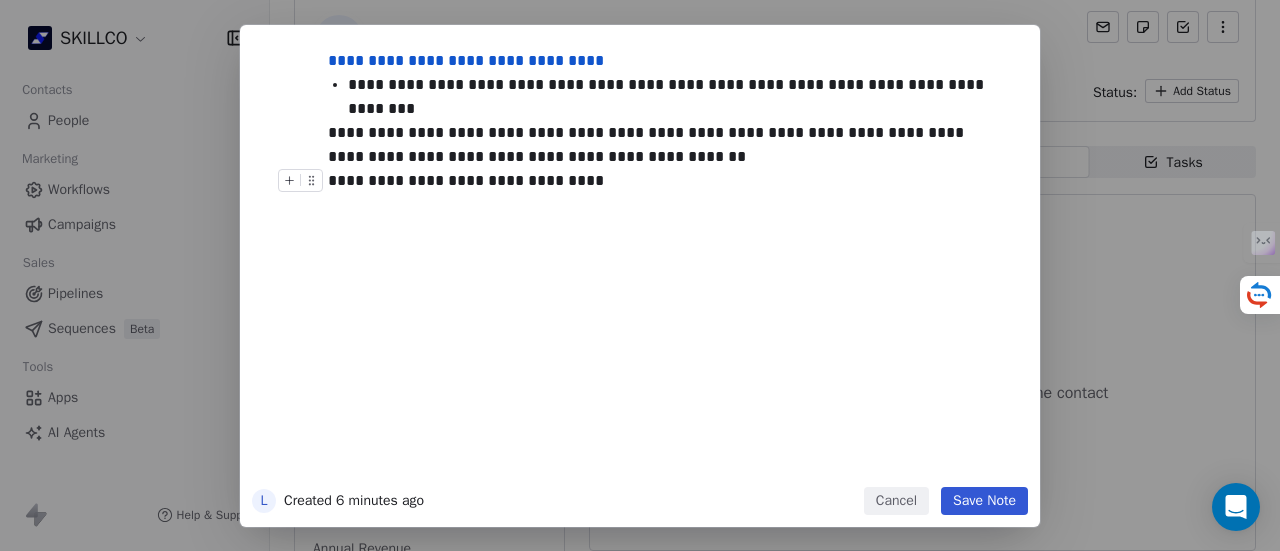 click on "**********" at bounding box center (670, 262) 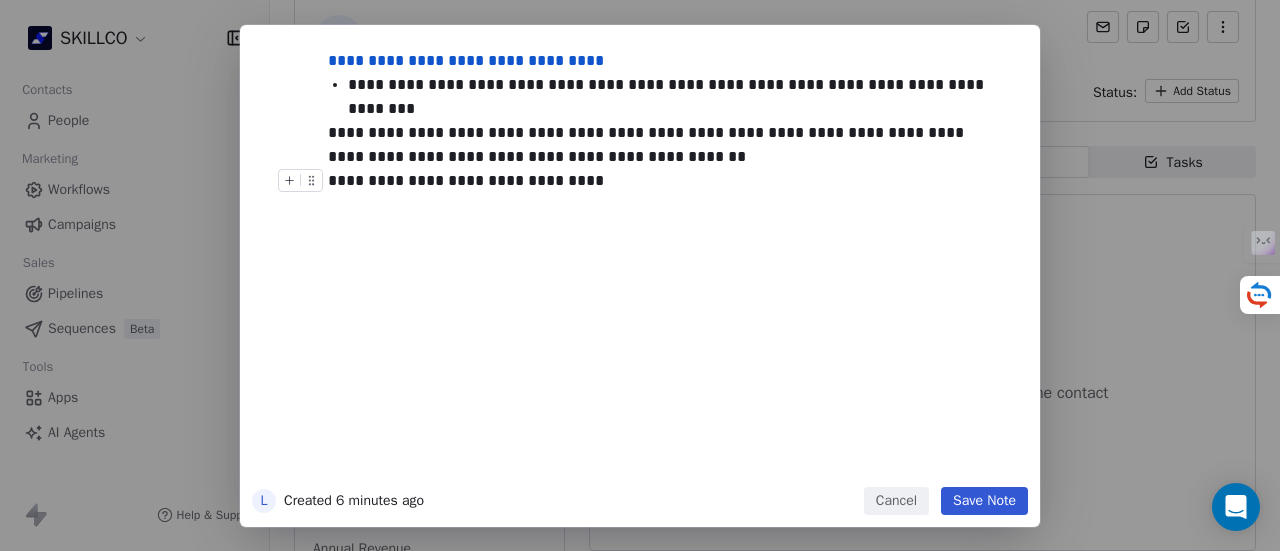 drag, startPoint x: 954, startPoint y: 503, endPoint x: 624, endPoint y: 502, distance: 330.00153 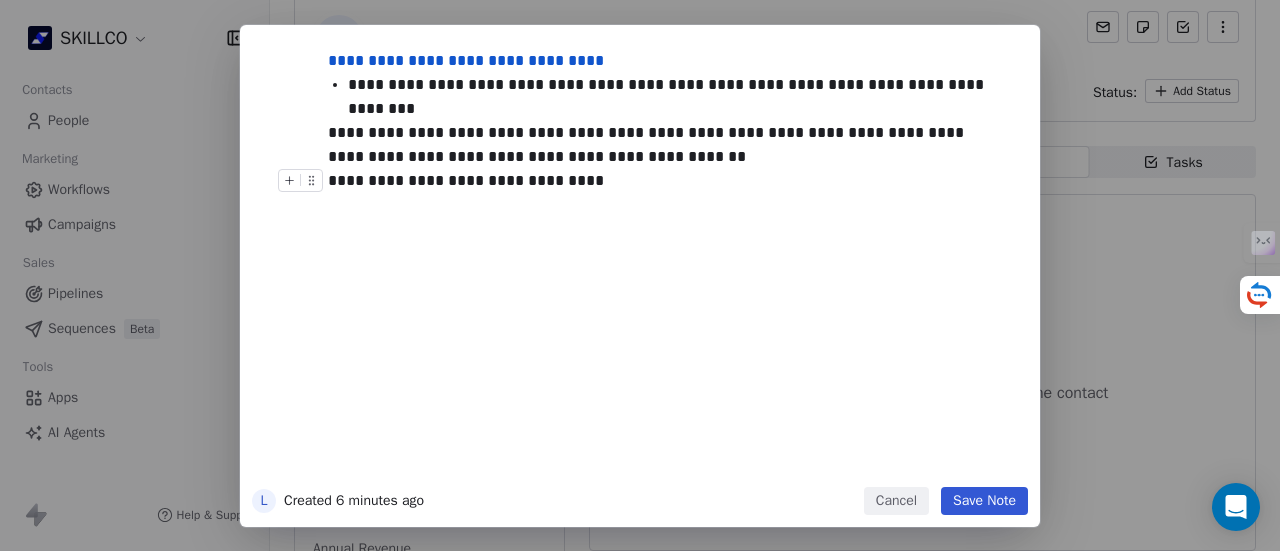 drag, startPoint x: 955, startPoint y: 499, endPoint x: 943, endPoint y: 501, distance: 12.165525 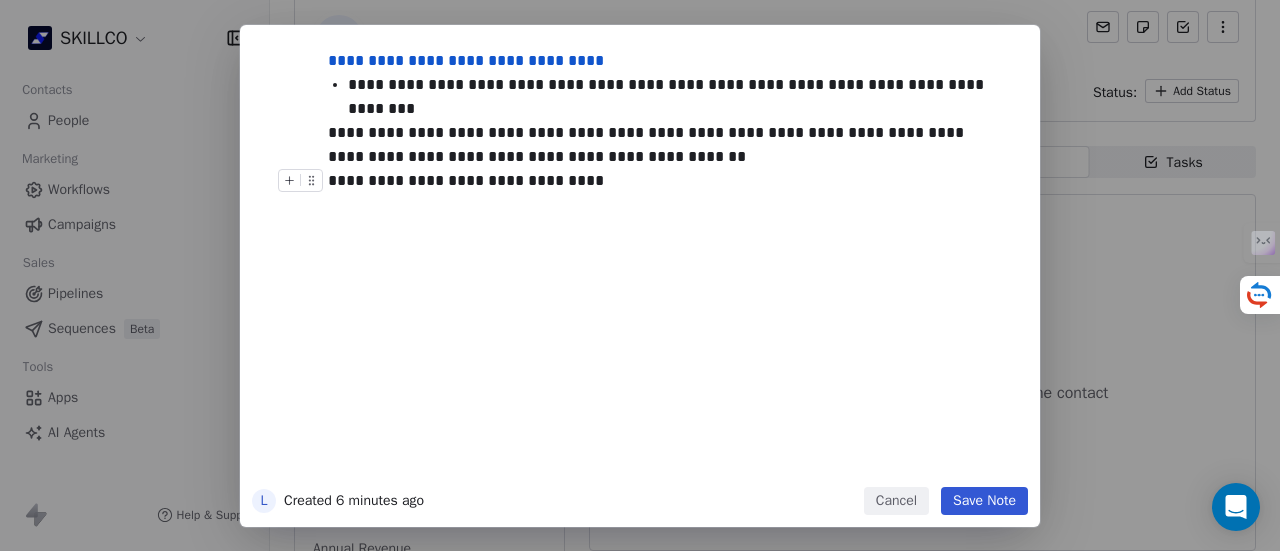 click on "Save Note" at bounding box center (984, 501) 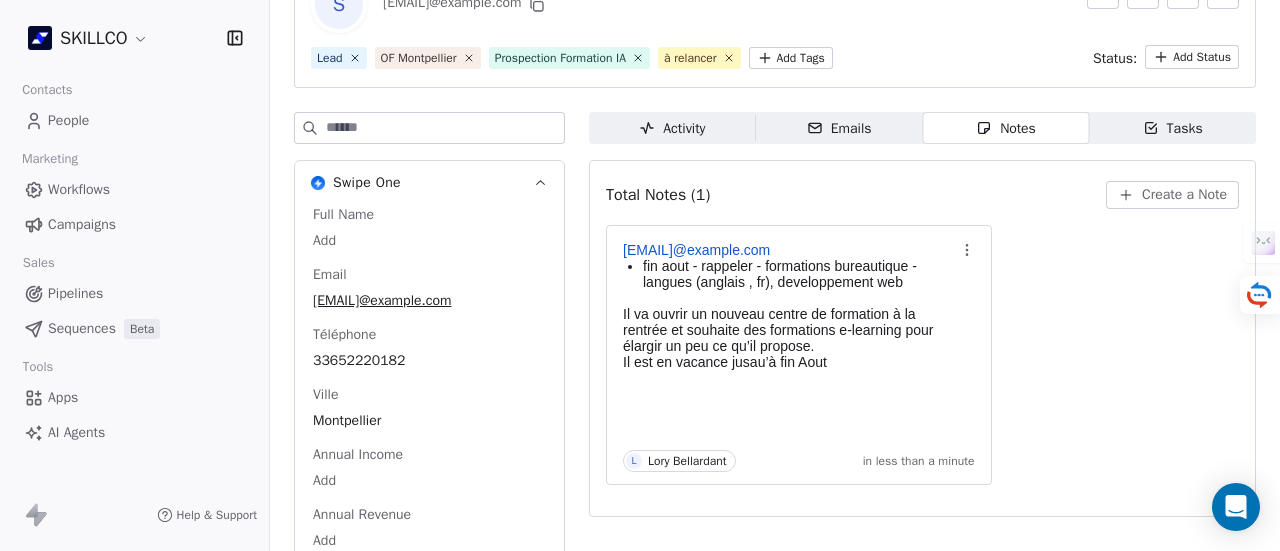 scroll, scrollTop: 0, scrollLeft: 0, axis: both 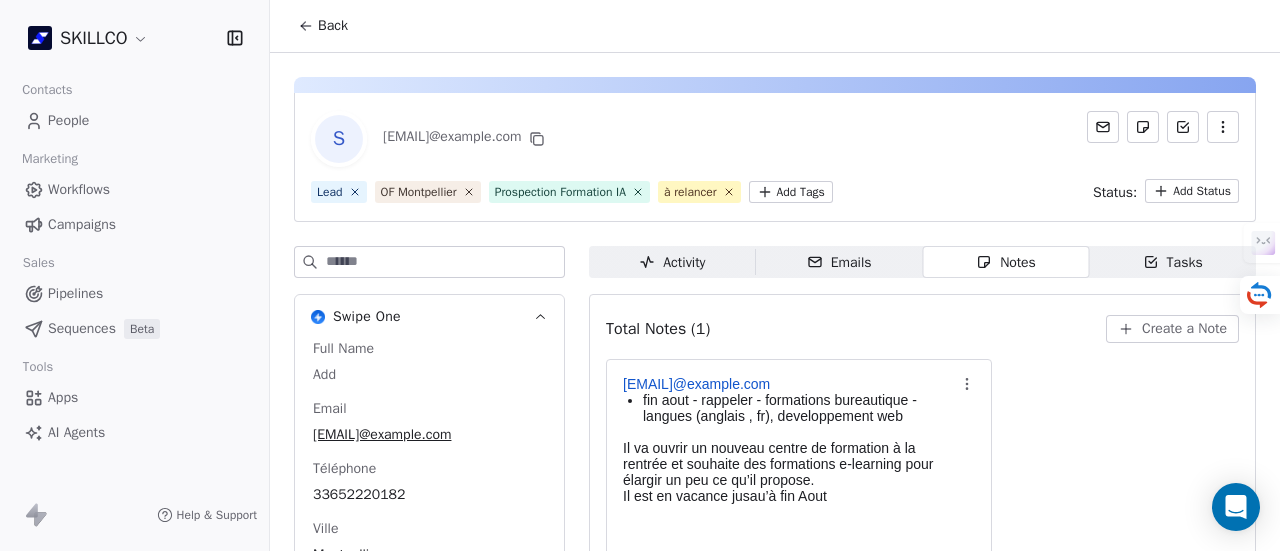click on "SKILLCO Contacts People Marketing Workflows Campaigns Sales Pipelines Sequences Beta Tools Apps AI Agents Help & Support Back S mediacom.mtp@gmail.com Lead OF Montpellier Prospection Formation IA à relancer  Add Tags Status:   Add Status Swipe One Full Name Add Email mediacom.mtp@gmail.com Téléphone 33652220182 Ville Montpellier Annual Income Add Annual Revenue Add See   46   More   Calendly Activity Activity Emails Emails   Notes   Notes Tasks Tasks Total Notes (1)   Create a Note learningsmart.formations@gmail.com fin aout - rappeler - formations bureautique - langues (anglais , fr), developpement web Il va ouvrir un nouveau centre de formation à la rentrée et souhaite des formations e-learning pour élargir un peu ce qu’il propose.  Il est en vacance jusau’à fin Aout L Lory Bellardant in less than a minute" at bounding box center (640, 275) 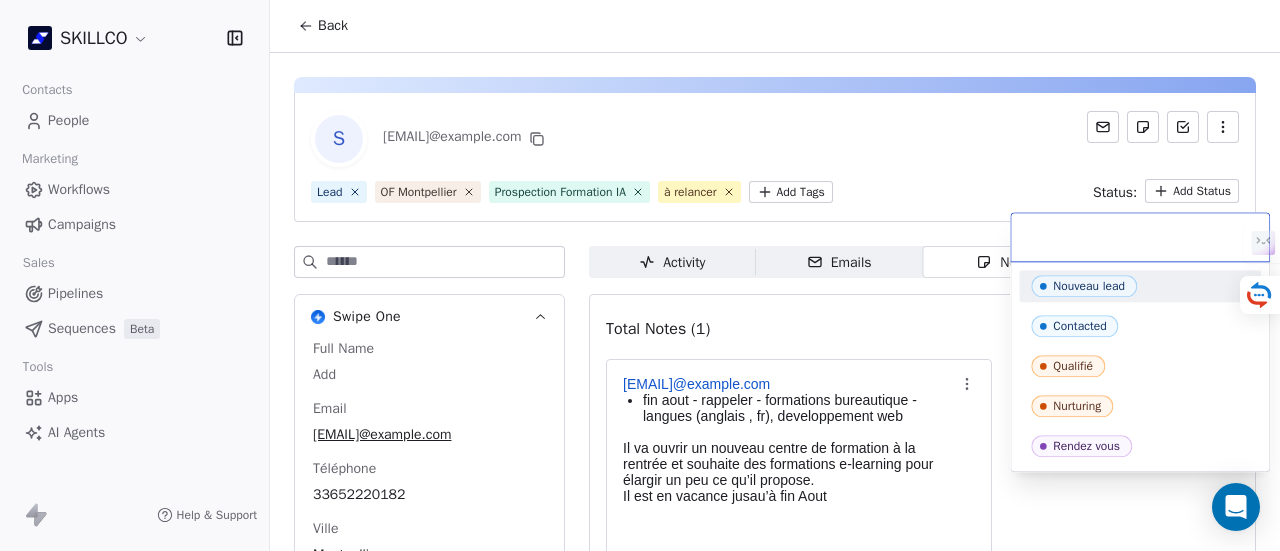 click on "Nouveau lead" at bounding box center [1140, 286] 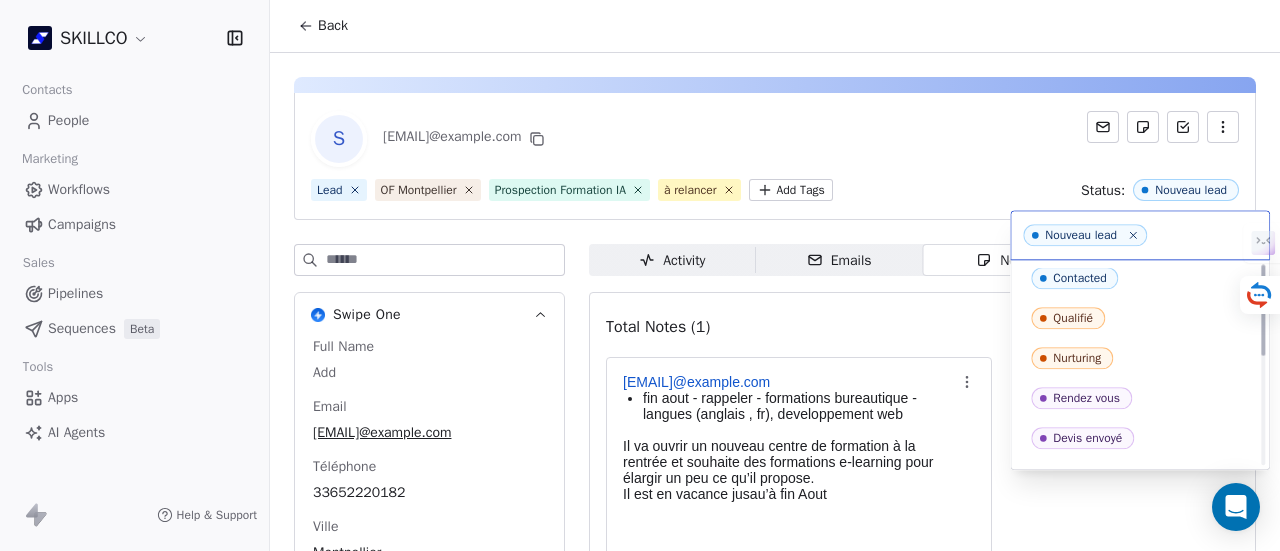 scroll, scrollTop: 0, scrollLeft: 0, axis: both 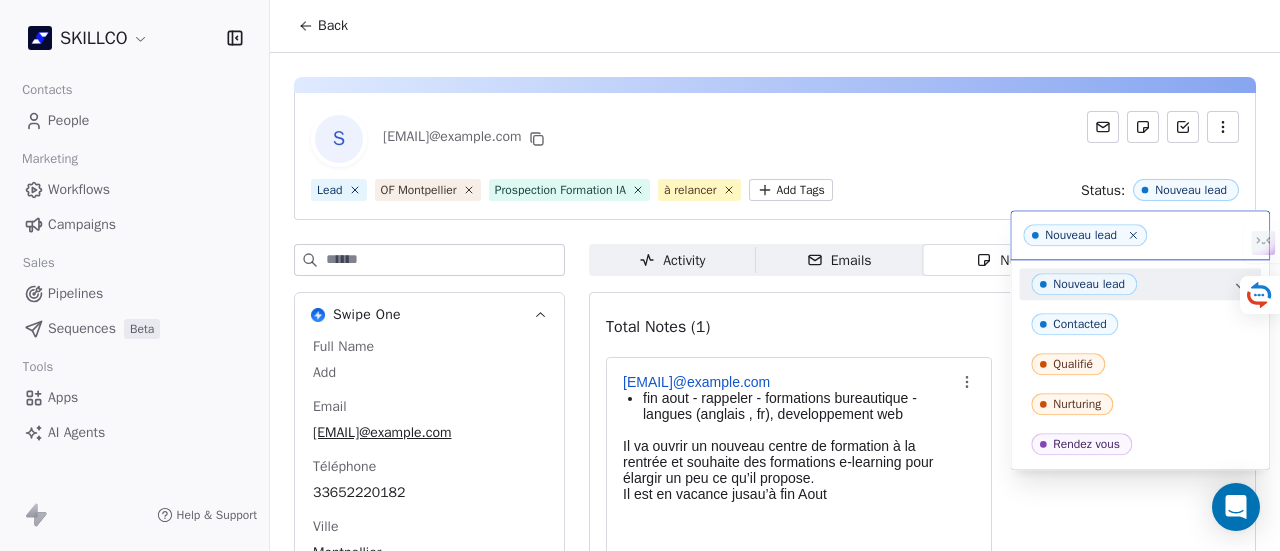 click on "SKILLCO Contacts People Marketing Workflows Campaigns Sales Pipelines Sequences Beta Tools Apps AI Agents Help & Support Back S mediacom.mtp@gmail.com Lead OF Montpellier Prospection Formation IA à relancer  Add Tags Status:  Nouveau lead Swipe One Full Name Add Email mediacom.mtp@gmail.com Téléphone 33652220182 Ville Montpellier Annual Income Add Annual Revenue Add See   46   More   Calendly Activity Activity Emails Emails   Notes   Notes Tasks Tasks Total Notes (1)   Create a Note learningsmart.formations@gmail.com fin aout - rappeler - formations bureautique - langues (anglais , fr), developpement web Il va ouvrir un nouveau centre de formation à la rentrée et souhaite des formations e-learning pour élargir un peu ce qu’il propose.  Il est en vacance jusau’à fin Aout L Lory Bellardant in less than a minute
Nouveau lead Nouveau lead Contacted Qualifié Nurturing Rendez vous Devis envoyé Negociation Decision Pending Gagné Perdu A qualifier" at bounding box center [640, 275] 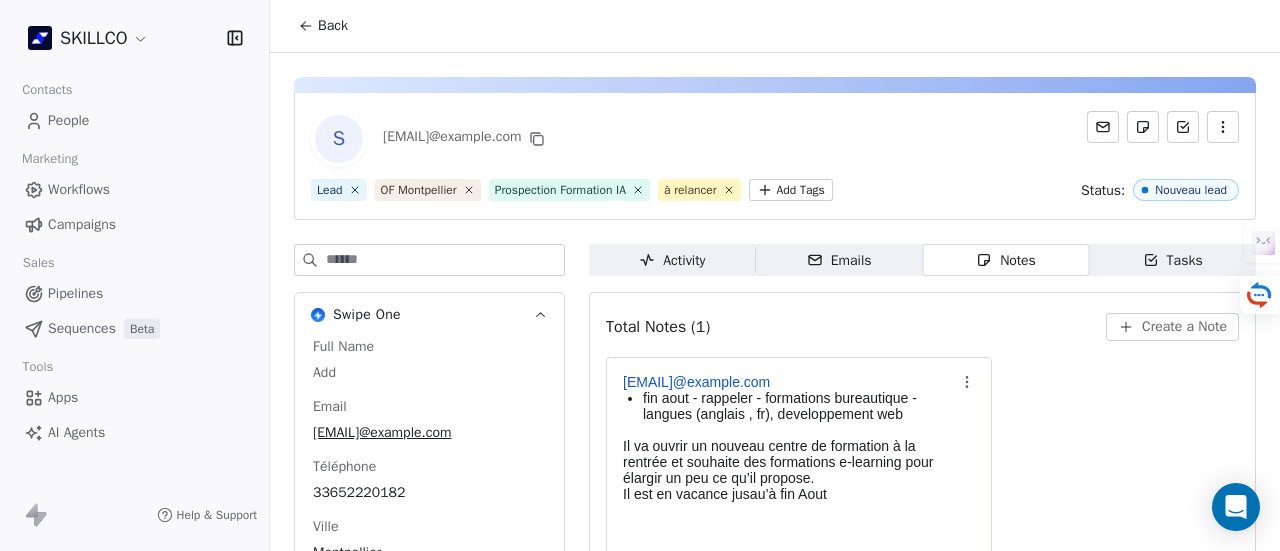 click on "SKILLCO Contacts People Marketing Workflows Campaigns Sales Pipelines Sequences Beta Tools Apps AI Agents Help & Support Back S mediacom.mtp@gmail.com Lead OF Montpellier Prospection Formation IA à relancer  Add Tags Status:  Nouveau lead Swipe One Full Name Add Email mediacom.mtp@gmail.com Téléphone 33652220182 Ville Montpellier Annual Income Add Annual Revenue Add See   46   More   Calendly Activity Activity Emails Emails   Notes   Notes Tasks Tasks Total Notes (1)   Create a Note learningsmart.formations@gmail.com fin aout - rappeler - formations bureautique - langues (anglais , fr), developpement web Il va ouvrir un nouveau centre de formation à la rentrée et souhaite des formations e-learning pour élargir un peu ce qu’il propose.  Il est en vacance jusau’à fin Aout L Lory Bellardant 19 minutes ago" at bounding box center (640, 275) 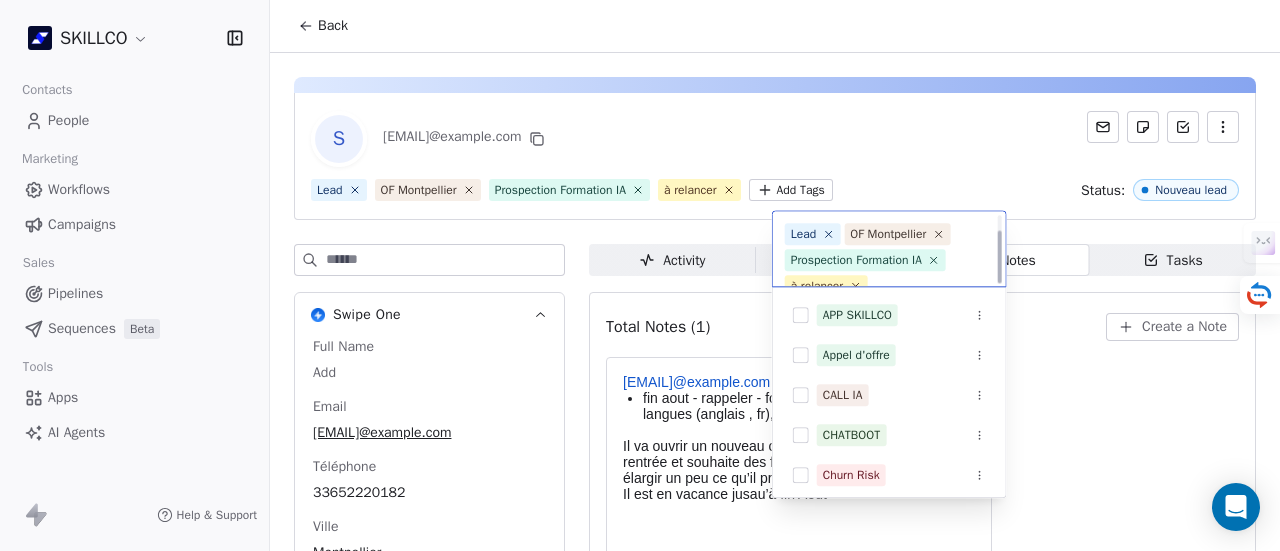 scroll, scrollTop: 22, scrollLeft: 0, axis: vertical 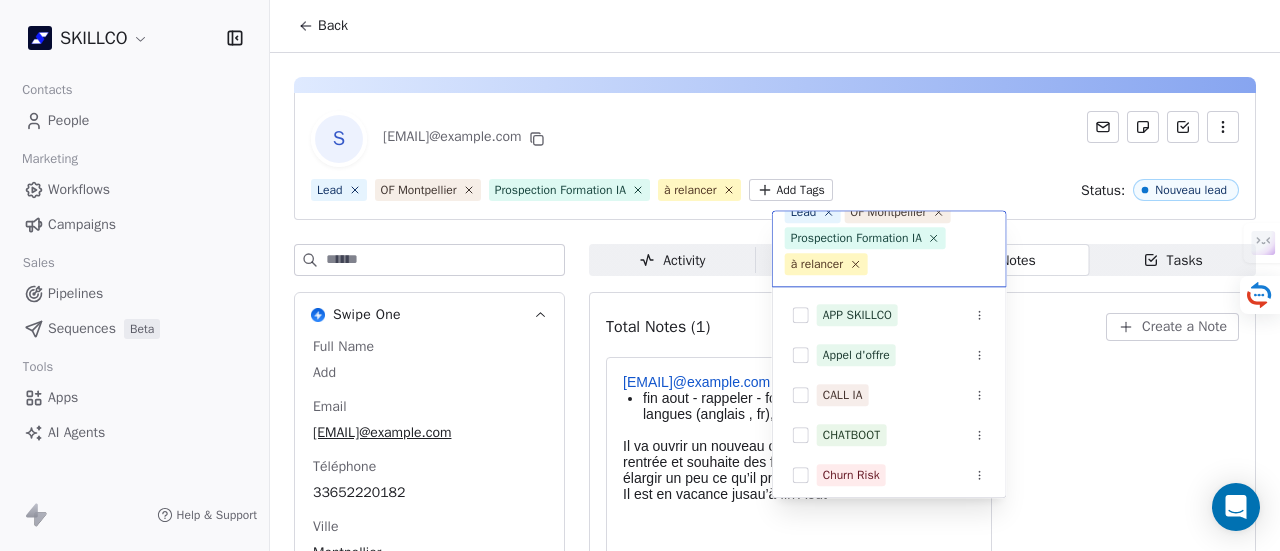 click on "SKILLCO Contacts People Marketing Workflows Campaigns Sales Pipelines Sequences Beta Tools Apps AI Agents Help & Support Back S mediacom.mtp@gmail.com Lead OF Montpellier Prospection Formation IA à relancer  Add Tags Status:  Nouveau lead Swipe One Full Name Add Email mediacom.mtp@gmail.com Téléphone 33652220182 Ville Montpellier Annual Income Add Annual Revenue Add See   46   More   Calendly Activity Activity Emails Emails   Notes   Notes Tasks Tasks Total Notes (1)   Create a Note learningsmart.formations@gmail.com fin aout - rappeler - formations bureautique - langues (anglais , fr), developpement web Il va ouvrir un nouveau centre de formation à la rentrée et souhaite des formations e-learning pour élargir un peu ce qu’il propose.  Il est en vacance jusau’à fin Aout L Lory Bellardant 19 minutes ago
Lead OF Montpellier Prospection Formation IA à relancer APP SKILLCO Appel d'offre  CALL IA CHATBOOT Churn Risk Concurrent Contacté Client Décideur Fillout" at bounding box center [640, 275] 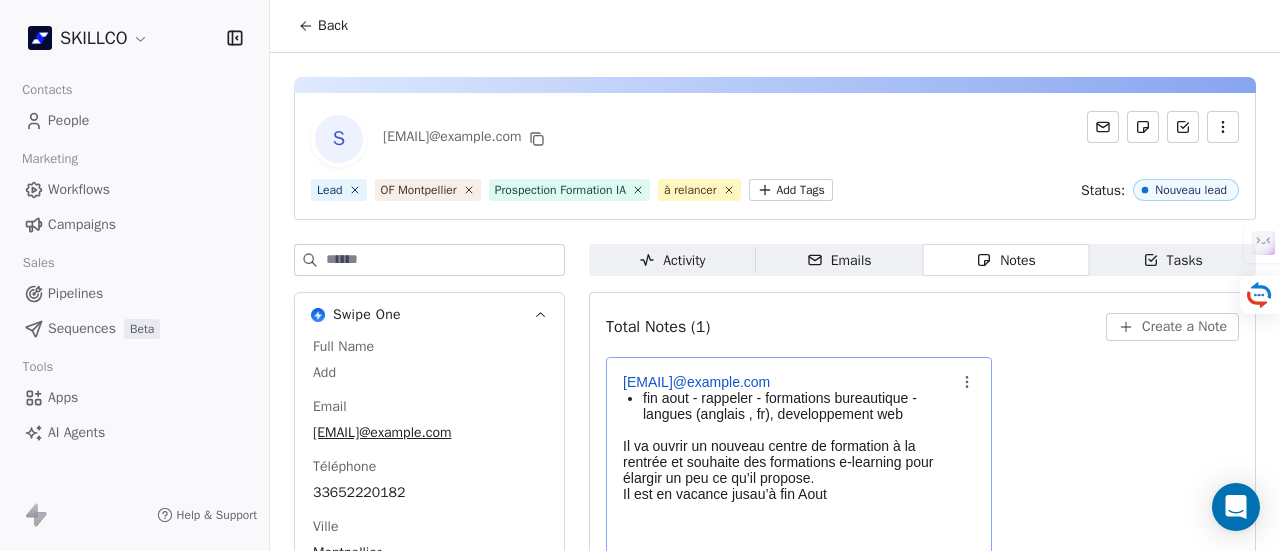 click on "Il est en vacance jusau’à fin Aout" at bounding box center (789, 494) 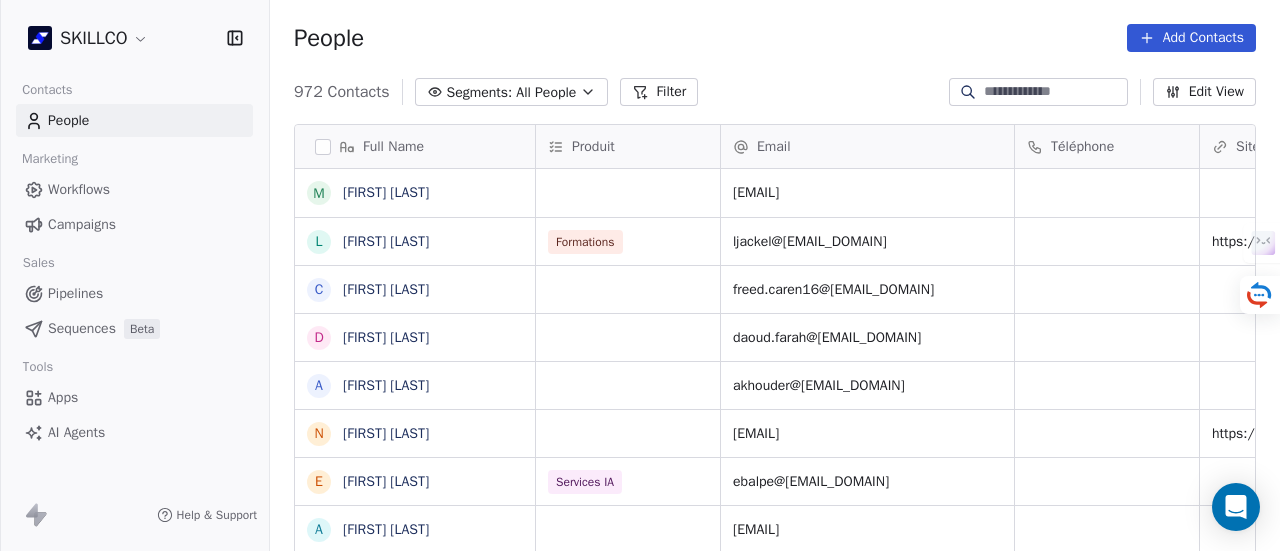 scroll, scrollTop: 0, scrollLeft: 0, axis: both 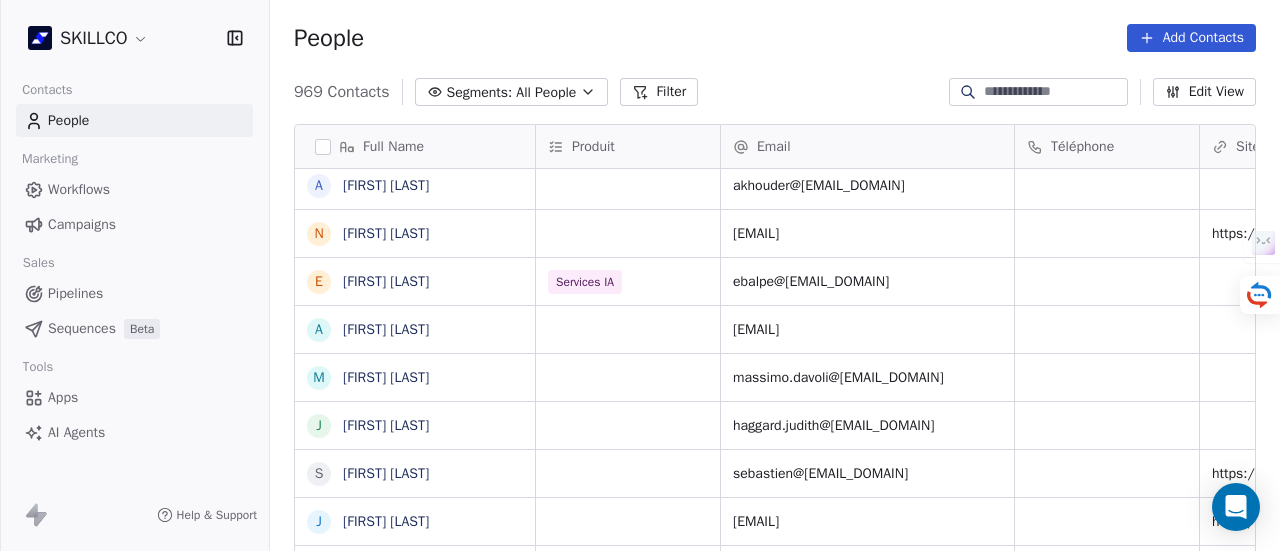 click on "969 Contacts Segments: All People Filter Edit View" at bounding box center [775, 92] 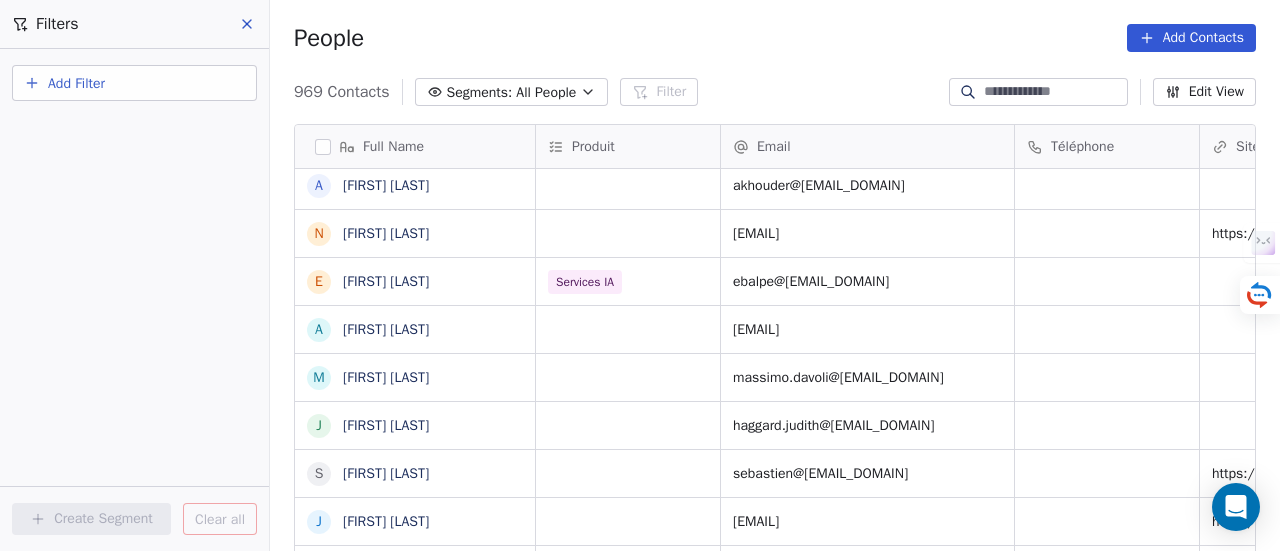 click on "Add Filter" at bounding box center [134, 83] 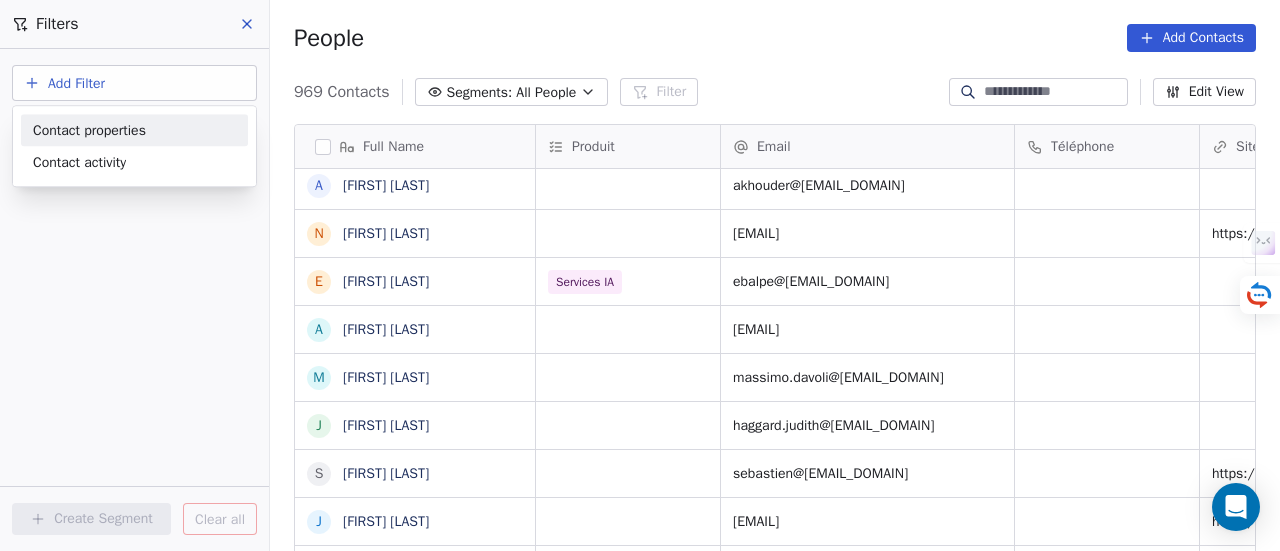 click on "Contact properties" at bounding box center [89, 130] 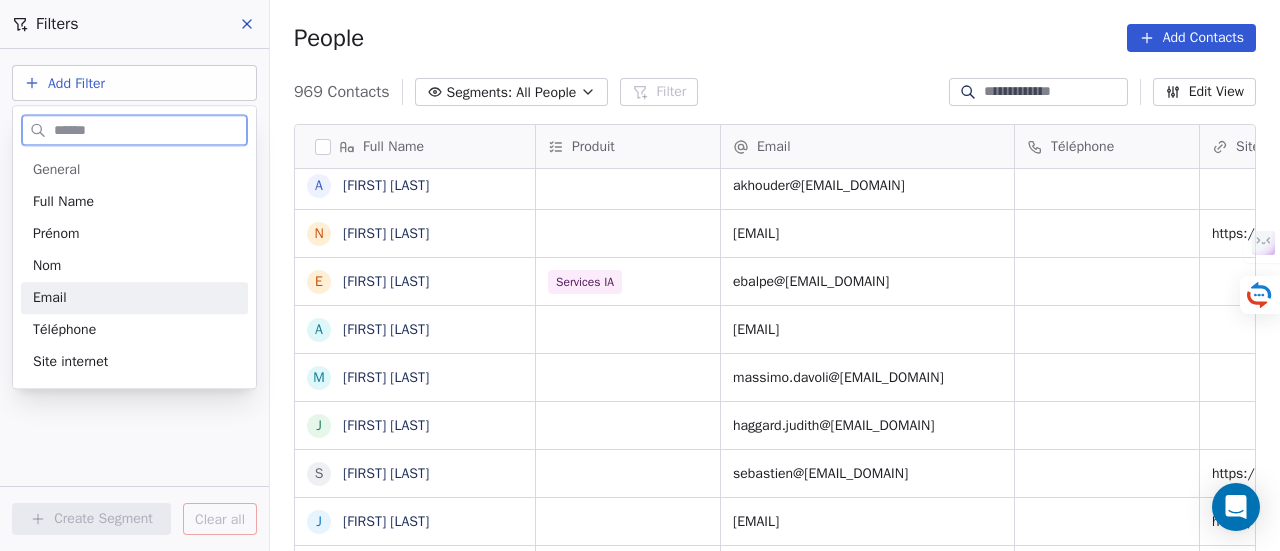 click on "Email" at bounding box center (134, 298) 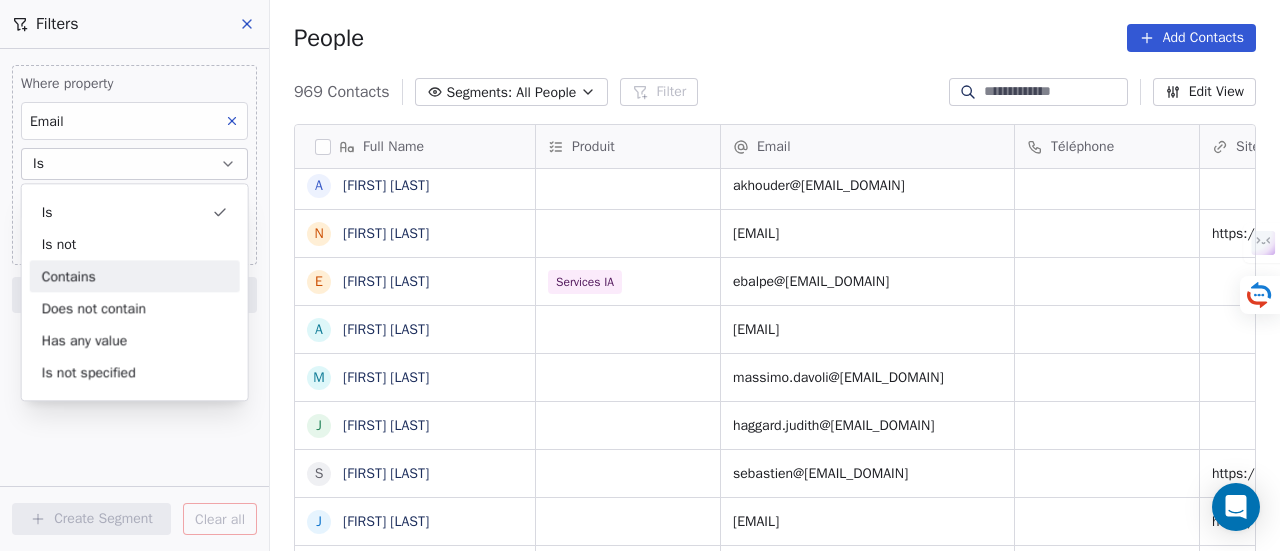 click on "Contains" at bounding box center [135, 276] 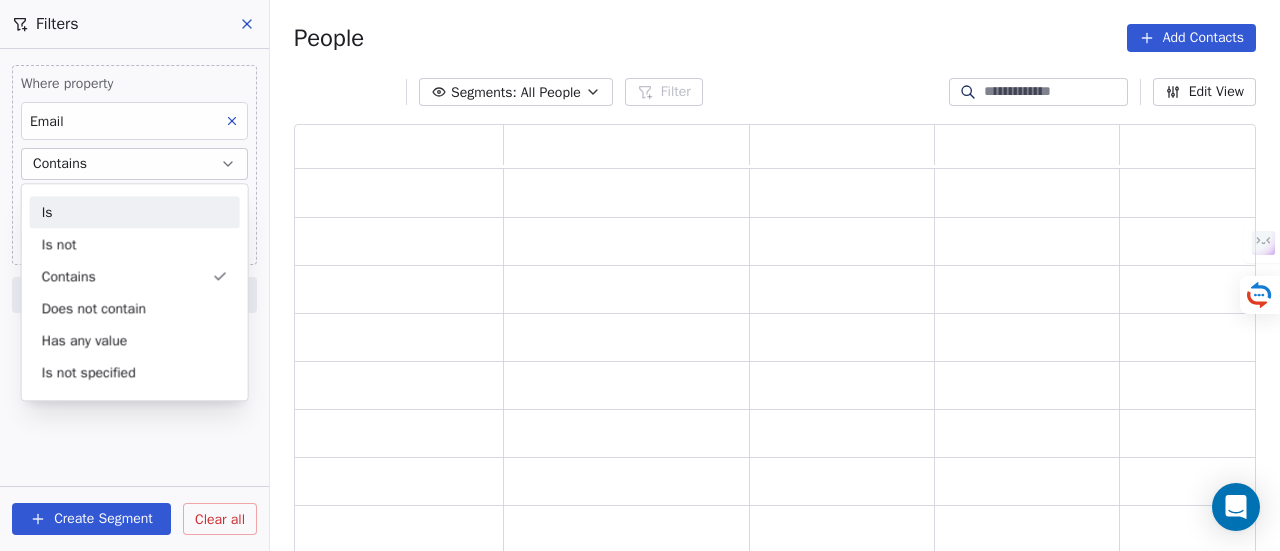 scroll, scrollTop: 16, scrollLeft: 16, axis: both 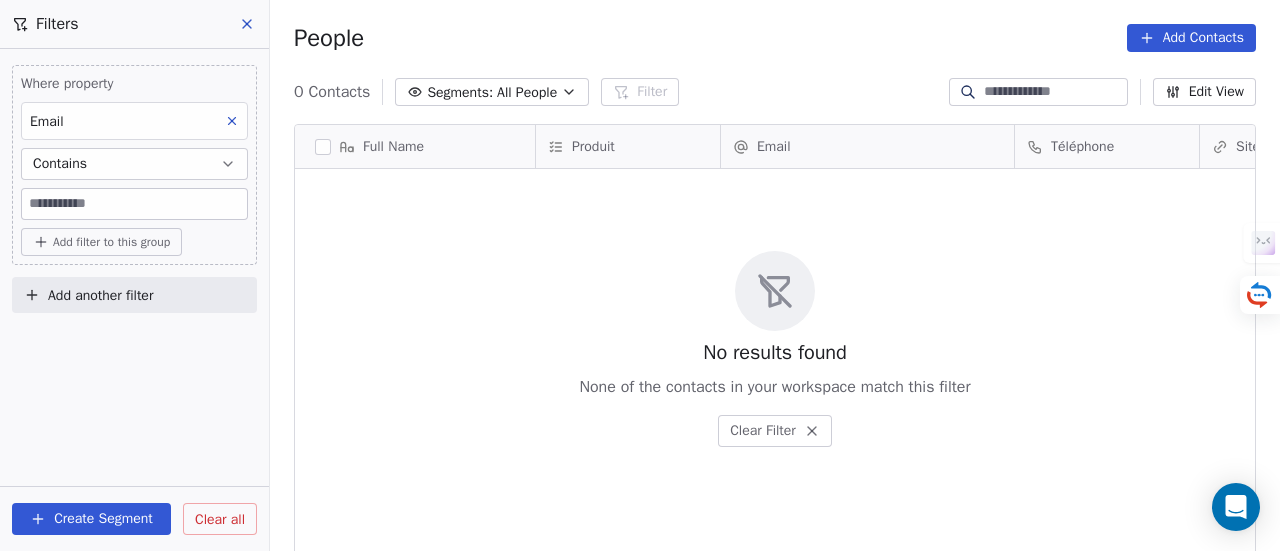 click at bounding box center [134, 204] 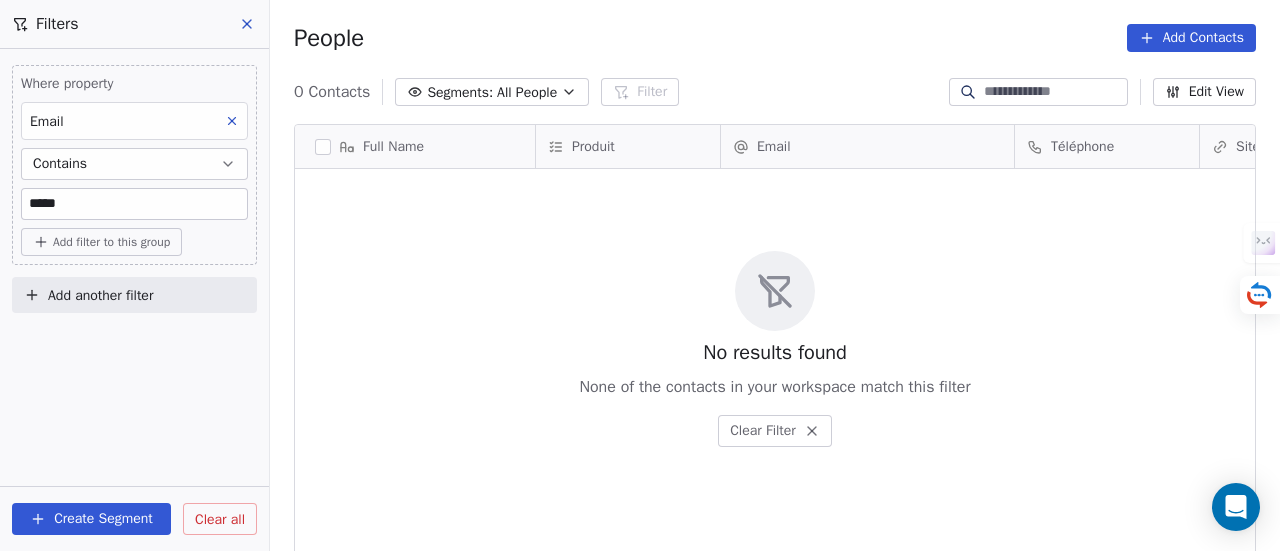 type on "*****" 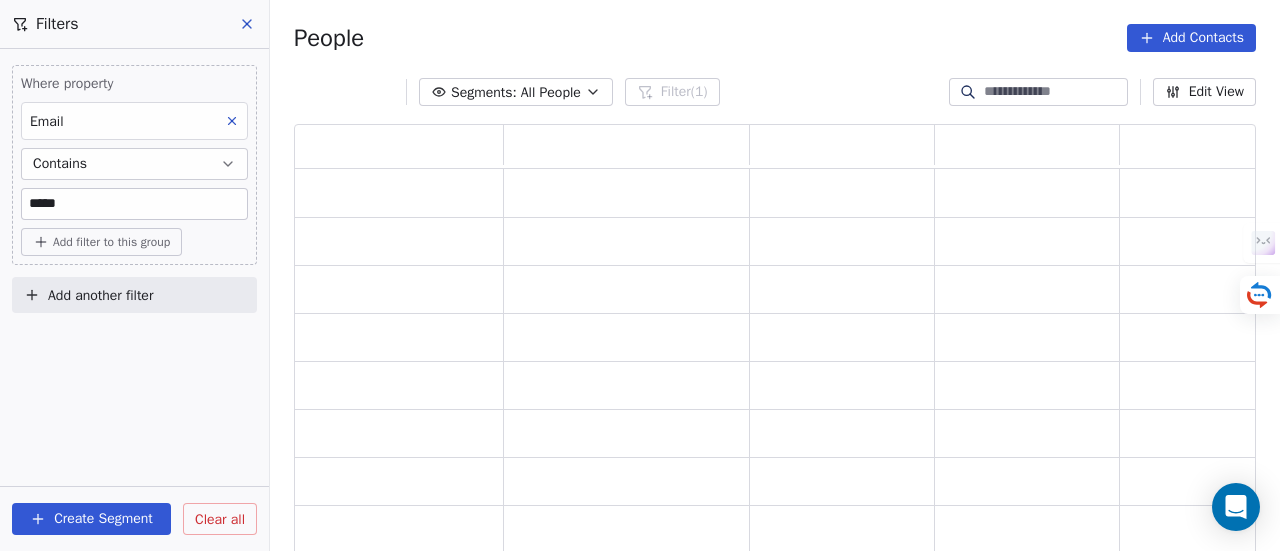 click on "Add filter to this group" at bounding box center [111, 242] 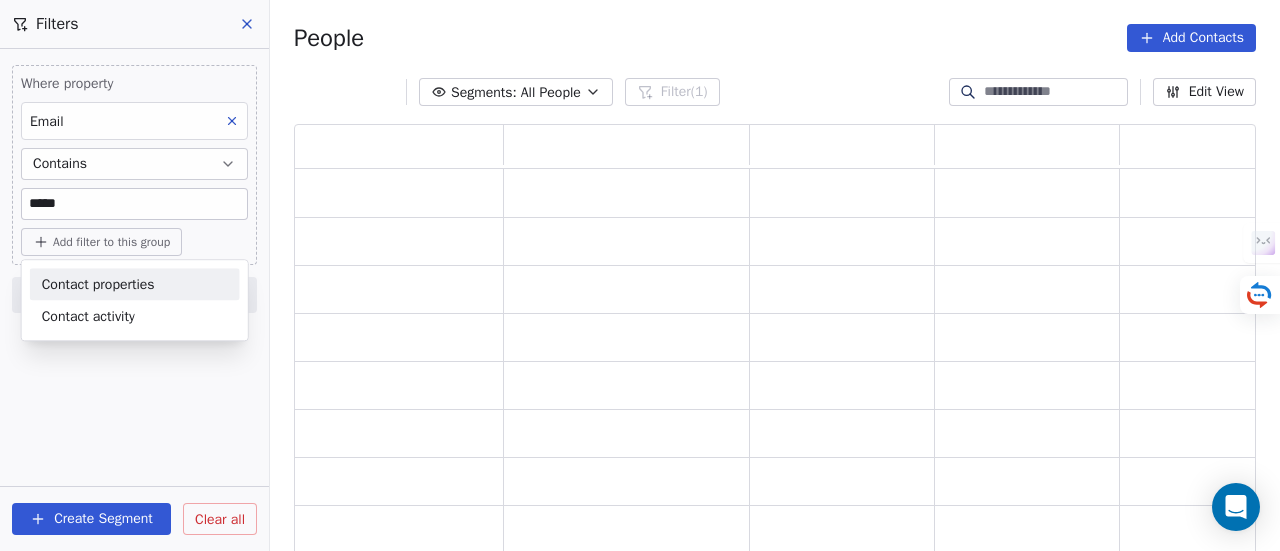 scroll, scrollTop: 16, scrollLeft: 16, axis: both 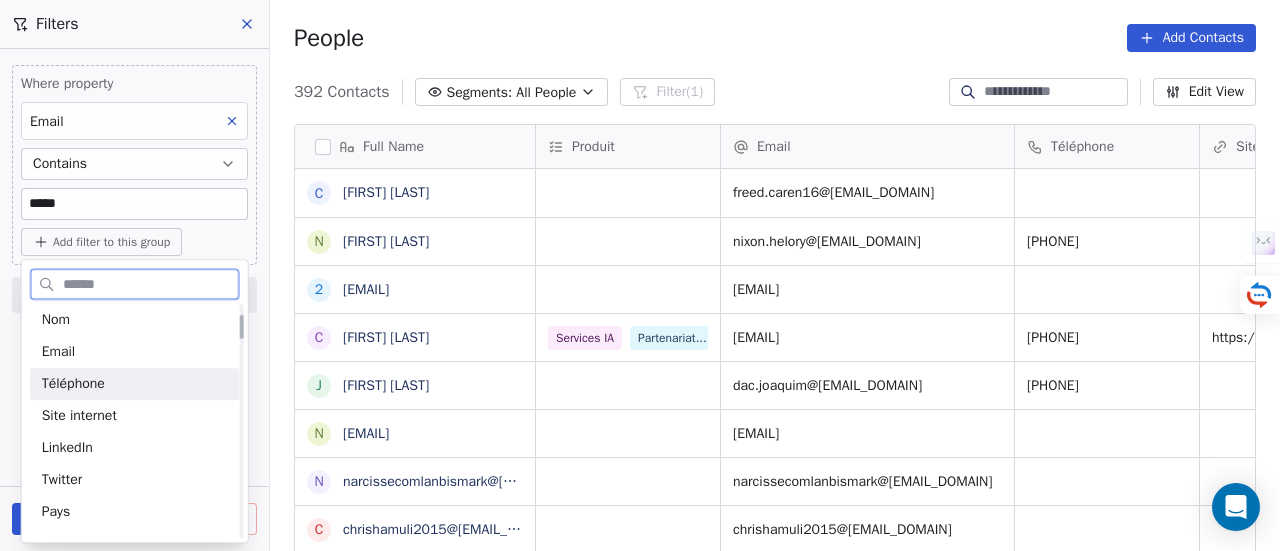 click on "Téléphone" at bounding box center [135, 384] 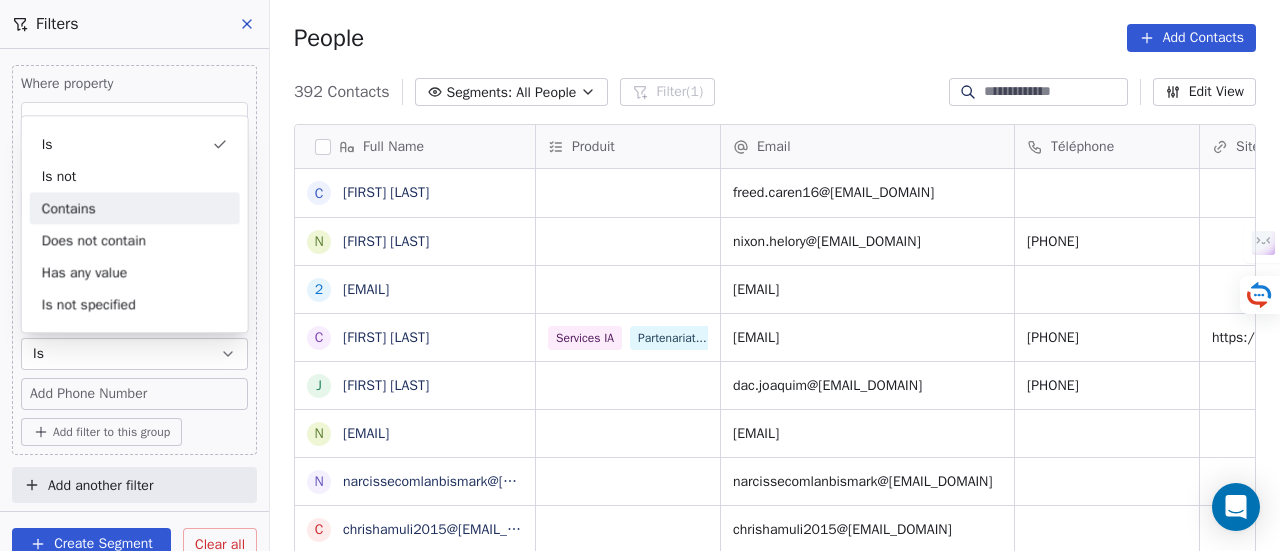 click on "Contains" at bounding box center (135, 208) 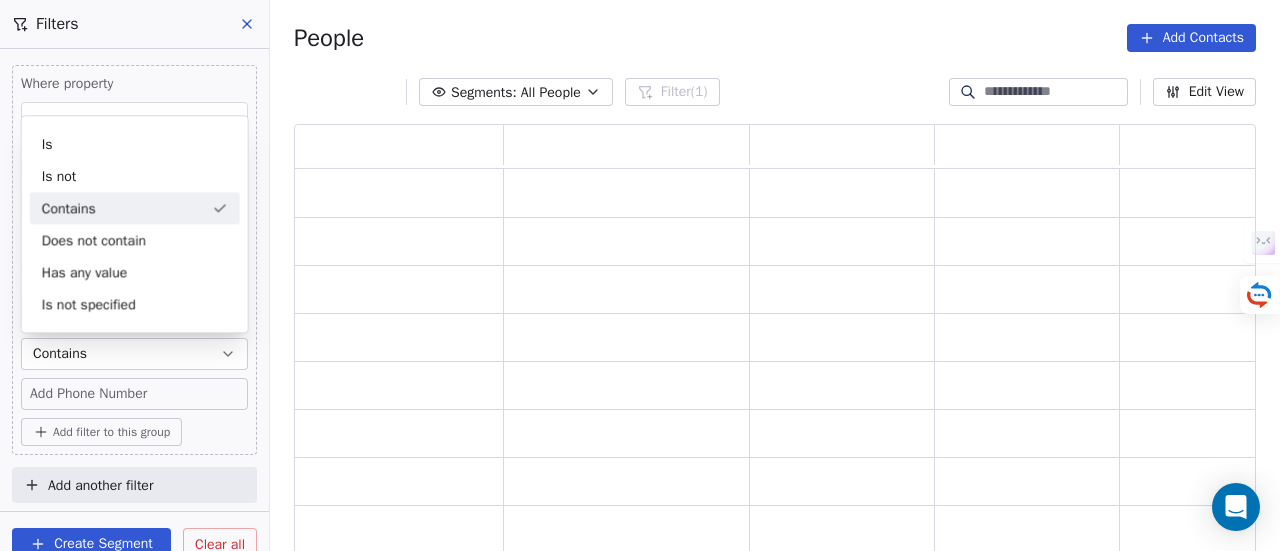 scroll, scrollTop: 16, scrollLeft: 16, axis: both 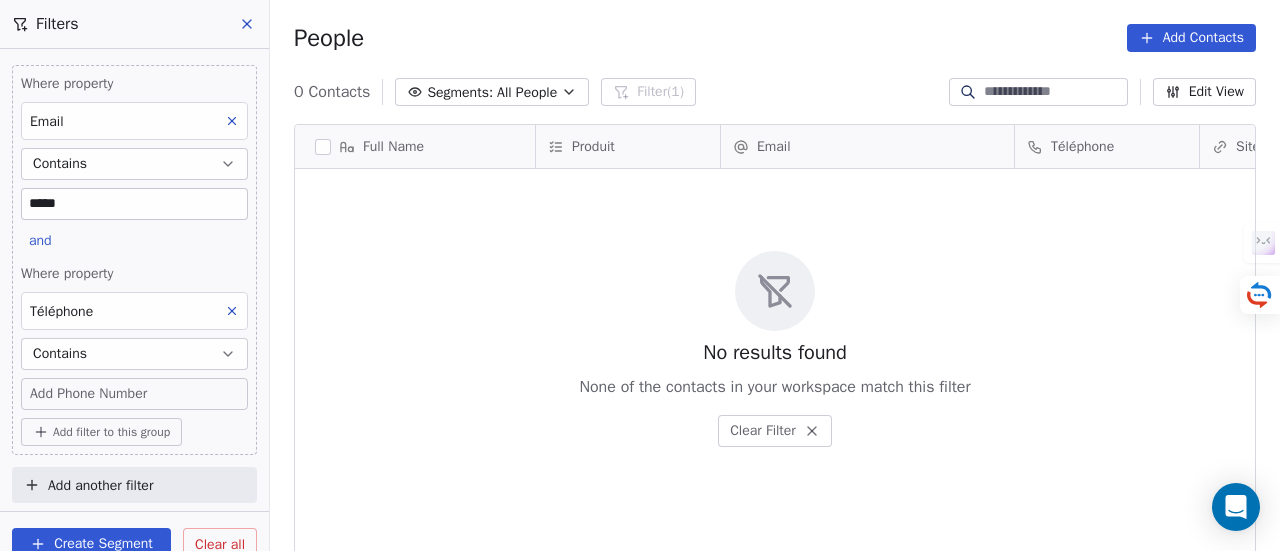click on "Add Phone Number" at bounding box center (88, 394) 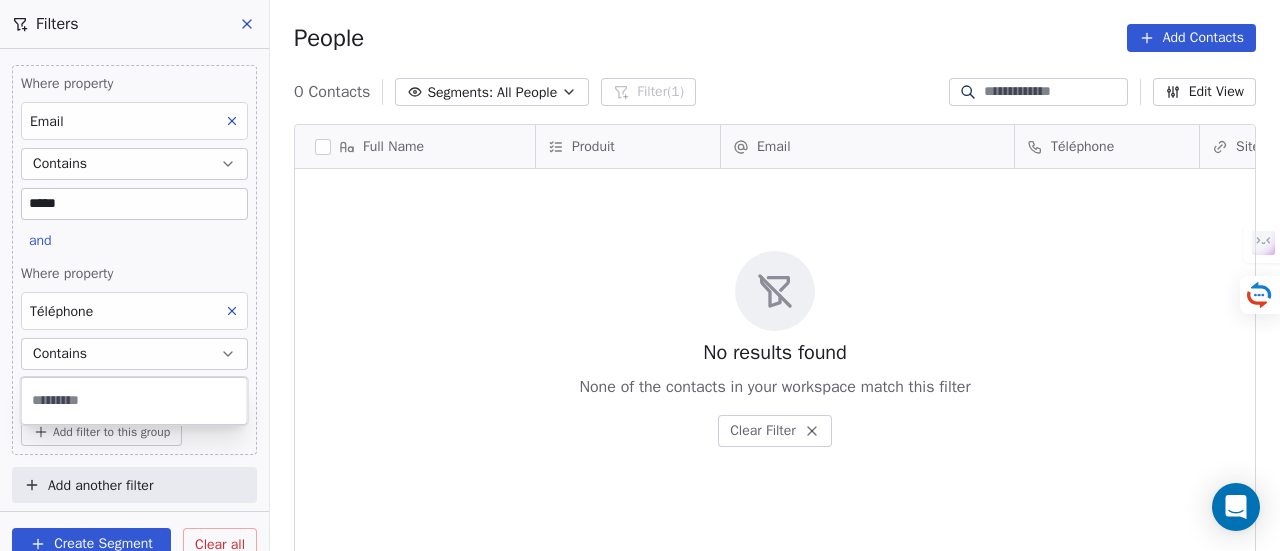 type on "*" 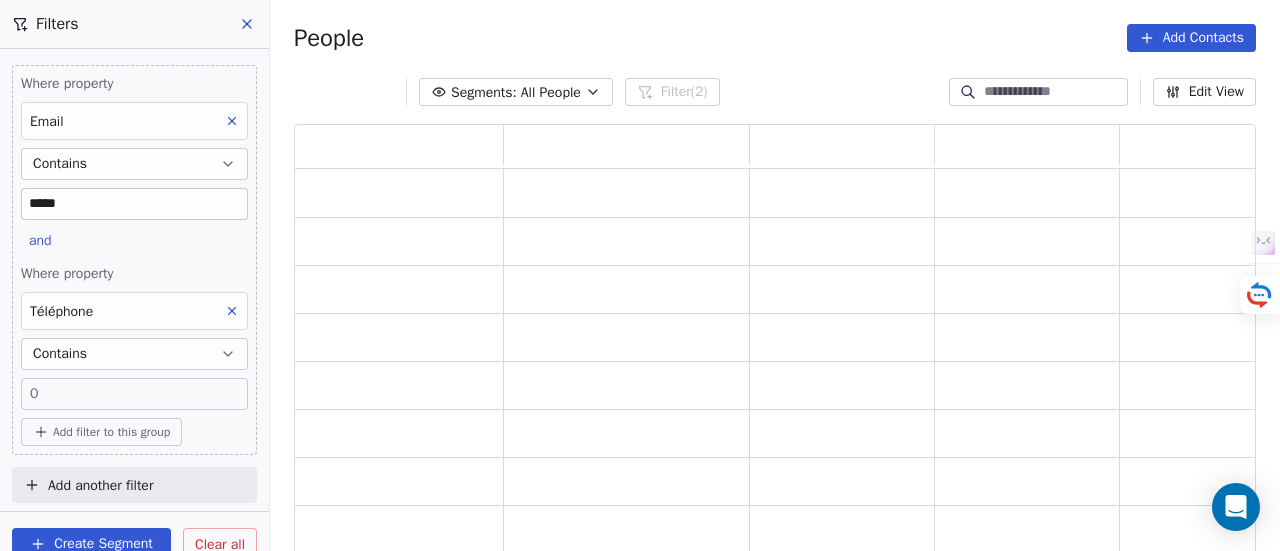 scroll, scrollTop: 16, scrollLeft: 16, axis: both 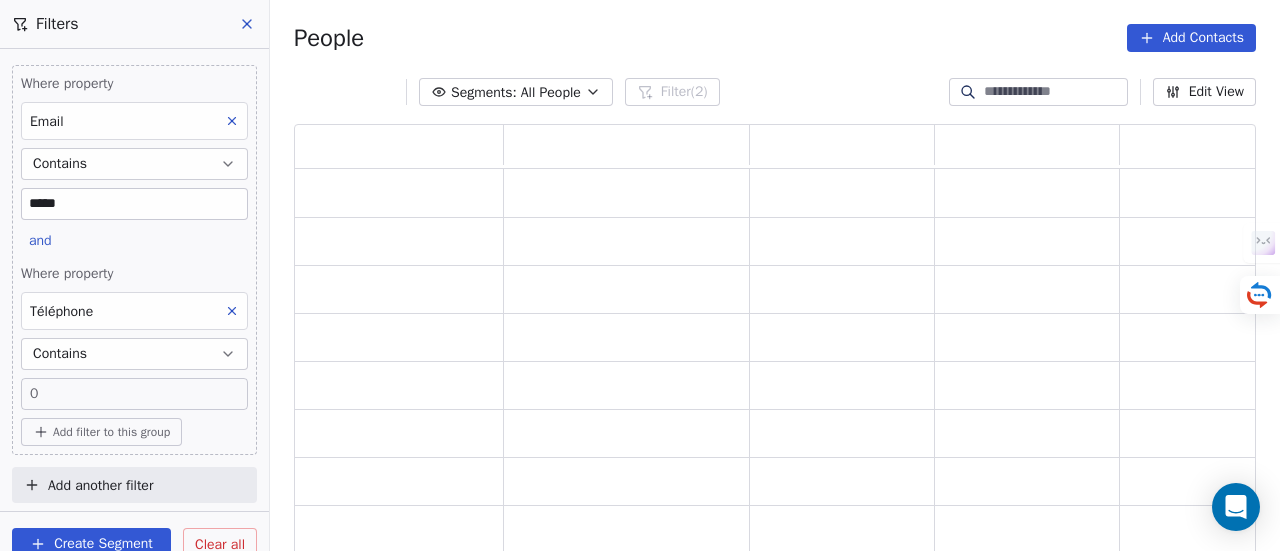 click on "Add filter to this group" at bounding box center (111, 432) 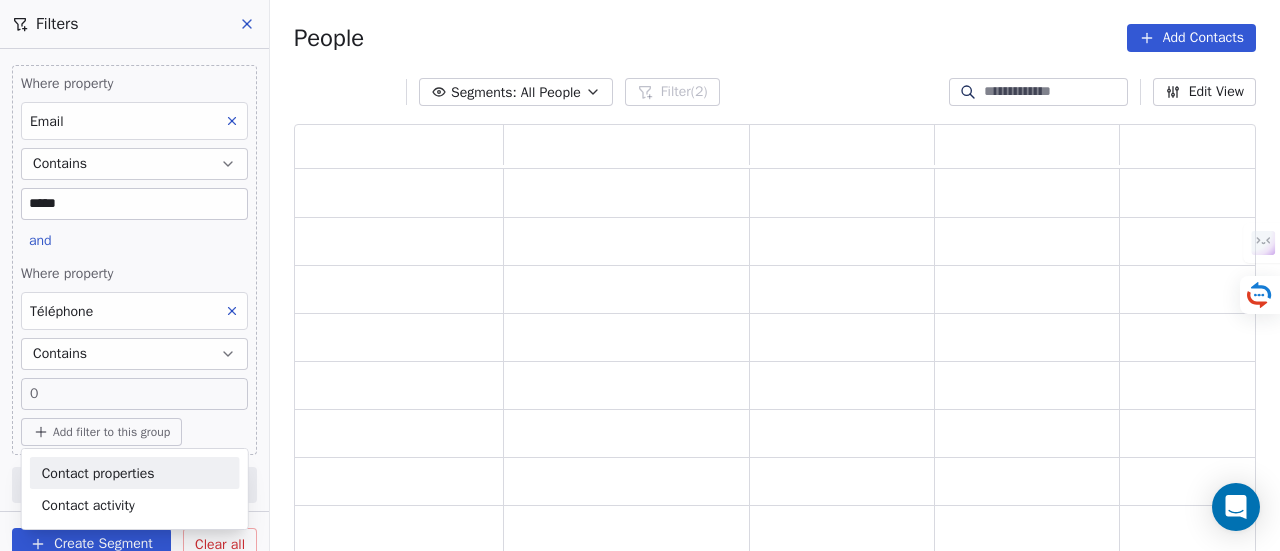 click on "Contact properties" at bounding box center (98, 473) 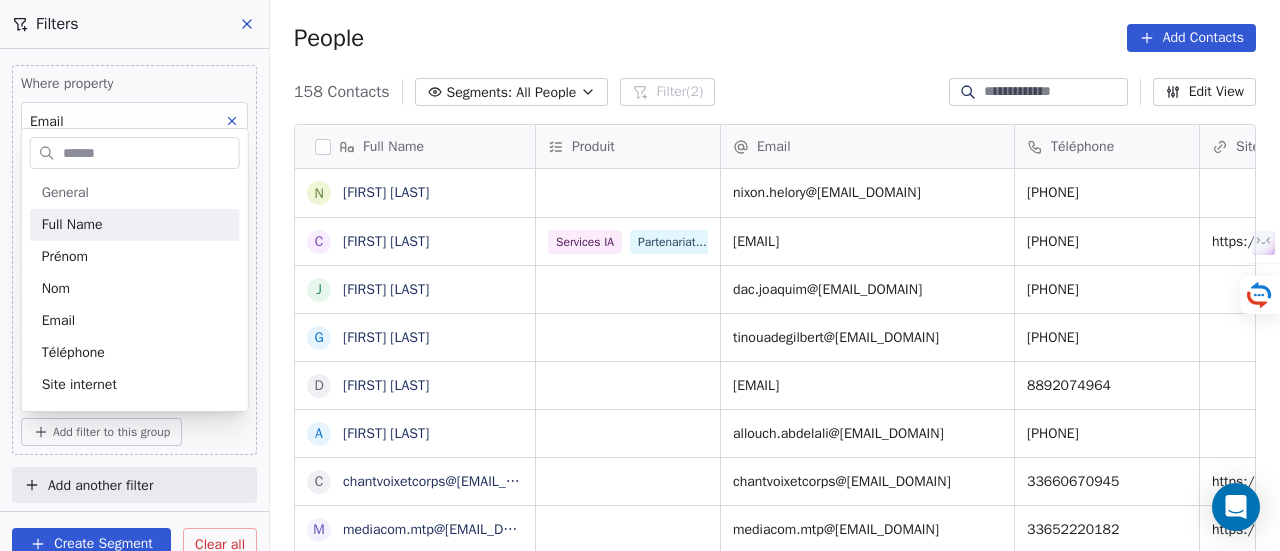 scroll, scrollTop: 16, scrollLeft: 16, axis: both 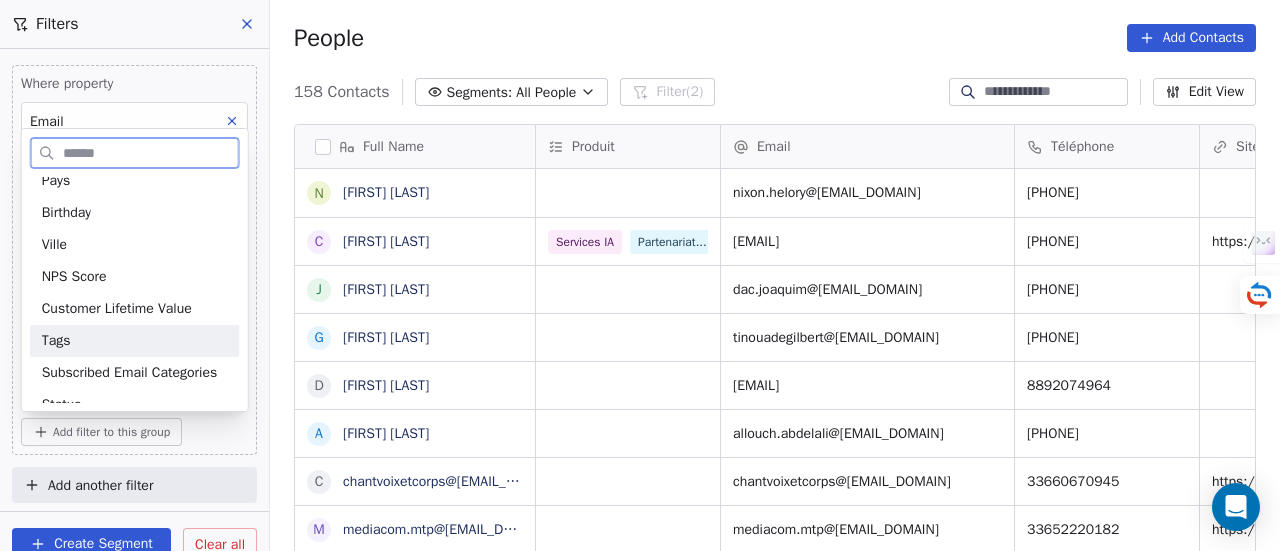 click on "Tags" at bounding box center [135, 341] 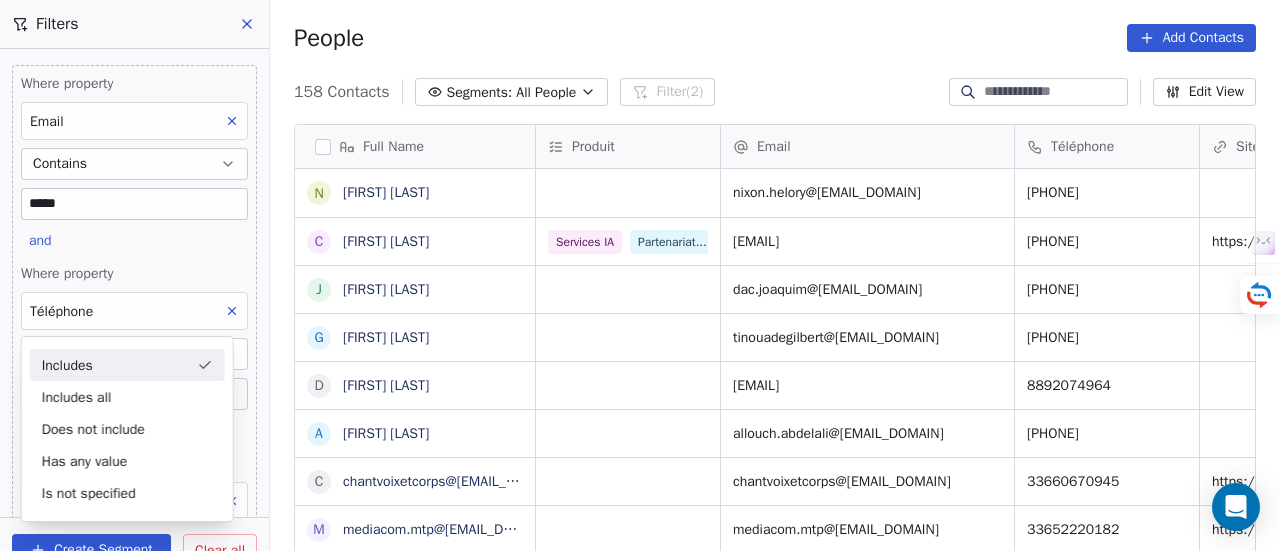 click on "Includes" at bounding box center [127, 365] 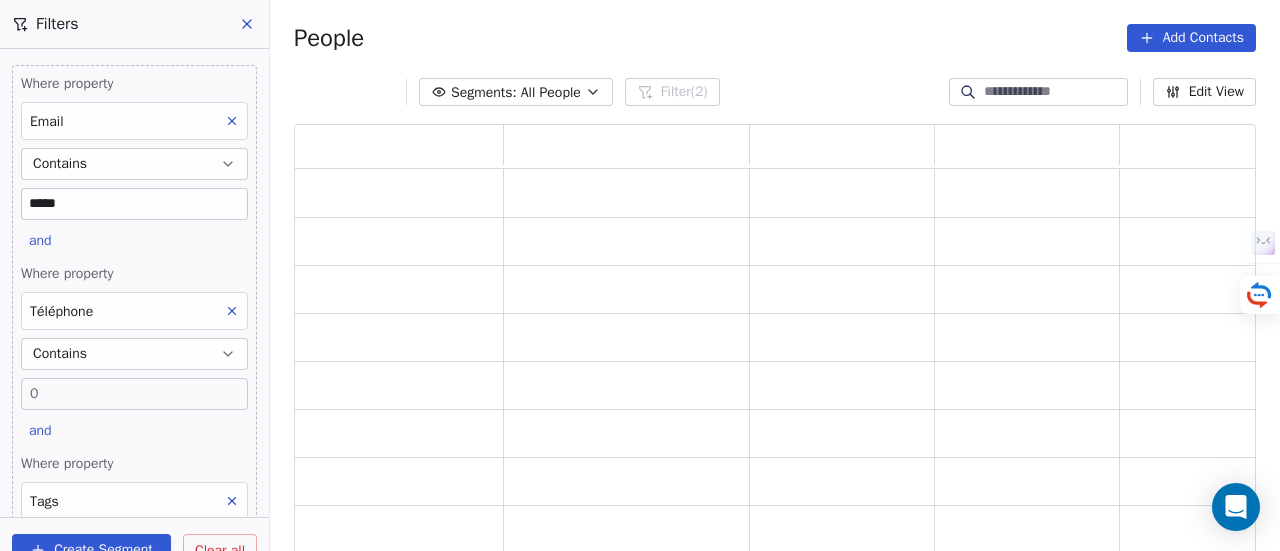 scroll, scrollTop: 179, scrollLeft: 0, axis: vertical 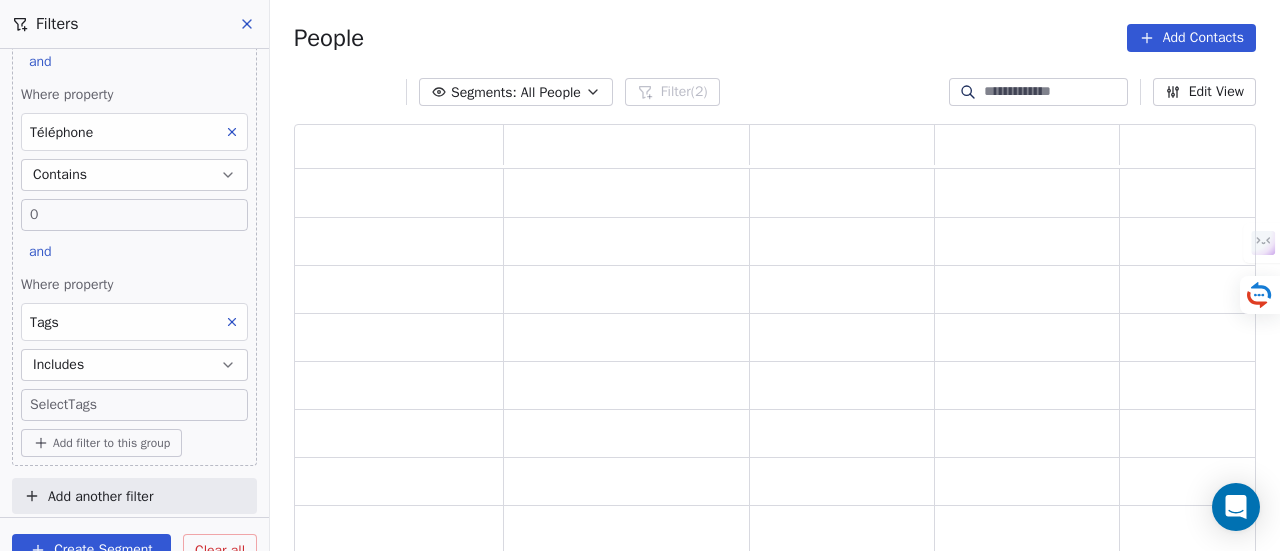 click on "SKILLCO Contacts People Marketing Workflows Campaigns Sales Pipelines Sequences Beta Tools Apps AI Agents Help & Support Filters Where property   Email   Contains ***** and Where property   Téléphone   Contains 0 and Where property   Tags   Includes Select  Tags Add filter to this group Add another filter  Create Segment Clear all People  Add Contacts Segments: All People Filter  (2) Edit View Tag Add to Sequence" at bounding box center [640, 275] 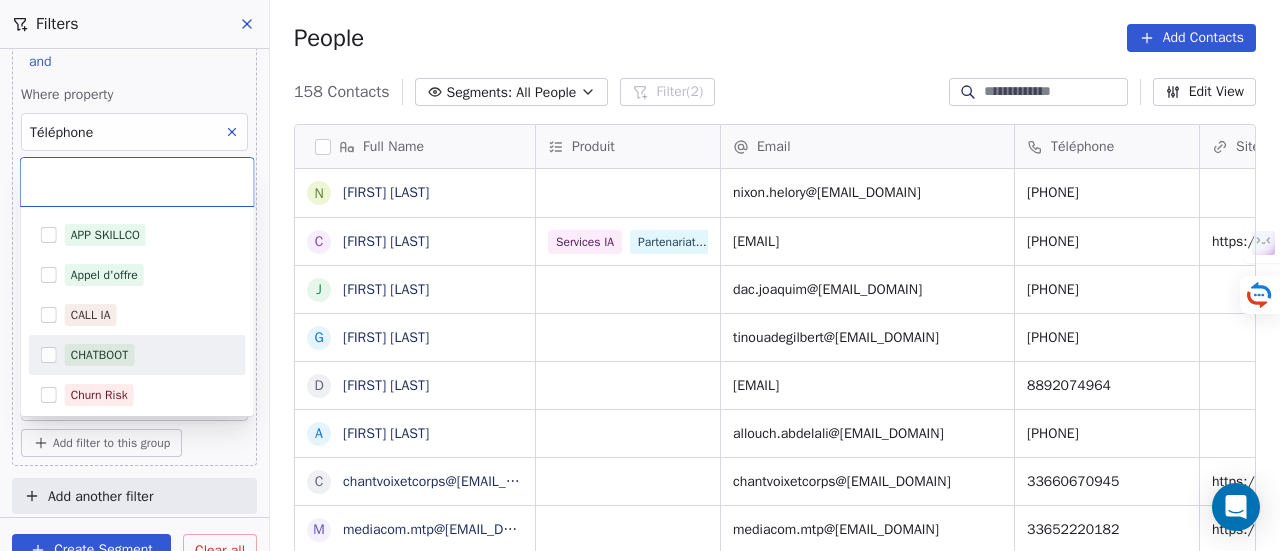 scroll, scrollTop: 16, scrollLeft: 16, axis: both 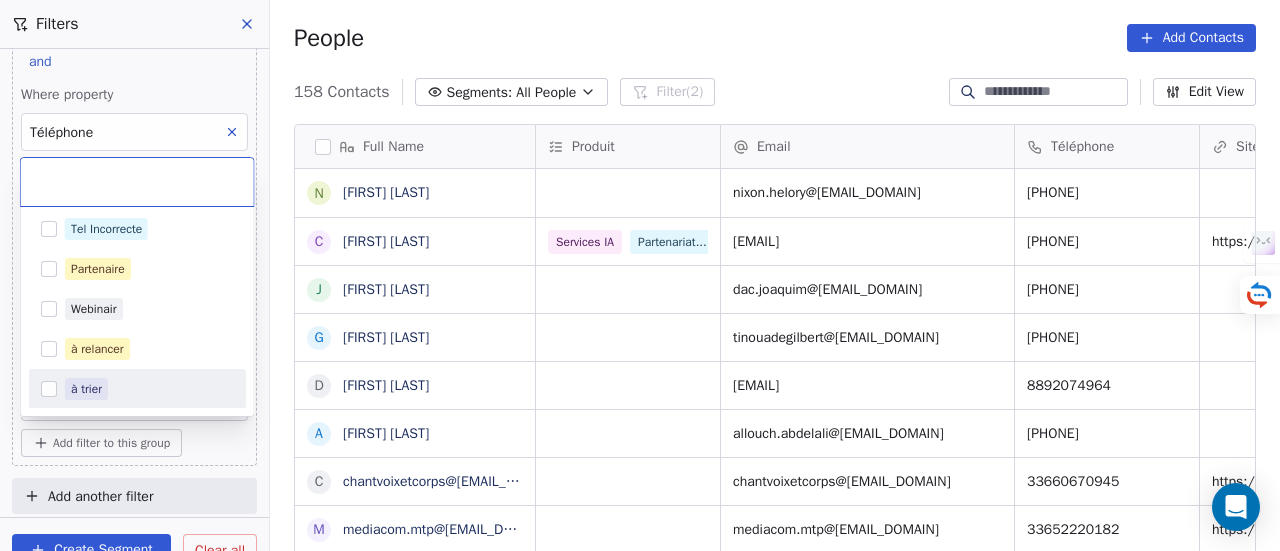 click on "SKILLCO Contacts People Marketing Workflows Campaigns Sales Pipelines Sequences Beta Tools Apps AI Agents Help & Support Filters Where property   Email   Contains ***** and Where property   Téléphone   Contains 0 and Where property   Tags   Includes Select  Tags Add filter to this group Add another filter  Create Segment Clear all People  Add Contacts 158 Contacts Segments: All People Filter  (2) Edit View Tag Add to Sequence Full Name N Nixon Helory C Cédric Brandon J Joaquim Da Costa G Gilbert Tinouade D Dhruva Dhruva A Abdelali Allouch c chantvoixetcorps@gmail.com m mediacom.mtp@gmail.com c contact.ecolesophrosudest@gmail.com m meditrina34@gmail.com l loevenbruck.herve@gmail.com a associationdesoi@gmail.com s singuliers34@gmail.com K KONAN DIEUDONNE KOUAKOU A Aïcha Mbaye l luciano leveneur H HADDAD AHMED M Myriam Khaldoune T Tristan Rapaud O Oger Lyson E Elies Younsi P PIERRE DELOUMEAUX D DAVID TSHIBANGU S Seïdou Khadiri S Samuel M Michel Aublanc A ASIAMAR Chaïmae Asiamar K Karim MEHOUAS P Produit" at bounding box center [640, 275] 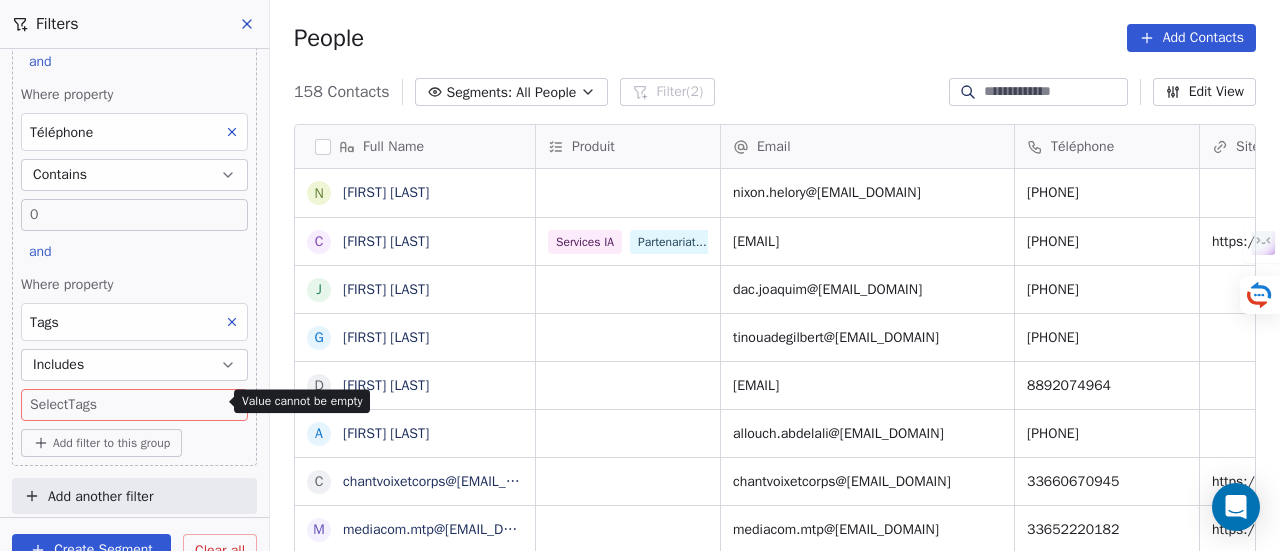 click on "Includes" at bounding box center [134, 365] 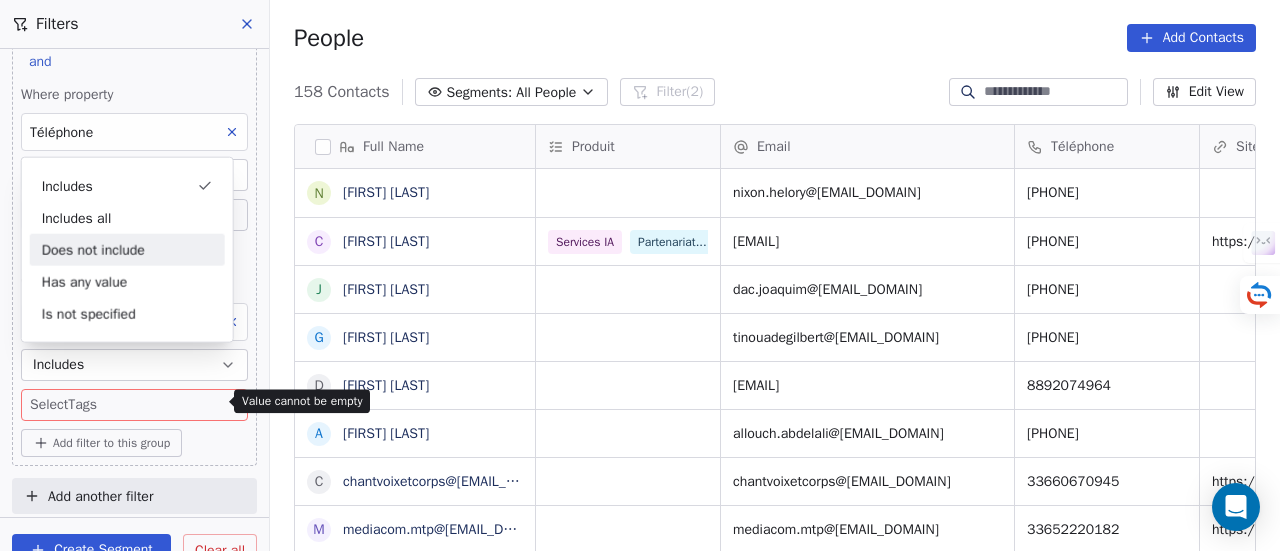 click on "Does not include" at bounding box center [127, 250] 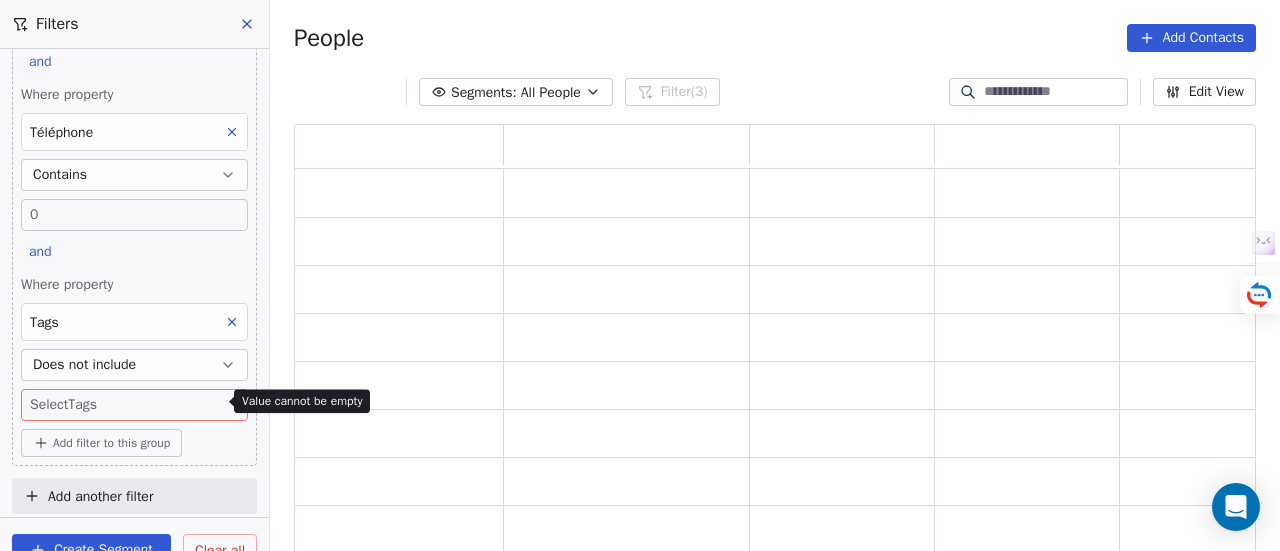 scroll, scrollTop: 16, scrollLeft: 16, axis: both 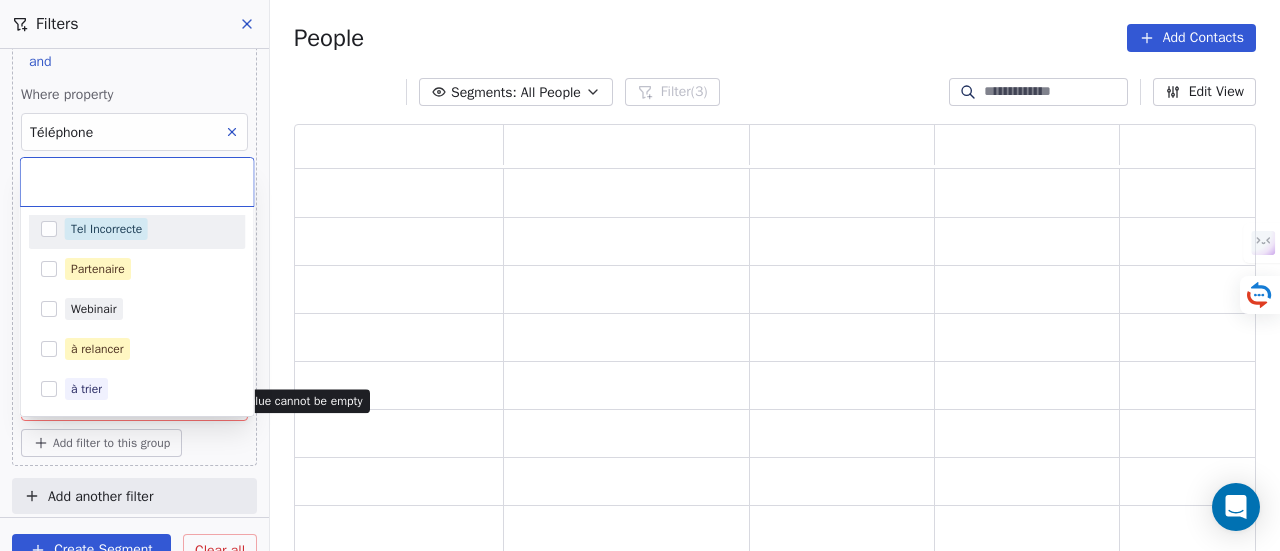click on "Tel Incorrecte" at bounding box center (106, 229) 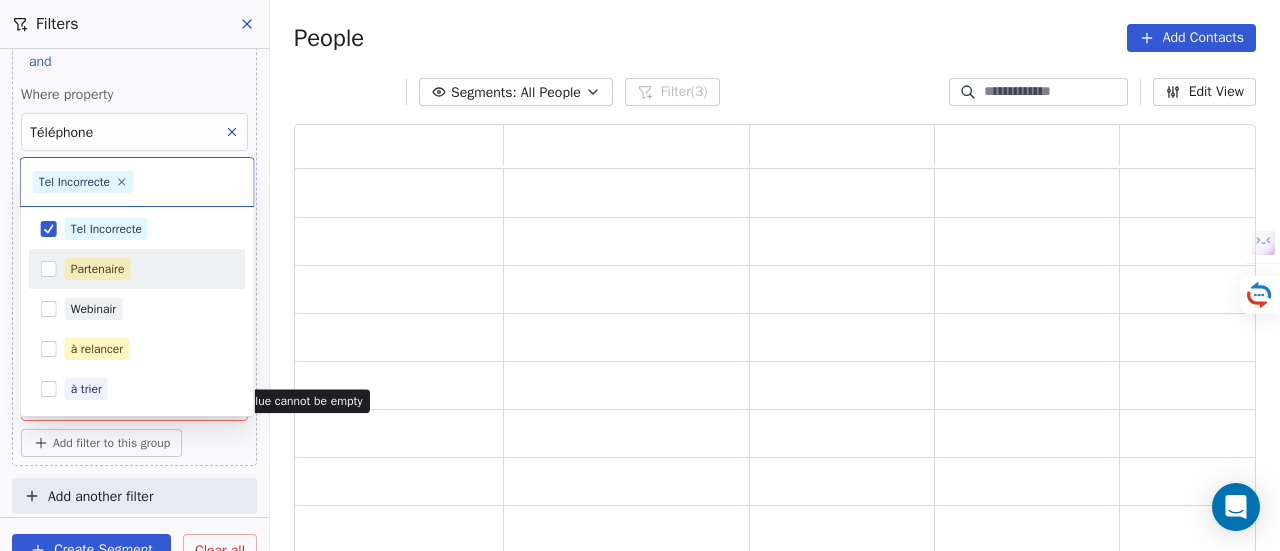 click on "Partenaire" at bounding box center (149, 269) 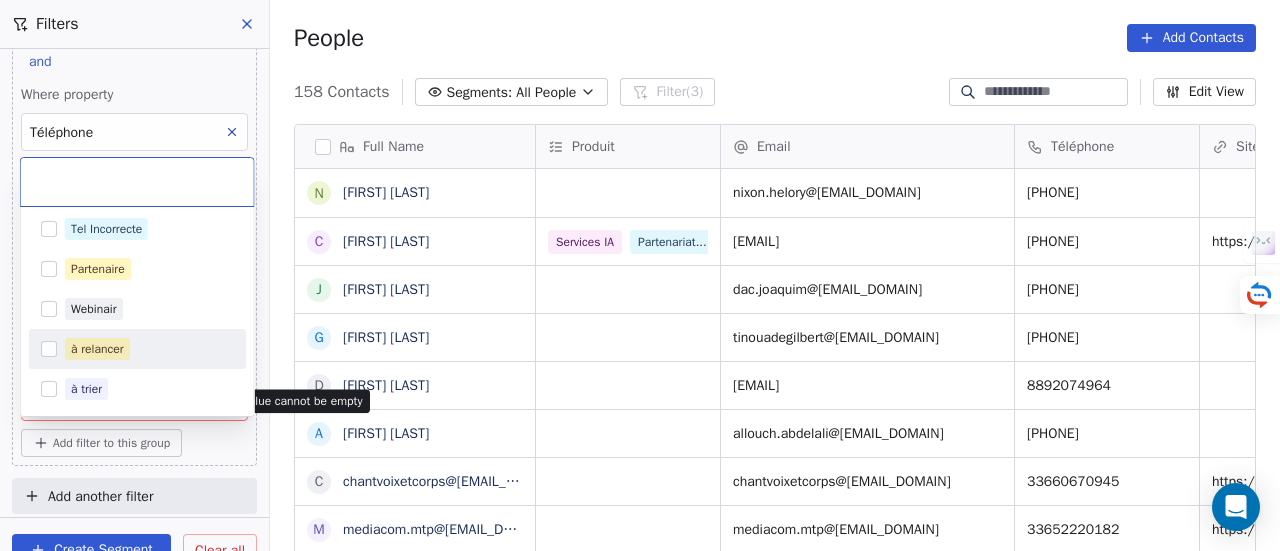 scroll, scrollTop: 16, scrollLeft: 16, axis: both 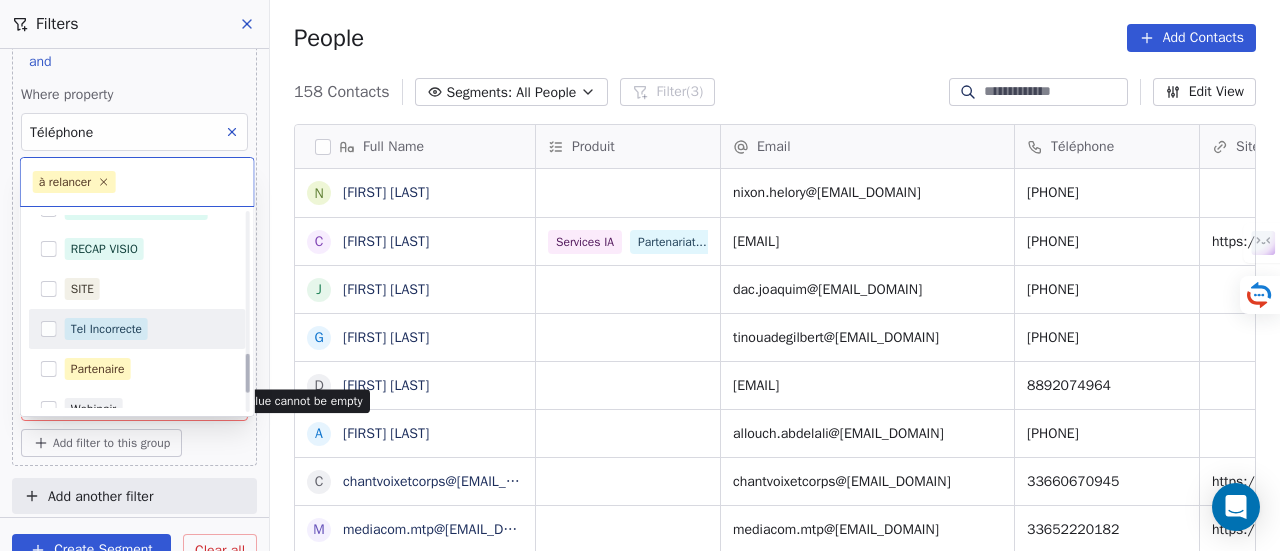 click on "Tel Incorrecte" at bounding box center [106, 329] 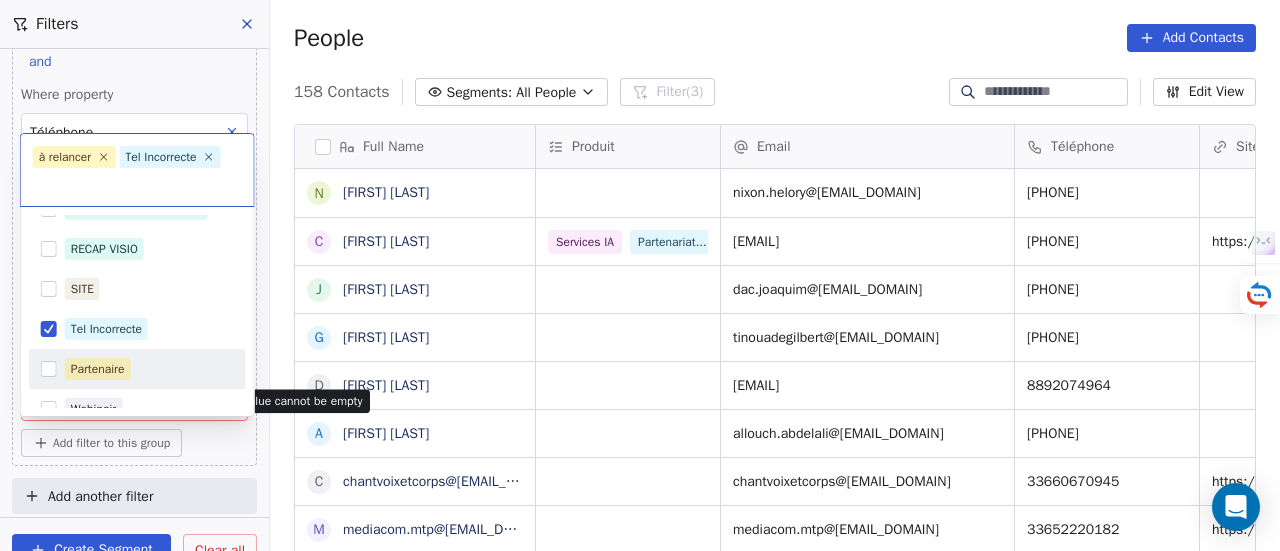 click on "Partenaire" at bounding box center (149, 369) 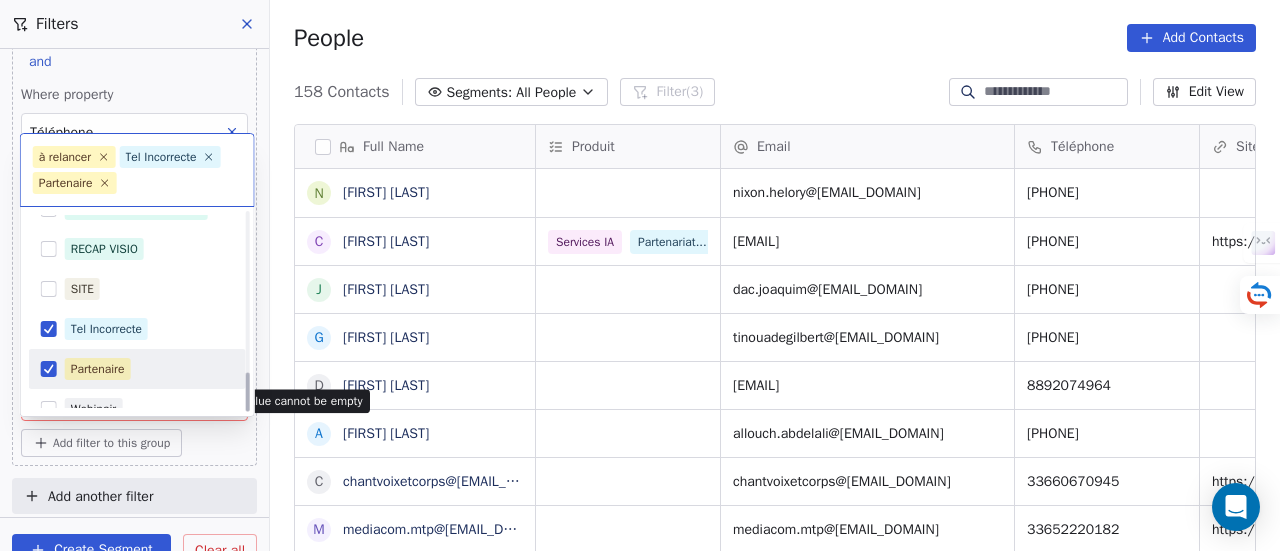 scroll 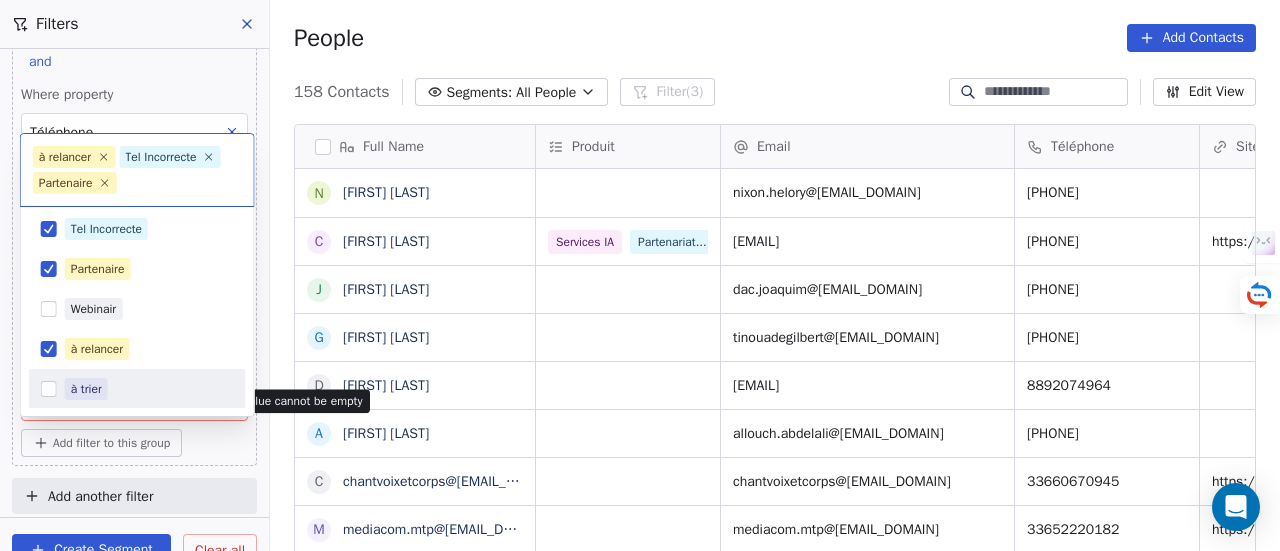 click on "à trier" at bounding box center [137, 389] 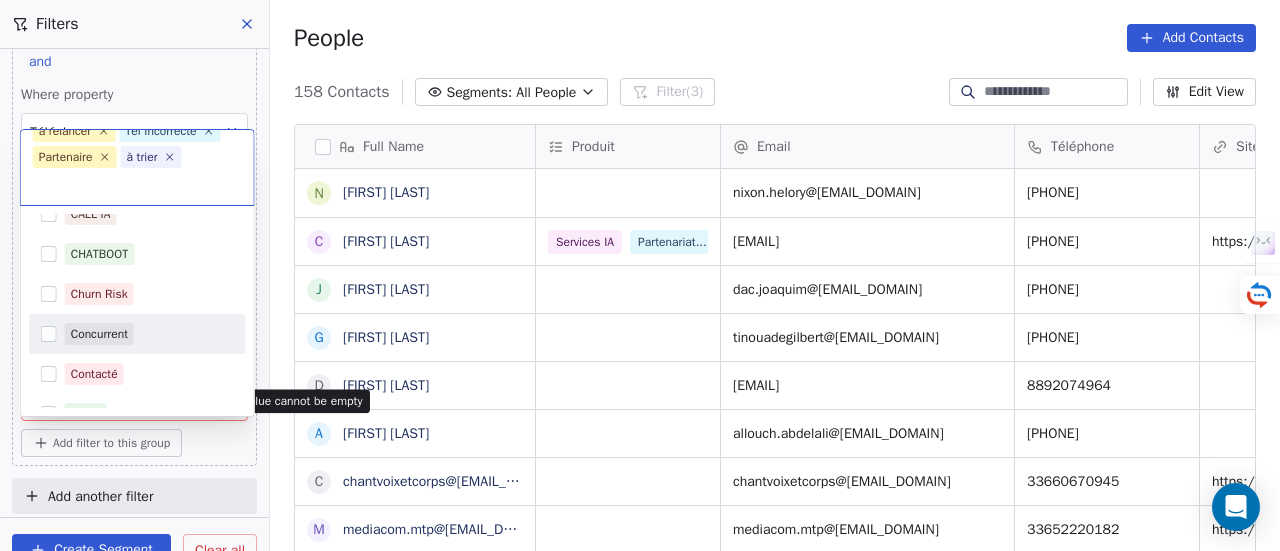click on "Concurrent" at bounding box center [99, 334] 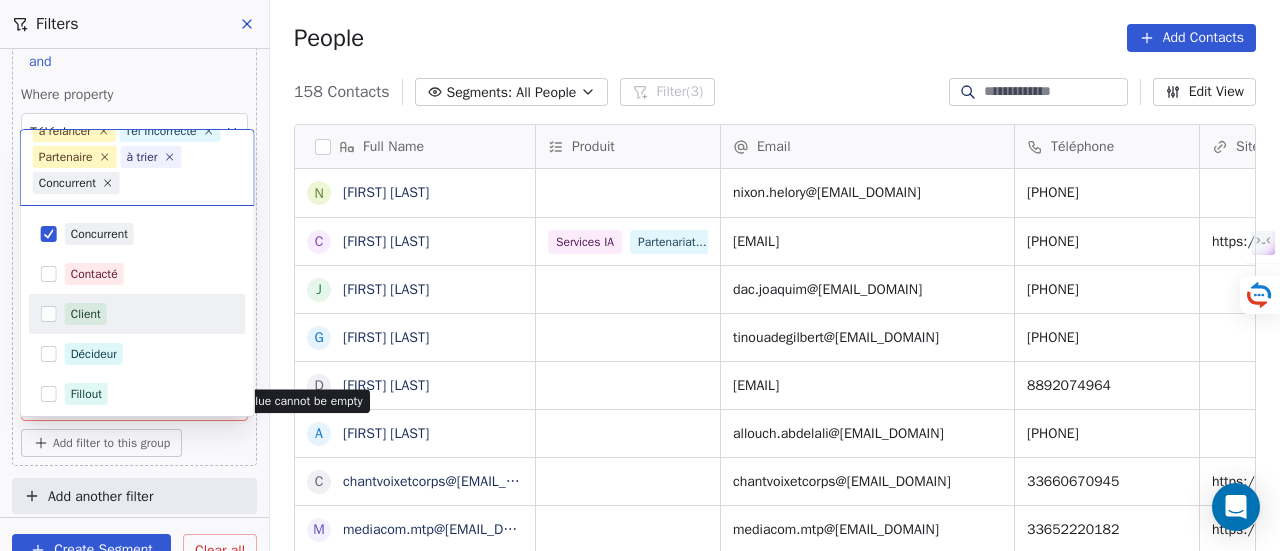 click on "Client" at bounding box center (149, 314) 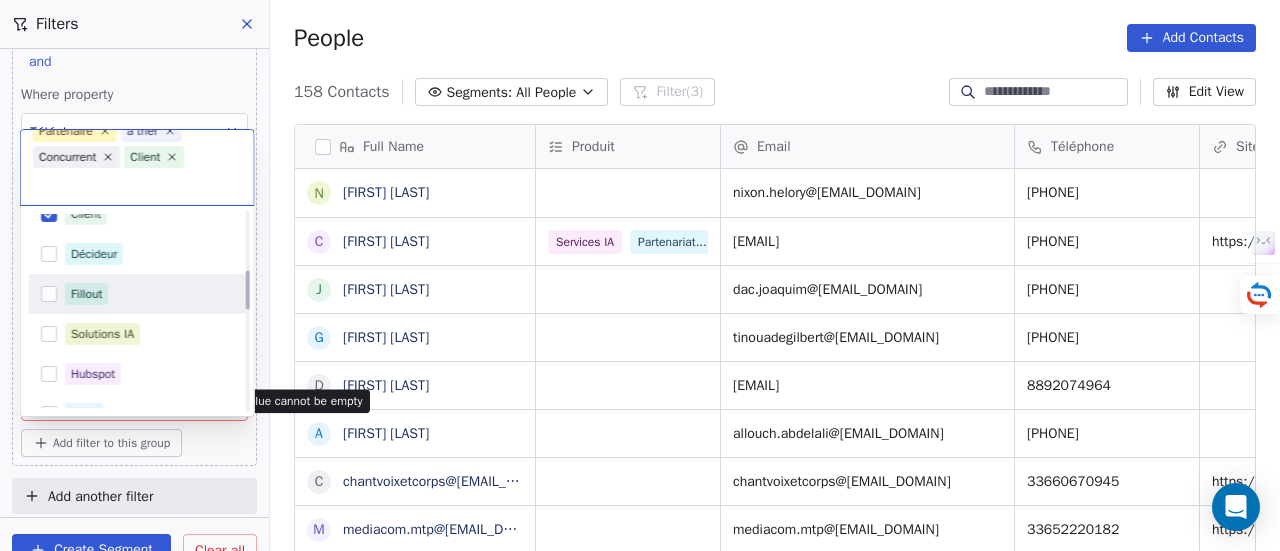 click on "Fillout" at bounding box center (137, 294) 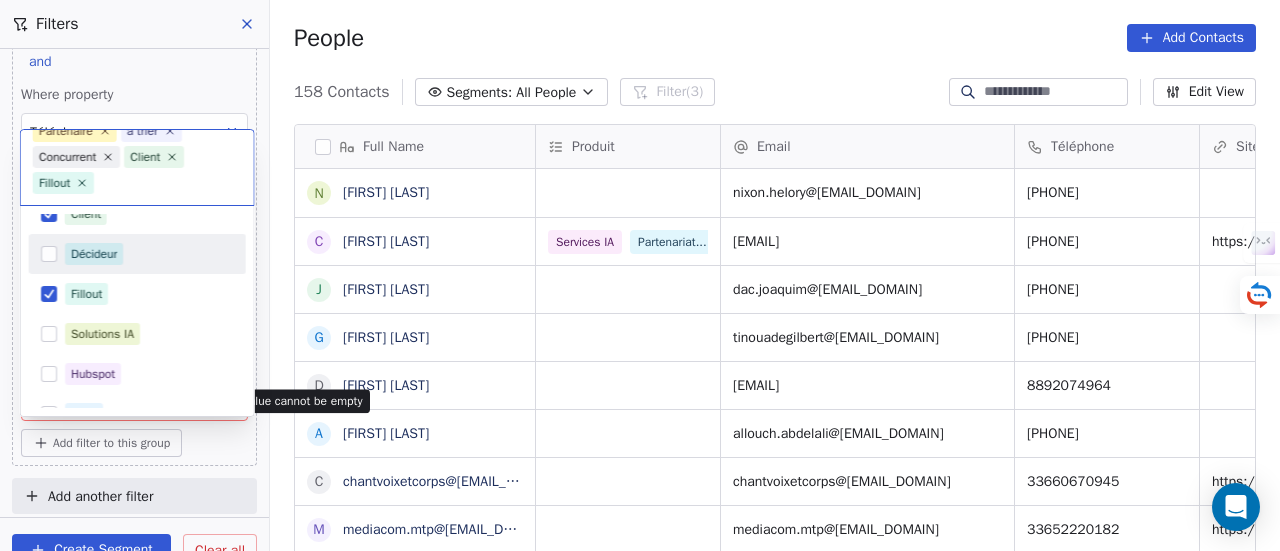 click on "Décideur" at bounding box center [149, 254] 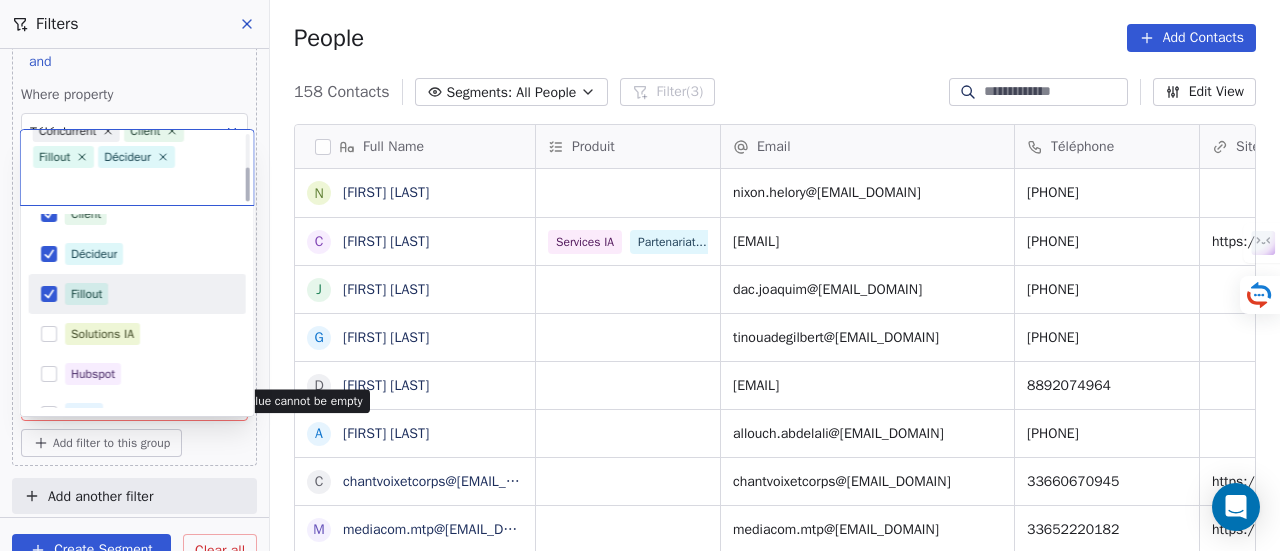 click on "Fillout" at bounding box center [149, 294] 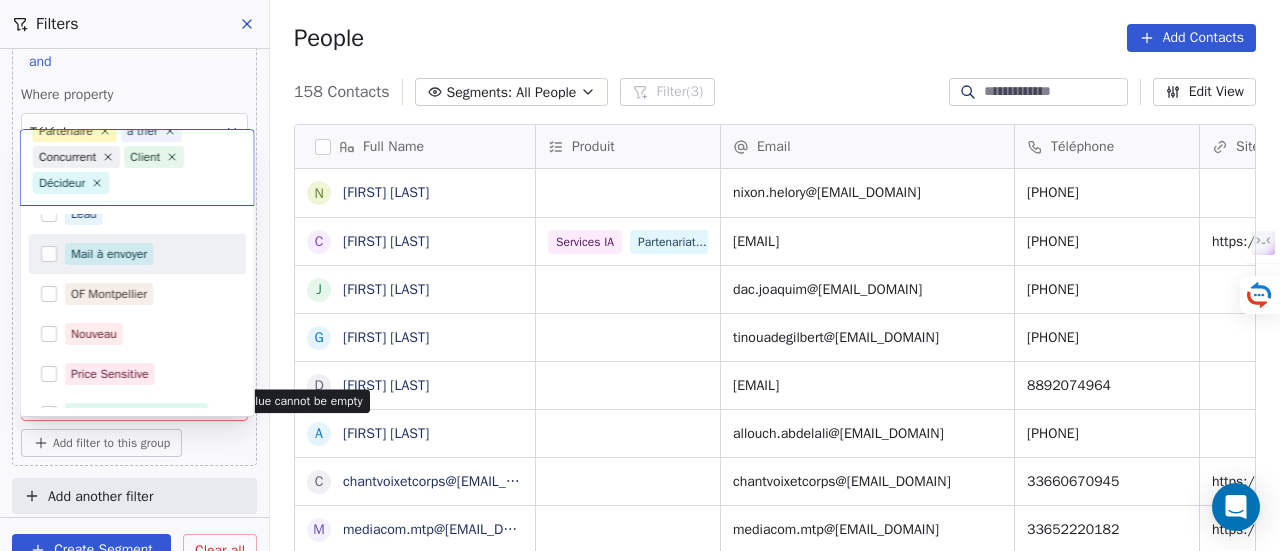 click on "Mail à envoyer" at bounding box center [149, 254] 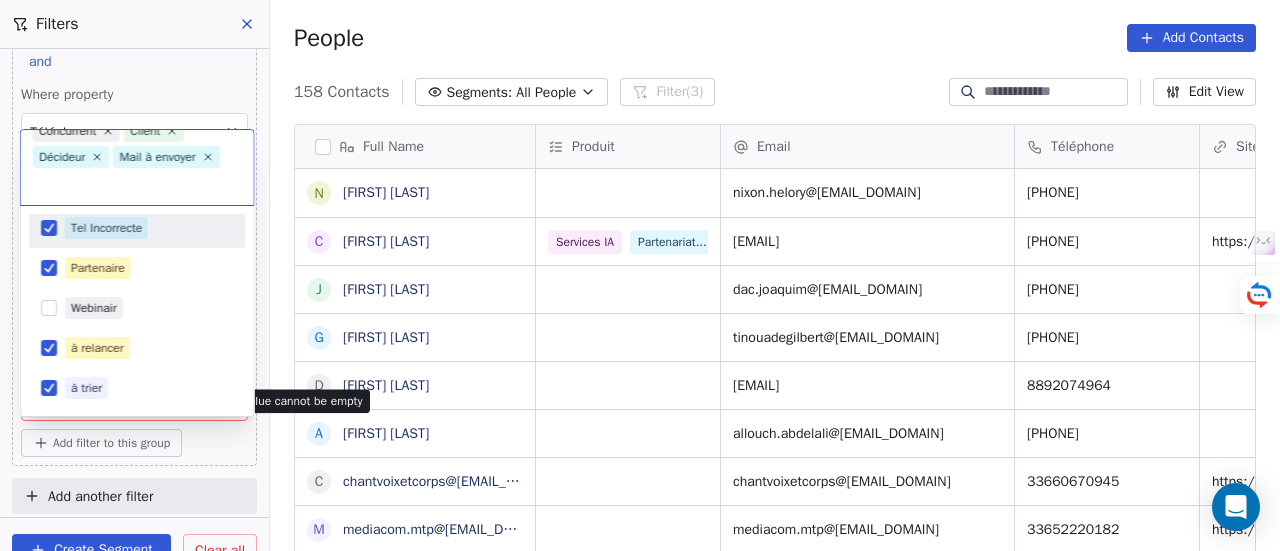 click on "SKILLCO Contacts People Marketing Workflows Campaigns Sales Pipelines Sequences Beta Tools Apps AI Agents Help & Support Filters Where property   Email   Contains ***** and Where property   Téléphone   Contains 0 and Where property   Tags   Does not include Select  Tags Add filter to this group Add another filter  Create Segment Clear all People  Add Contacts 158 Contacts Segments: All People Filter  (3) Edit View Tag Add to Sequence Full Name N Nixon Helory C Cédric Brandon J Joaquim Da Costa G Gilbert Tinouade D Dhruva Dhruva A Abdelali Allouch c chantvoixetcorps@gmail.com m mediacom.mtp@gmail.com c contact.ecolesophrosudest@gmail.com m meditrina34@gmail.com l loevenbruck.herve@gmail.com a associationdesoi@gmail.com s singuliers34@gmail.com K KONAN DIEUDONNE KOUAKOU A Aïcha Mbaye l luciano leveneur H HADDAD AHMED M Myriam Khaldoune T Tristan Rapaud O Oger Lyson E Elies Younsi P PIERRE DELOUMEAUX D DAVID TSHIBANGU S Seïdou Khadiri S Samuel M Michel Aublanc A ASIAMAR Chaïmae Asiamar K Karim MEHOUAS P" at bounding box center (640, 275) 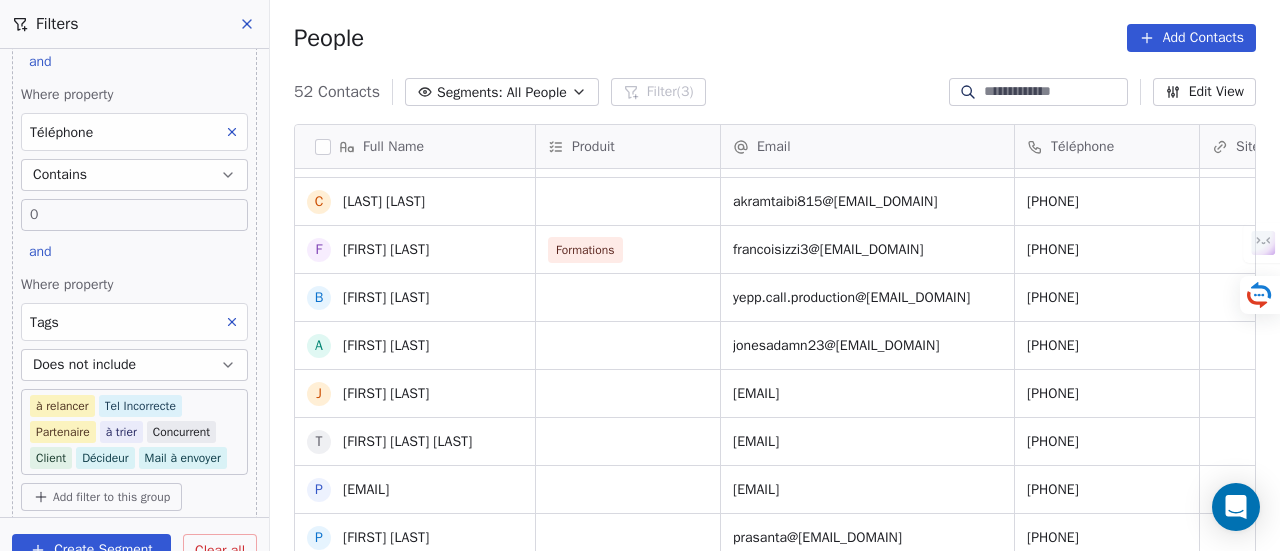scroll, scrollTop: 1106, scrollLeft: 0, axis: vertical 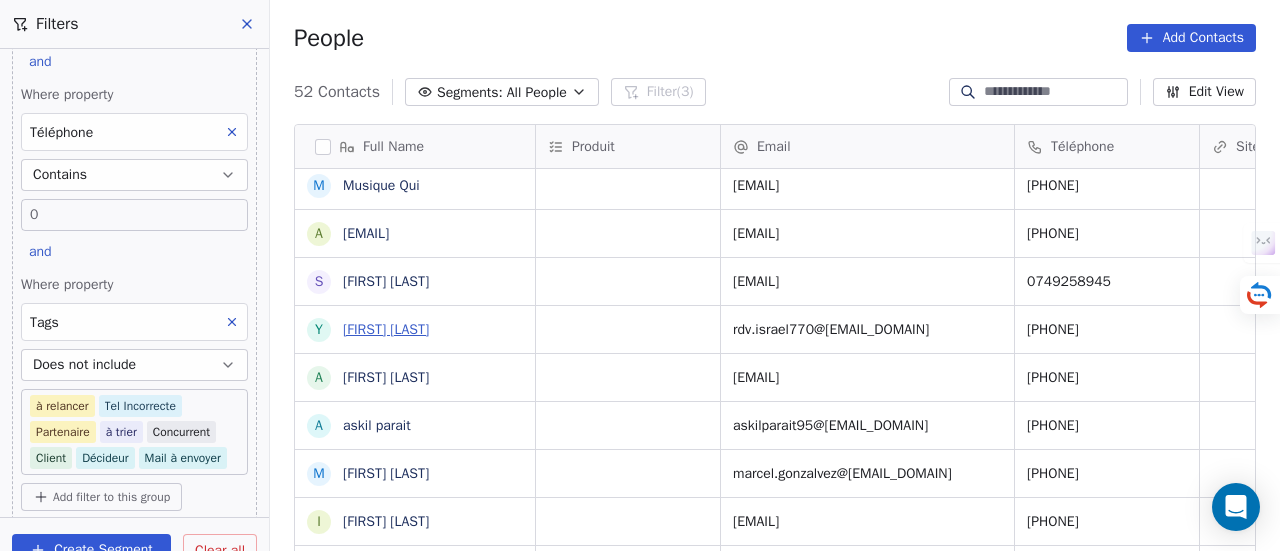 drag, startPoint x: 372, startPoint y: 343, endPoint x: 354, endPoint y: 331, distance: 21.633308 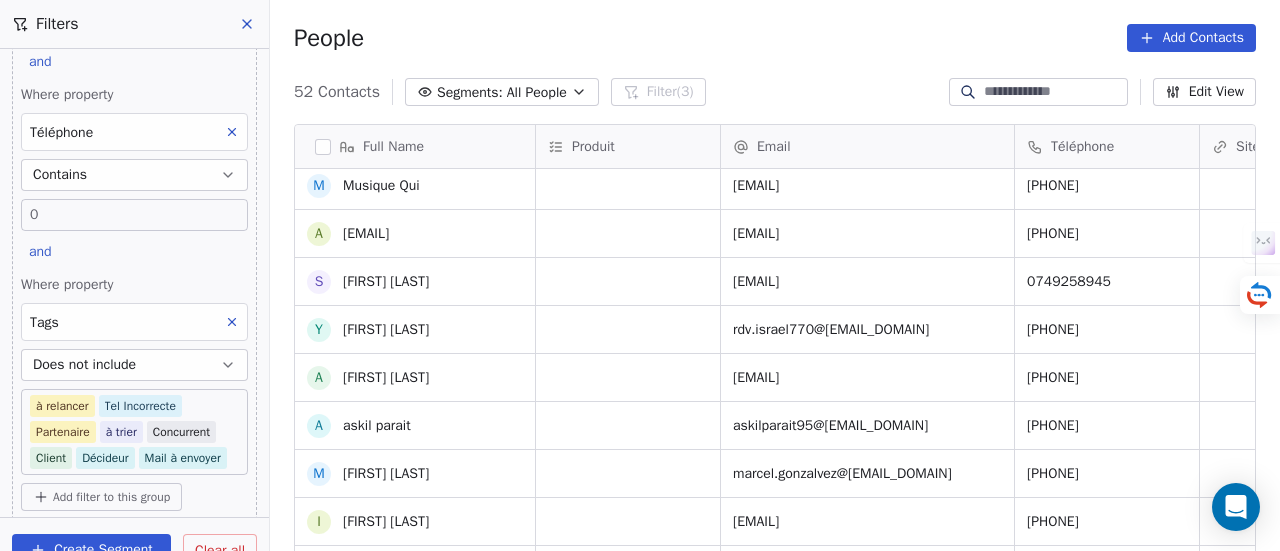 scroll, scrollTop: 1500, scrollLeft: 0, axis: vertical 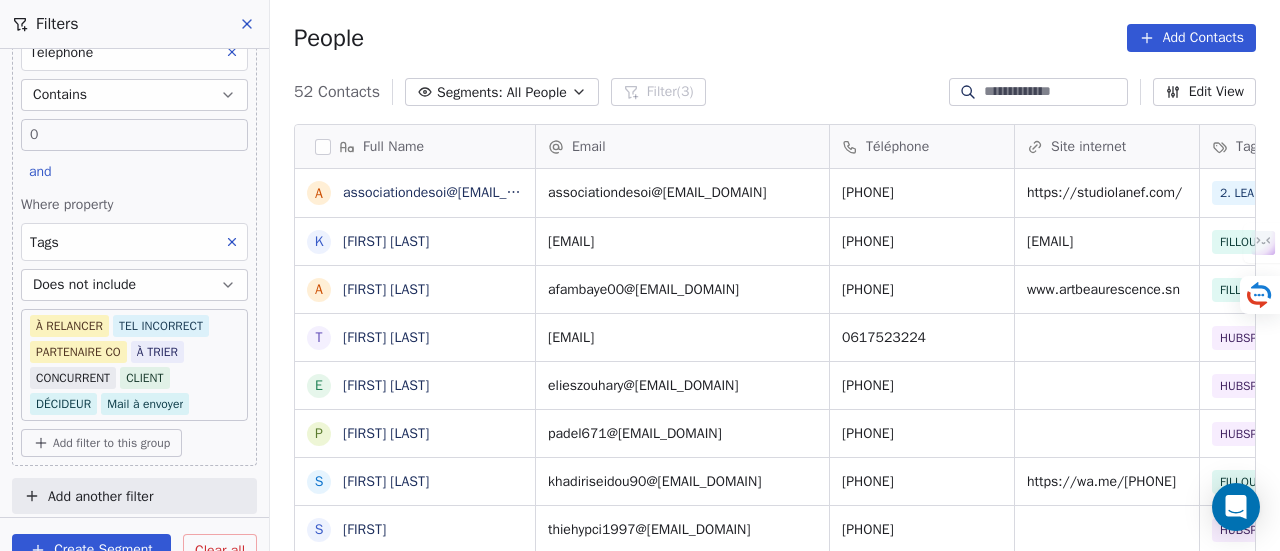 click on "Add another filter" at bounding box center (100, 496) 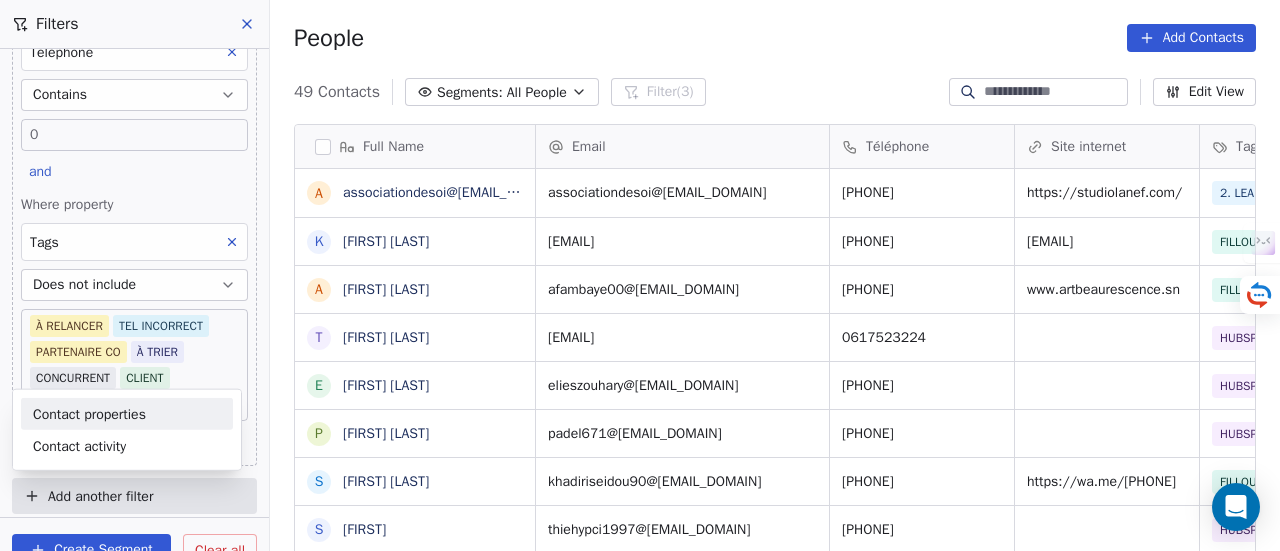 click on "Contact properties" at bounding box center (127, 414) 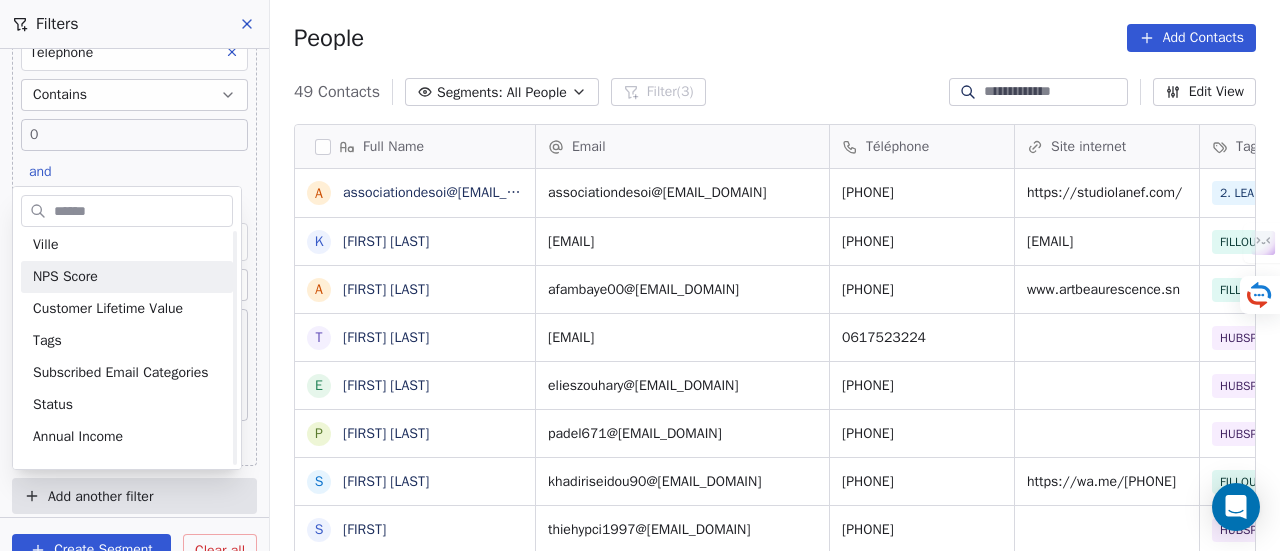 scroll, scrollTop: 400, scrollLeft: 0, axis: vertical 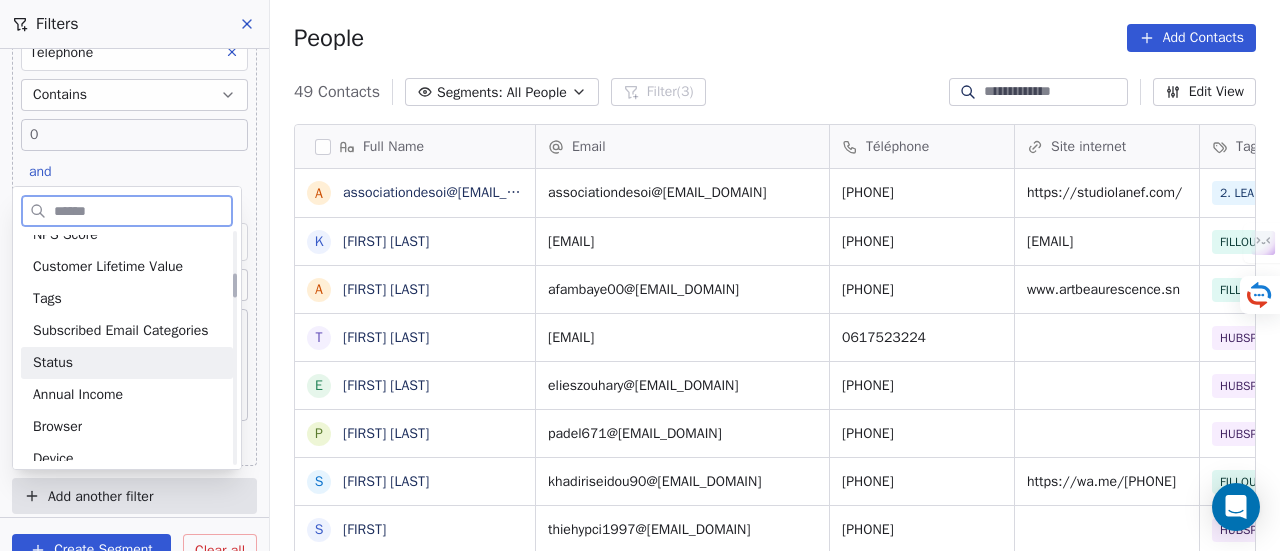 click on "Status" at bounding box center [127, 363] 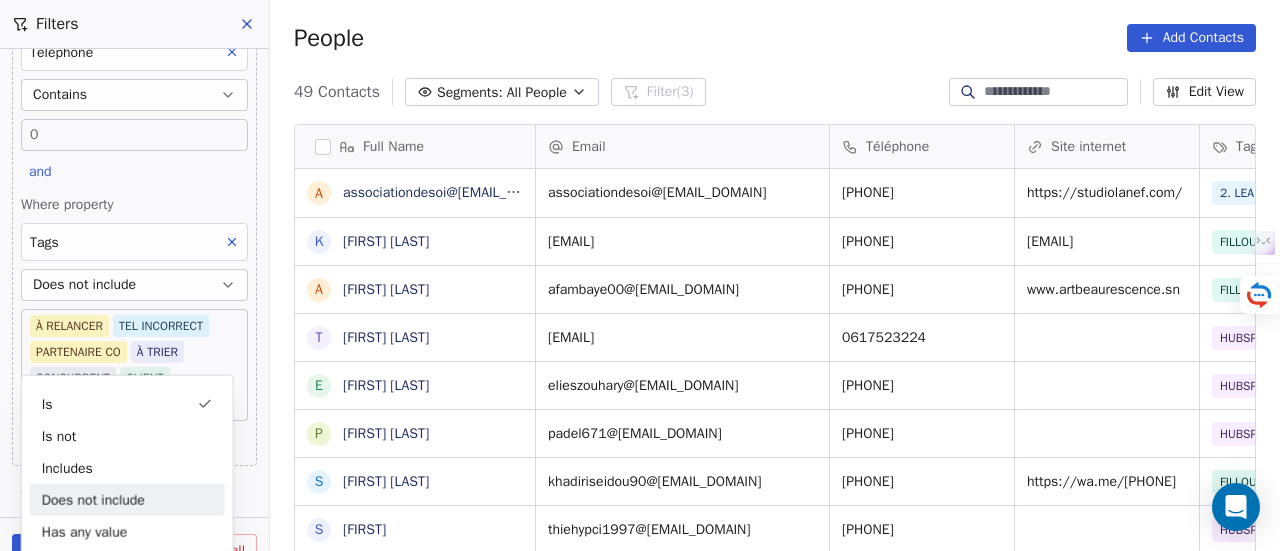 click on "Does not include" at bounding box center (127, 500) 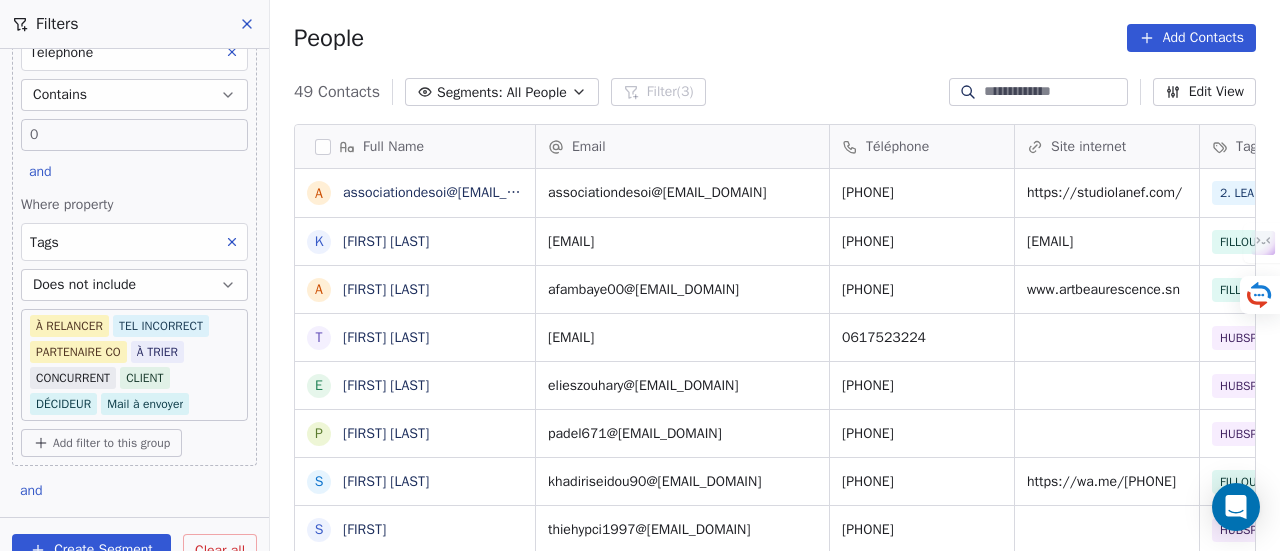scroll, scrollTop: 509, scrollLeft: 0, axis: vertical 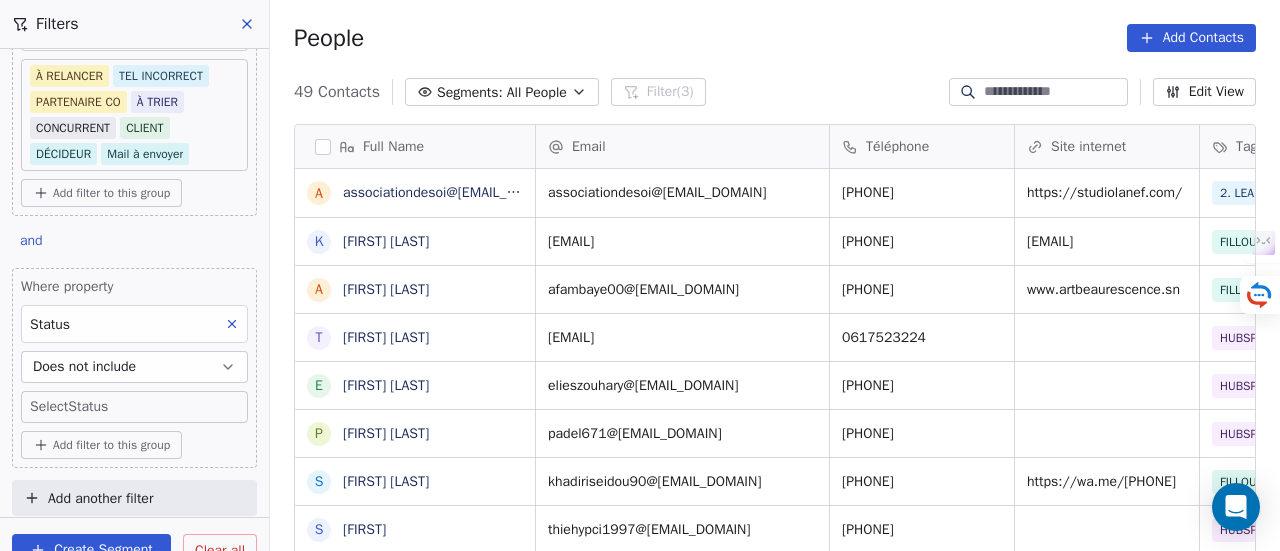 click on "SKILLCO Contacts People Marketing Workflows Campaigns Sales Pipelines Sequences Beta Tools Apps AI Agents Help & Support Filters Where property   Email   Contains ***** and Where property   Téléphone   Contains 0 and Where property   Tags   Does not include À RELANCER TEL INCORRECT PARTENAIRE CO À TRIER CONCURRENT CLIENT DÉCIDEUR Mail à envoyer Add filter to this group and Where property   Status   Does not include Select  Status Add filter to this group Add another filter  Create Segment Clear all People  Add Contacts 49 Contacts Segments: All People Filter  (3) Edit View Tag Add to Sequence Full Name a associationdesoi@gmail.com K KONAN DIEUDONNE KOUAKOU A Aïcha Mbaye T Tristan Rapaud E Elies Younsi P PIERRE DELOUMEAUX S Seïdou Khadiri S Samuel K Karim MEHOUAS P Pedro MONRA DOGO S Sidu Murmu Sidu Murmu O Ornella Emilienornell R Rachel KAKUDJI b bcaidor@gmail.com S Shoumedara Jose Bédai Casseus M Mohamed Mantouch M Michael Beaumont N Noel Carvalho Z Zakaria Essir D Dr. Firas ben Y Yapo Liliane C F" at bounding box center (640, 275) 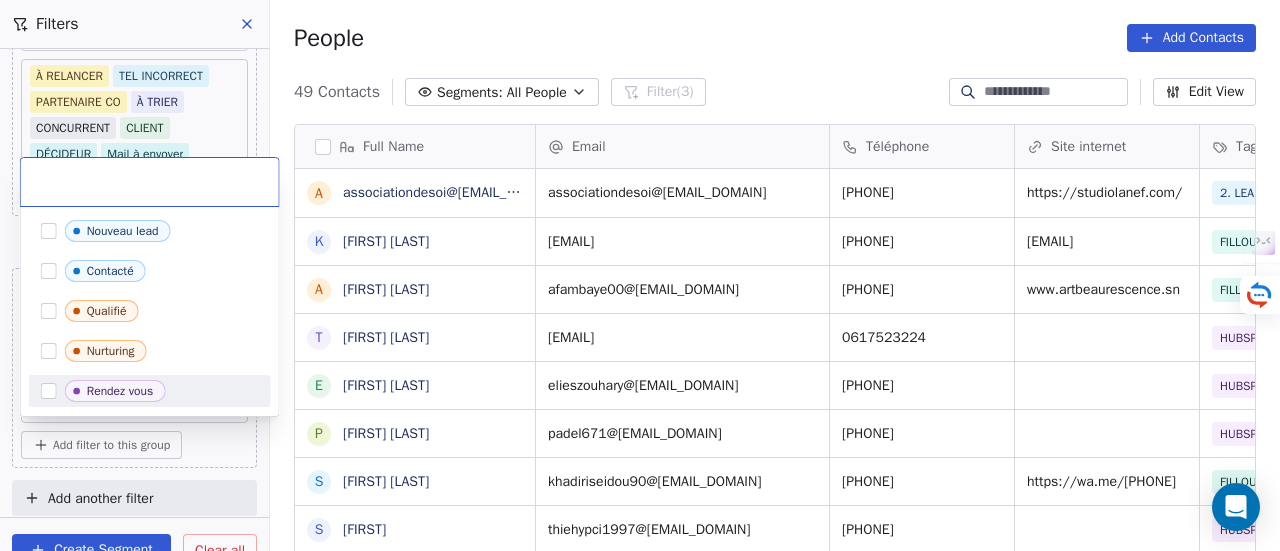 click on "Rendez vous" at bounding box center [150, 391] 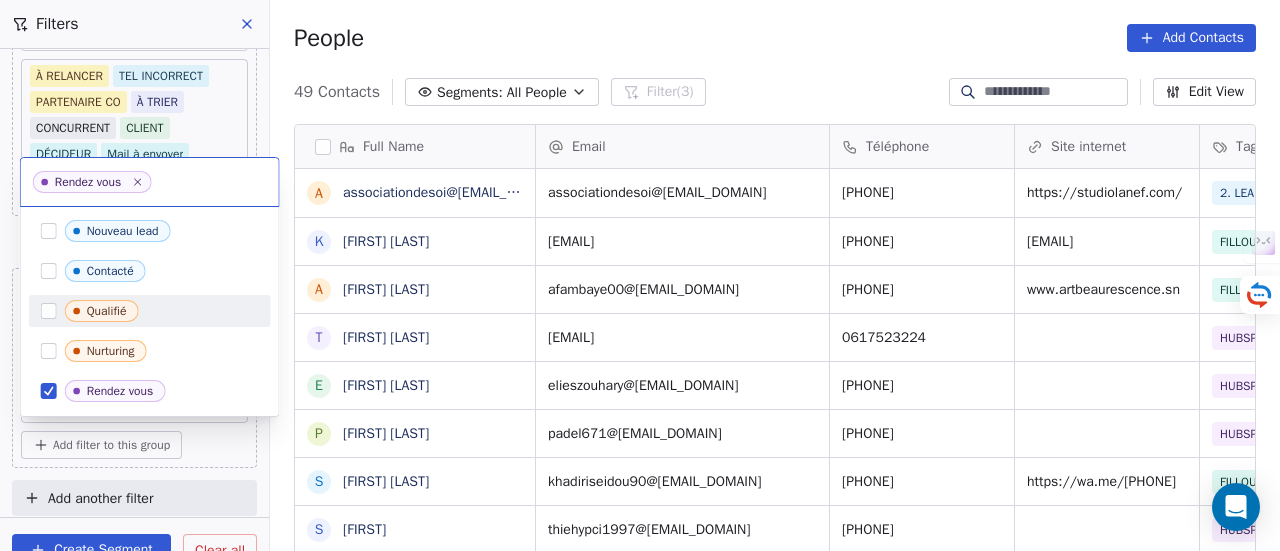 click on "Qualifié" at bounding box center [102, 311] 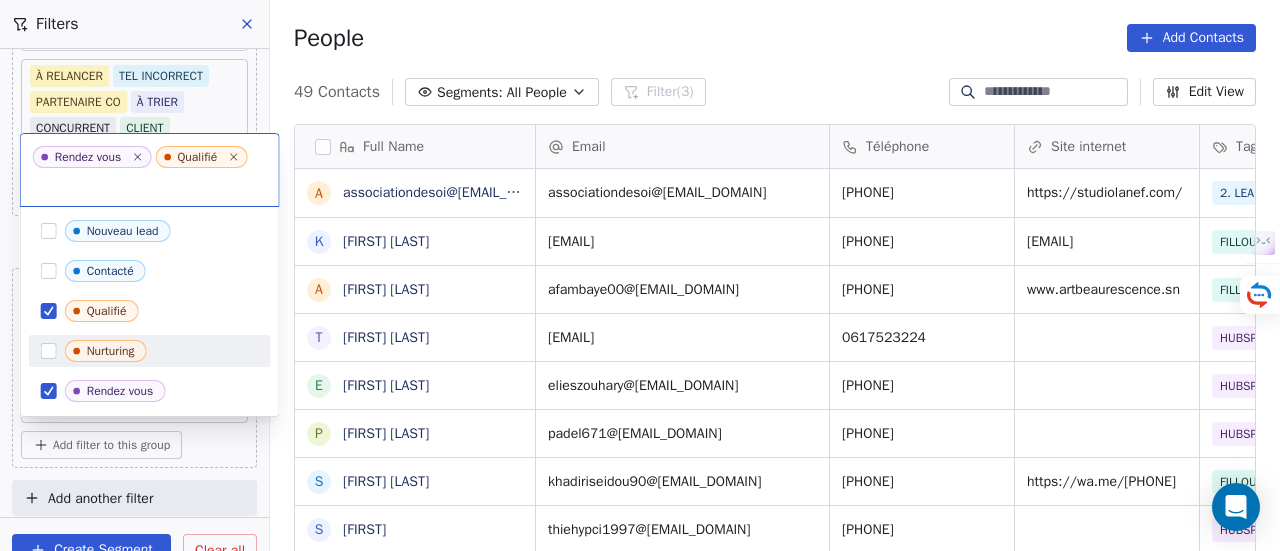 click on "Nurturing" at bounding box center (106, 351) 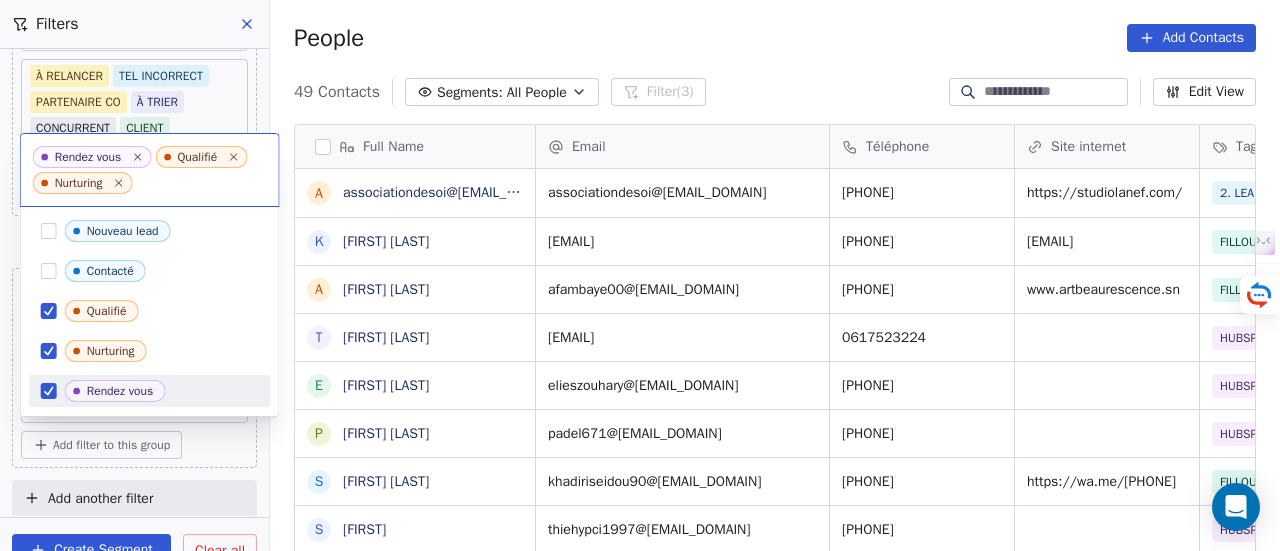 scroll, scrollTop: 198, scrollLeft: 0, axis: vertical 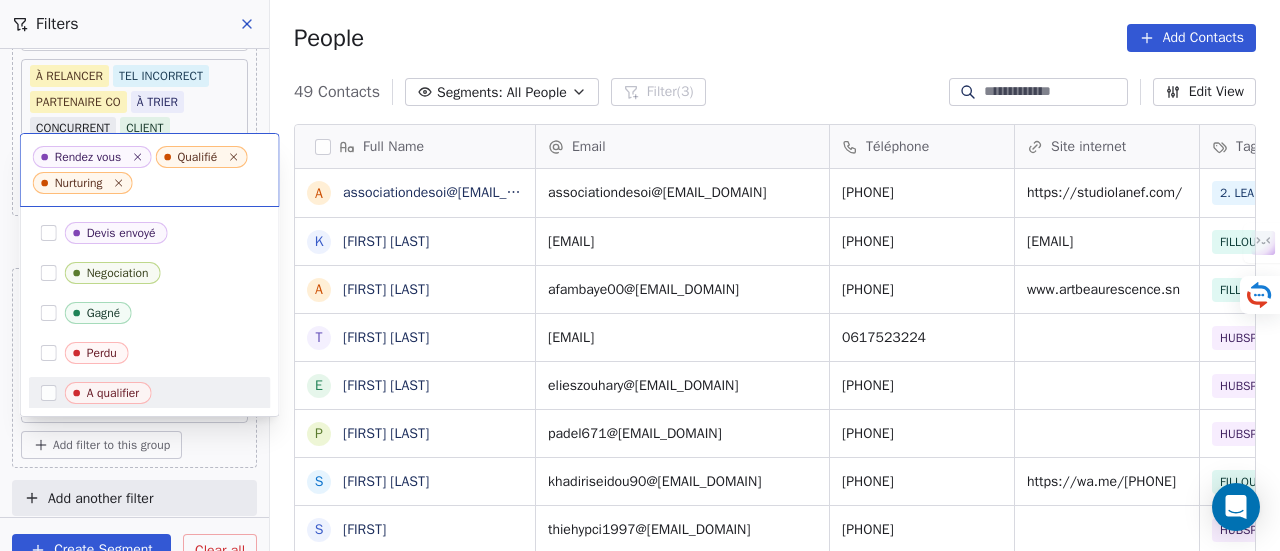 click on "SKILLCO Contacts People Marketing Workflows Campaigns Sales Pipelines Sequences Beta Tools Apps AI Agents Help & Support Filters Where property   Email   Contains ***** and Where property   Téléphone   Contains 0 and Where property   Tags   Does not include À RELANCER TEL INCORRECT PARTENAIRE CO À TRIER CONCURRENT CLIENT DÉCIDEUR Mail à envoyer Add filter to this group and Where property   Status   Does not include Select  Status Add filter to this group Add another filter  Create Segment Clear all People  Add Contacts 49 Contacts Segments: All People Filter  (3) Edit View Tag Add to Sequence Full Name a associationdesoi@gmail.com K KONAN DIEUDONNE KOUAKOU A Aïcha Mbaye T Tristan Rapaud E Elies Younsi P PIERRE DELOUMEAUX S Seïdou Khadiri S Samuel K Karim MEHOUAS P Pedro MONRA DOGO S Sidu Murmu Sidu Murmu O Ornella Emilienornell R Rachel KAKUDJI b bcaidor@gmail.com S Shoumedara Jose Bédai Casseus M Mohamed Mantouch M Michael Beaumont N Noel Carvalho Z Zakaria Essir D Dr. Firas ben Y Yapo Liliane C F" at bounding box center (640, 275) 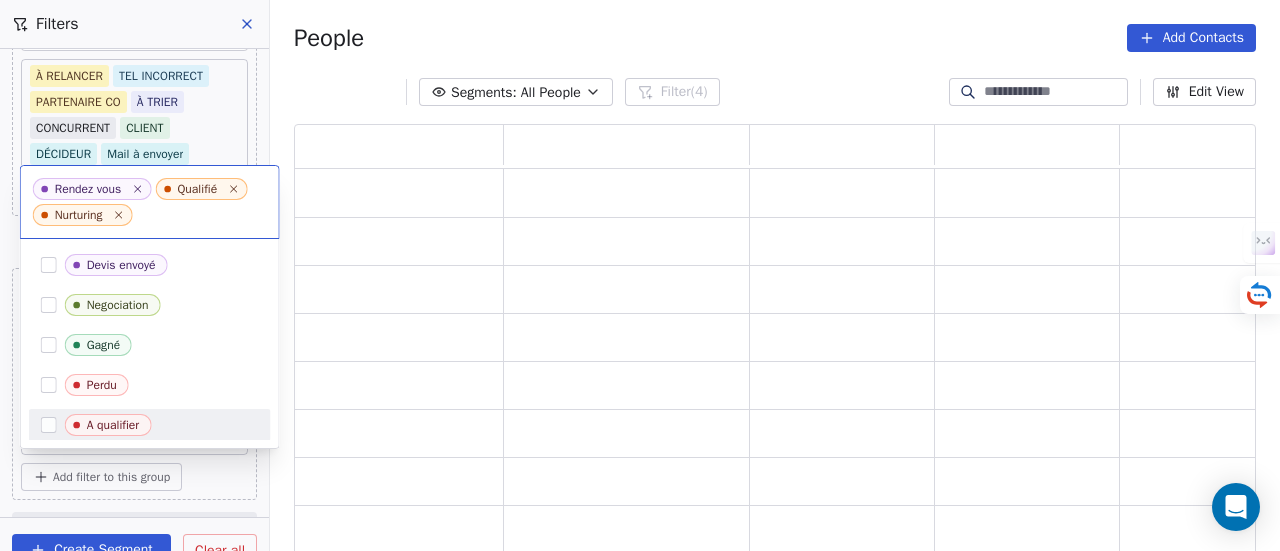 scroll, scrollTop: 16, scrollLeft: 16, axis: both 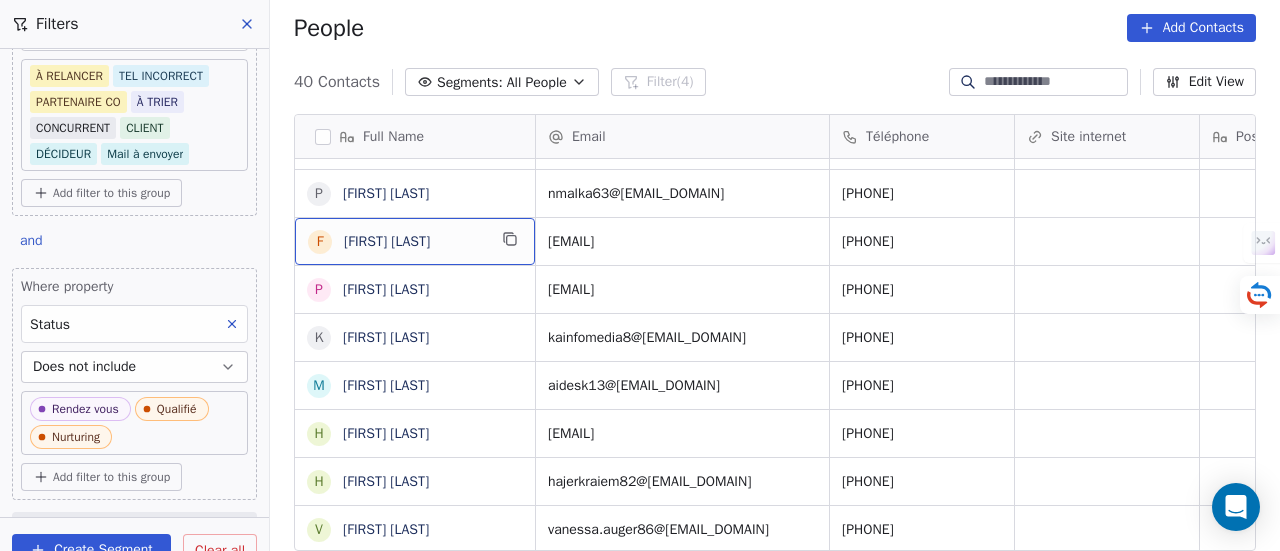drag, startPoint x: 400, startPoint y: 263, endPoint x: 276, endPoint y: 240, distance: 126.11503 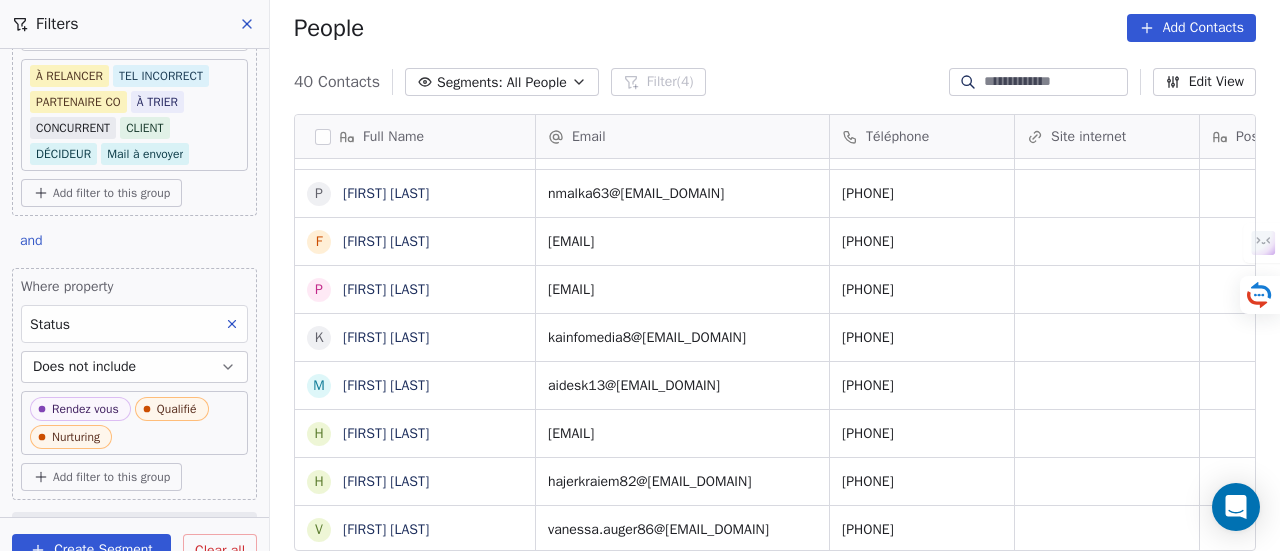 scroll, scrollTop: 15, scrollLeft: 0, axis: vertical 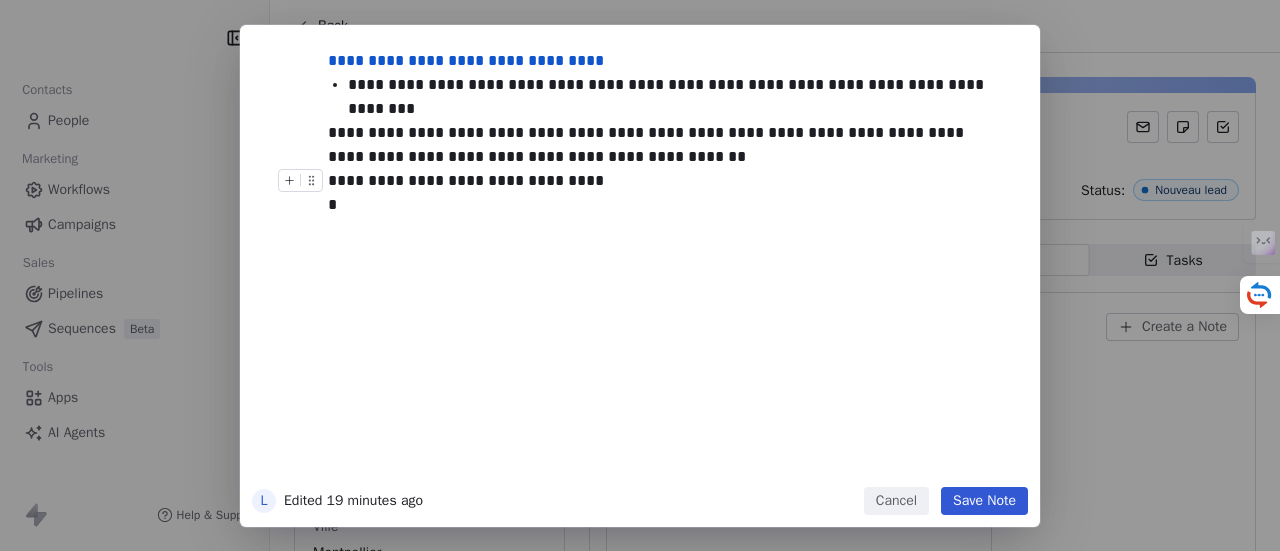 type 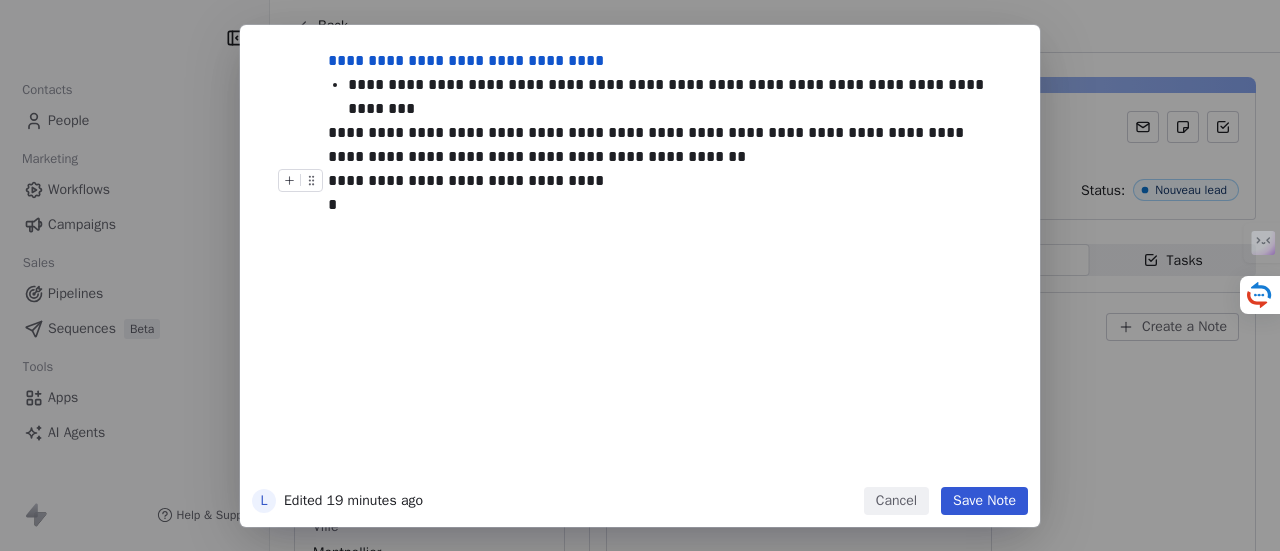 scroll, scrollTop: 0, scrollLeft: 0, axis: both 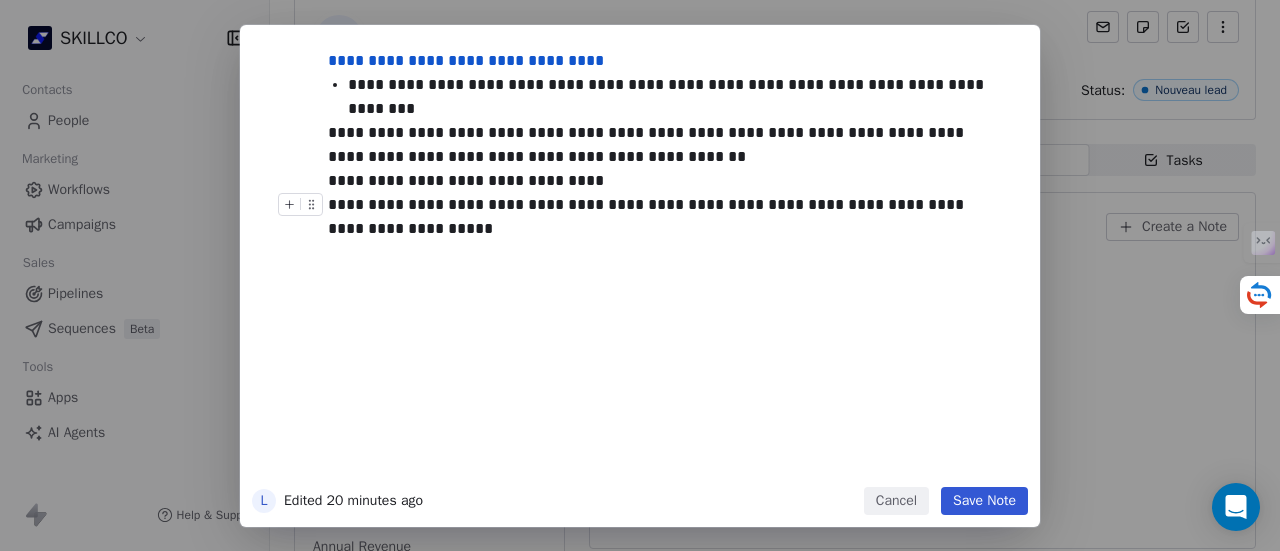click on "**********" at bounding box center (662, 217) 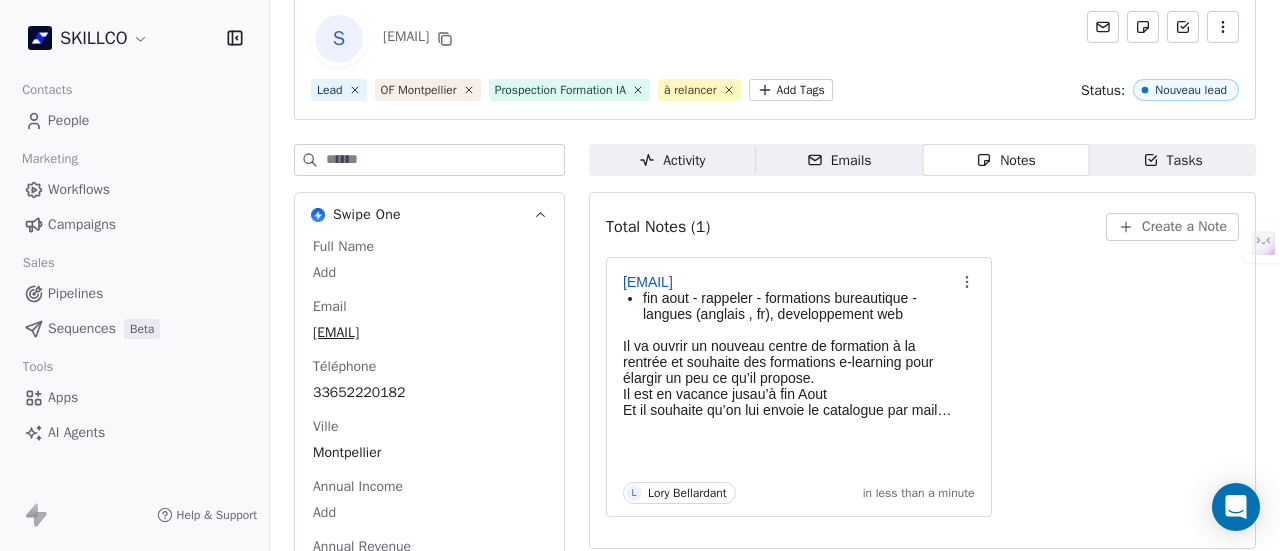 click on "SKILLCO Contacts People Marketing Workflows Campaigns Sales Pipelines Sequences Beta Tools Apps AI Agents Help & Support Back S [EMAIL] Lead OF [CITY] Prospection Formation IA à relancer Add Tags Status: Nouveau lead Swipe One Full Name Add Email [EMAIL] Téléphone [PHONE] Ville [CITY] Annual Income Add Annual Revenue Add See 46 More Calendly Activity Activity Emails Emails Notes Notes Tasks Tasks Total Notes (1) Create a Note [EMAIL] fin aout - rappeler - formations bureautique - langues (anglais , fr), developpement web Il va ouvrir un nouveau centre de formation à la rentrée et souhaite des formations e-learning pour élargir un peu ce qu’il propose. Il est en vacance jusau’à fin Aout Et il souhaite qu’on lui envoie le catalogue par mail pour peut-être nous contacter après son congé. L [NAME] in less than a minute" at bounding box center (640, 275) 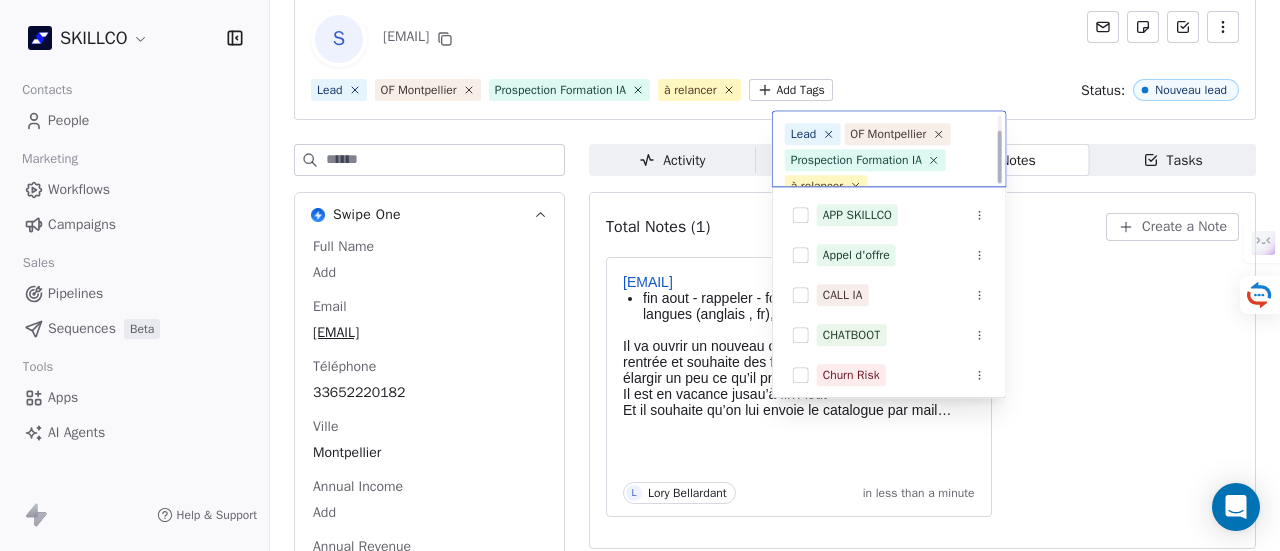 scroll, scrollTop: 22, scrollLeft: 0, axis: vertical 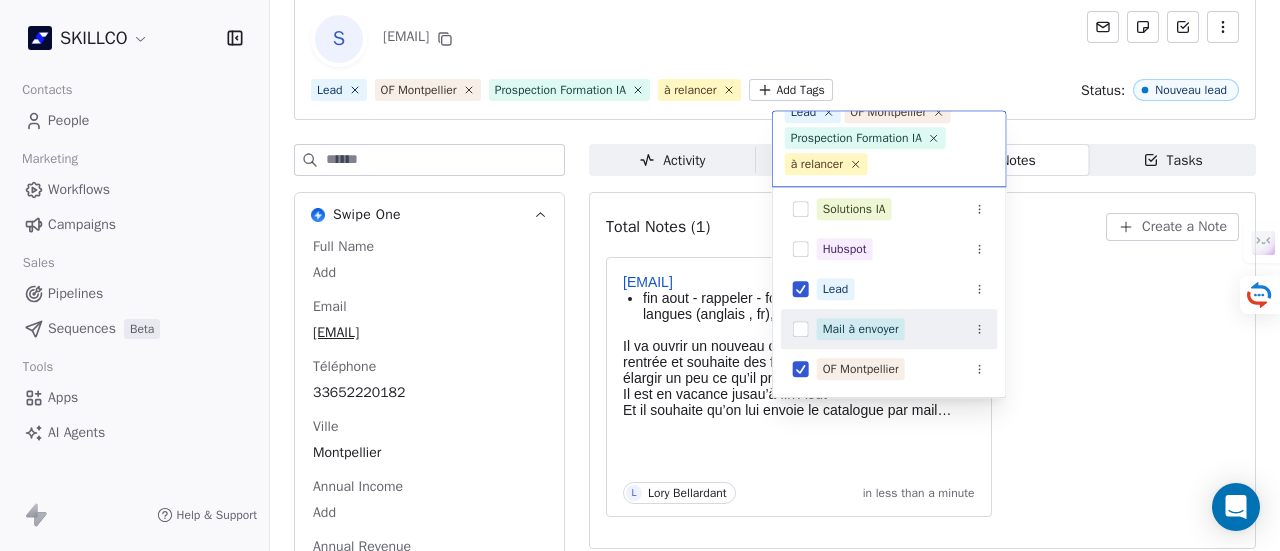 drag, startPoint x: 861, startPoint y: 325, endPoint x: 878, endPoint y: 298, distance: 31.906113 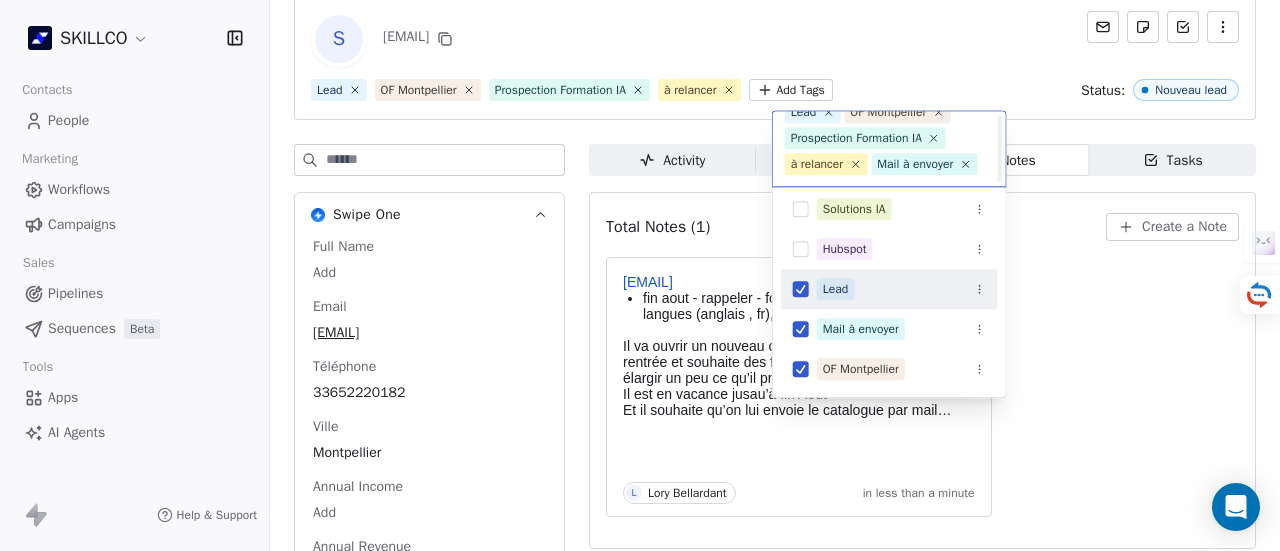 scroll, scrollTop: 48, scrollLeft: 0, axis: vertical 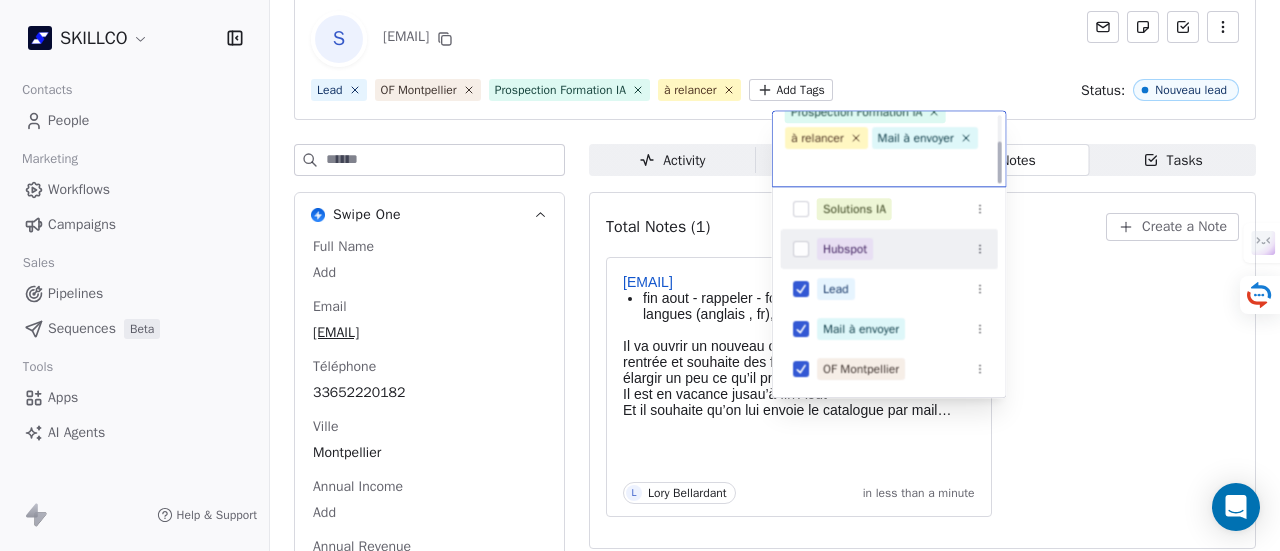 click on "SKILLCO Contacts People Marketing Workflows Campaigns Sales Pipelines Sequences Beta Tools Apps AI Agents Help & Support Back S mediacom.mtp@gmail.com Lead OF Montpellier Prospection Formation IA à relancer  Add Tags Status:  Nouveau lead Swipe One Full Name Add Email mediacom.mtp@gmail.com Téléphone 33652220182 Ville Montpellier Annual Income Add Annual Revenue Add See   46   More   Calendly Activity Activity Emails Emails   Notes   Notes Tasks Tasks Total Notes (1)   Create a Note learningsmart.formations@gmail.com fin aout - rappeler - formations bureautique - langues (anglais , fr), developpement web Il va ouvrir un nouveau centre de formation à la rentrée et souhaite des formations e-learning pour élargir un peu ce qu’il propose.  Il est en vacance jusau’à fin Aout Et il souhaite qu’on lui envoie le catalogue par mail pour peut-être nous contacter après son congé. L Lory Bellardant in less than a minute
Lead OF Montpellier Prospection Formation IA à relancer Mail à envoyer" at bounding box center (640, 275) 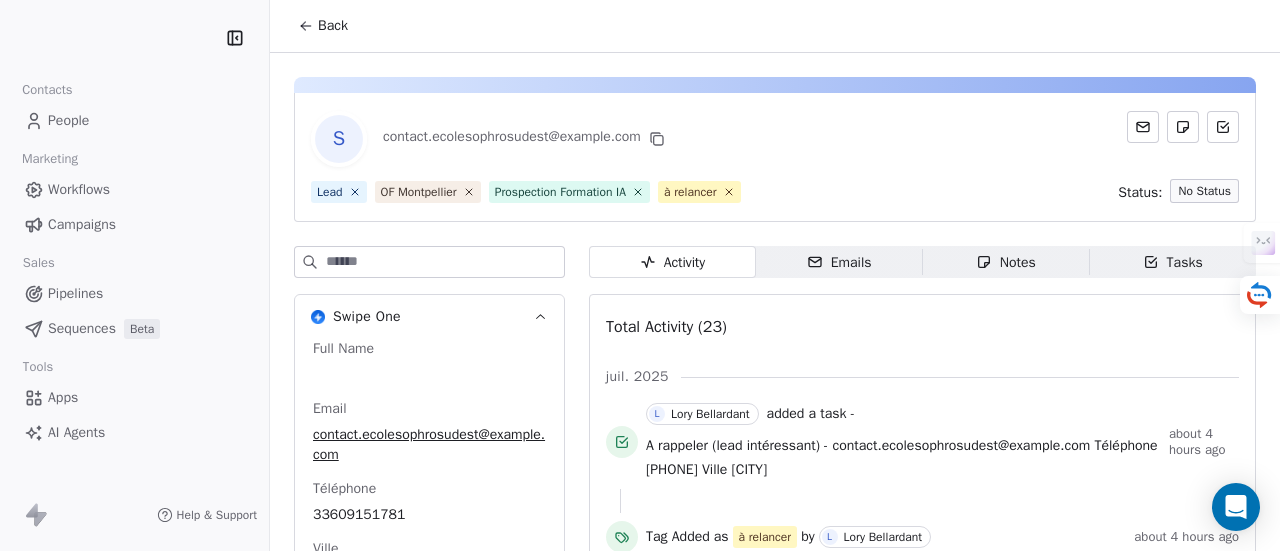scroll, scrollTop: 0, scrollLeft: 0, axis: both 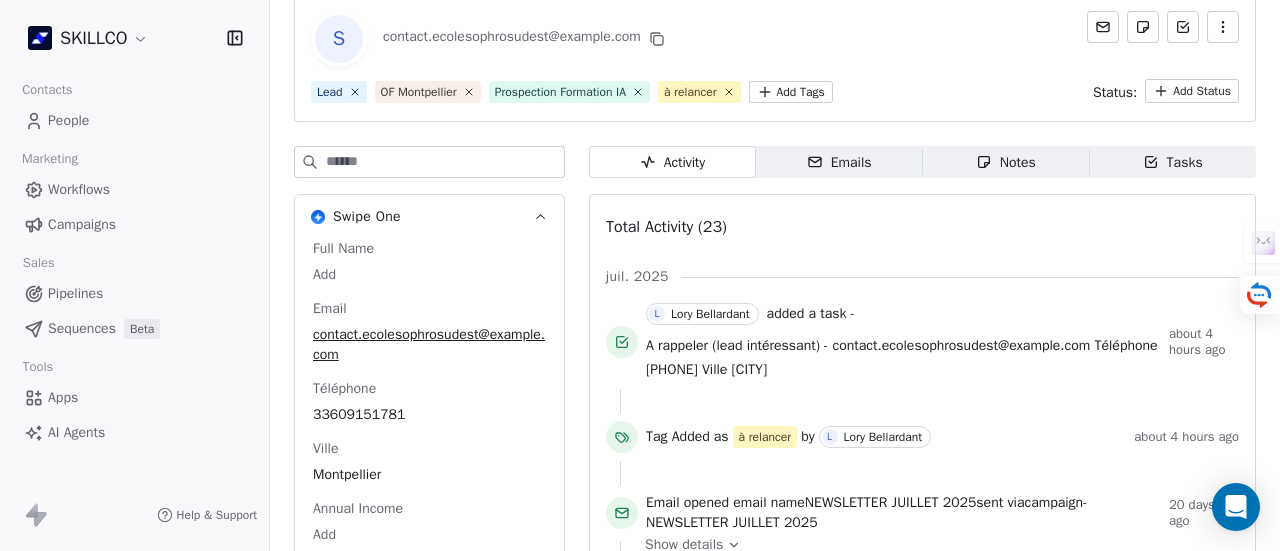 click on "Notes" at bounding box center [1006, 162] 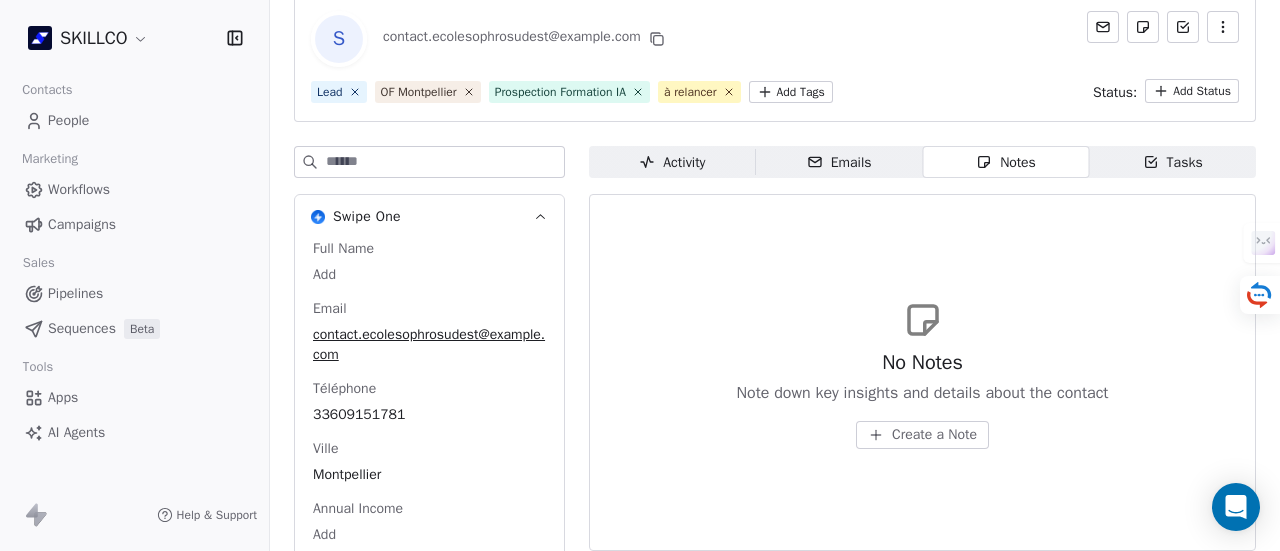 click on "Create a Note" at bounding box center (934, 435) 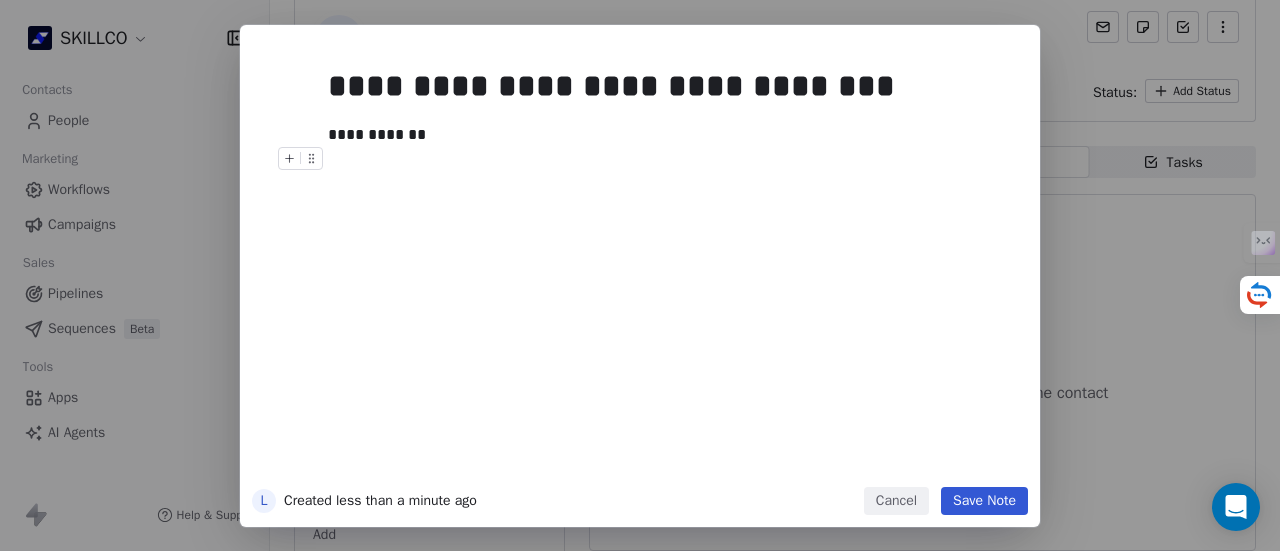 click on "Save Note" at bounding box center (984, 501) 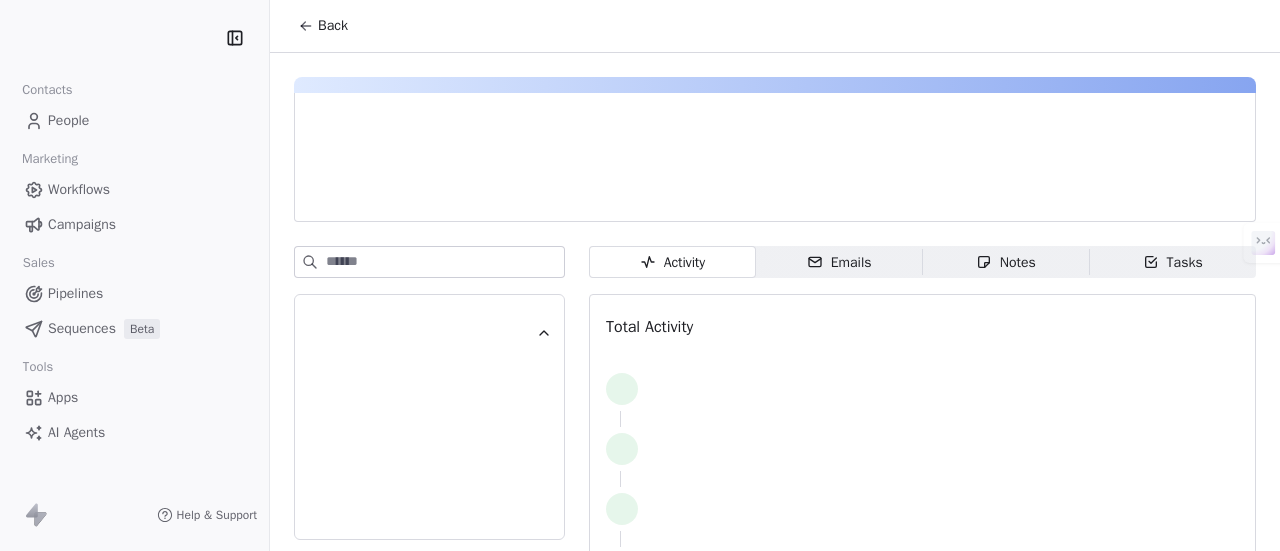 scroll, scrollTop: 0, scrollLeft: 0, axis: both 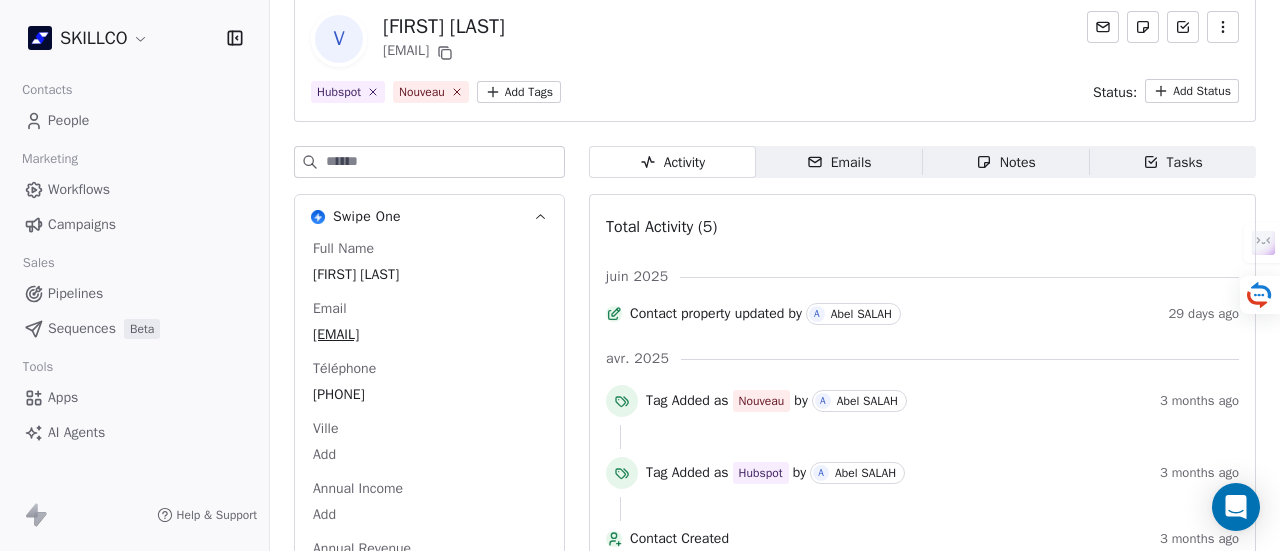 click on "V [FIRST] [LAST] [EMAIL] Hubspot Nouveau Add Tags Status: Add Status" at bounding box center (775, 57) 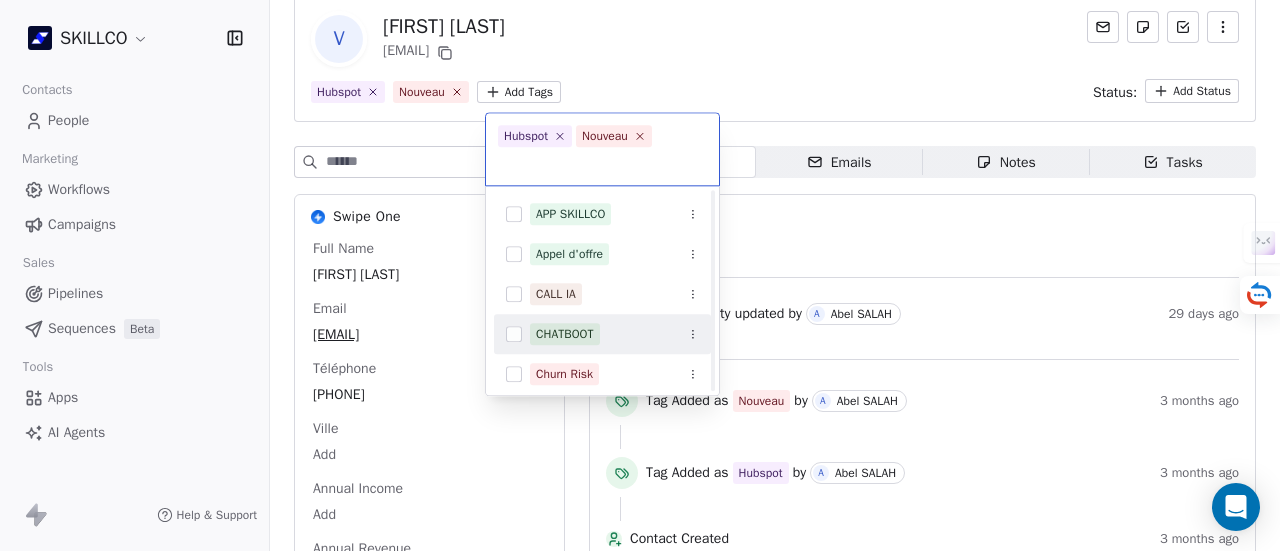scroll, scrollTop: 400, scrollLeft: 0, axis: vertical 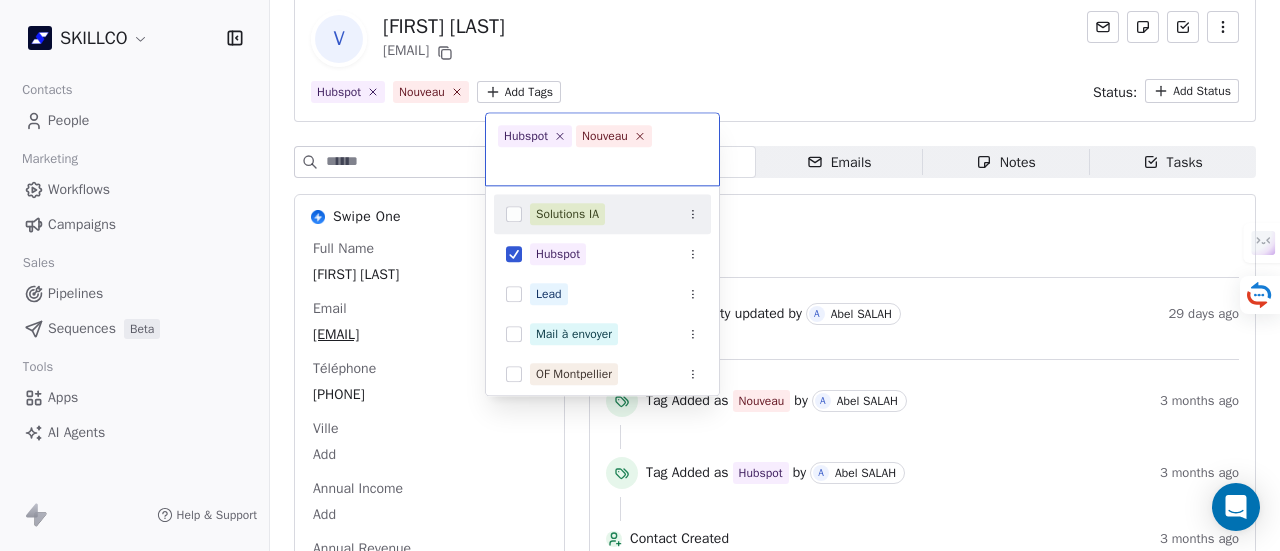click on "SKILLCO Contacts People Marketing Workflows Campaigns Sales Pipelines Sequences Beta Tools Apps AI Agents Help & Support Back V [FIRST] [LAST] [EMAIL] Hubspot Nouveau Add Tags Status: Add Status Swipe One Full Name [FIRST] [LAST] Email [EMAIL] Téléphone [PHONE] Ville Add Annual Income Add Annual Revenue Add See 46 More Calendly Activity Activity Emails Emails Notes Notes Tasks Tasks Total Activity (5) juin 2025 Contact property updated by A [LAST] [LAST] 29 days ago avr. 2025 Tag Added as Nouveau by A [LAST] [LAST] 3 months ago Tag Added as Hubspot by A [LAST] [LAST] 3 months ago Contact Created 3 months ago Email Verification Status updated to valid by 3 months ago
Hubspot Nouveau Concurrent Contacté Client Décideur Fillout Solutions IA Hubspot Lead Mail à envoyer OF Montpellier Nouveau Price Sensitive Prospection Formation IA RECAP VISIO SITE" at bounding box center (640, 275) 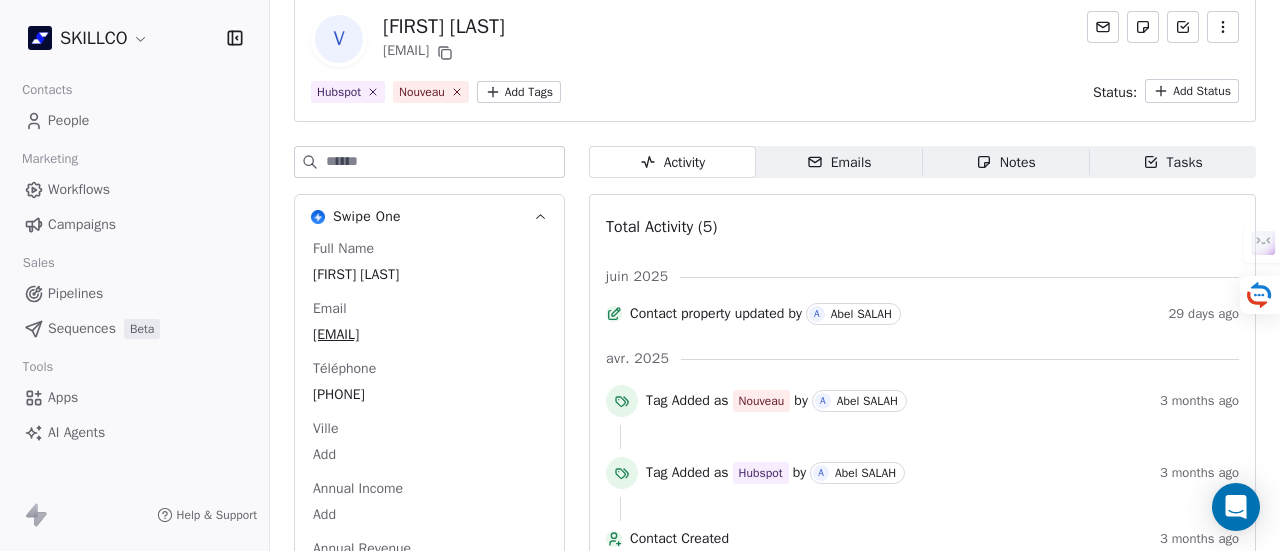 click 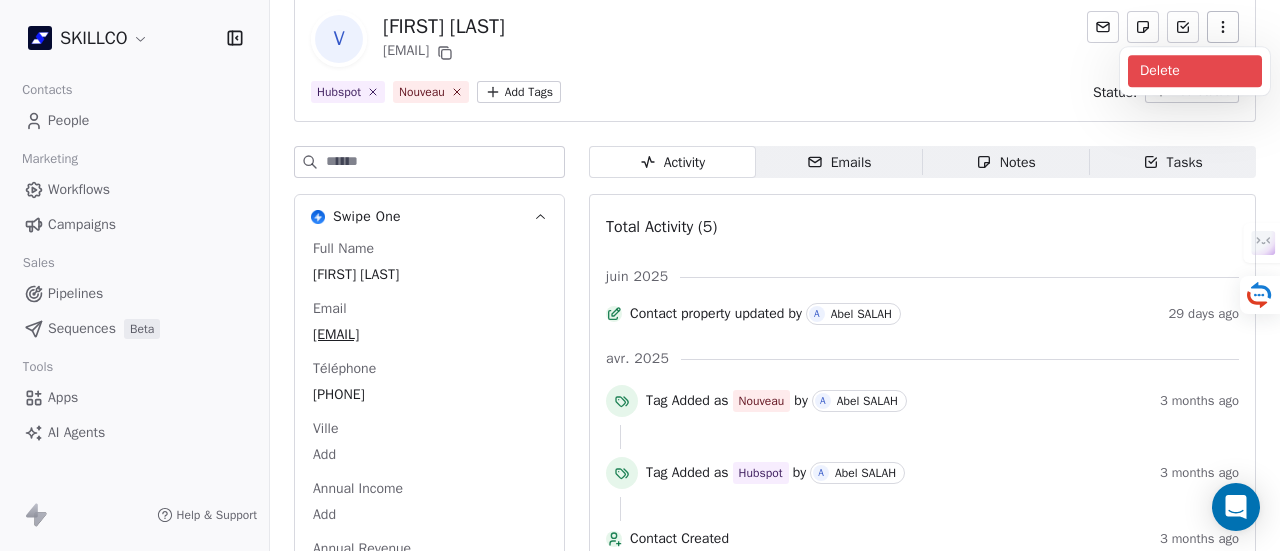 click on "Delete" at bounding box center (1195, 71) 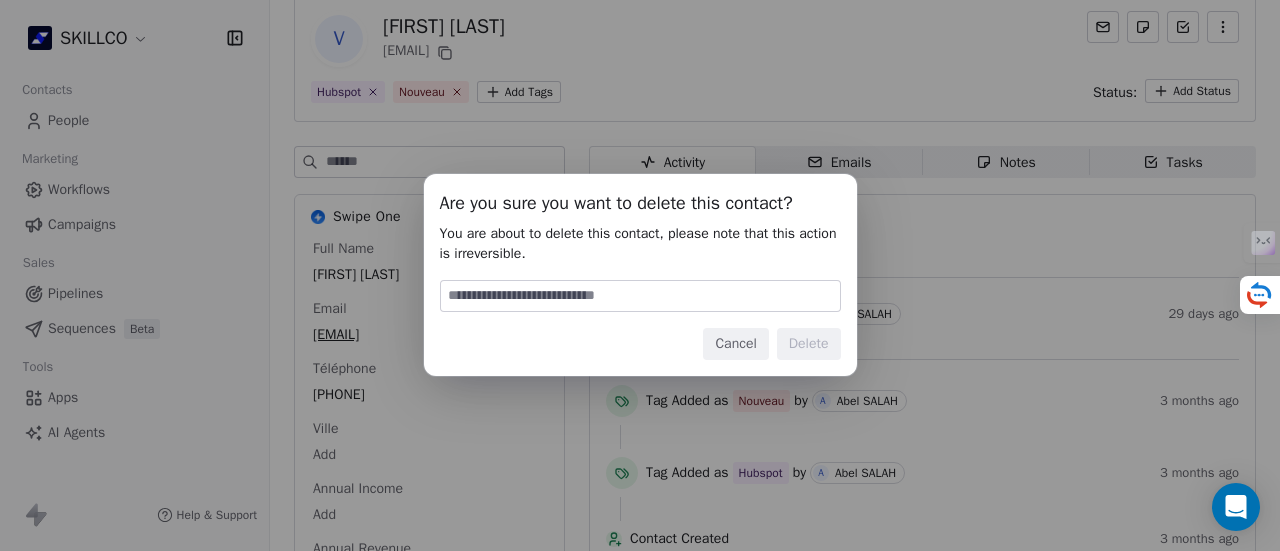 click at bounding box center [640, 296] 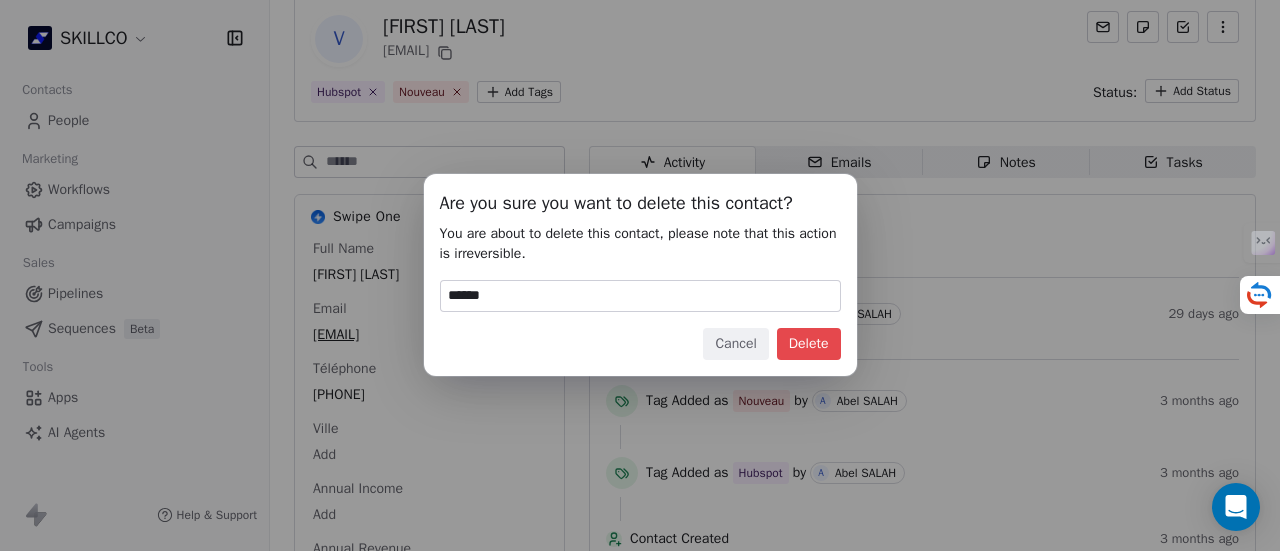 click on "Delete" at bounding box center [809, 344] 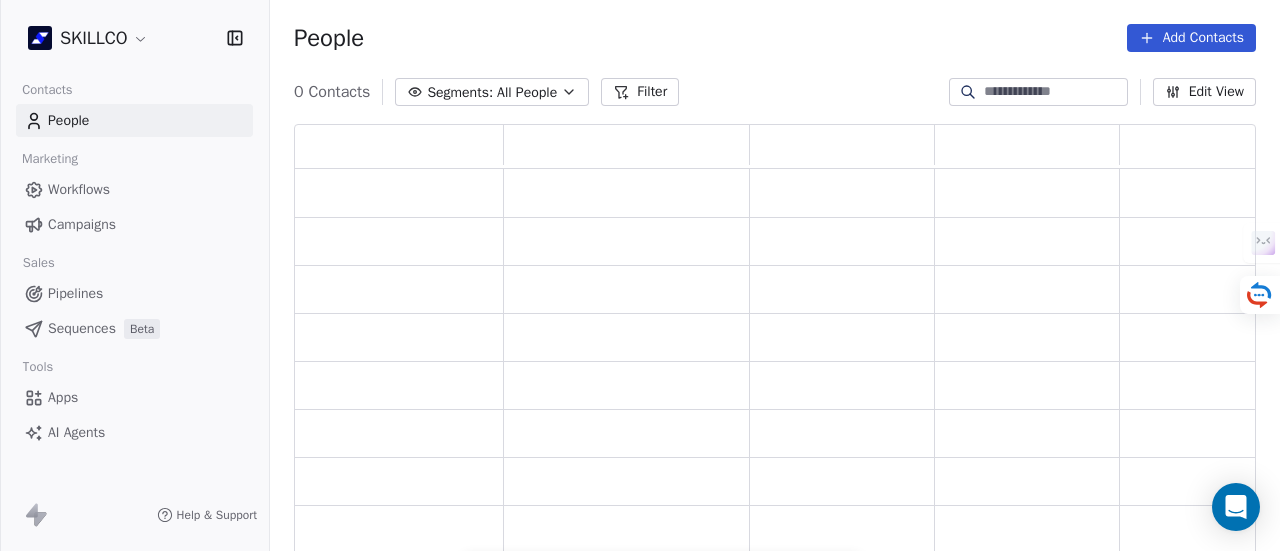 scroll, scrollTop: 0, scrollLeft: 0, axis: both 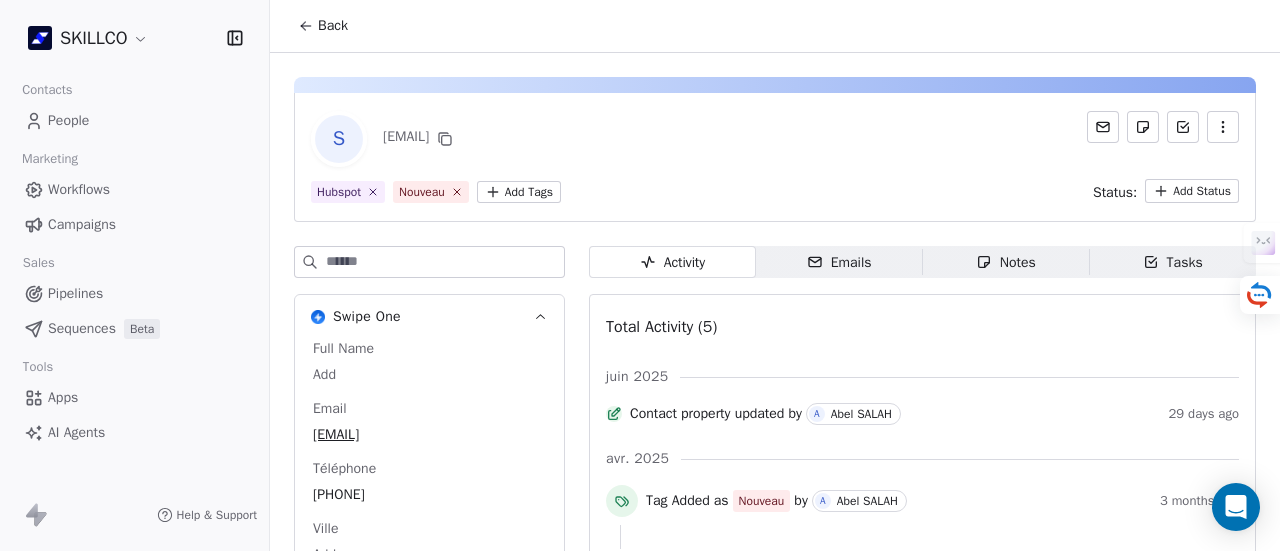 click 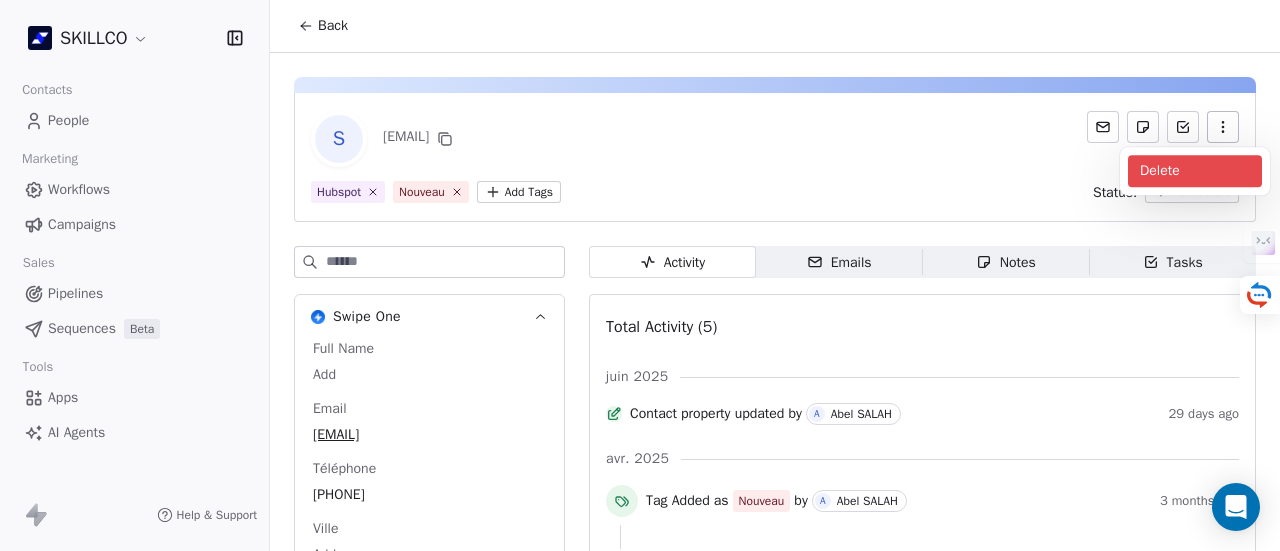 click on "Delete" at bounding box center (1195, 171) 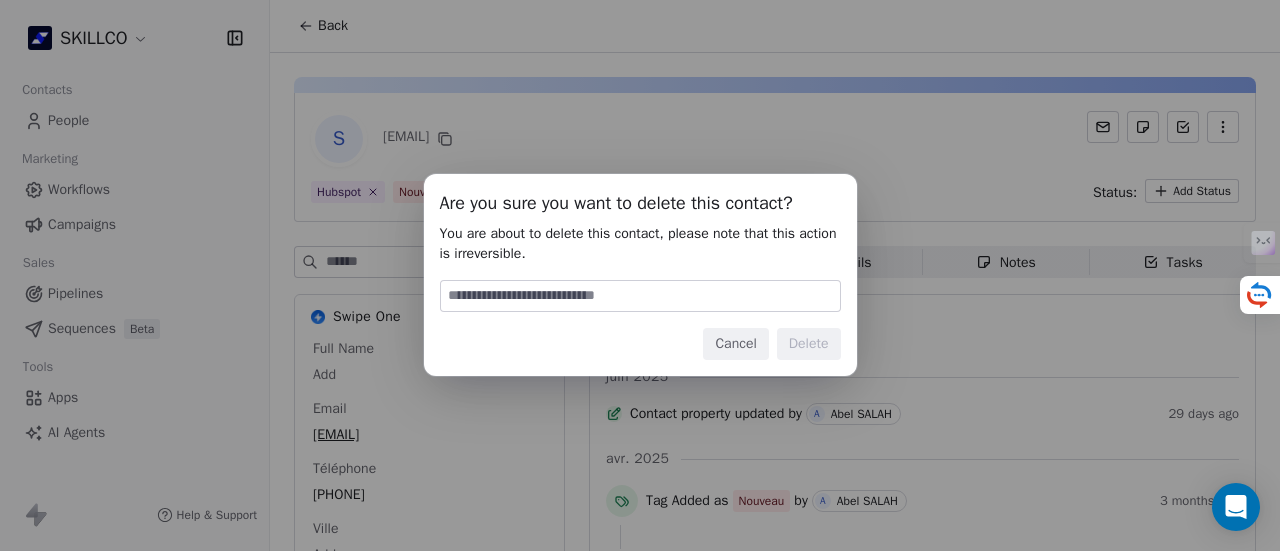 click at bounding box center [640, 296] 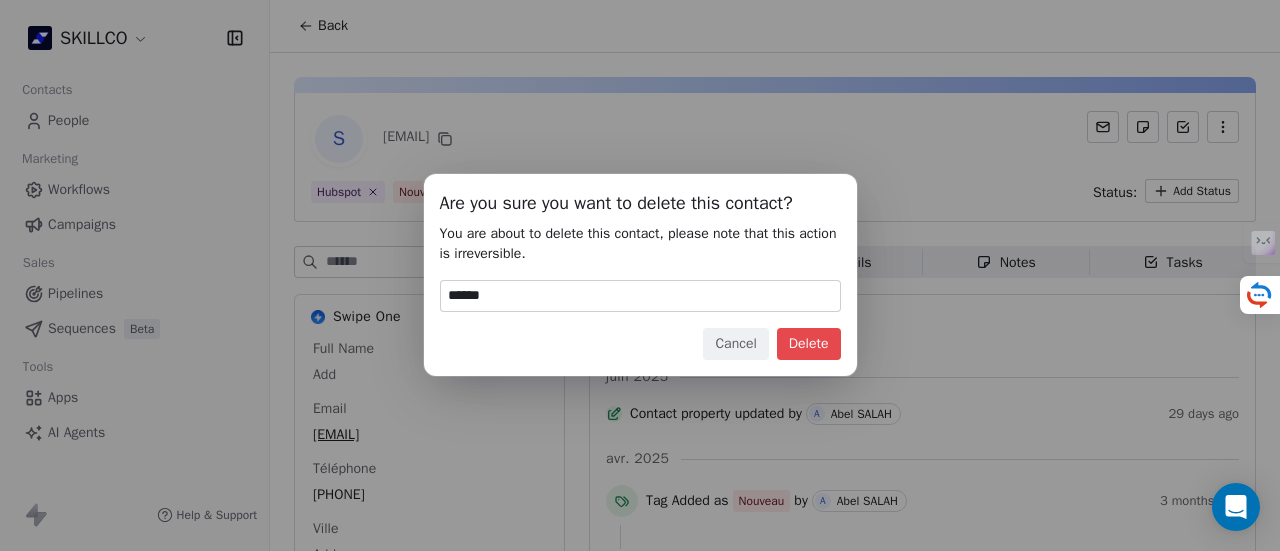 click on "Are you sure you want to delete this contact? You are about to delete this contact, please note that this action is irreversible. ****** Cancel Delete" at bounding box center [640, 275] 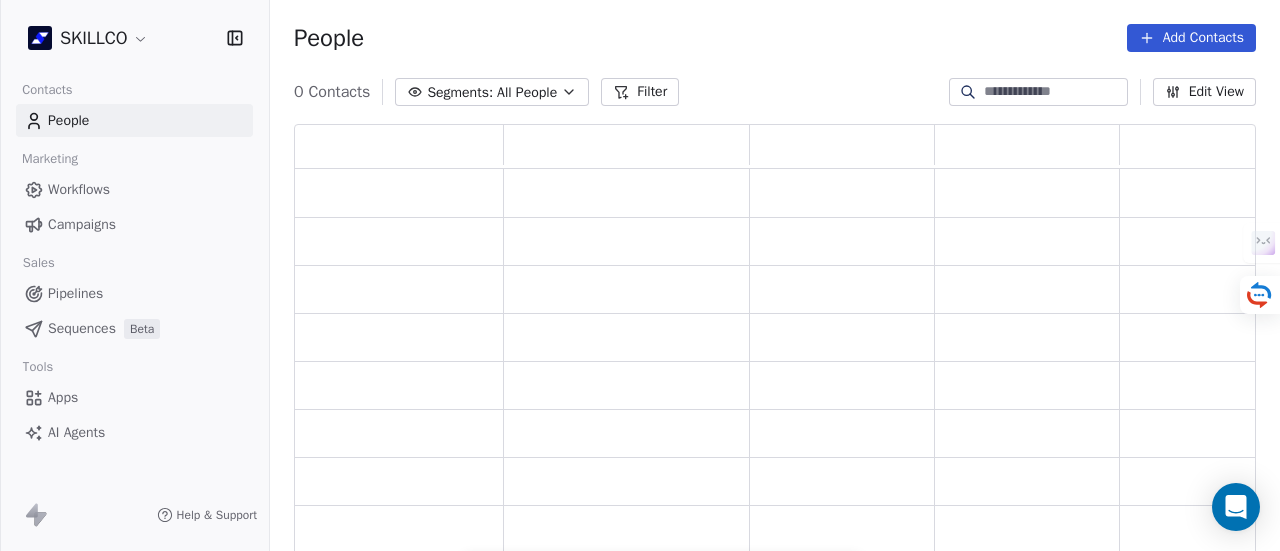 scroll, scrollTop: 16, scrollLeft: 16, axis: both 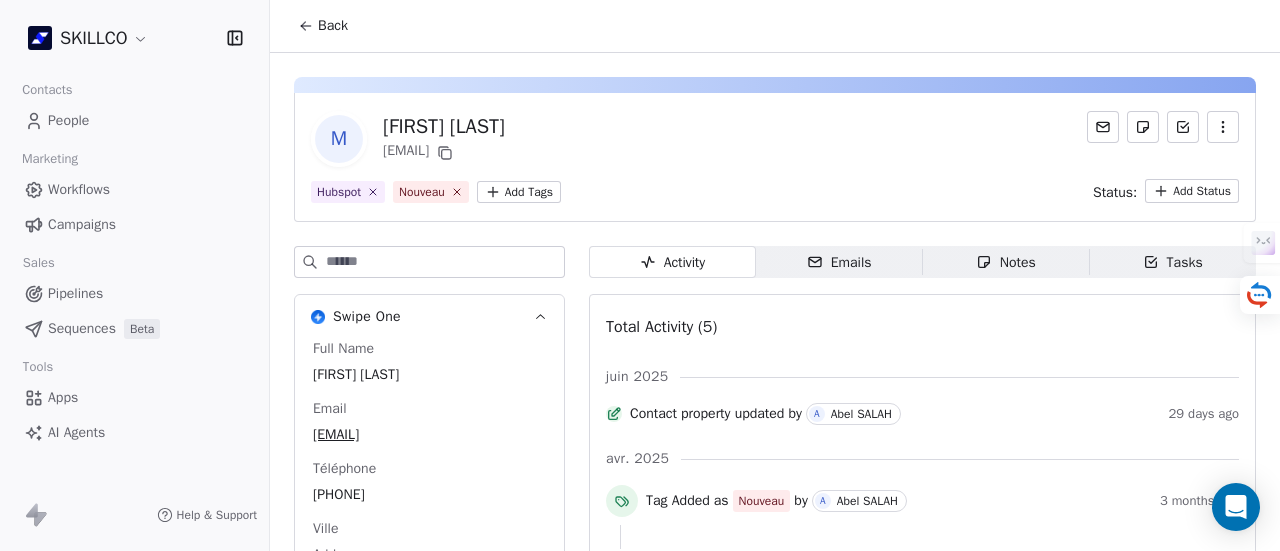 click on "Emails" at bounding box center (839, 262) 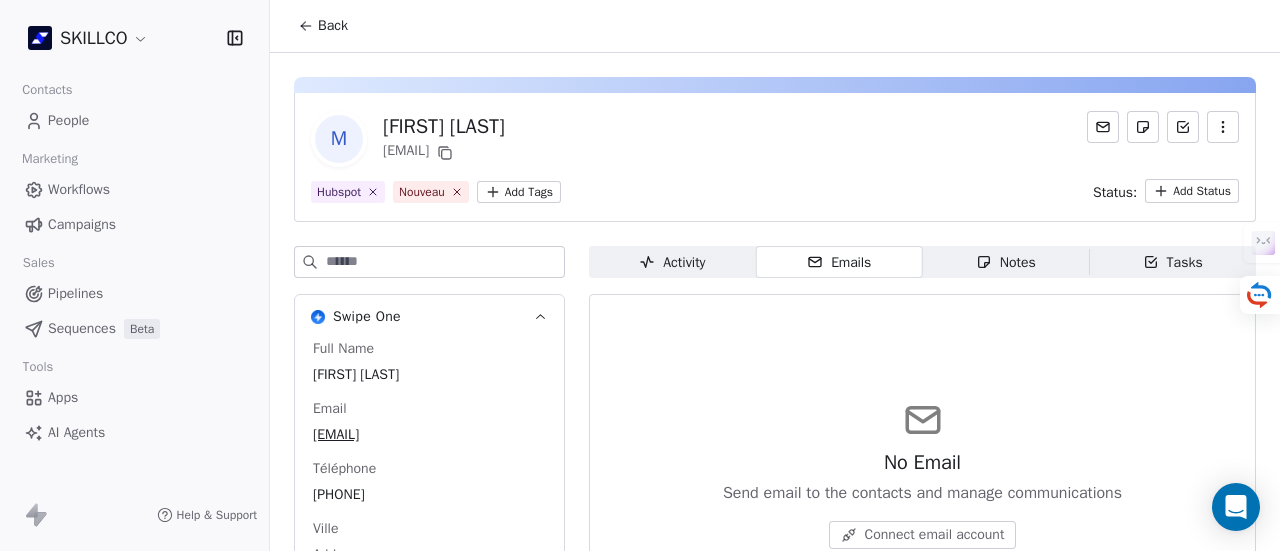 click 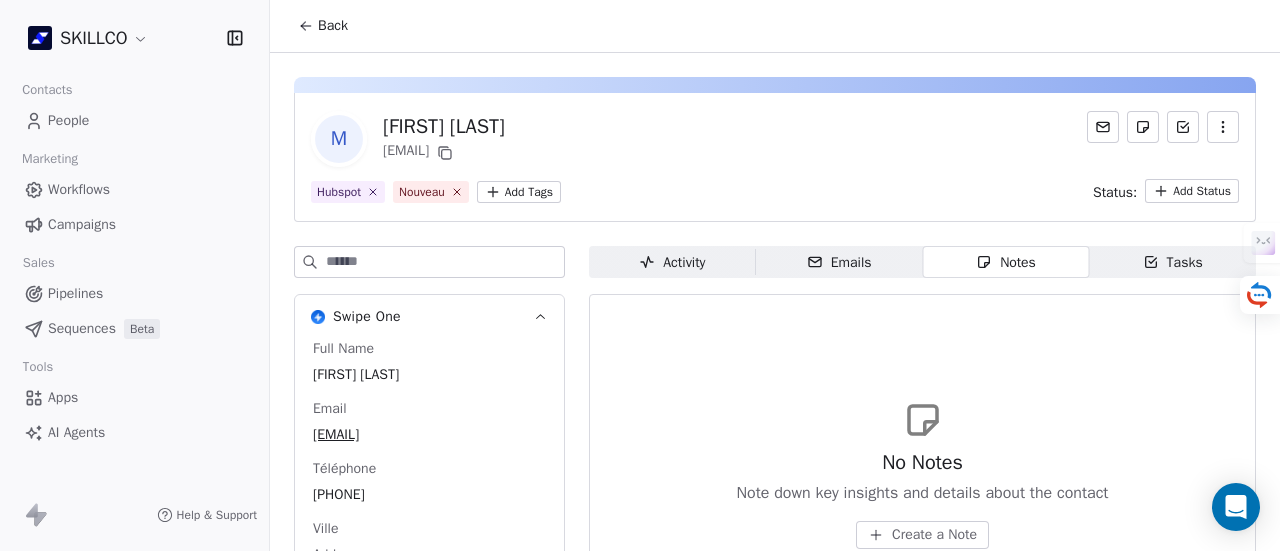click 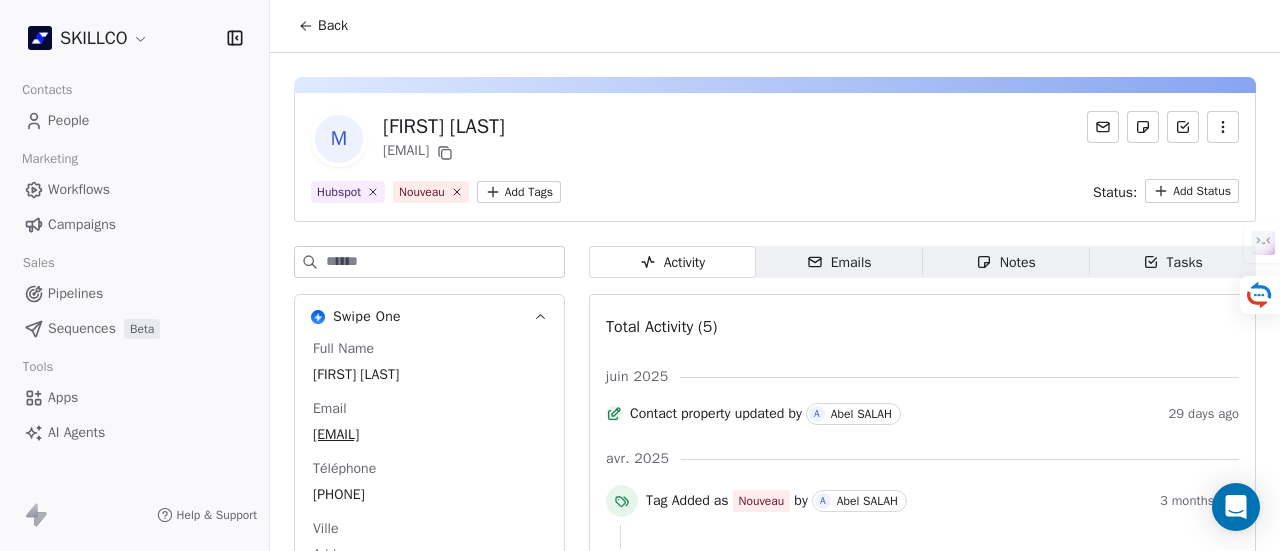 click on "SKILLCO Contacts People Marketing Workflows Campaigns Sales Pipelines Sequences Beta Tools Apps AI Agents Help & Support Back m [FIRST] [LAST] [EMAIL] Hubspot Nouveau Add Tags Status: Add Status Swipe One Full Name [FIRST] [LAST] Email [EMAIL] Téléphone [PHONE] Ville Add Annual Income Add Annual Revenue Add See 46 More Calendly Activity Activity Emails Emails Notes Notes Tasks Tasks Total Activity (5) juin 2025 Contact property updated by A [LAST] 29 days ago avr. 2025 Tag Added as Nouveau by A [LAST] 3 months ago Tag Added as Hubspot by A [LAST] 3 months ago Email Verification Status updated to valid by 3 months ago Contact Created 3 months ago" at bounding box center [640, 275] 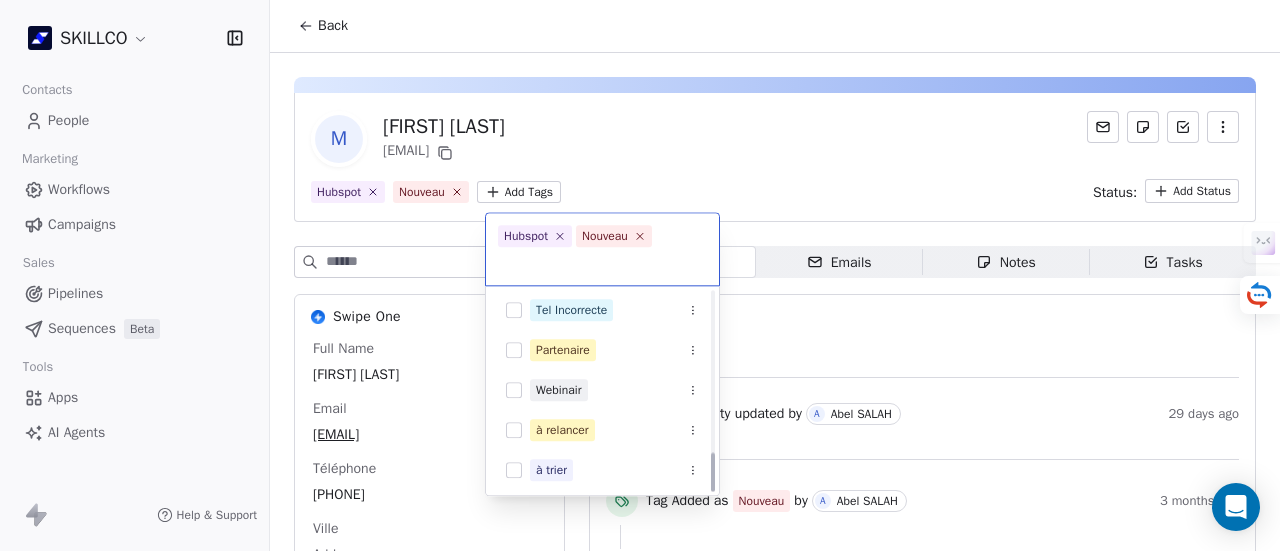 scroll, scrollTop: 806, scrollLeft: 0, axis: vertical 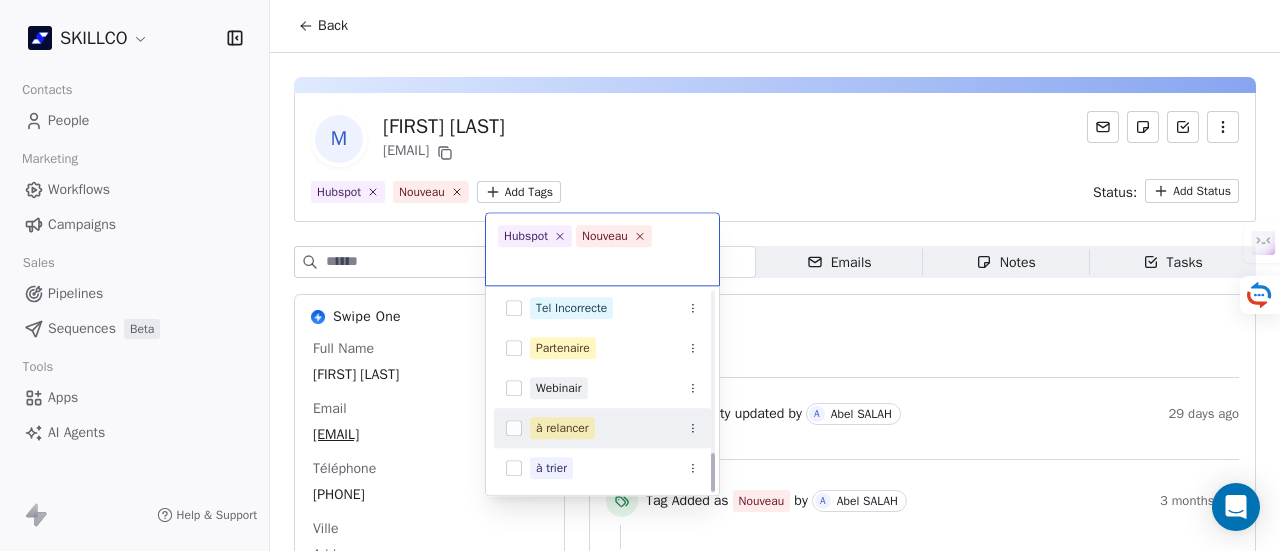 click on "à relancer" at bounding box center (562, 428) 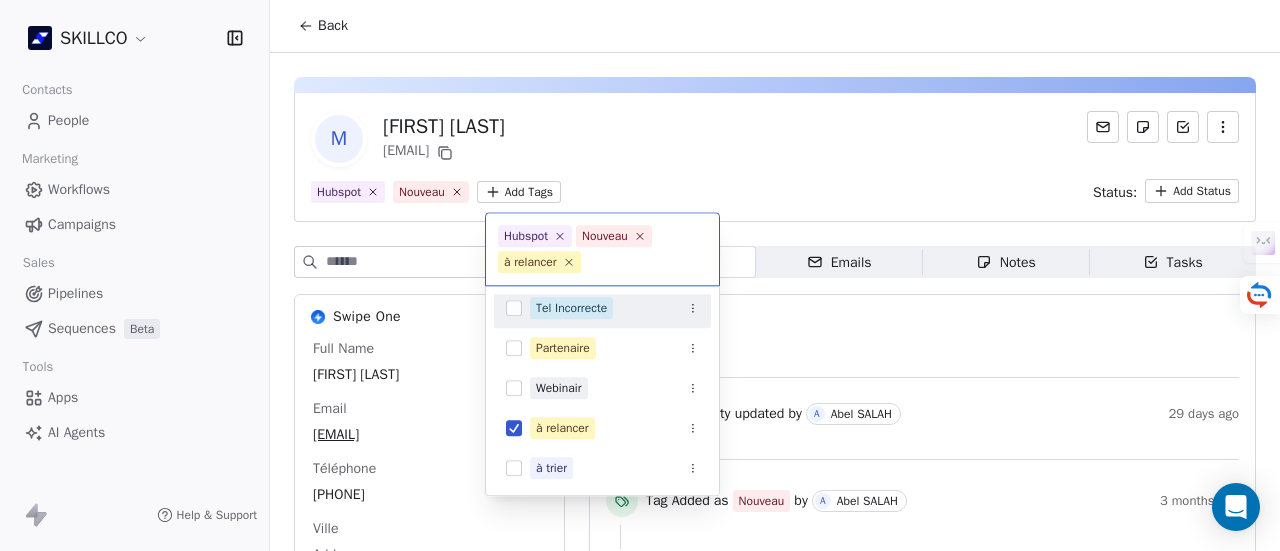 click on "SKILLCO Contacts People Marketing Workflows Campaigns Sales Pipelines Sequences Beta Tools Apps AI Agents Help & Support Back m [FIRST] [LAST] [EMAIL] Hubspot Nouveau Add Tags Status: Add Status Swipe One Full Name [FIRST] [LAST] Email [EMAIL] Téléphone [PHONE] Ville Add Annual Income Add Annual Revenue Add See 46 More Calendly Activity Activity Emails Emails Notes Notes Tasks Tasks Total Activity (5) juin 2025 Contact property updated by A [LAST] 29 days ago avr. 2025 Tag Added as Nouveau by A [LAST] 3 months ago Tag Added as Hubspot by A [LAST] 3 months ago Email Verification Status updated to valid by 3 months ago Contact Created 3 months ago Hubspot Nouveau à relancer Nouveau Price Sensitive Prospection Formation IA RECAP VISIO SITE Tel Incorrecte Partenaire Webinair à relancer à trier" at bounding box center [640, 275] 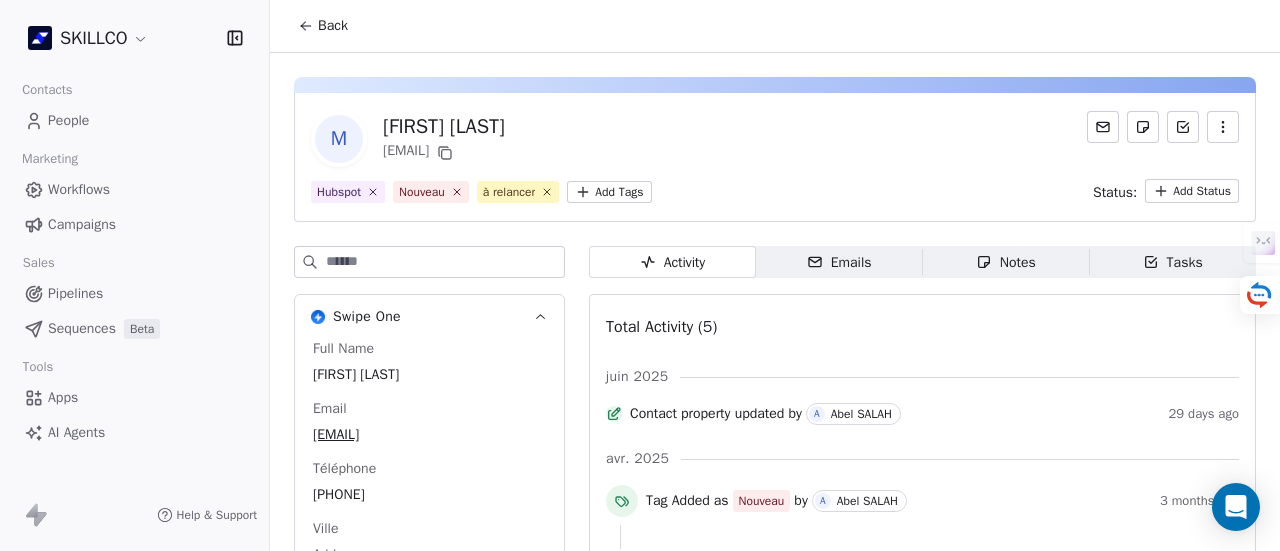 click on "Notes" at bounding box center [1006, 262] 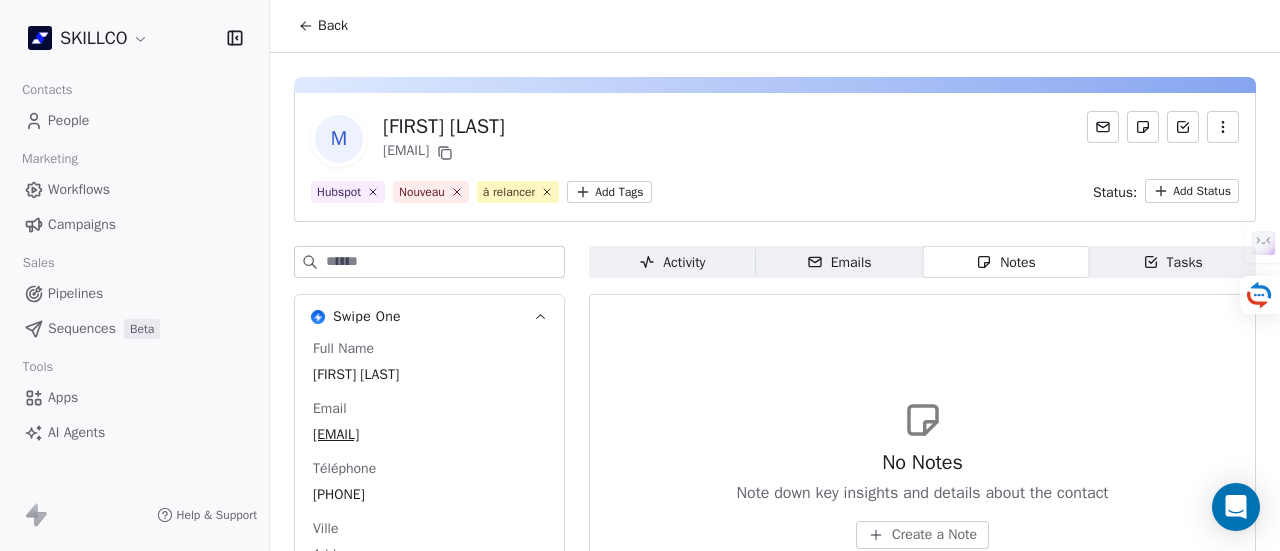 scroll, scrollTop: 100, scrollLeft: 0, axis: vertical 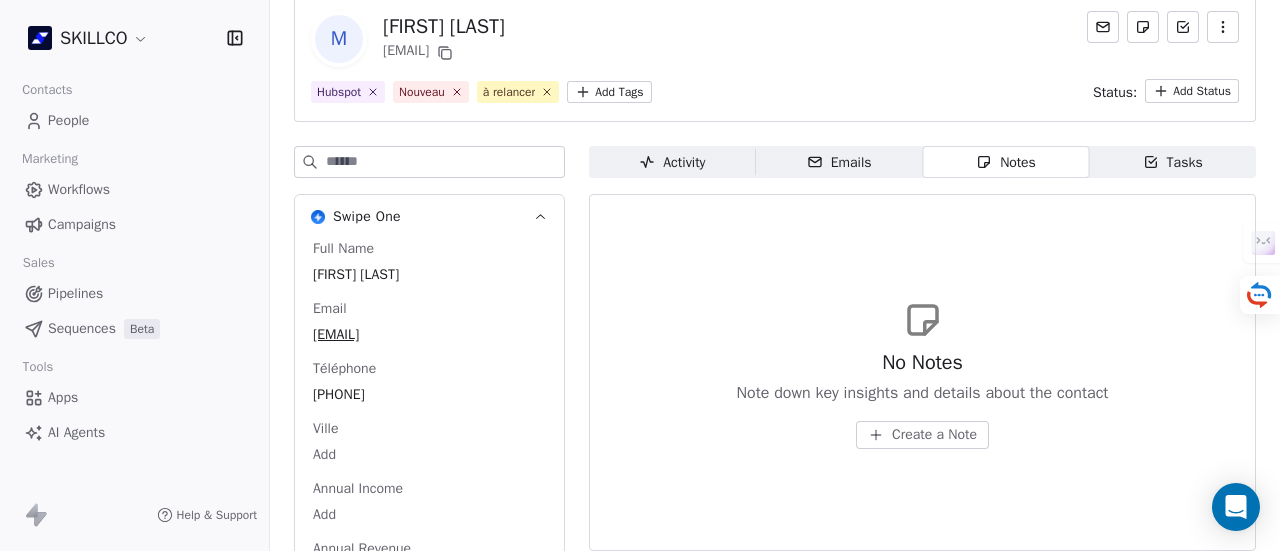 click on "Create a Note" at bounding box center (934, 435) 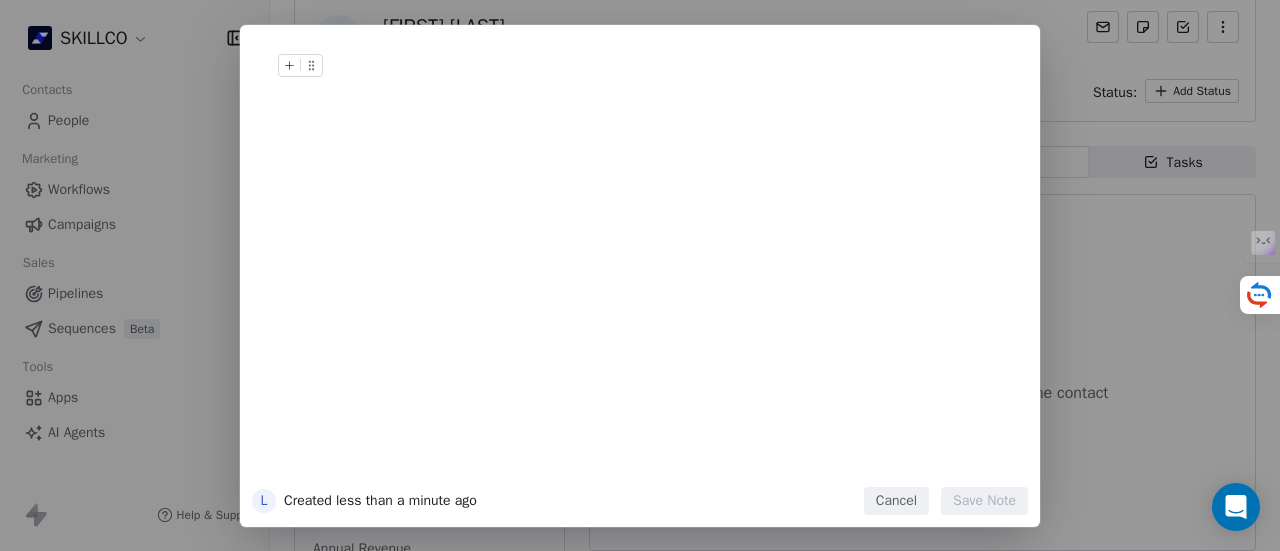 click at bounding box center (670, 86) 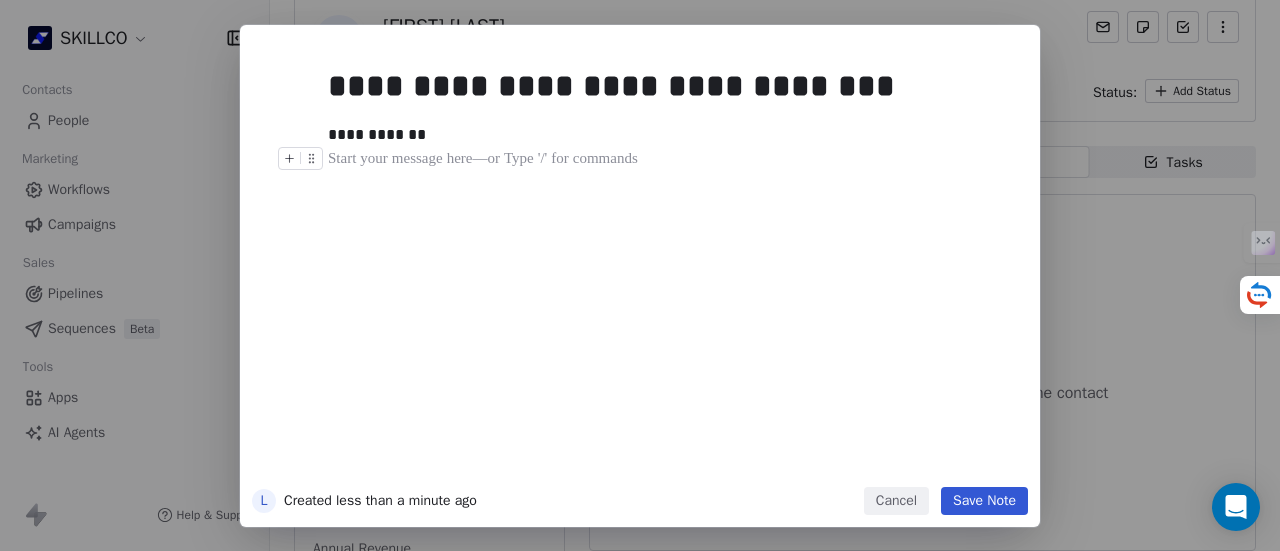 click on "Save Note" at bounding box center (984, 501) 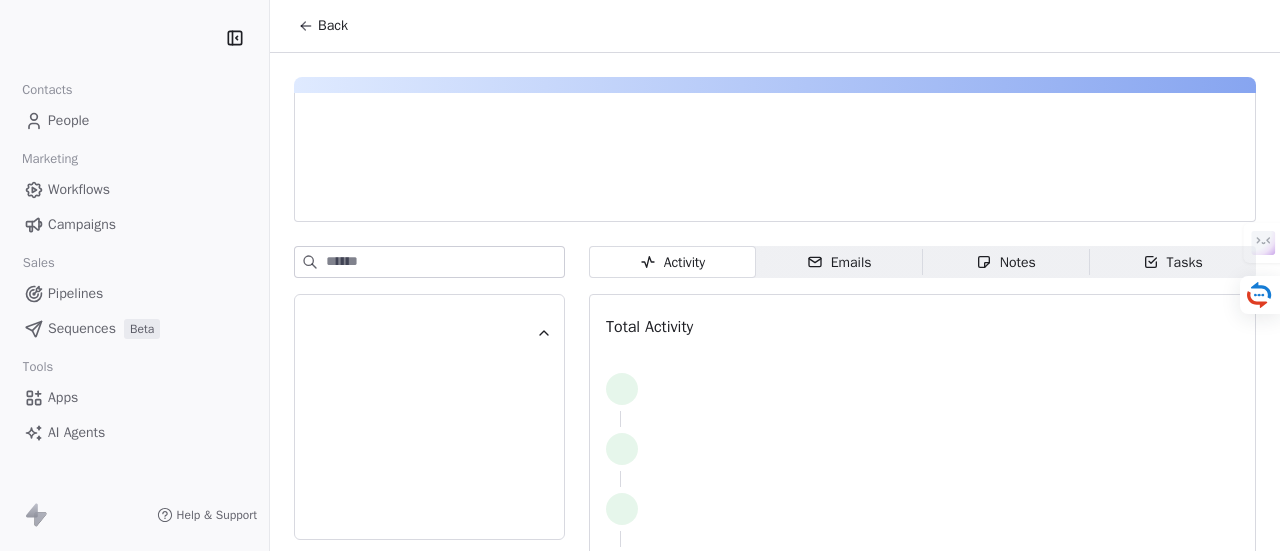 scroll, scrollTop: 0, scrollLeft: 0, axis: both 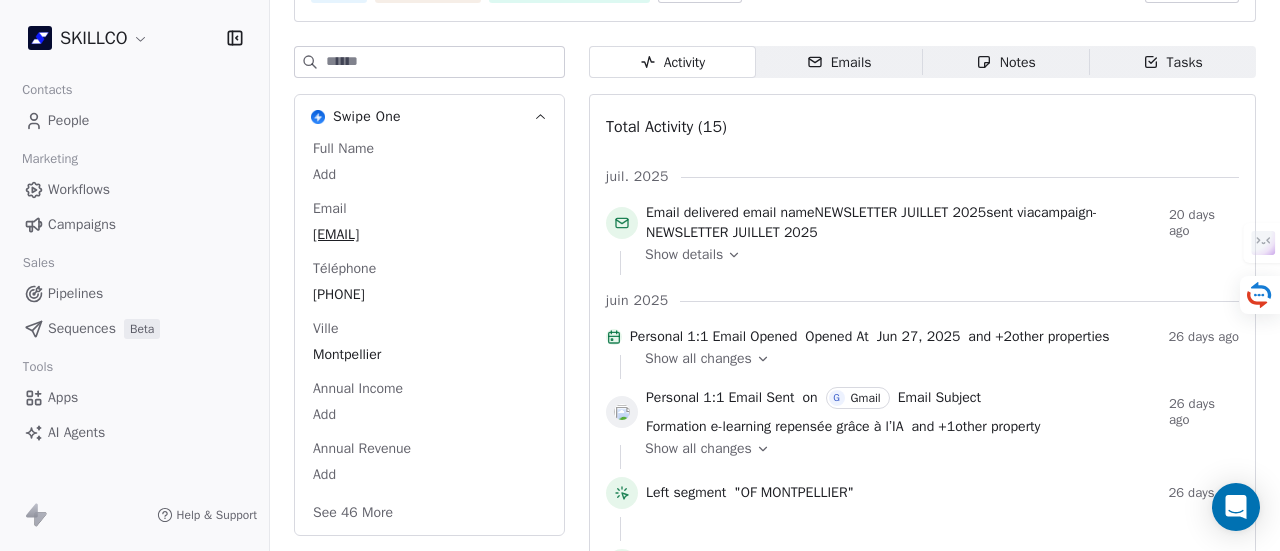 click 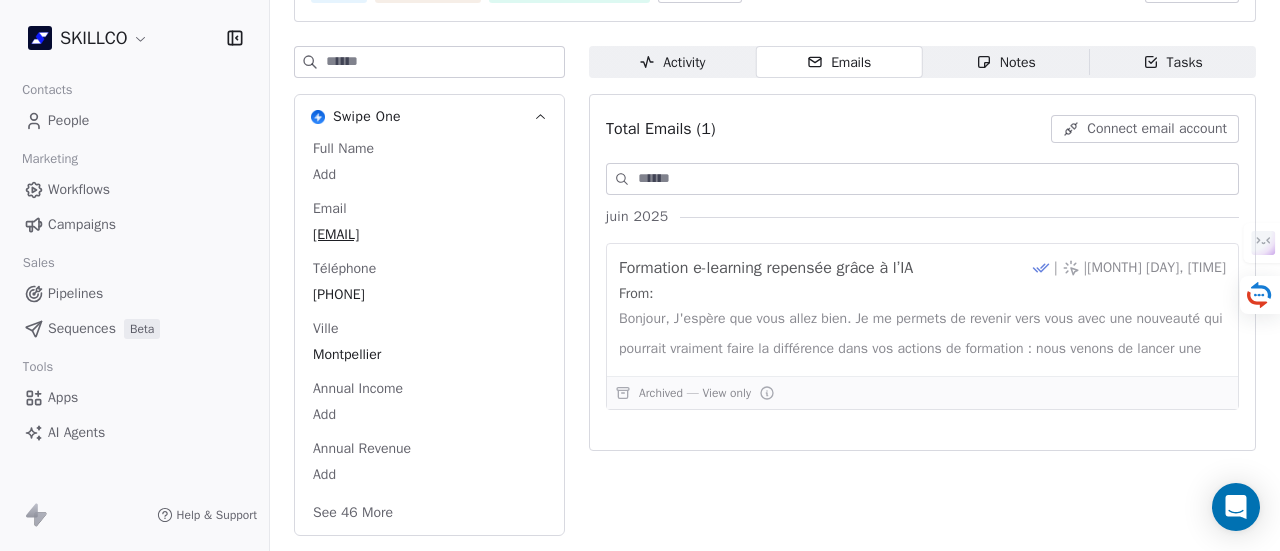 click on "Notes" at bounding box center [1006, 62] 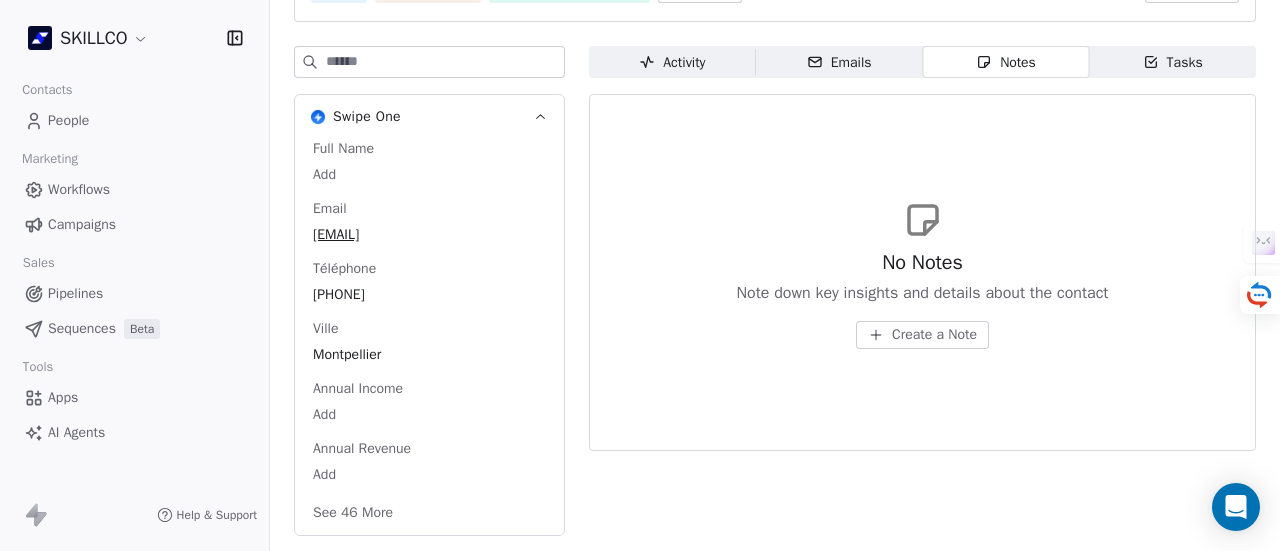 click on "Tasks Tasks" at bounding box center (1172, 62) 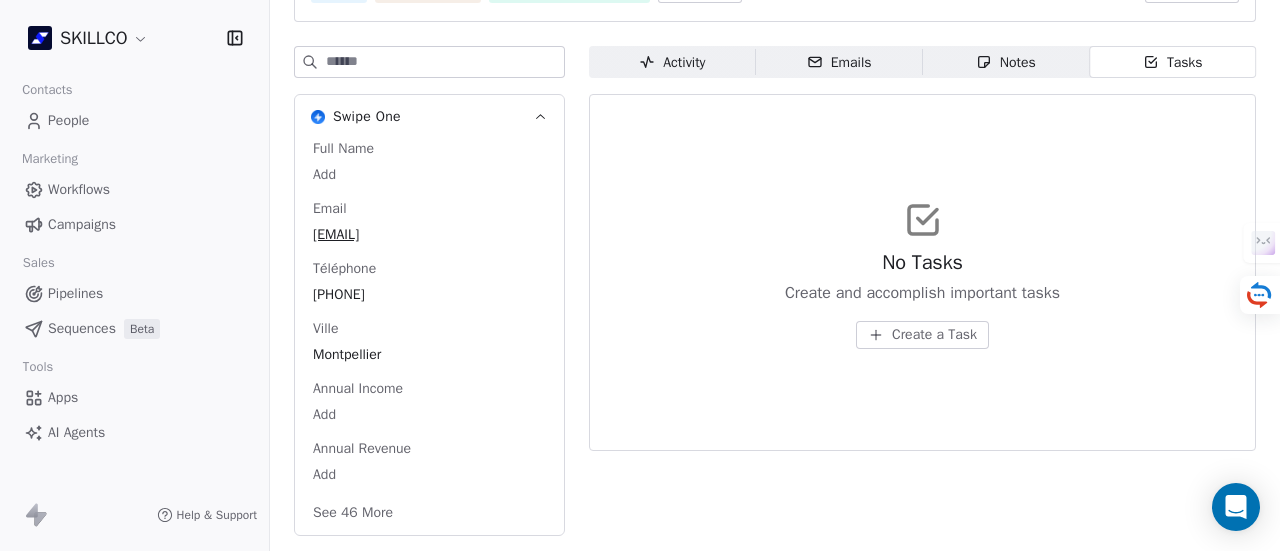 click on "Activity Activity" at bounding box center [672, 62] 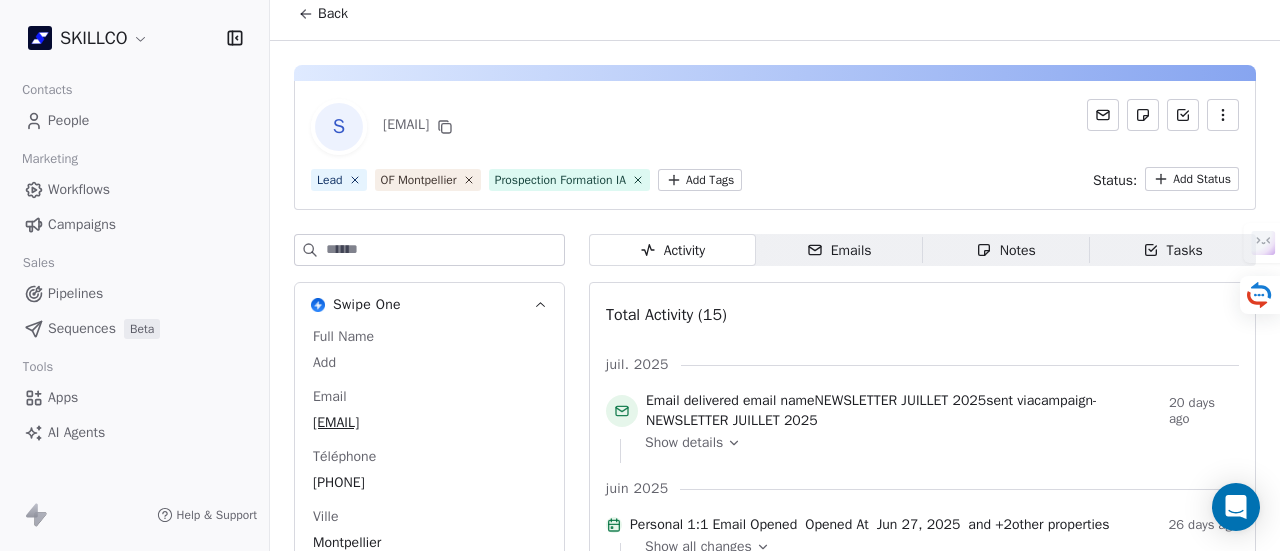 scroll, scrollTop: 0, scrollLeft: 0, axis: both 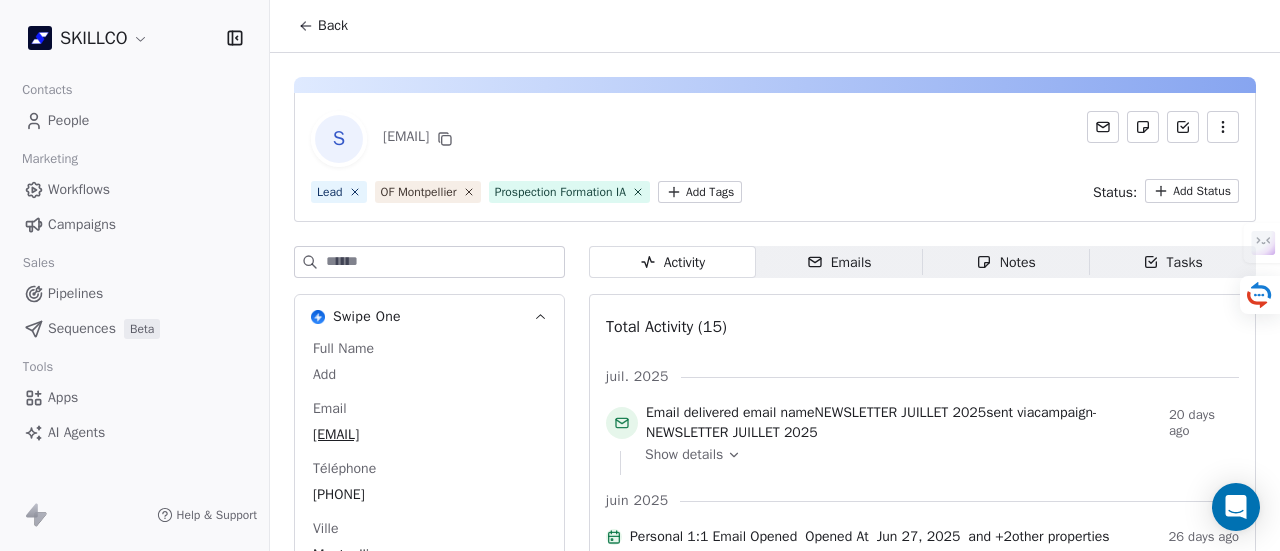 click at bounding box center (1223, 127) 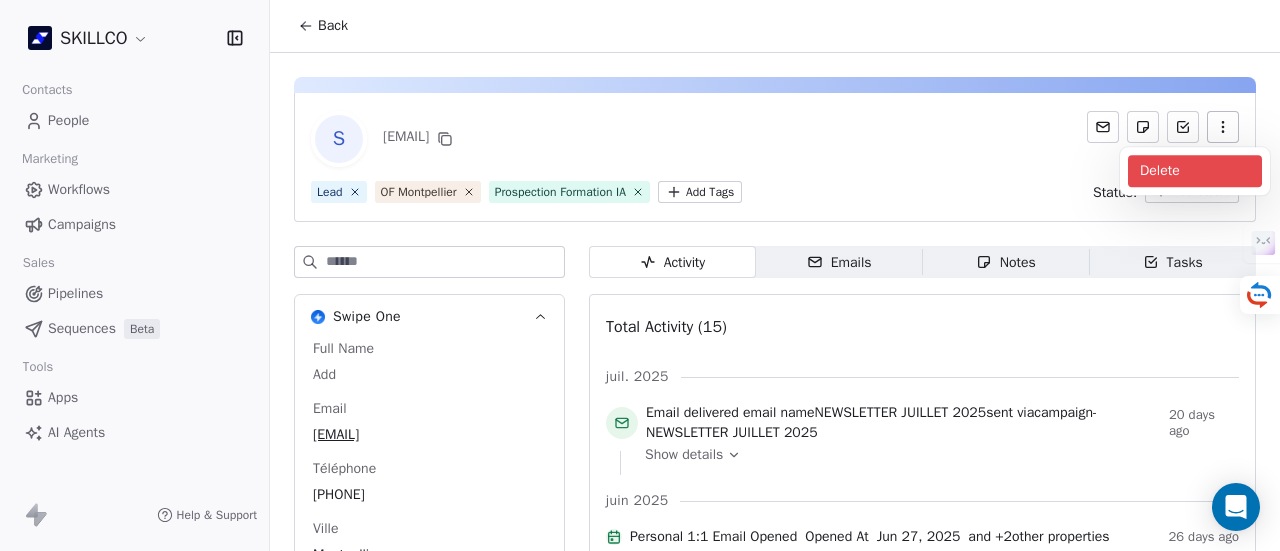 click on "Delete" at bounding box center [1195, 171] 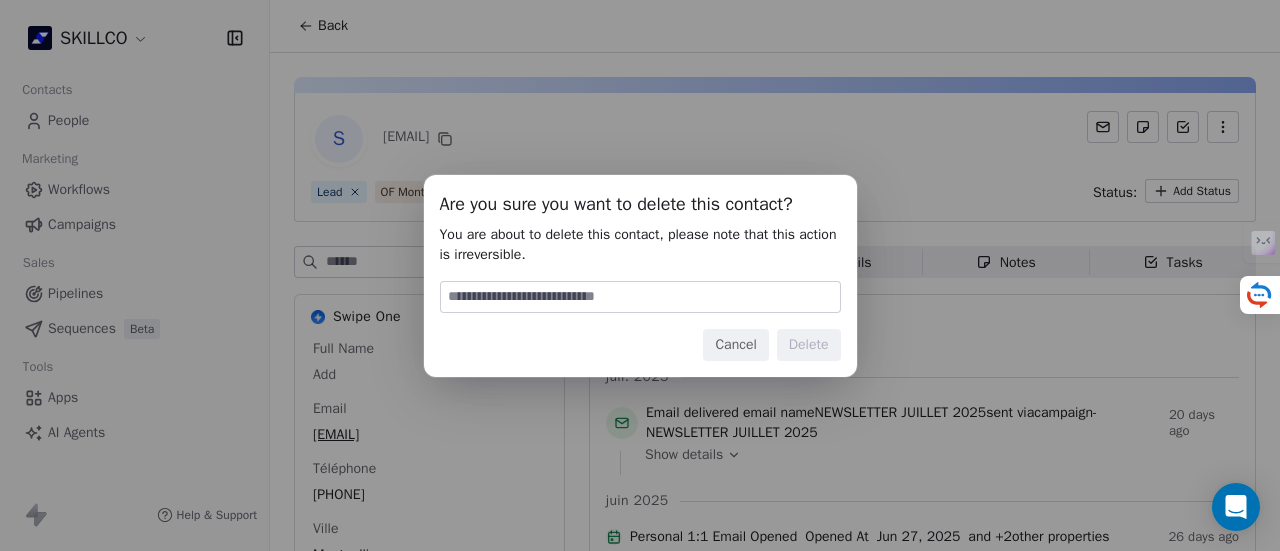 click at bounding box center [640, 297] 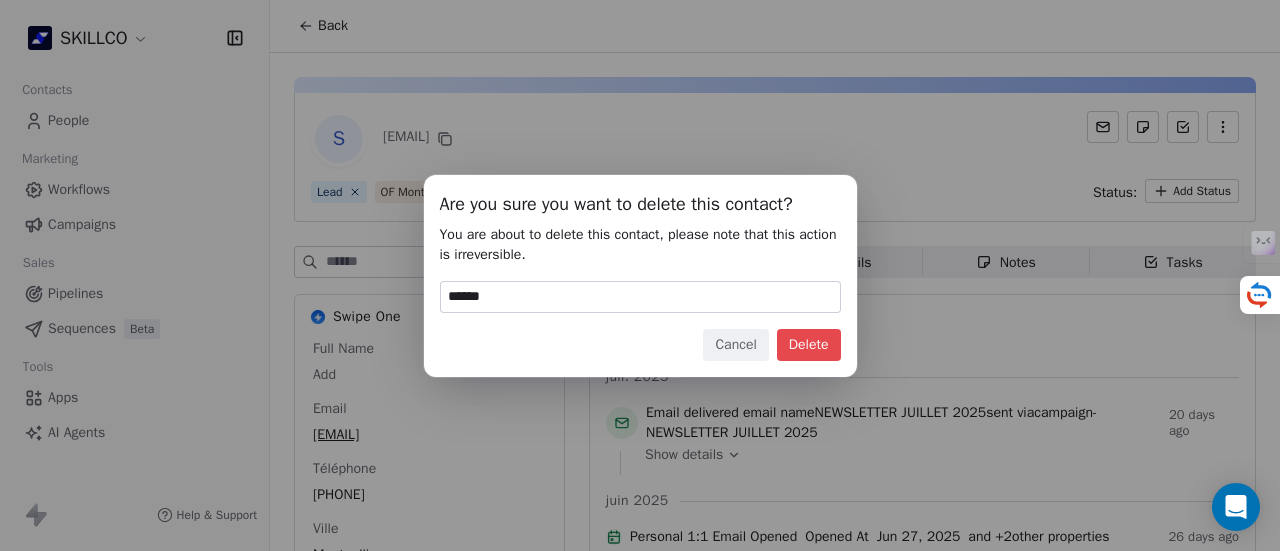 click on "Delete" at bounding box center [809, 345] 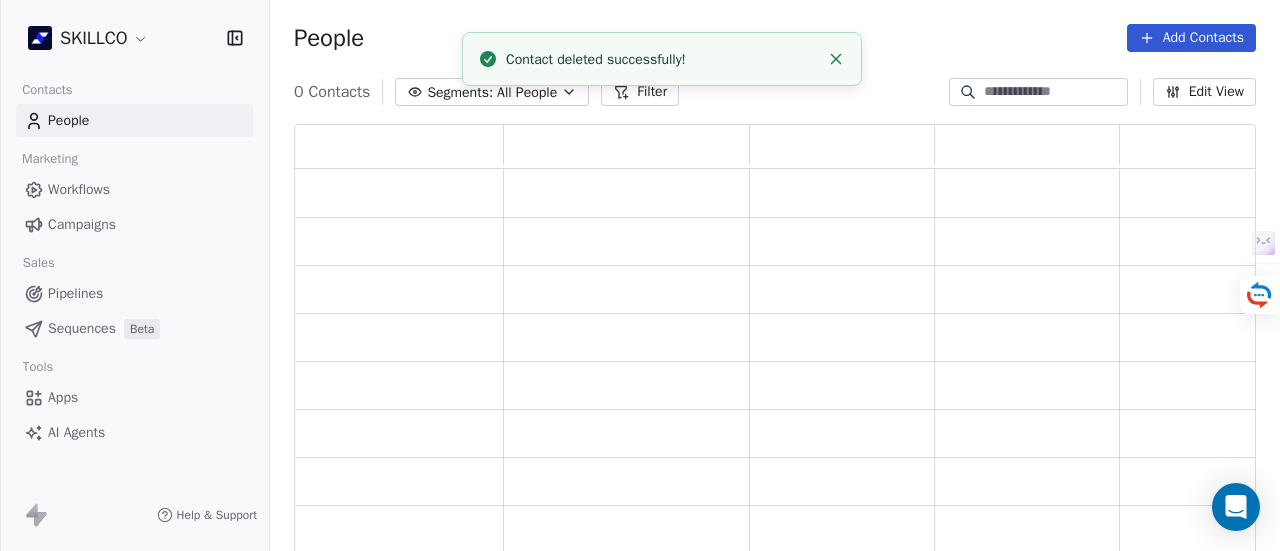 scroll, scrollTop: 16, scrollLeft: 16, axis: both 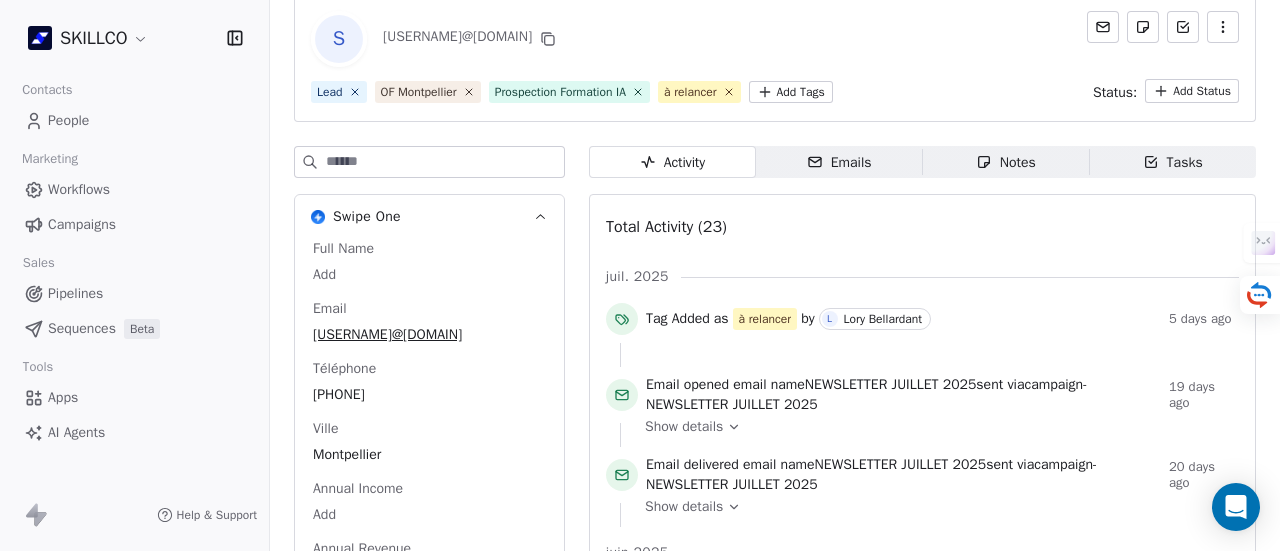 click 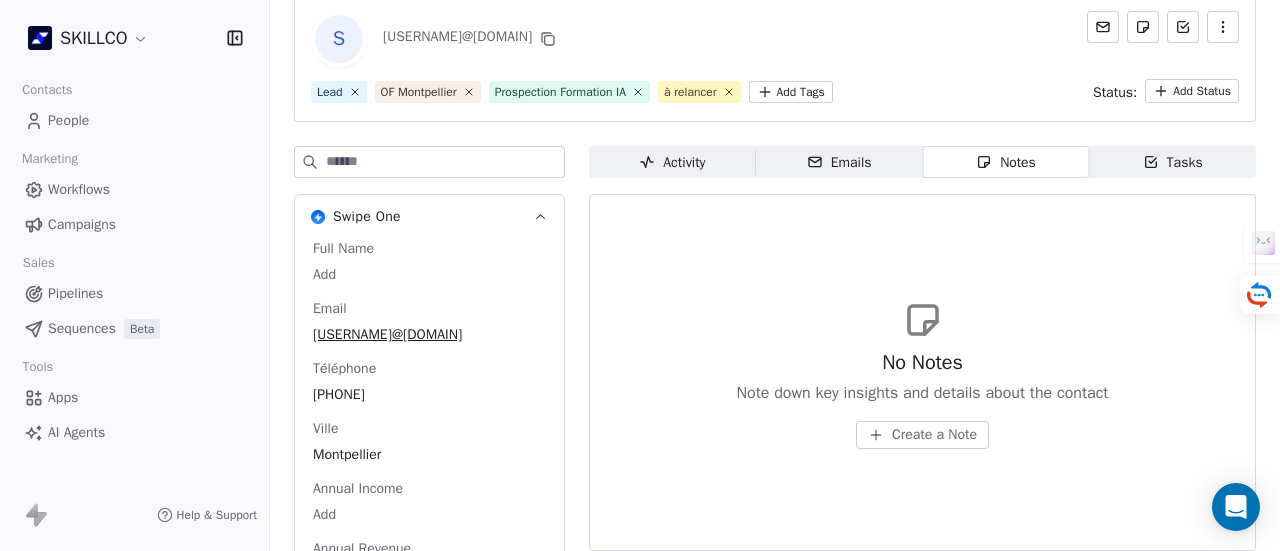click on "No Notes Note down key insights and details about the contact   Create a Note" at bounding box center [922, 374] 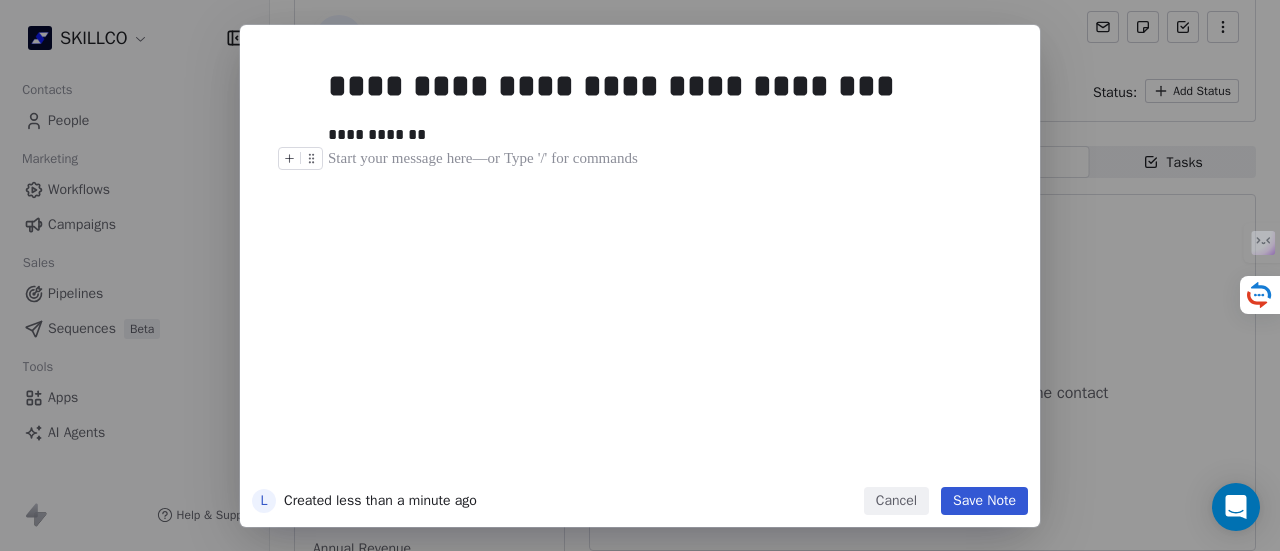 click on "Save Note" at bounding box center (984, 501) 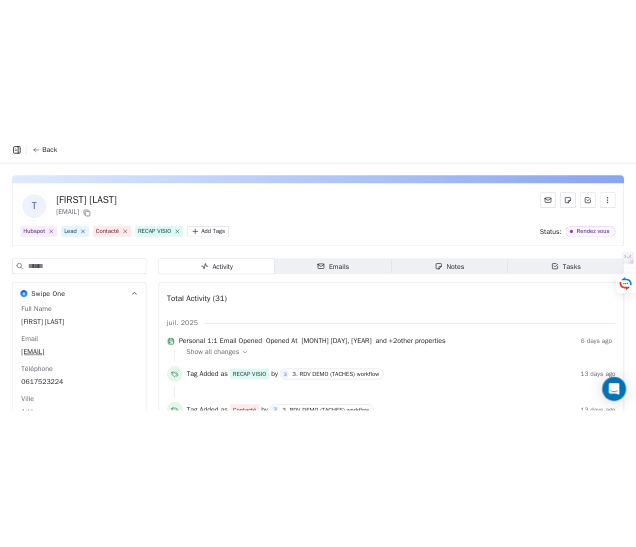 scroll, scrollTop: 0, scrollLeft: 0, axis: both 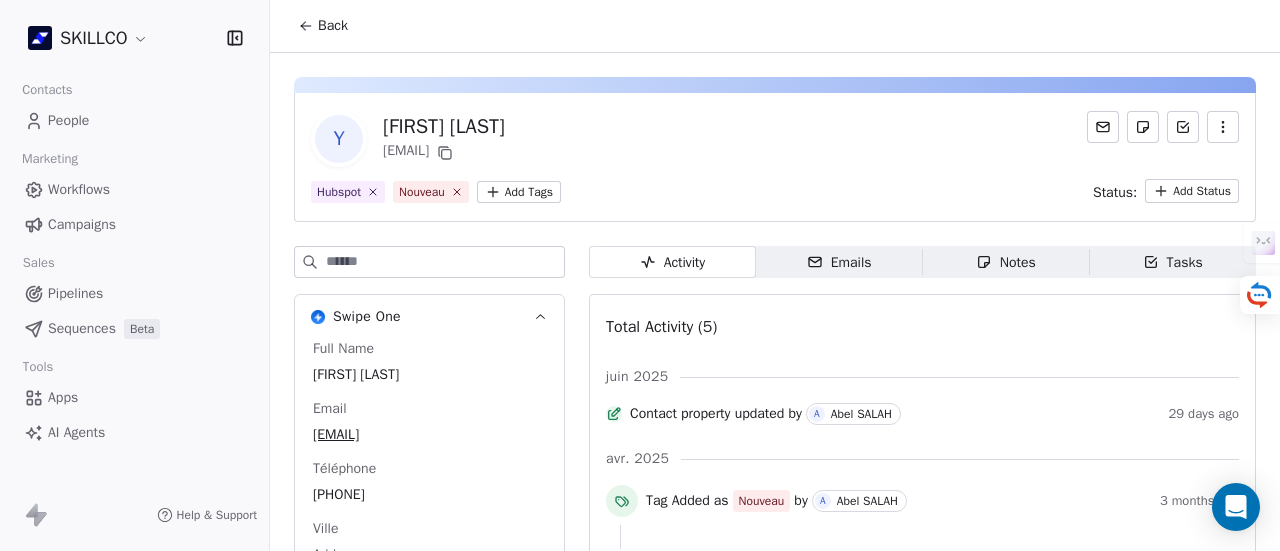 drag, startPoint x: 851, startPoint y: 249, endPoint x: 860, endPoint y: 266, distance: 19.235384 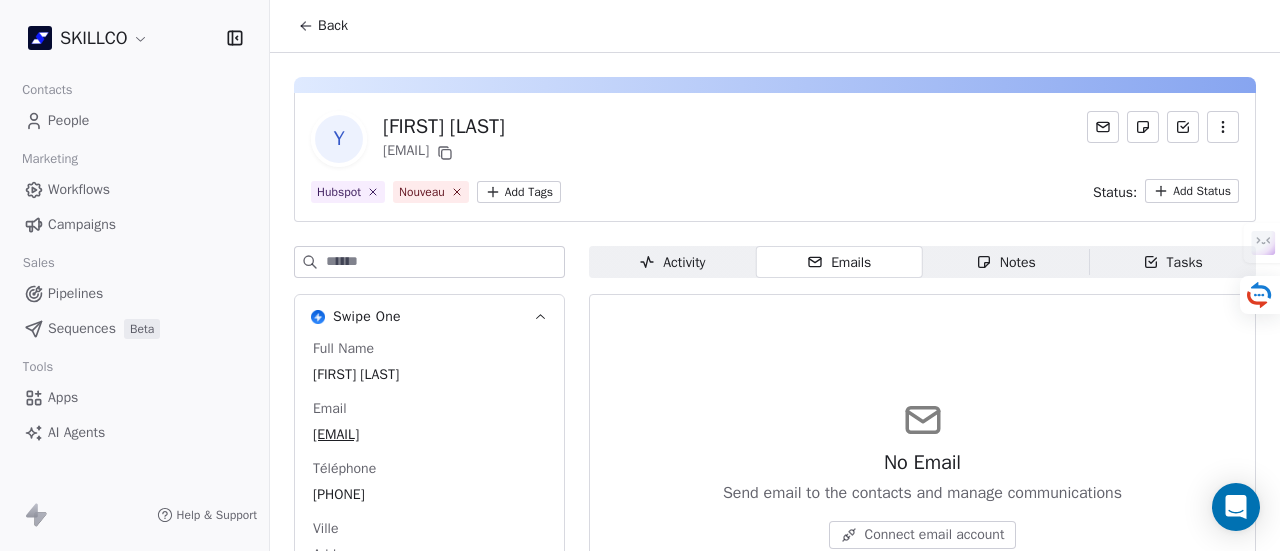 click on "Notes   Notes" at bounding box center [1006, 262] 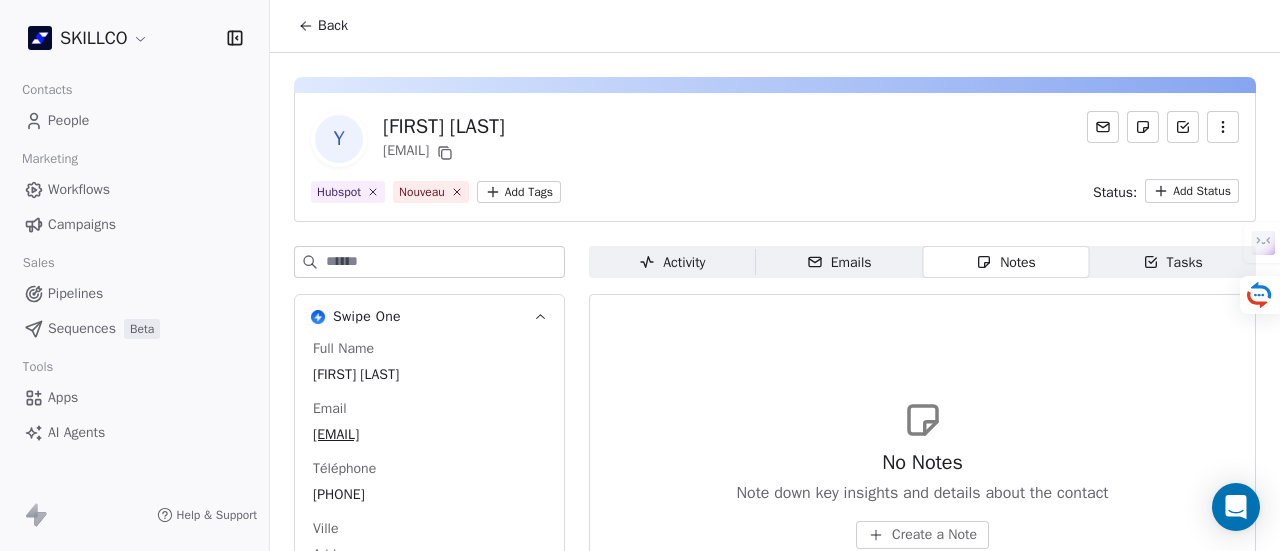 click 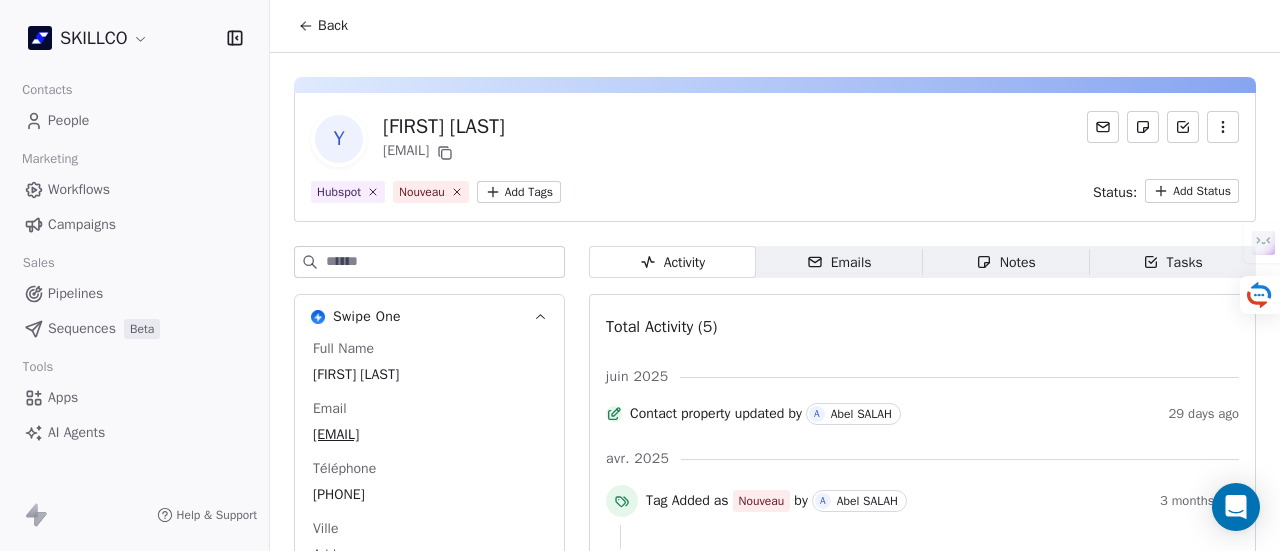 click on "SKILLCO Contacts People Marketing Workflows Campaigns Sales Pipelines Sequences Beta Tools Apps AI Agents Help & Support Back y yehouda ohayon rdv.israel770@gmail.com Hubspot Nouveau  Add Tags Status:   Add Status Swipe One Full Name yehouda ohayon Email rdv.israel770@gmail.com Téléphone 0587706895 Ville Add Annual Income Add Annual Revenue Add See   46   More   Calendly Activity Activity Emails Emails   Notes   Notes Tasks Tasks Total Activity (5) juin 2025 Contact   property   updated by A Abel SALAH   29 days ago avr. 2025 Tag Added as Nouveau by A Abel SALAH   3 months ago Tag Added as Hubspot by A Abel SALAH   3 months ago Email Verification Status updated to valid by   3 months ago Contact Created   3 months ago" at bounding box center [640, 275] 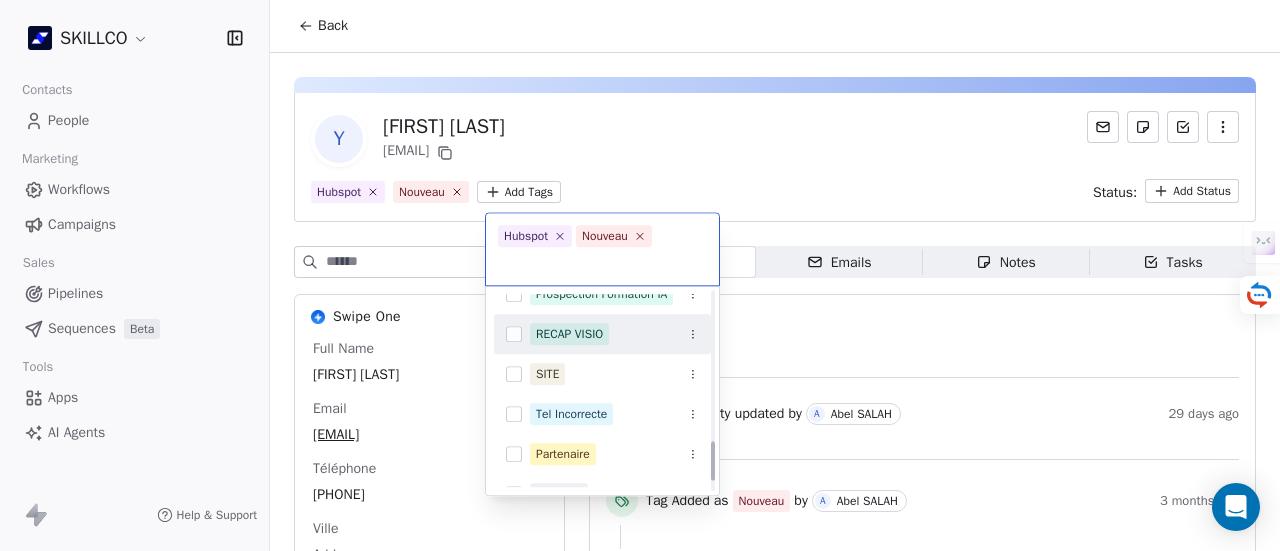 scroll, scrollTop: 806, scrollLeft: 0, axis: vertical 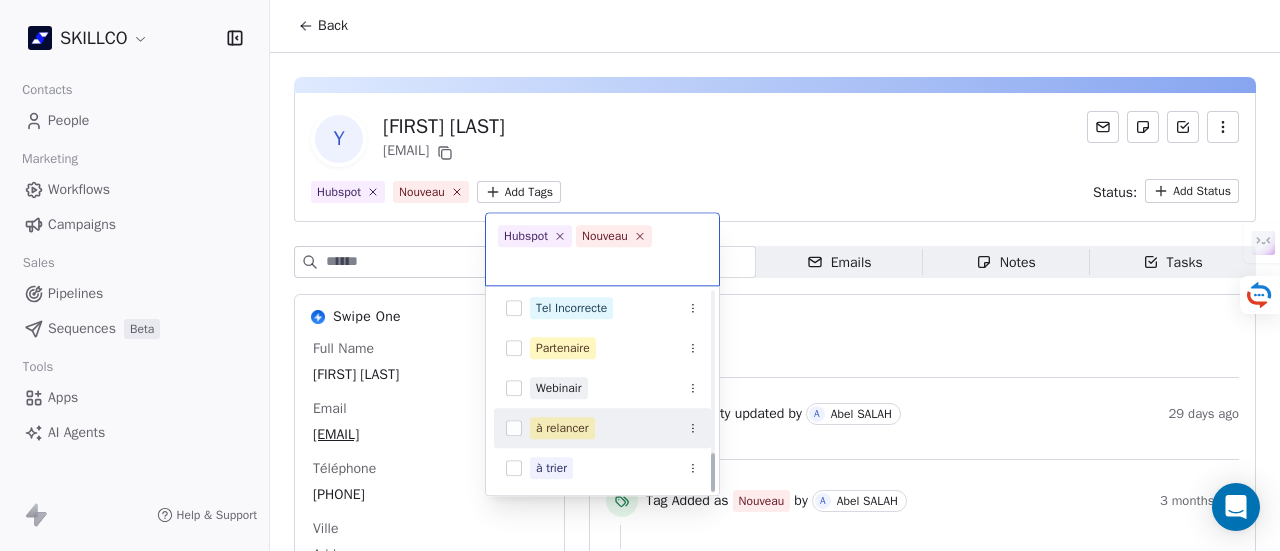 click on "à relancer" at bounding box center (562, 428) 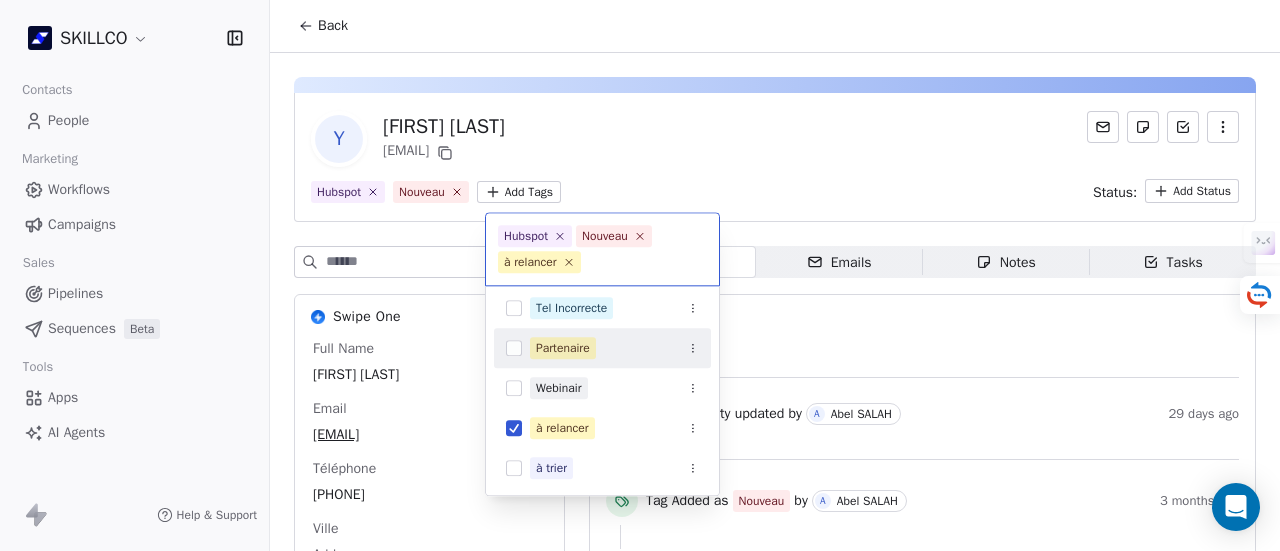 click on "SKILLCO Contacts People Marketing Workflows Campaigns Sales Pipelines Sequences Beta Tools Apps AI Agents Help & Support Back y yehouda ohayon rdv.israel770@gmail.com Hubspot Nouveau  Add Tags Status:   Add Status Swipe One Full Name yehouda ohayon Email rdv.israel770@gmail.com Téléphone 0587706895 Ville Add Annual Income Add Annual Revenue Add See   46   More   Calendly Activity Activity Emails Emails   Notes   Notes Tasks Tasks Total Activity (5) juin 2025 Contact   property   updated by A Abel SALAH   29 days ago avr. 2025 Tag Added as Nouveau by A Abel SALAH   3 months ago Tag Added as Hubspot by A Abel SALAH   3 months ago Email Verification Status updated to valid by   3 months ago Contact Created   3 months ago
Hubspot Nouveau à relancer Nouveau Price Sensitive Prospection Formation IA RECAP VISIO SITE Tel Incorrecte Partenaire Webinair à relancer à trier" at bounding box center [640, 275] 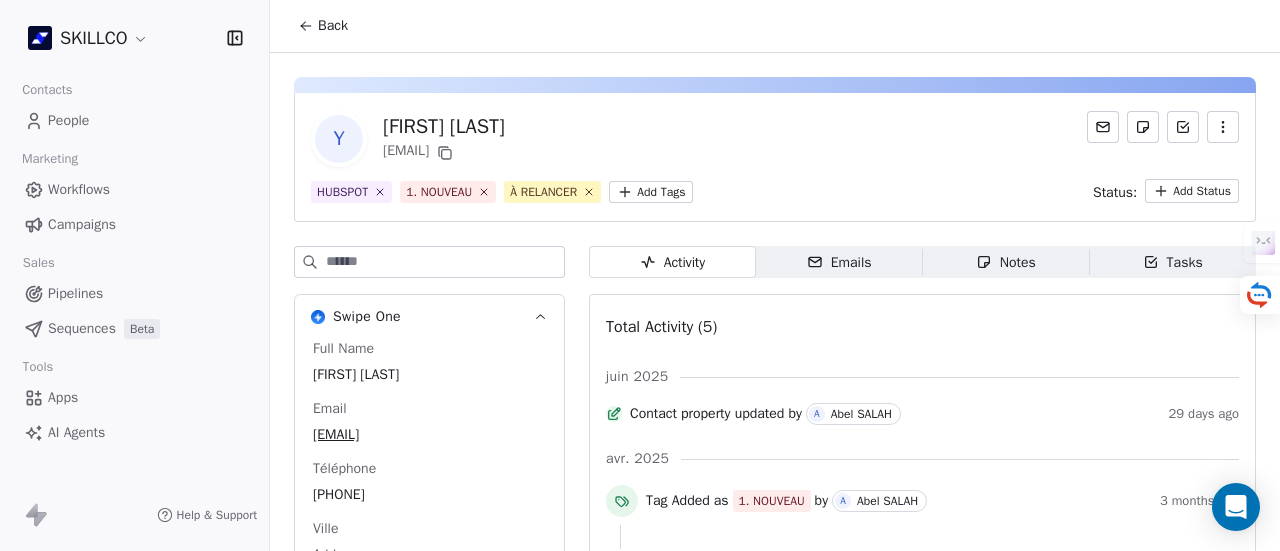 click on "Notes" at bounding box center (1006, 262) 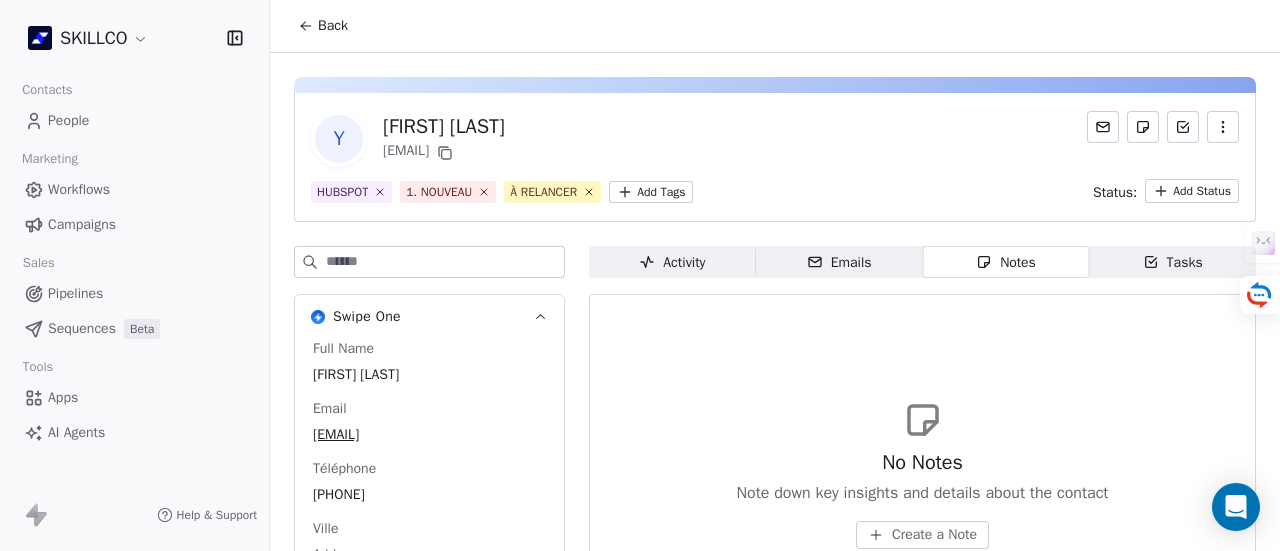 click on "Create a Note" at bounding box center (934, 535) 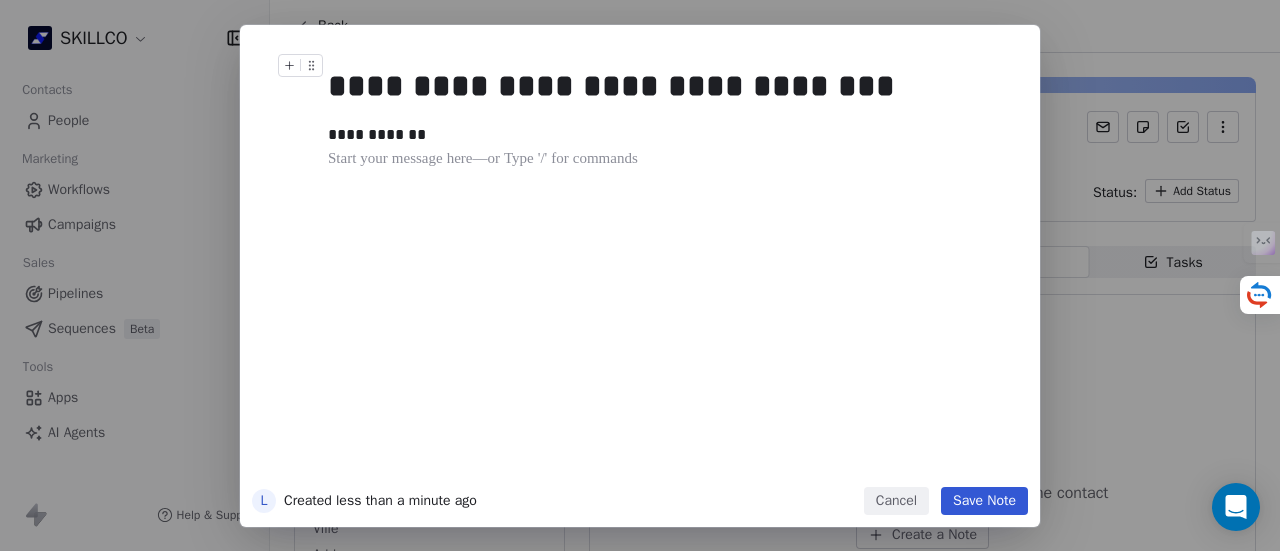 click on "Save Note" at bounding box center [984, 501] 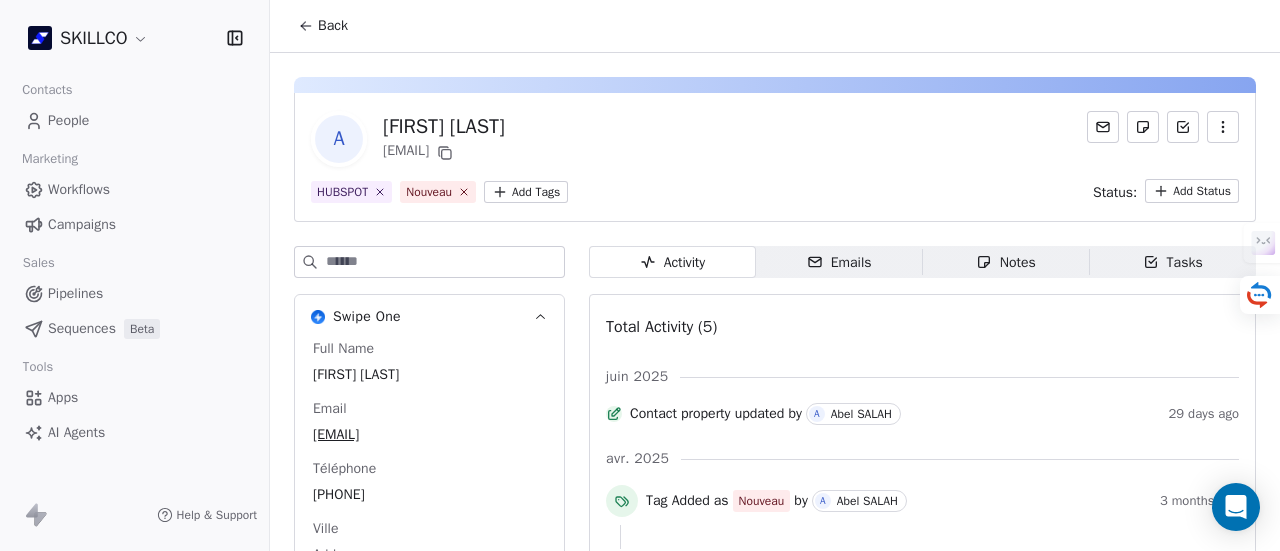 scroll, scrollTop: 0, scrollLeft: 0, axis: both 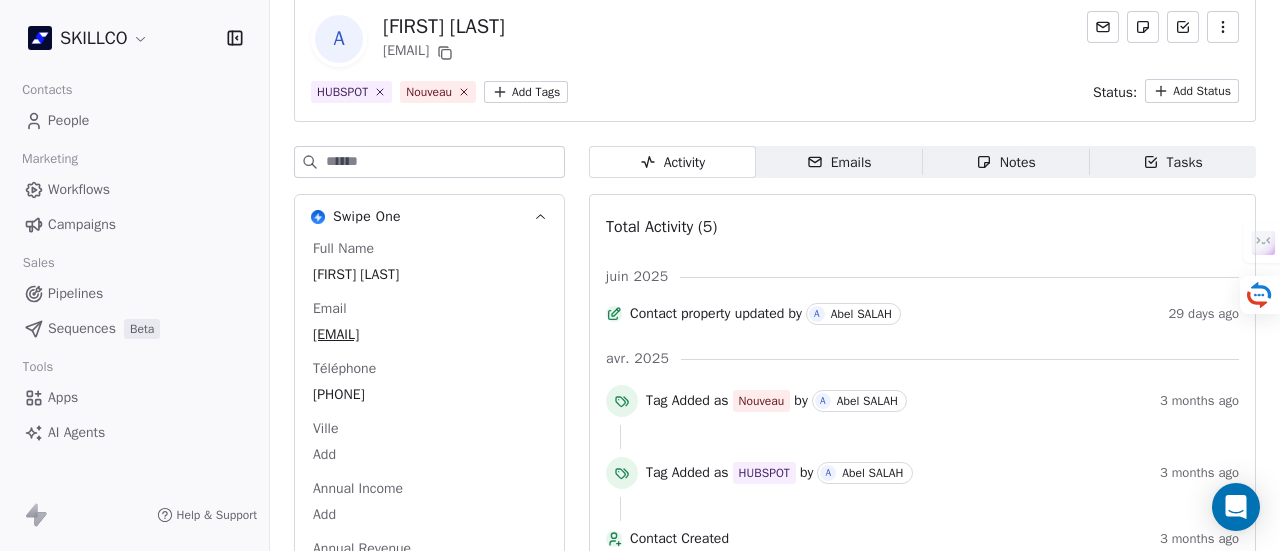 click 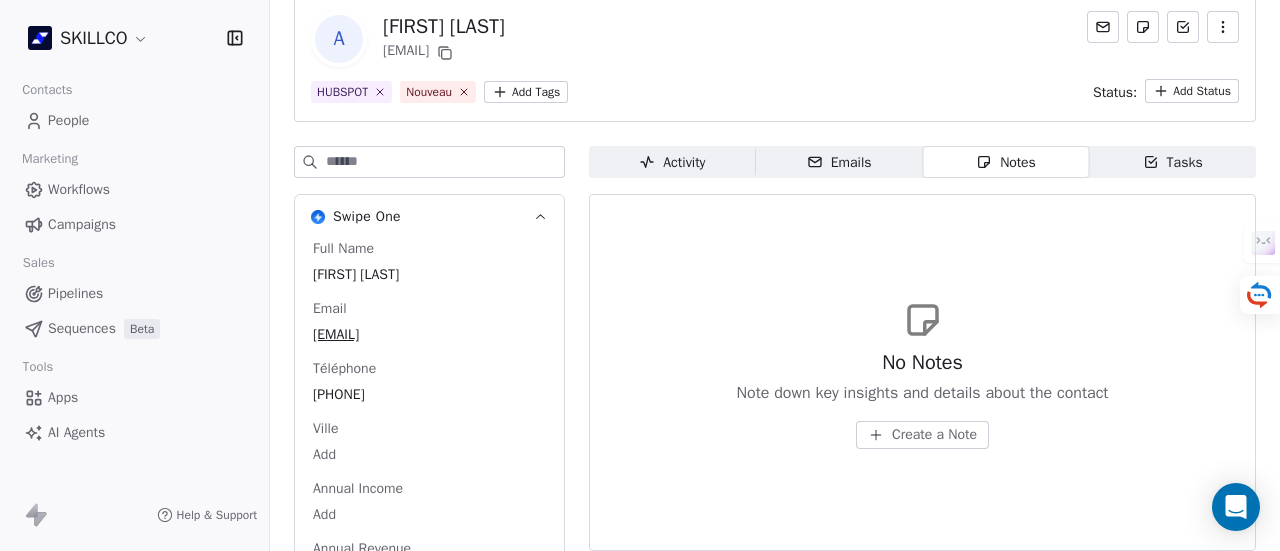 click on "Activity" at bounding box center (672, 162) 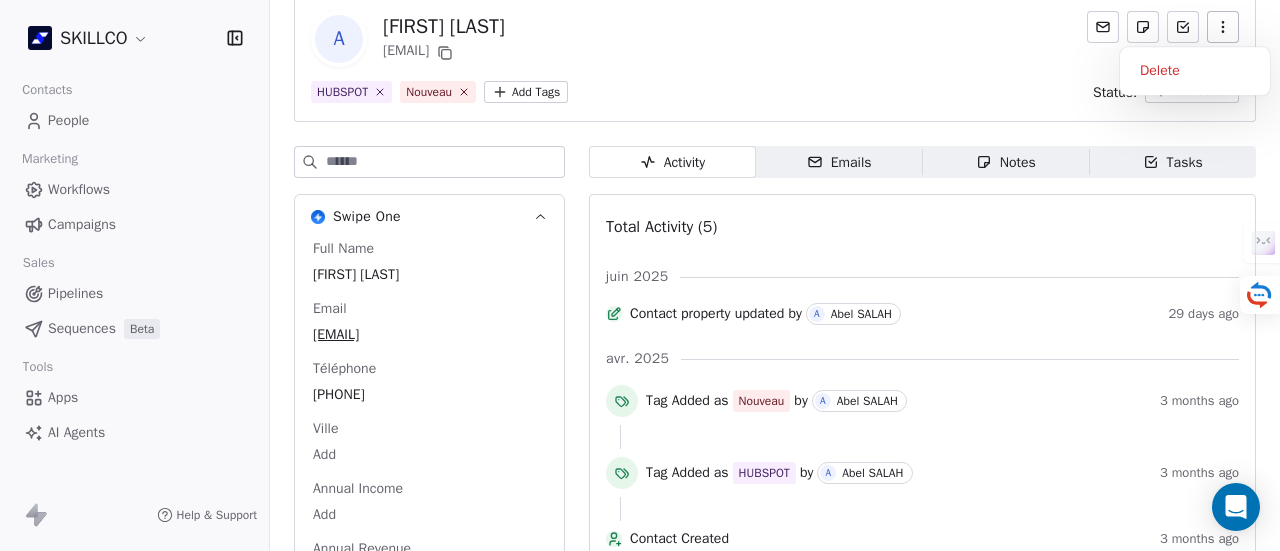 click at bounding box center (1223, 27) 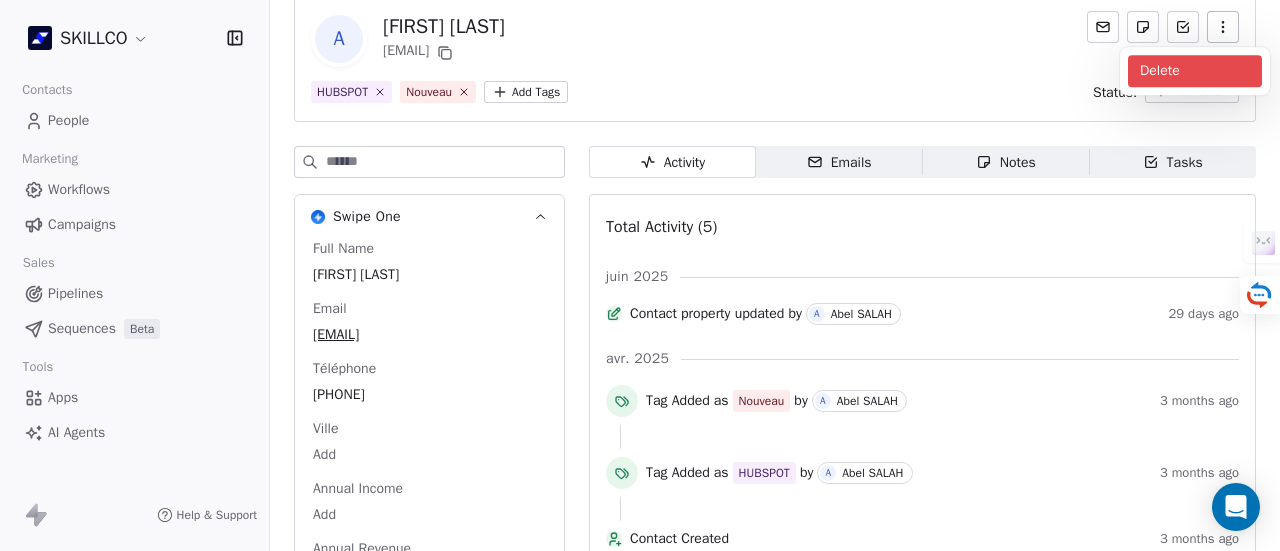 click on "Delete" at bounding box center (1195, 71) 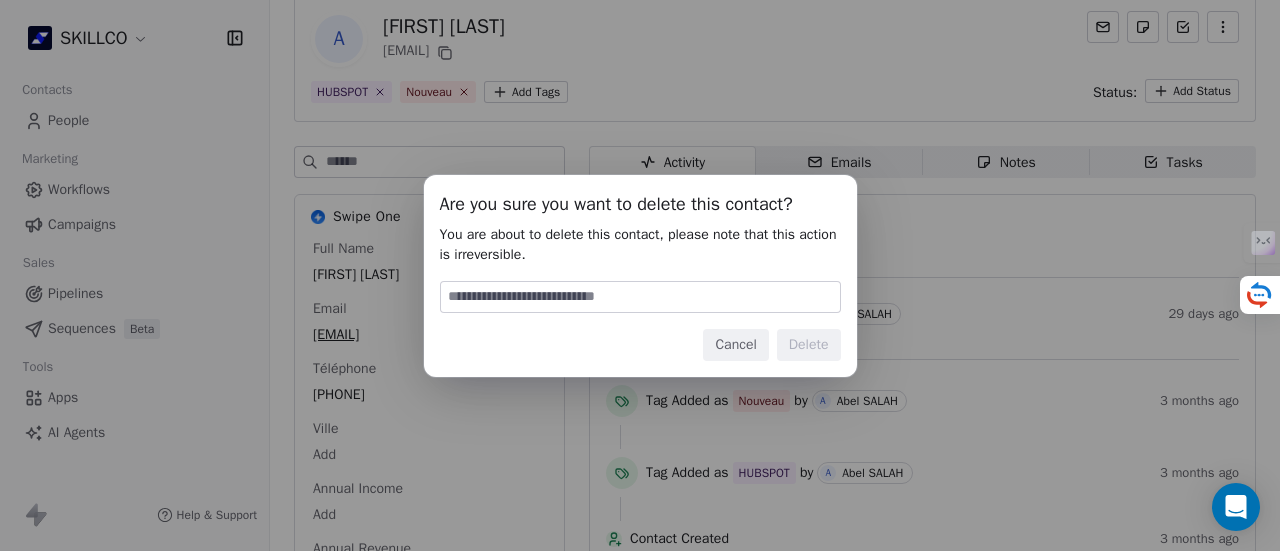 click on "Are you sure you want to delete this contact? You are about to delete this contact, please note that this action is irreversible. Cancel Delete" at bounding box center (640, 276) 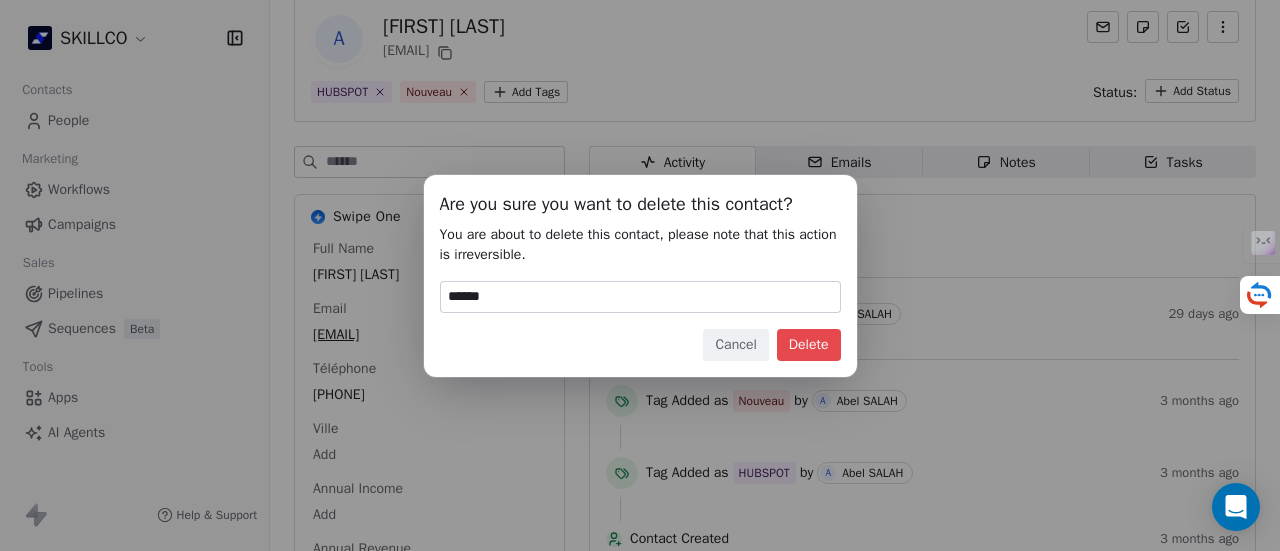 click on "Delete" at bounding box center [809, 345] 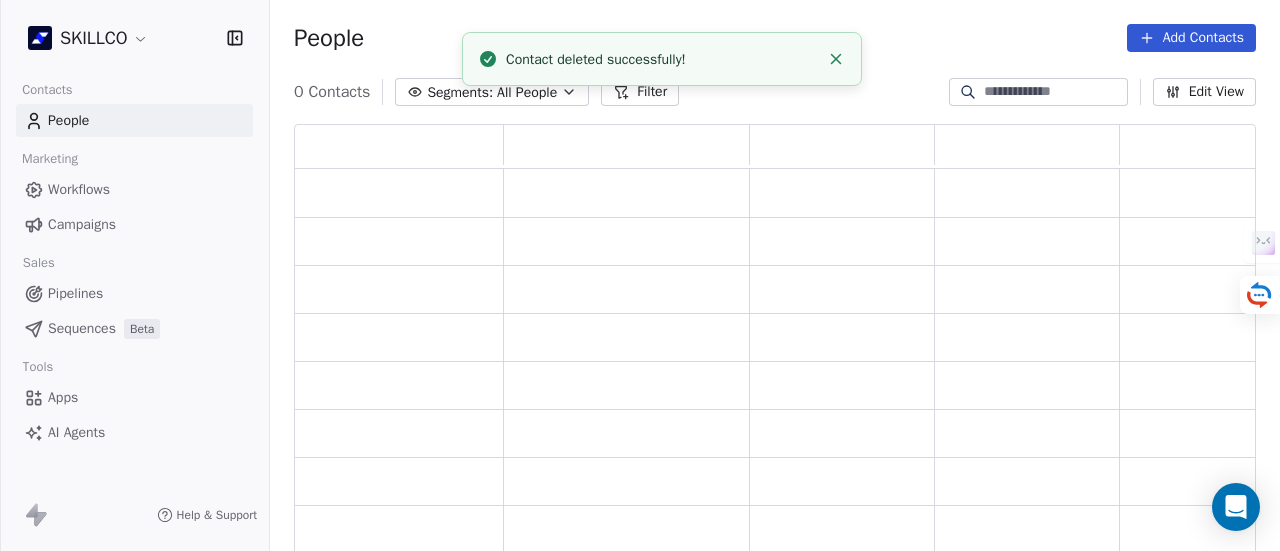 scroll, scrollTop: 0, scrollLeft: 0, axis: both 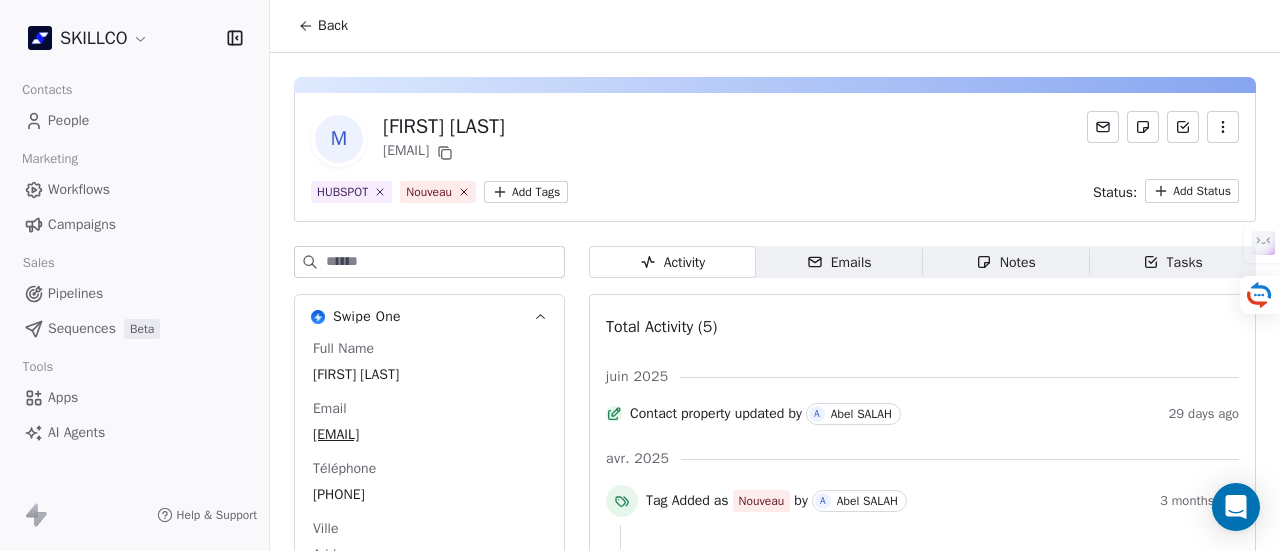 click on "Notes" at bounding box center (1006, 262) 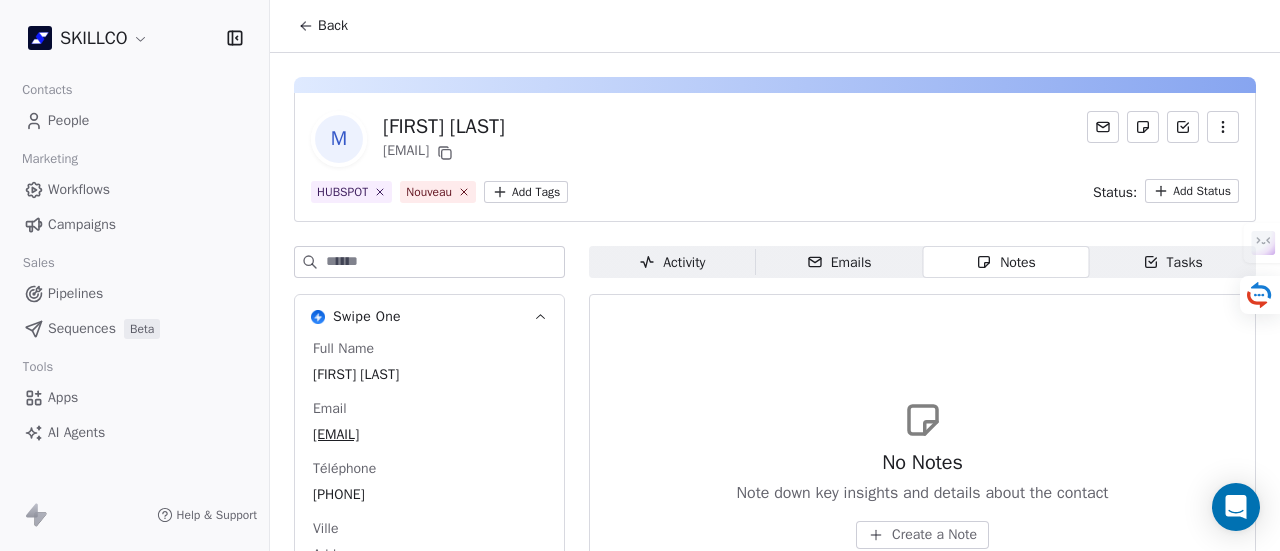 click on "Create a Note" at bounding box center (922, 535) 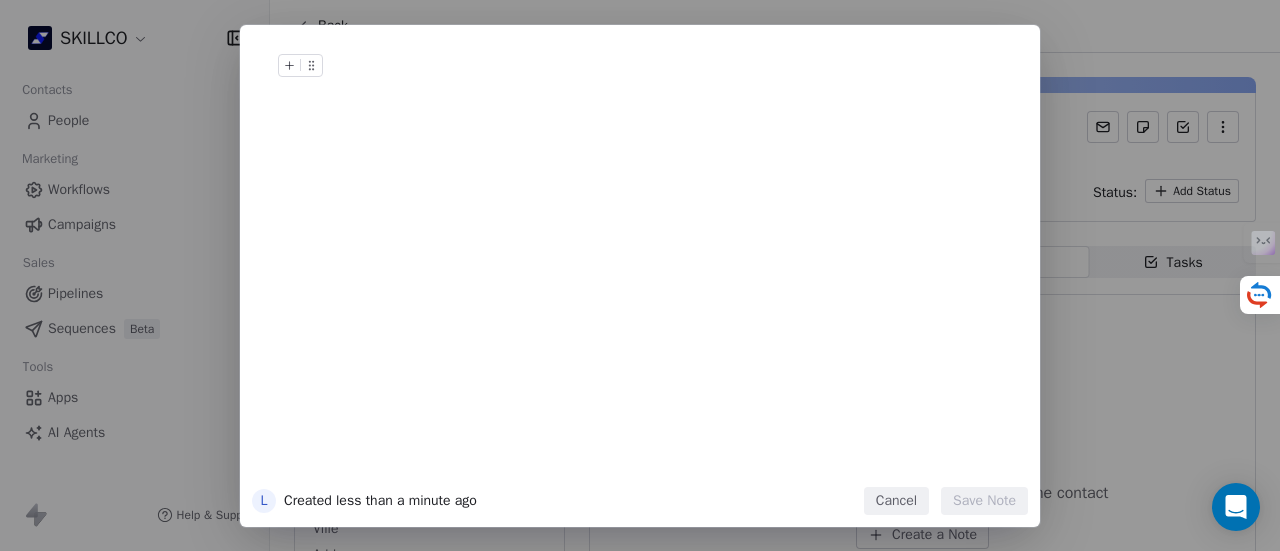 click at bounding box center [670, 86] 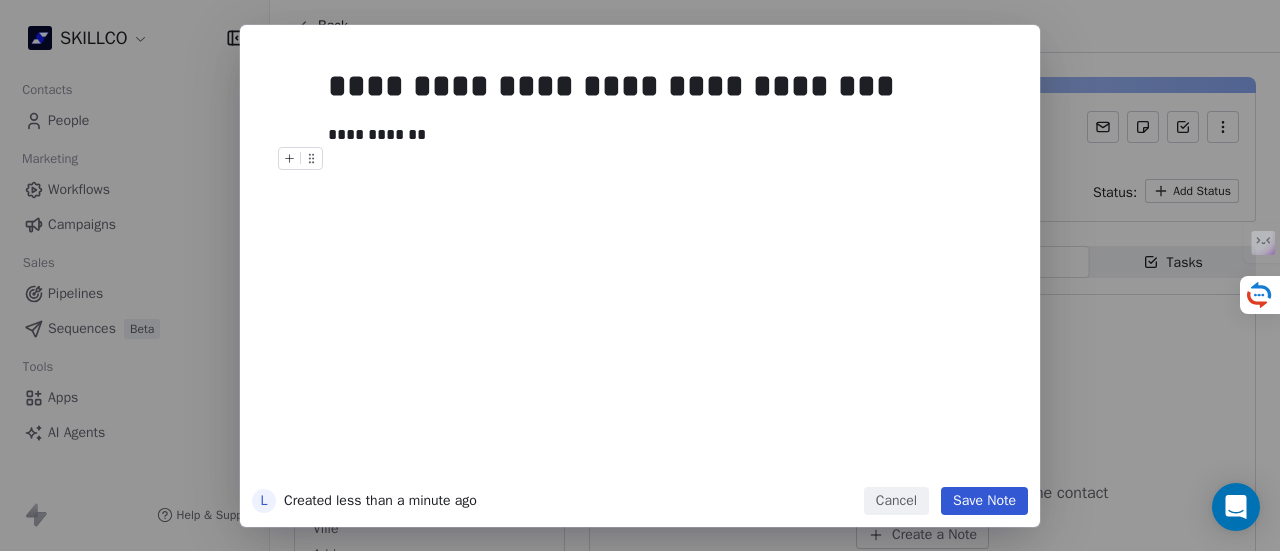 click on "Save Note" at bounding box center (984, 501) 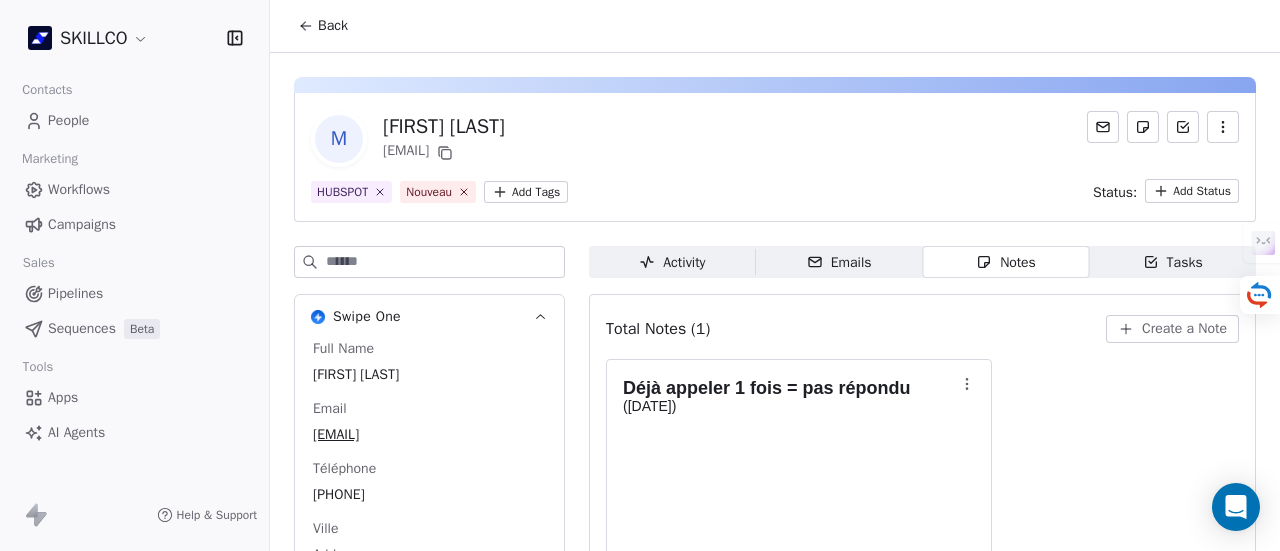 click on "SKILLCO Contacts People Marketing Workflows Campaigns Sales Pipelines Sequences Beta Tools Apps AI Agents Help & Support Back M [FIRST] [LAST] [EMAIL] HUBSPOT Nouveau Add Tags Status: Add Status Swipe One Full Name [FIRST] [LAST] Email [EMAIL] Téléphone [PHONE] Ville Add Annual Income Add Annual Revenue Add See 46 More Calendly Activity Activity Emails Emails Notes Notes Tasks Tasks Total Notes (1) Create a Note Déjà appeler 1 fois = pas répondu ([DATE]) L [FIRST] [LAST] in less than a minute" at bounding box center (640, 275) 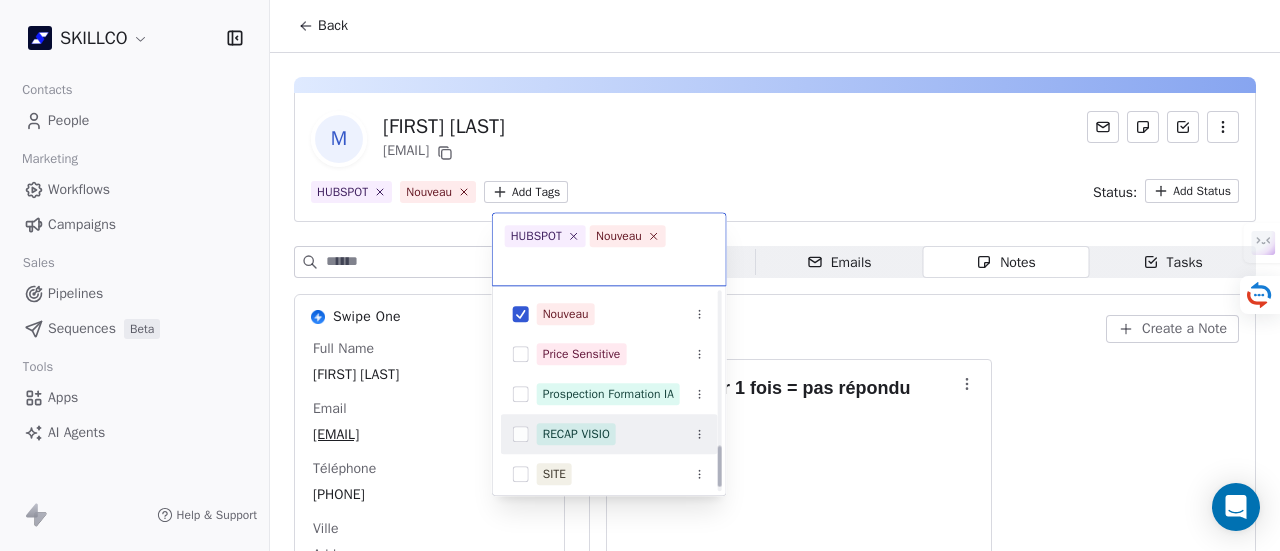 scroll, scrollTop: 766, scrollLeft: 0, axis: vertical 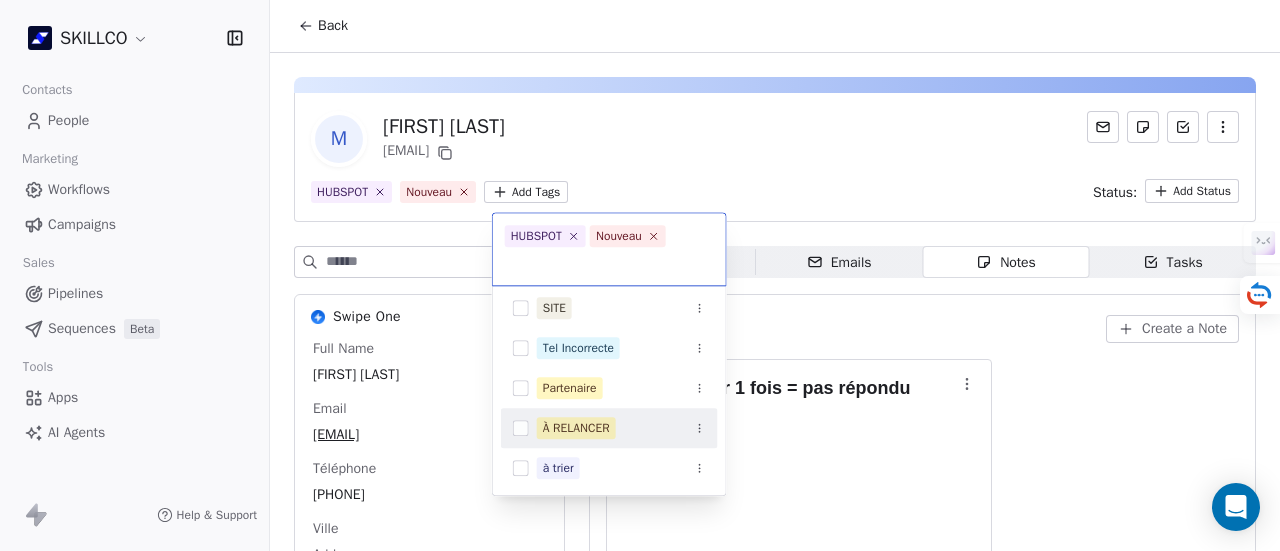 click on "À RELANCER" at bounding box center (576, 428) 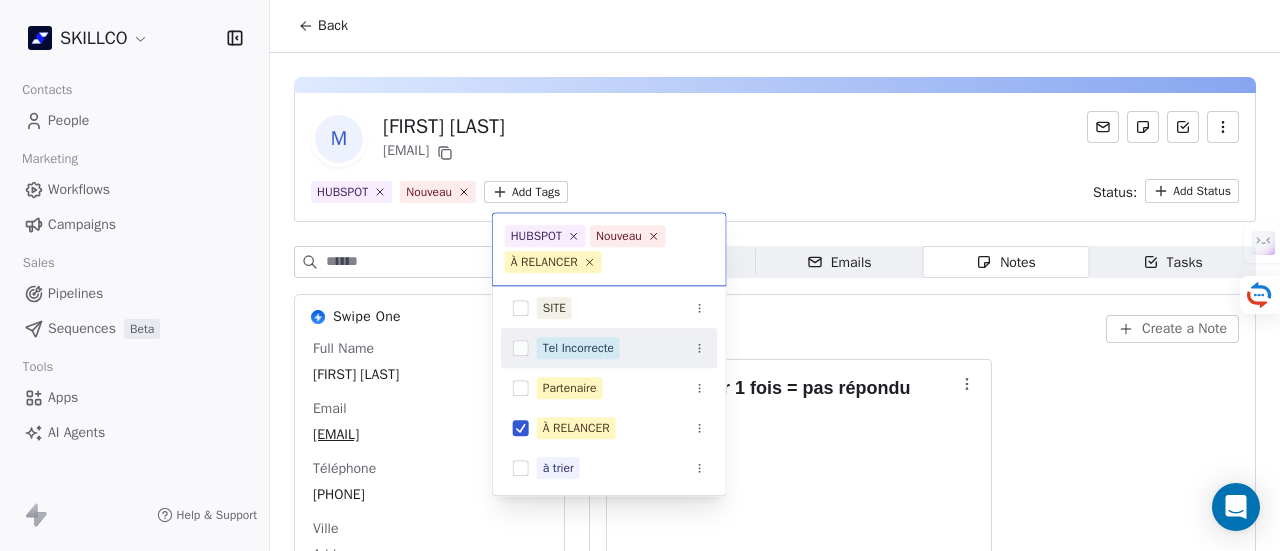 click on "SKILLCO Contacts People Marketing Workflows Campaigns Sales Pipelines Sequences Beta Tools Apps AI Agents Help & Support Back M [FIRST] [LAST] [EMAIL] HUBSPOT Nouveau Add Tags Status: Add Status Swipe One Full Name [FIRST] [LAST] Email [EMAIL] Téléphone [PHONE] Ville Add Annual Income Add Annual Revenue Add See 46 More Calendly Activity Activity Emails Emails Notes Notes Tasks Tasks Total Notes (1) Create a Note Déjà appeler 1 fois = pas répondu ([DATE]) L [FIRST] [LAST] in less than a minute
HUBSPOT Nouveau À RELANCER OF [CITY] Nouveau Price Sensitive Prospection Formation IA RECAP VISIO SITE Tel Incorrecte Partenaire À RELANCER à trier" at bounding box center (640, 275) 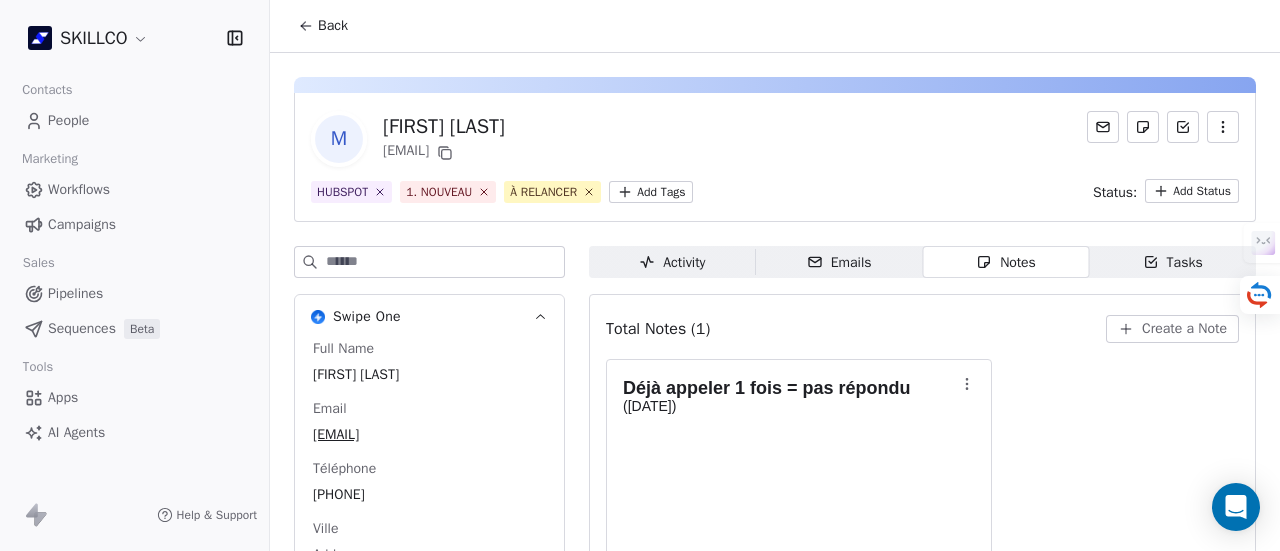 click on "SKILLCO Contacts People Marketing Workflows Campaigns Sales Pipelines Sequences Beta Tools Apps AI Agents Help & Support Back M [FIRST] [LAST] [EMAIL] HUBSPOT 1. NOUVEAU À RELANCER Add Tags Status: Add Status Swipe One Full Name [FIRST] [LAST] Email [EMAIL] Téléphone [PHONE] Ville Add Annual Income Add Annual Revenue Add See 46 More Calendly Activity Activity Emails Emails Notes Notes Tasks Tasks Total Notes (1) Create a Note Déjà appeler 1 fois = pas répondu ([DATE]) L [FIRST] [LAST] in less than a minute" at bounding box center [640, 275] 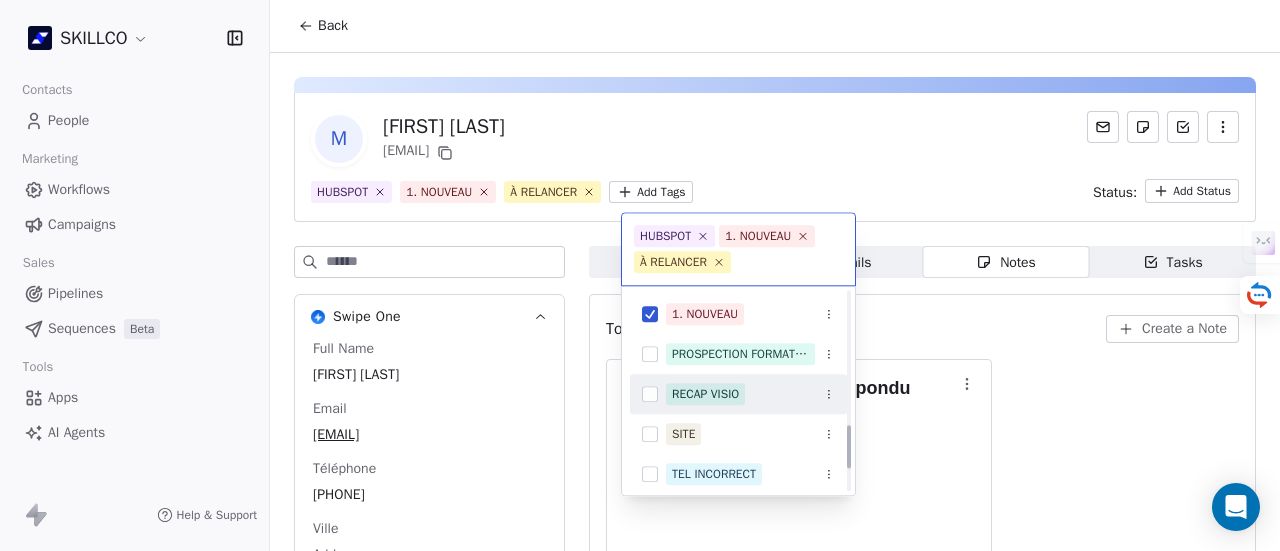 scroll, scrollTop: 726, scrollLeft: 0, axis: vertical 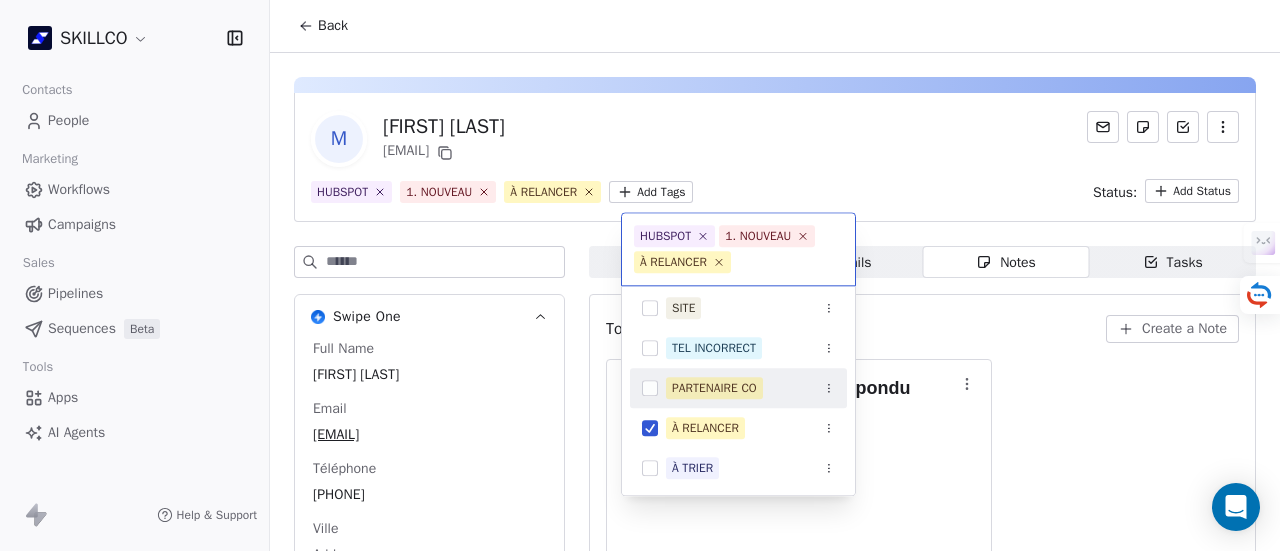 click on "SKILLCO Contacts People Marketing Workflows Campaigns Sales Pipelines Sequences Beta Tools Apps AI Agents Help & Support Back M [FIRST] [LAST] [EMAIL] HUBSPOT 1. NOUVEAU À RELANCER Add Tags Status: Add Status Swipe One Full Name [FIRST] [LAST] Email [EMAIL] Téléphone [PHONE] Ville Add Annual Income Add Annual Revenue Add See 46 More Calendly Activity Activity Emails Emails Notes Notes Tasks Tasks Total Notes (1) Create a Note Déjà appeler 1 fois = pas répondu ([DATE]) L [FIRST] [LAST] in less than a minute
HUBSPOT 1. NOUVEAU À RELANCER Mail à envoyer OF [CITY] 1. NOUVEAU PROSPECTION FORMATION IA RECAP VISIO SITE TEL INCORRECT PARTENAIRE CO À RELANCER À TRIER" at bounding box center [640, 275] 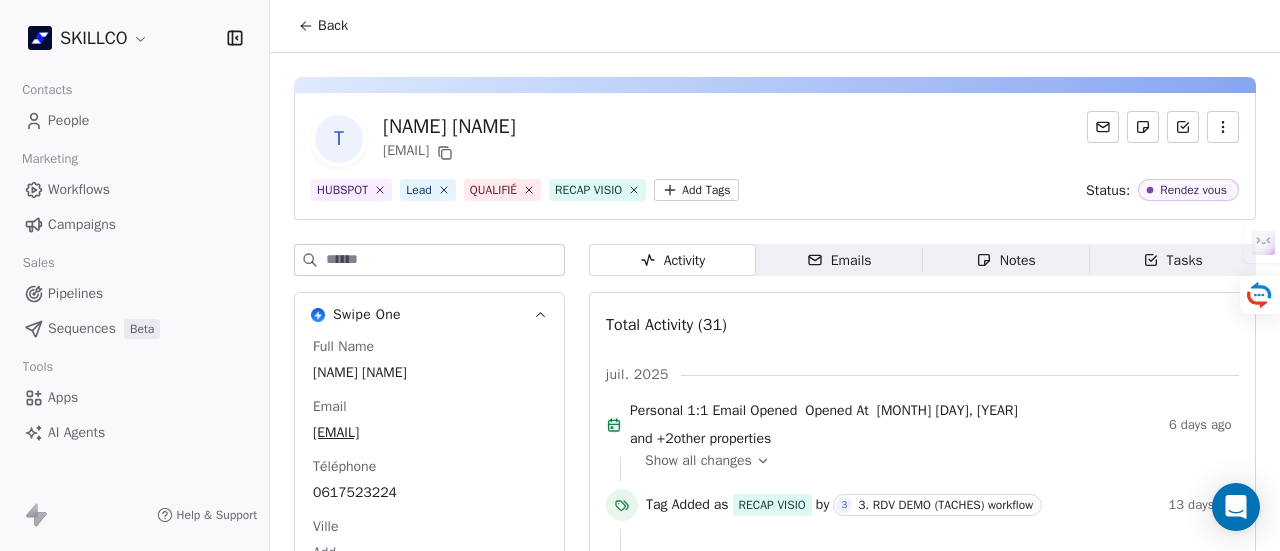 scroll, scrollTop: 0, scrollLeft: 0, axis: both 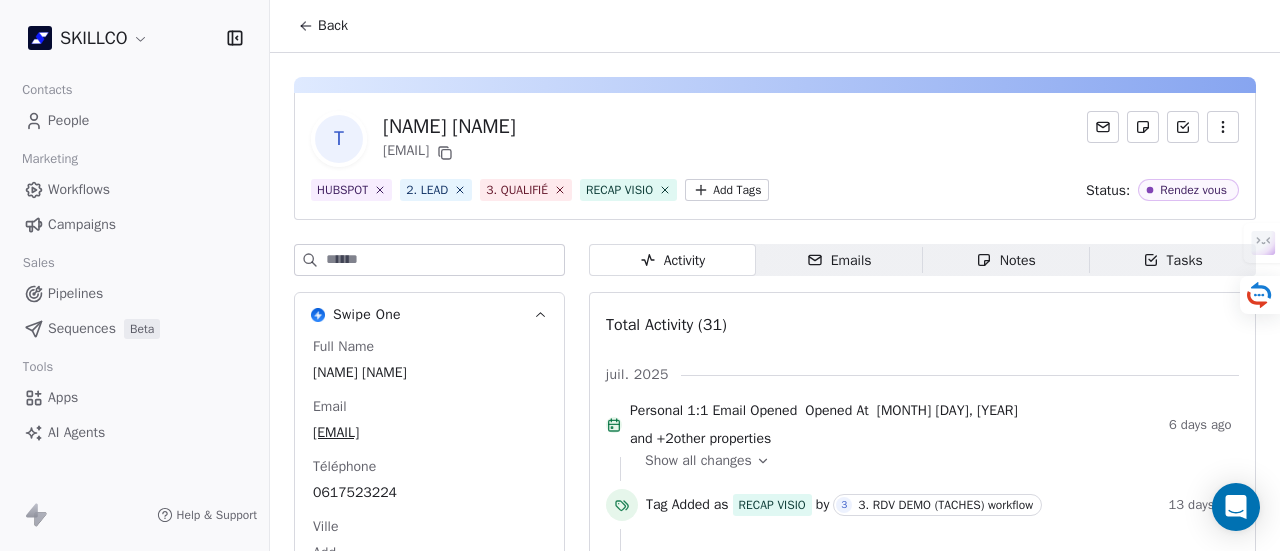 click on "Emails Emails" at bounding box center [839, 260] 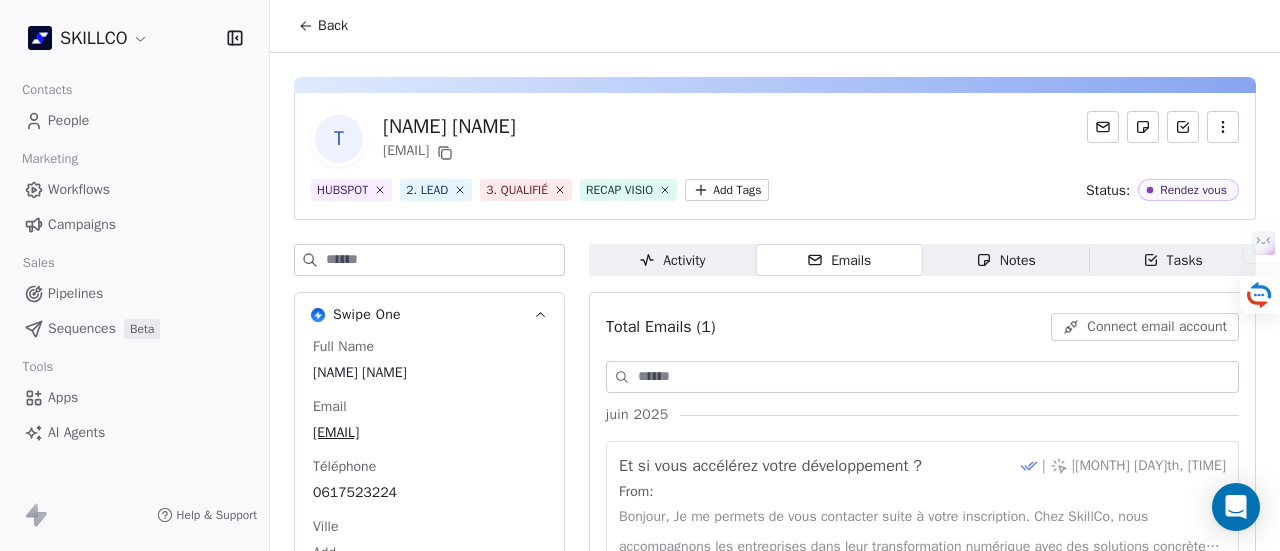 click on "Notes" at bounding box center [1006, 260] 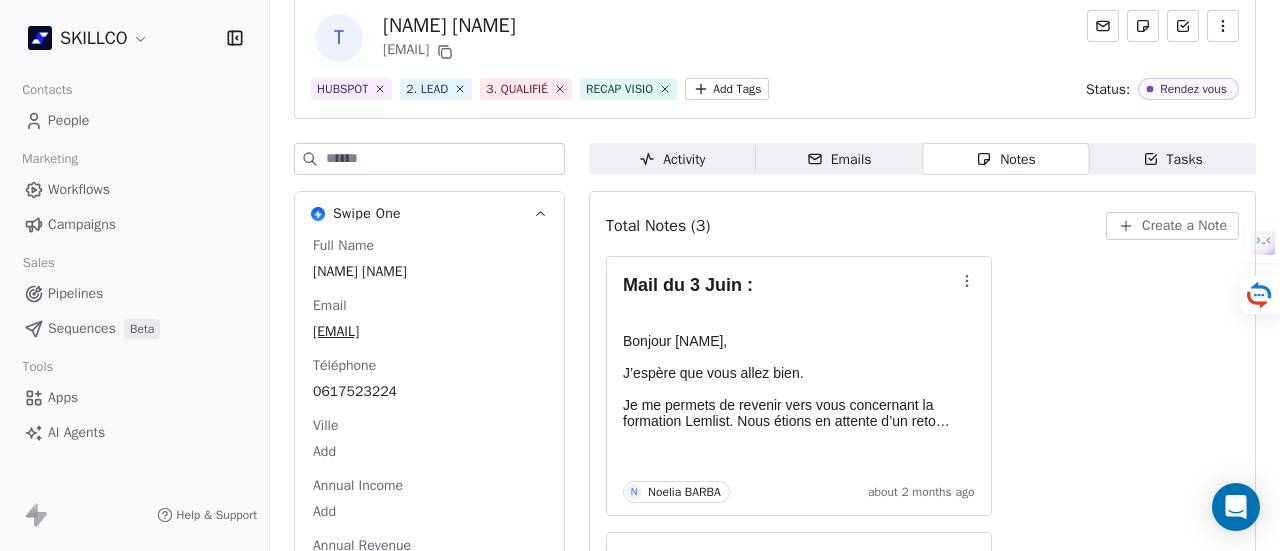 scroll, scrollTop: 100, scrollLeft: 0, axis: vertical 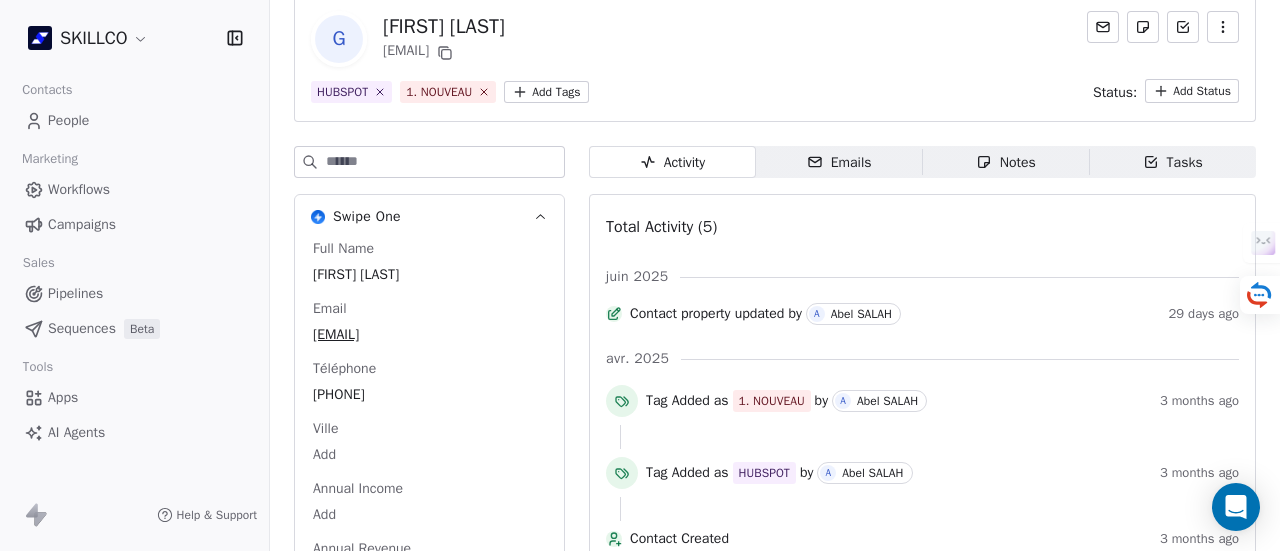 click on "Notes" at bounding box center (1006, 162) 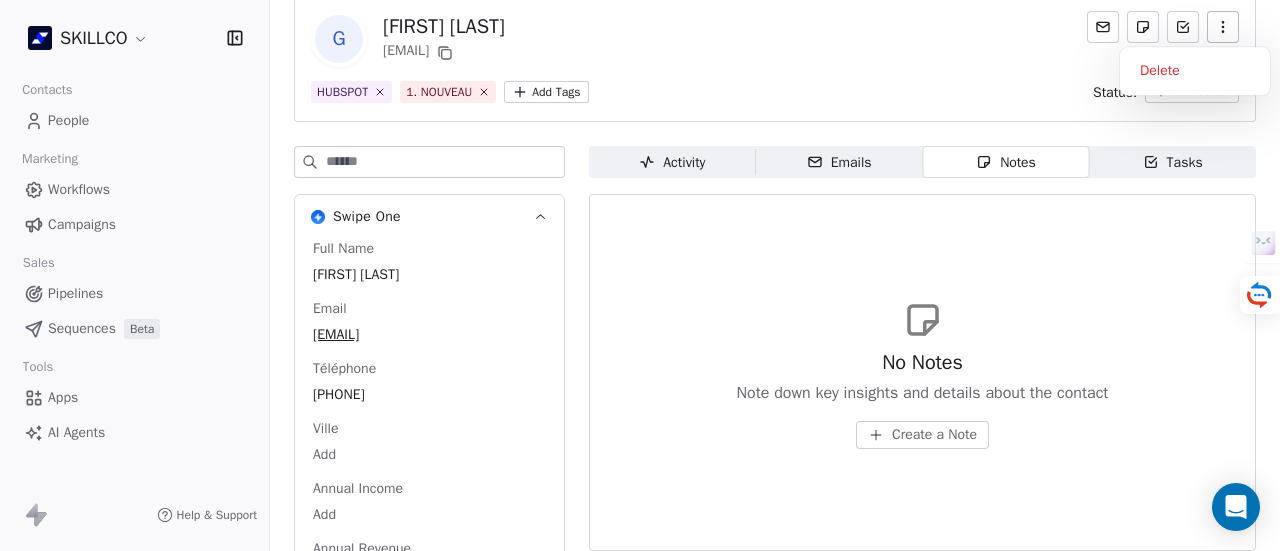 click 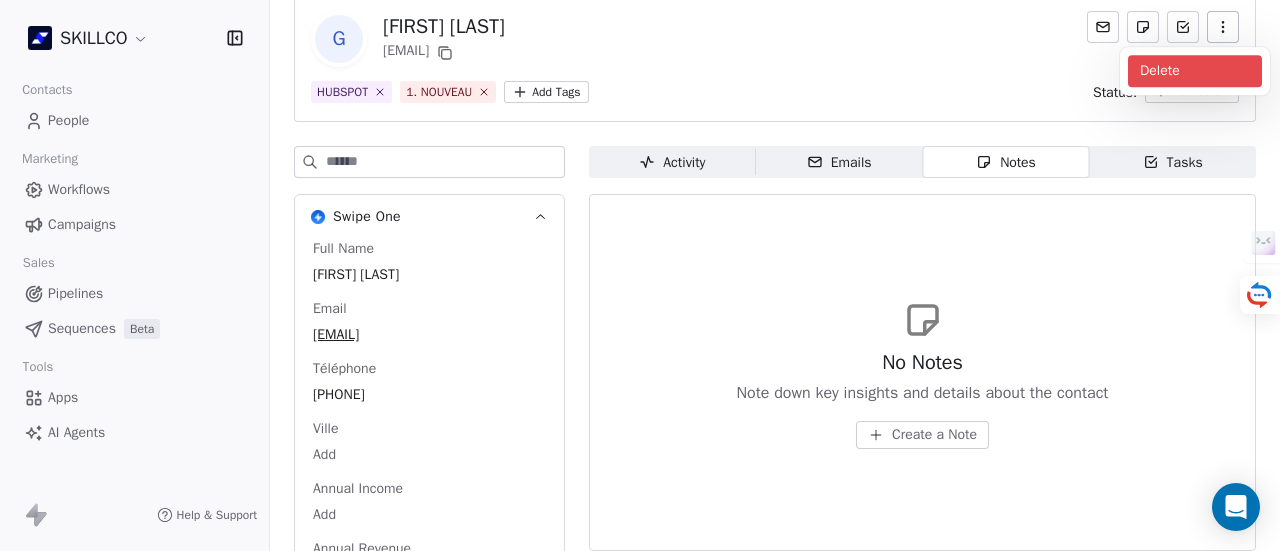 click on "Delete" at bounding box center (1195, 71) 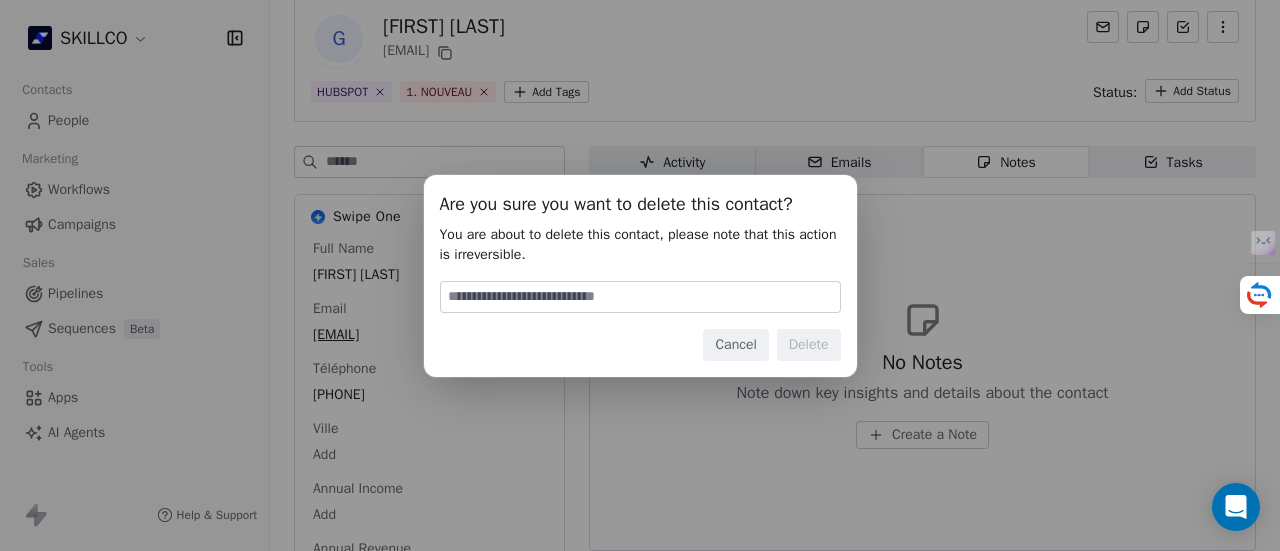 click at bounding box center [640, 297] 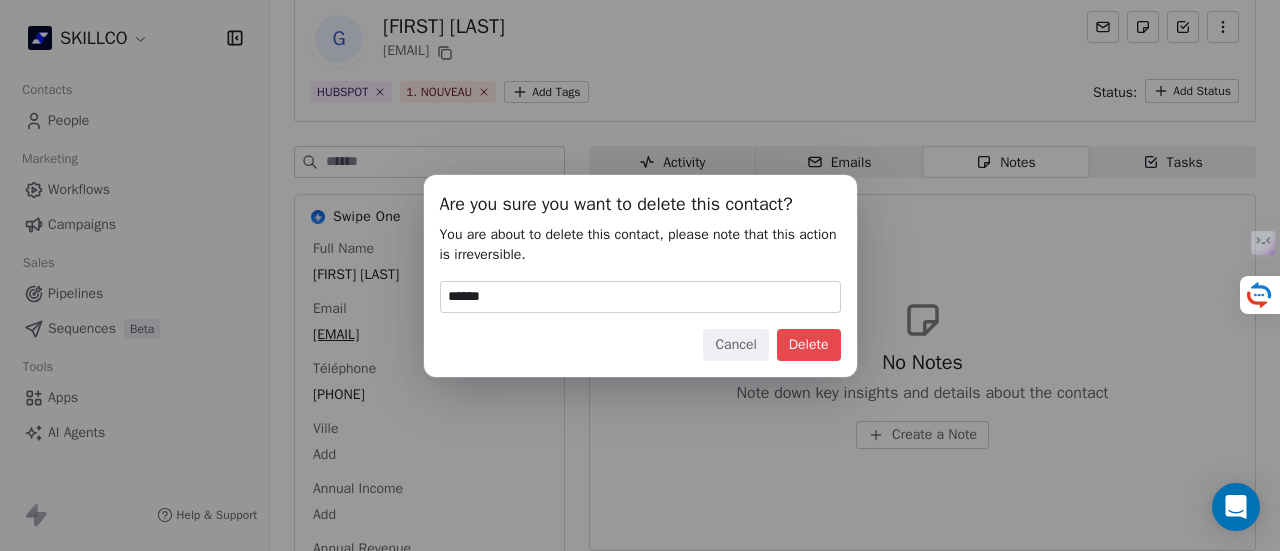 drag, startPoint x: 818, startPoint y: 350, endPoint x: 647, endPoint y: 307, distance: 176.32356 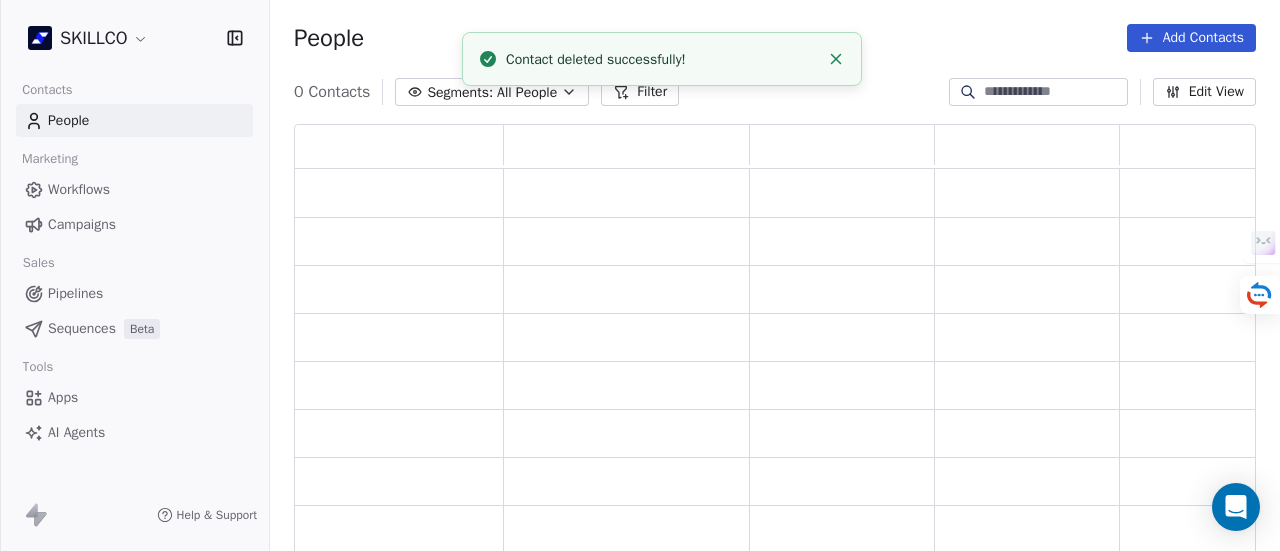 scroll, scrollTop: 0, scrollLeft: 0, axis: both 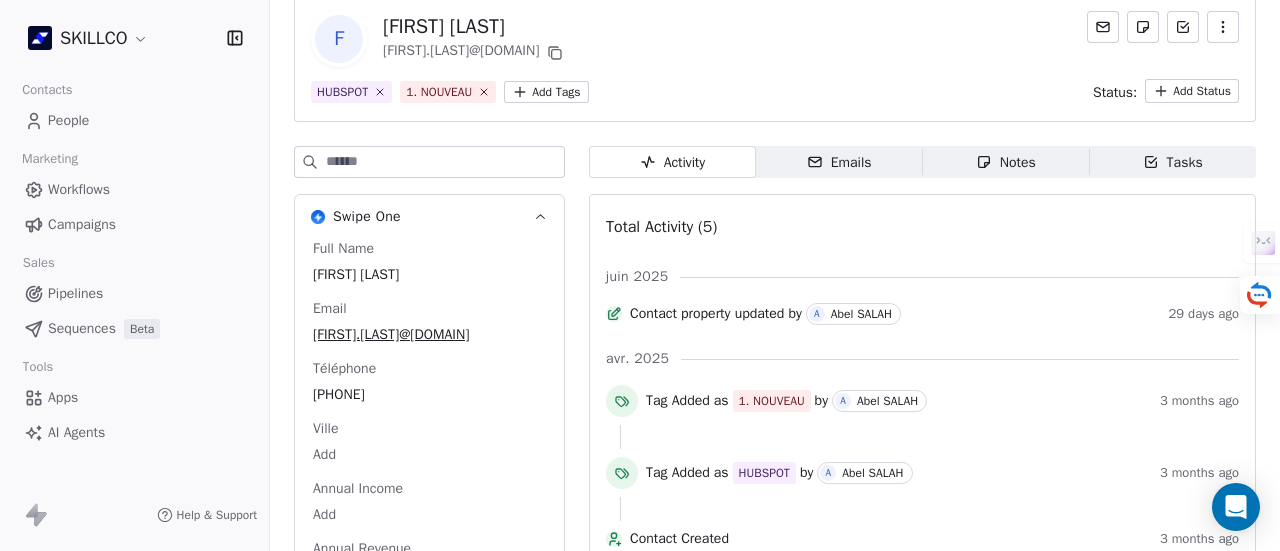 click on "Emails Emails" at bounding box center [839, 162] 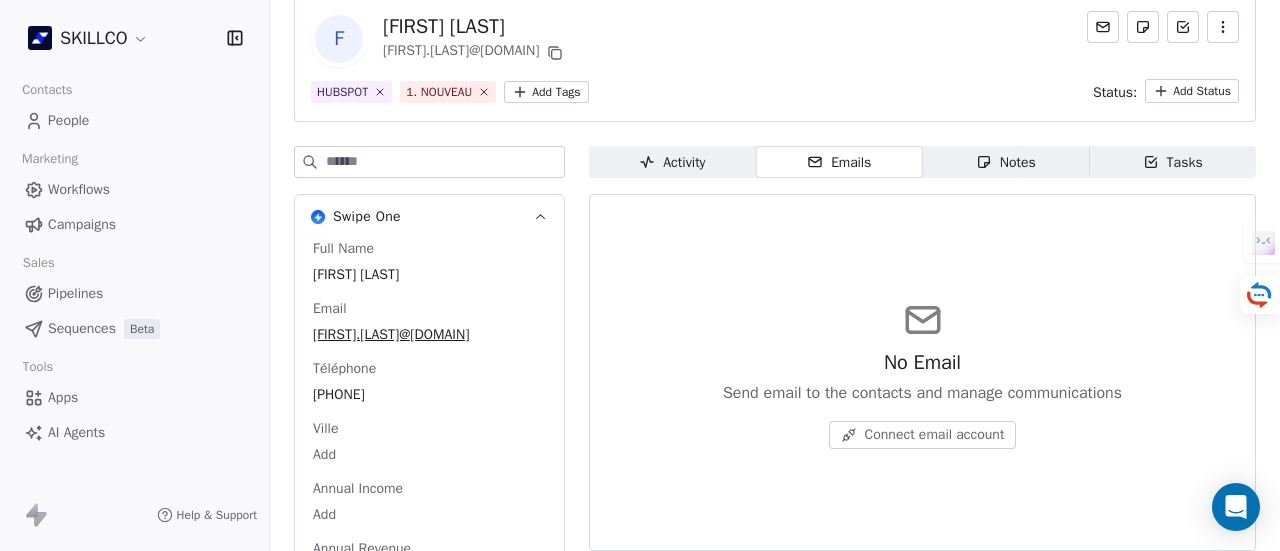 drag, startPoint x: 1026, startPoint y: 160, endPoint x: 544, endPoint y: 164, distance: 482.0166 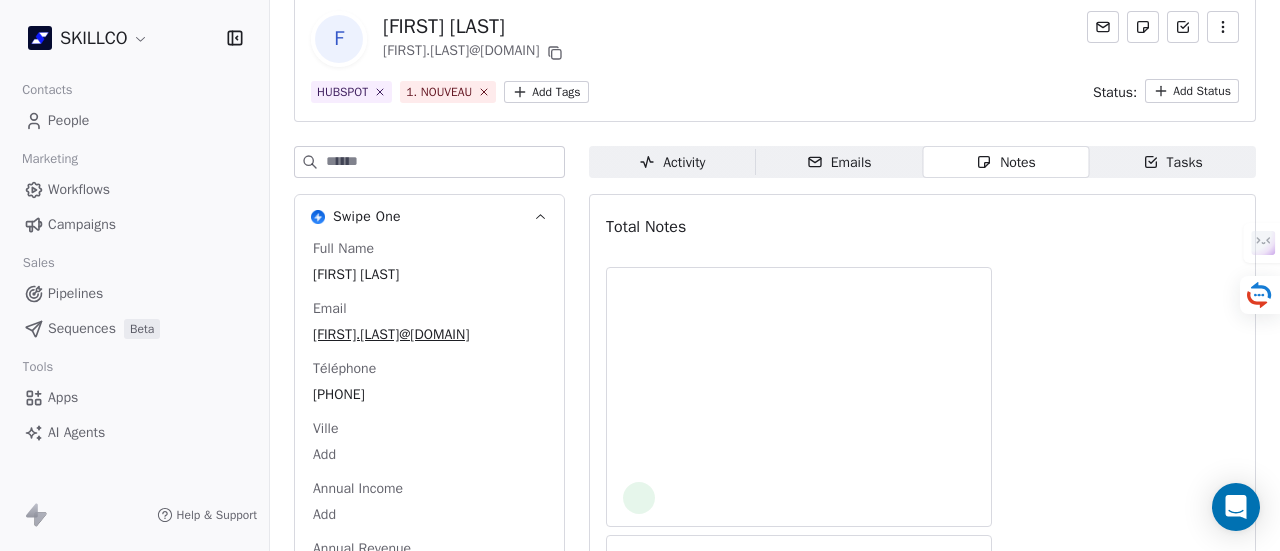 click on "Activity" at bounding box center (672, 162) 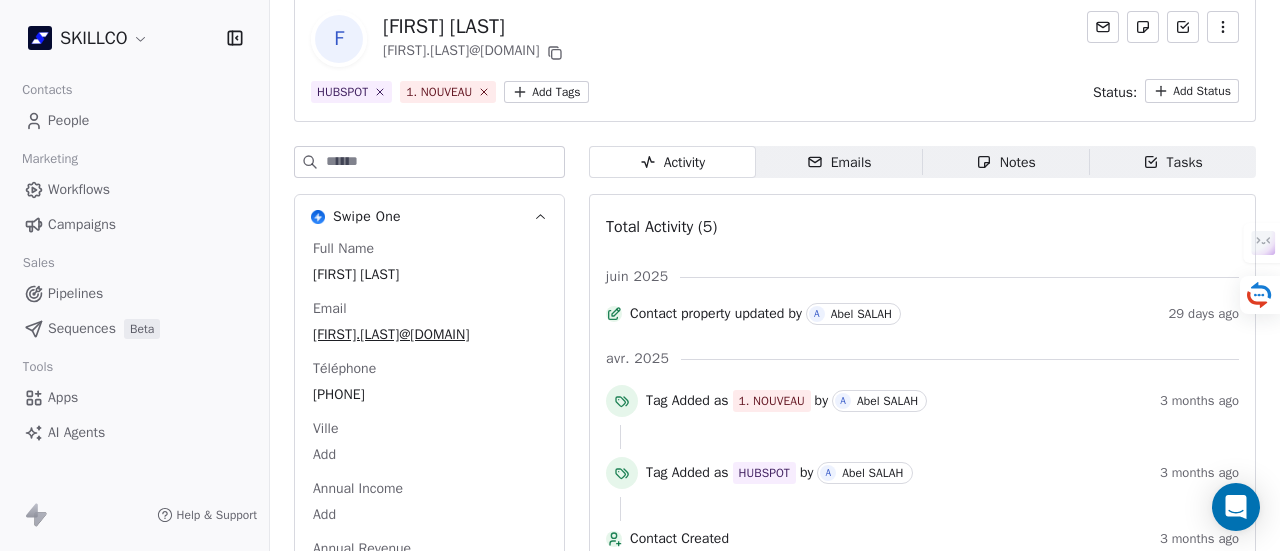 click on "Notes" at bounding box center [1006, 162] 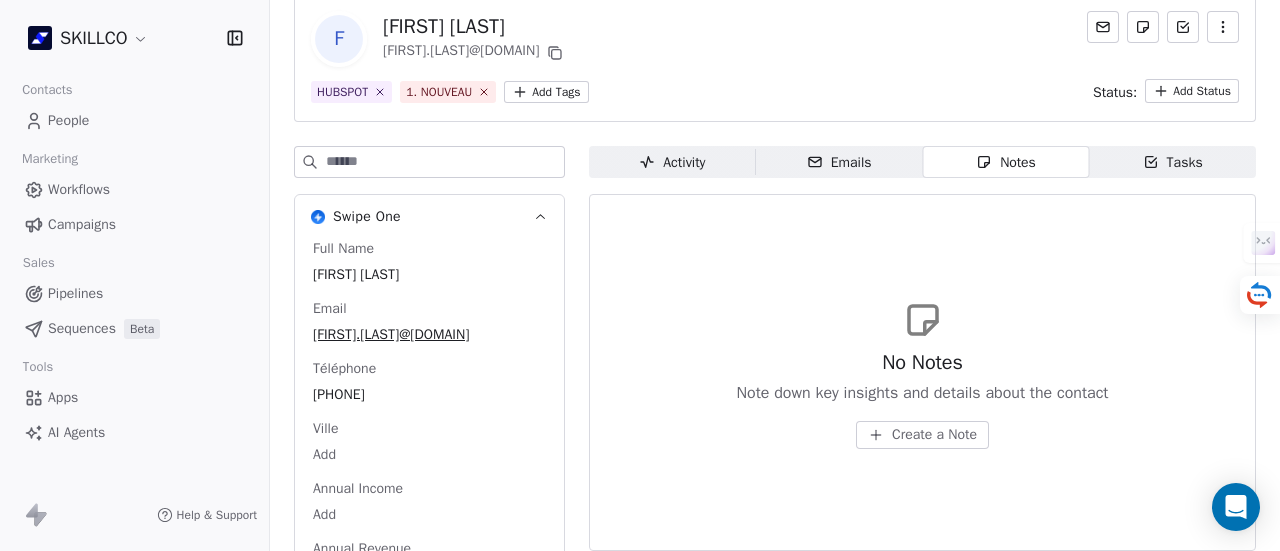 click 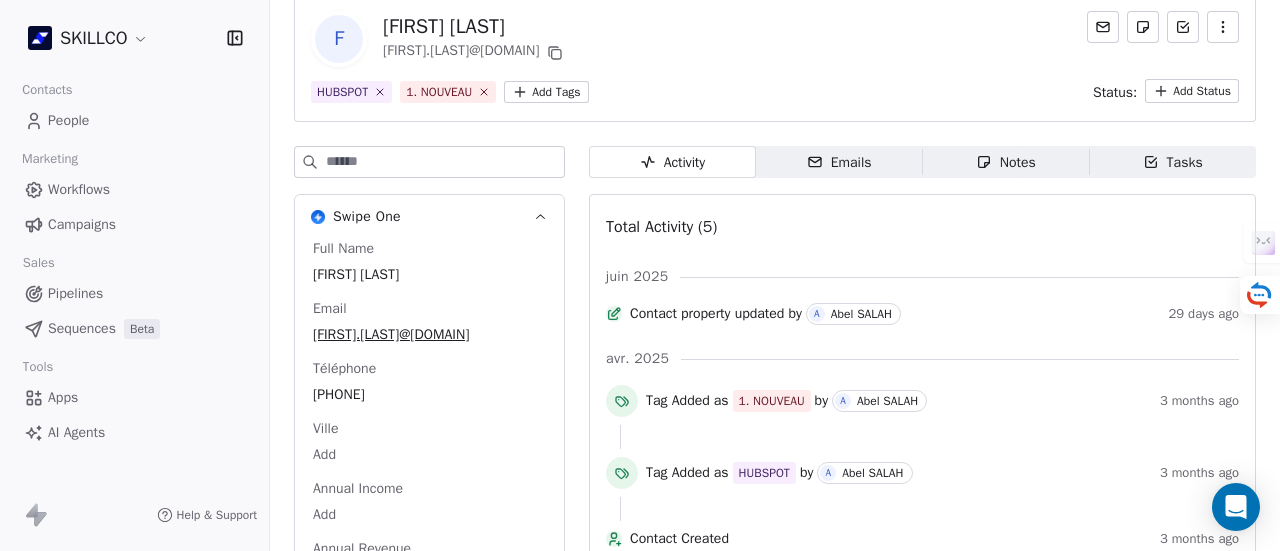 click at bounding box center (1223, 27) 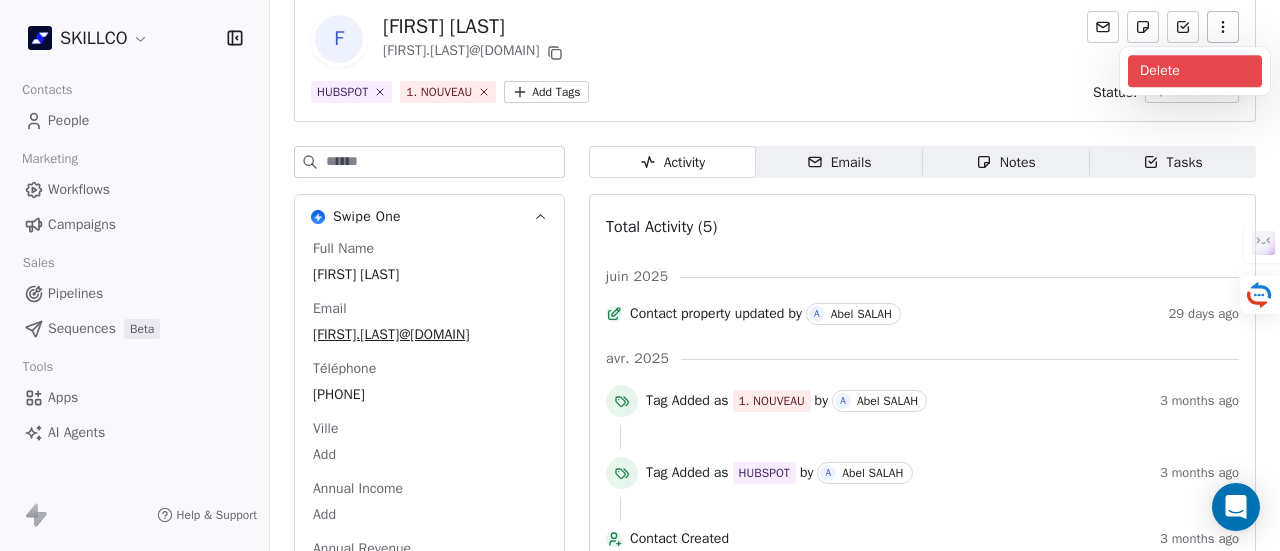 click on "Delete" at bounding box center (1195, 71) 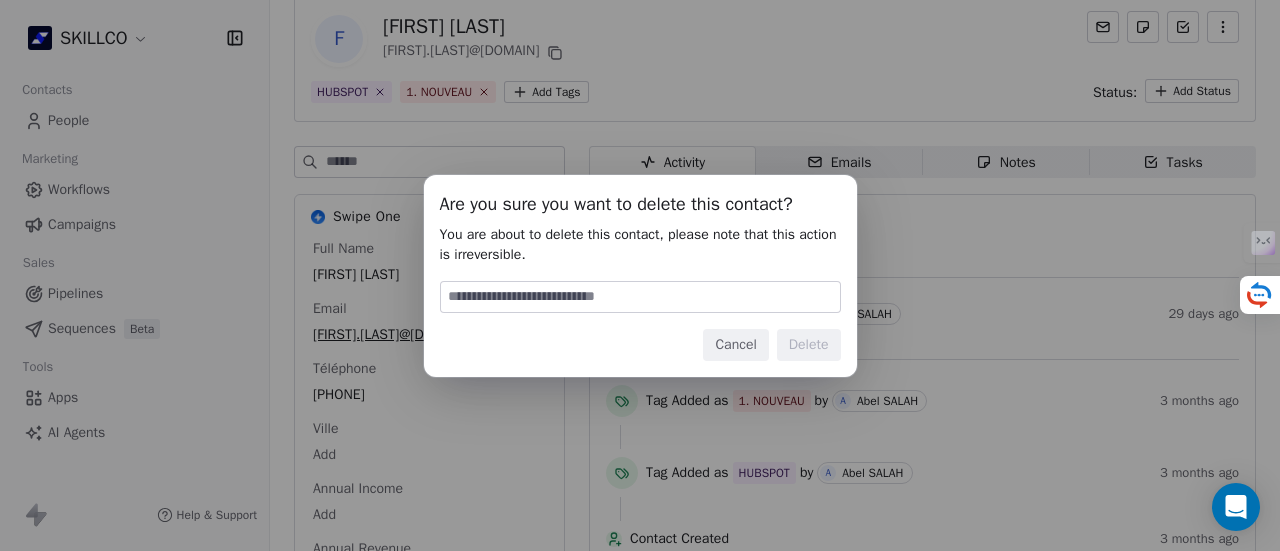 click at bounding box center (640, 297) 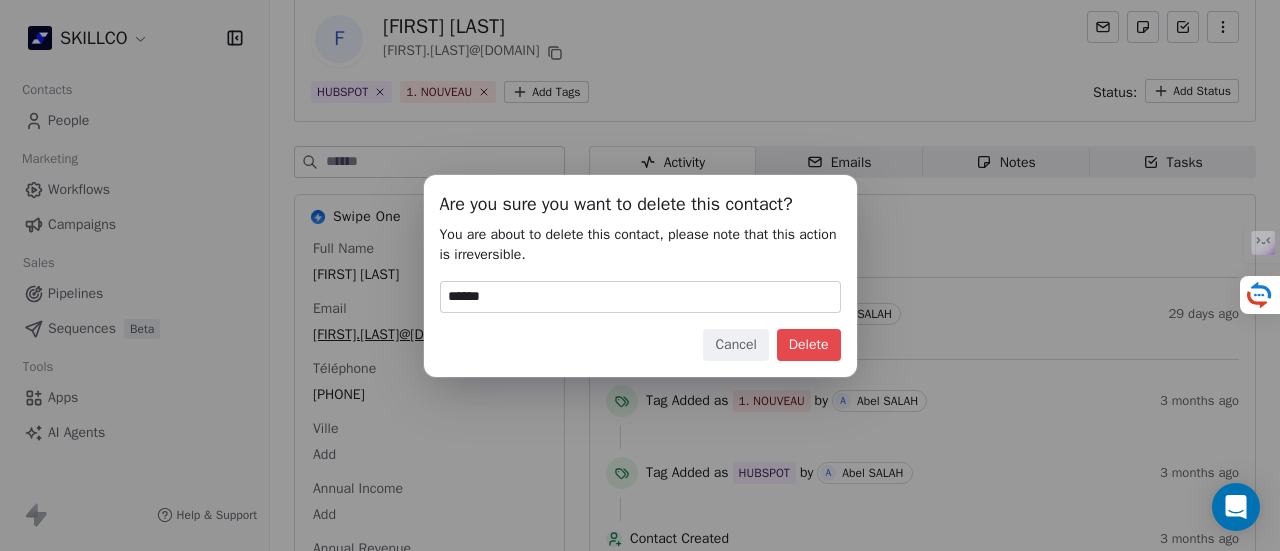 click on "Delete" at bounding box center [809, 345] 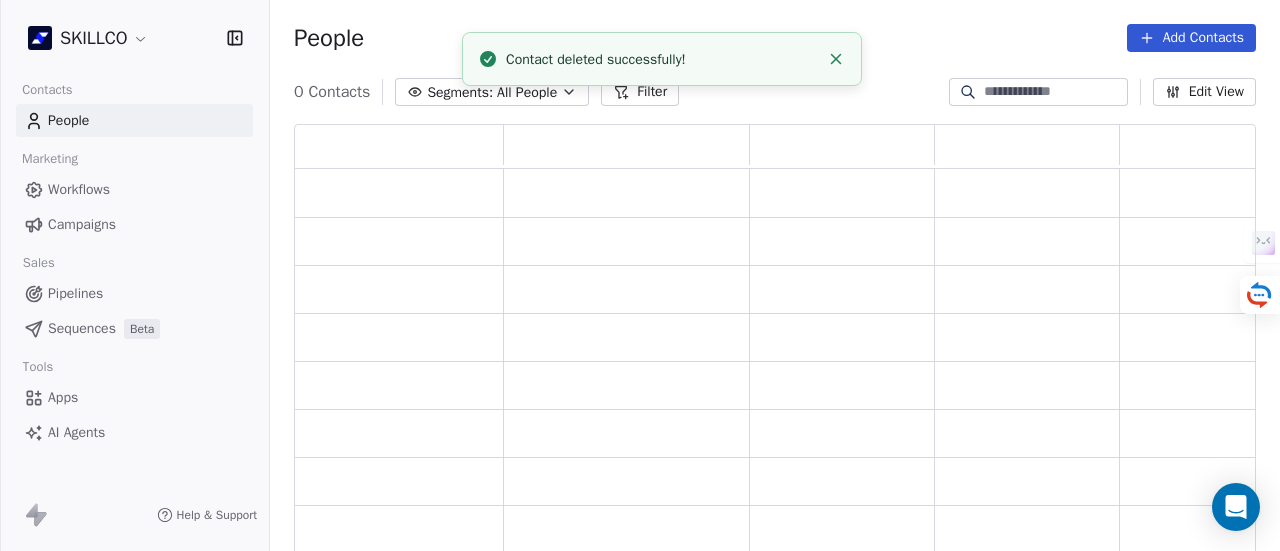 scroll, scrollTop: 0, scrollLeft: 0, axis: both 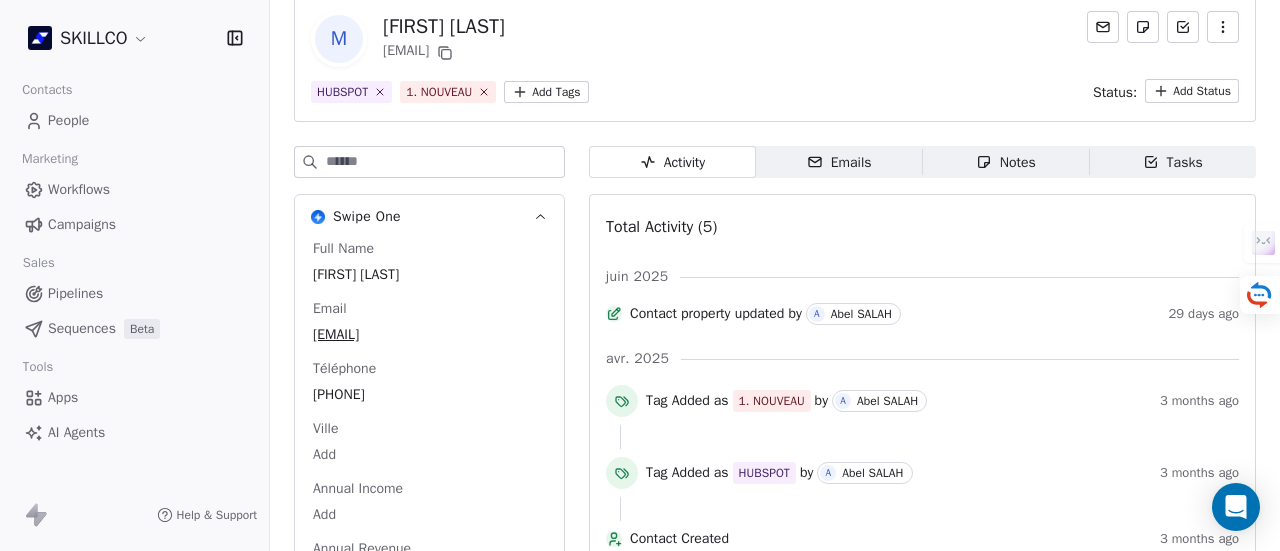 click on "Emails" at bounding box center (839, 162) 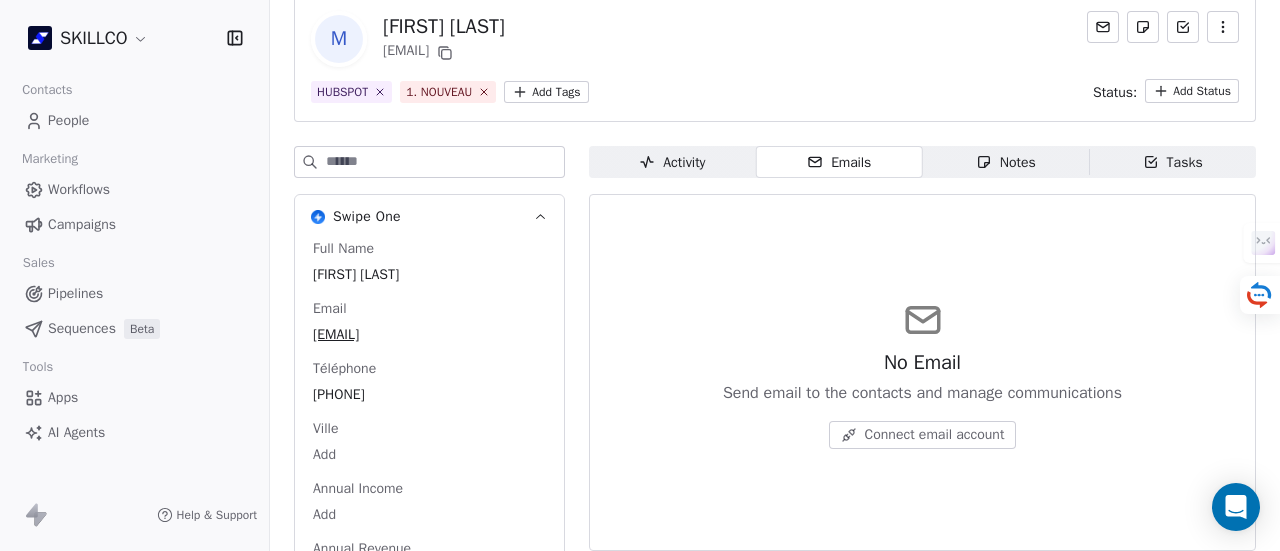click on "Notes" at bounding box center [1006, 162] 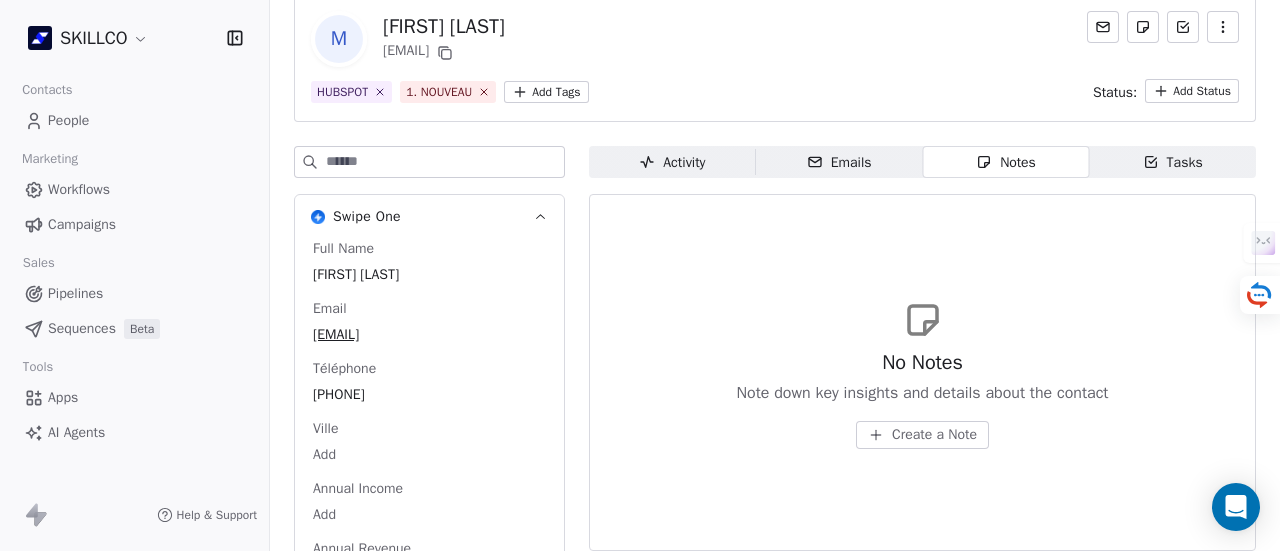 click on "M [LAST] [FIRST] [EMAIL] HUBSPOT 1. NOUVEAU Add Tags Status: Add Status" at bounding box center (775, 57) 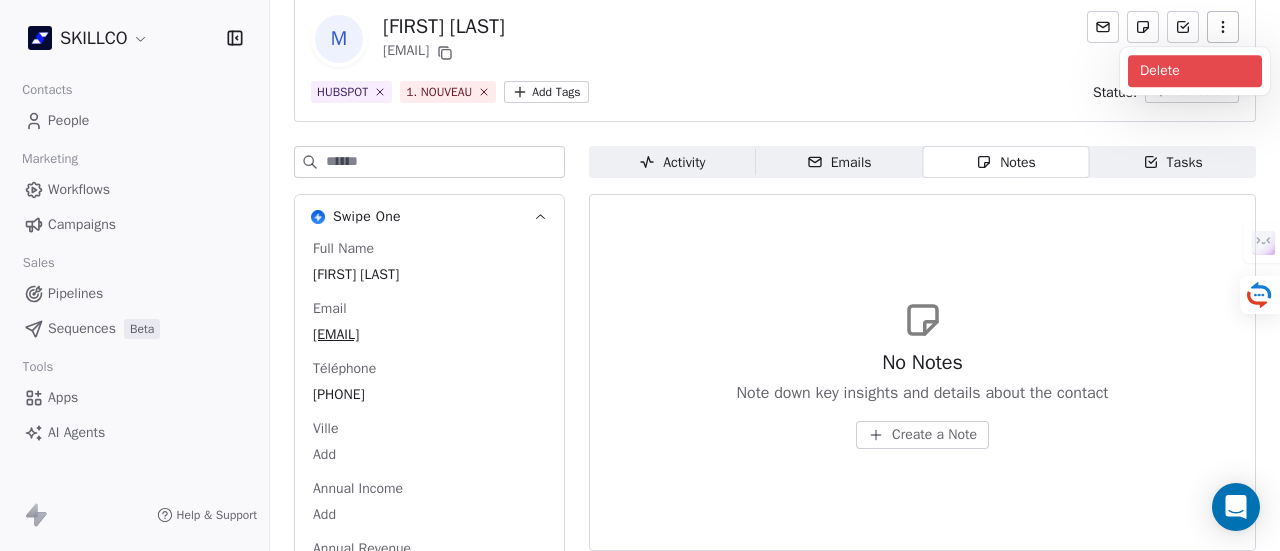 click on "Delete" at bounding box center (1195, 71) 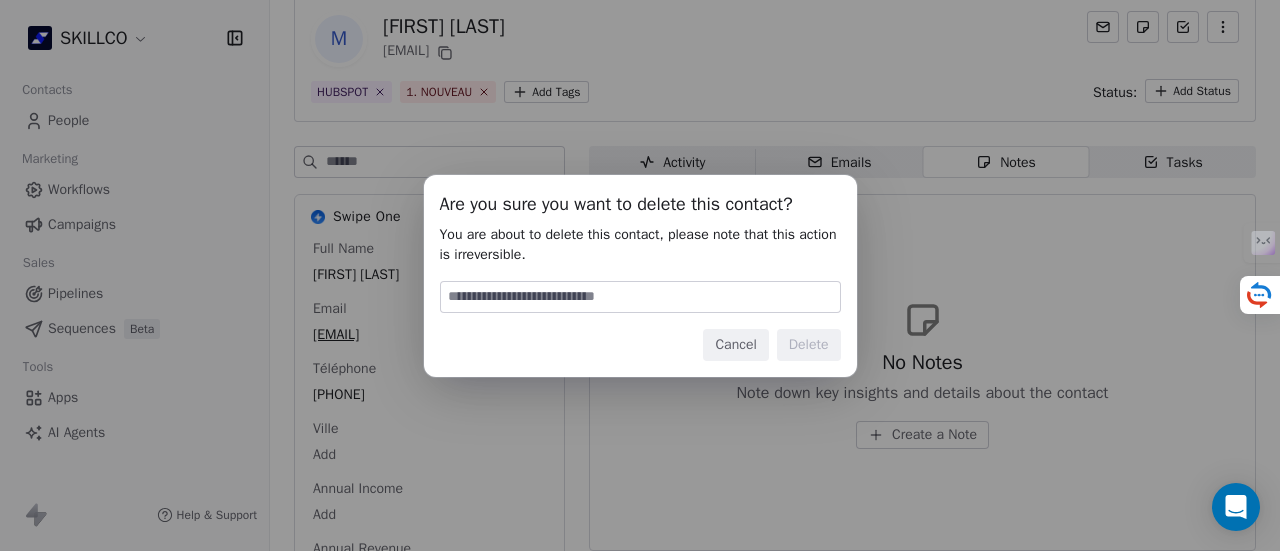 click at bounding box center (640, 297) 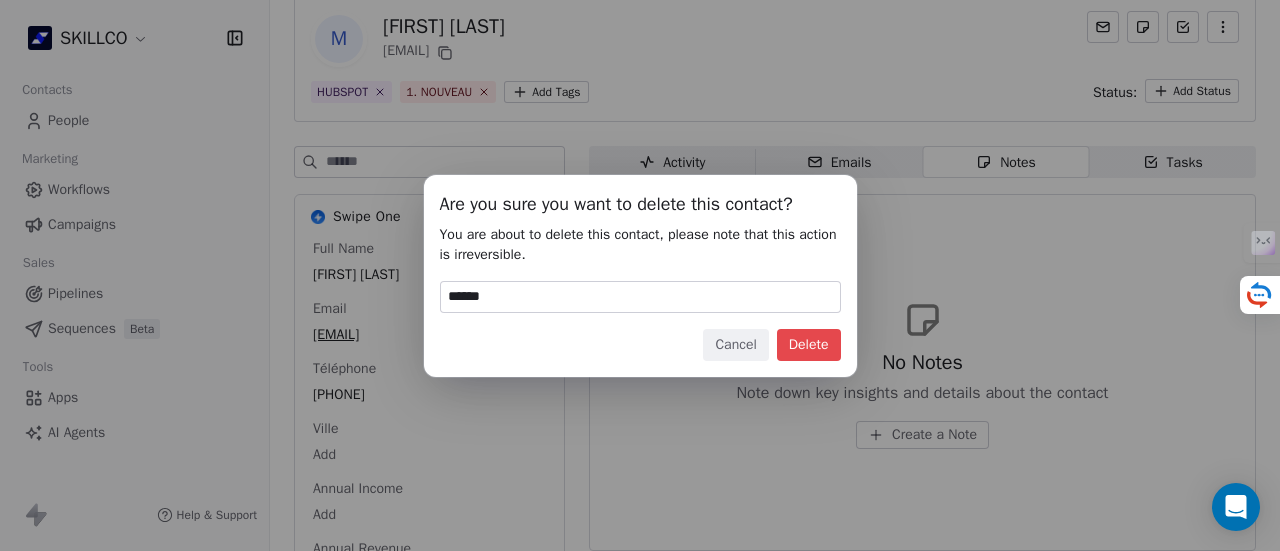 click on "Delete" at bounding box center [809, 345] 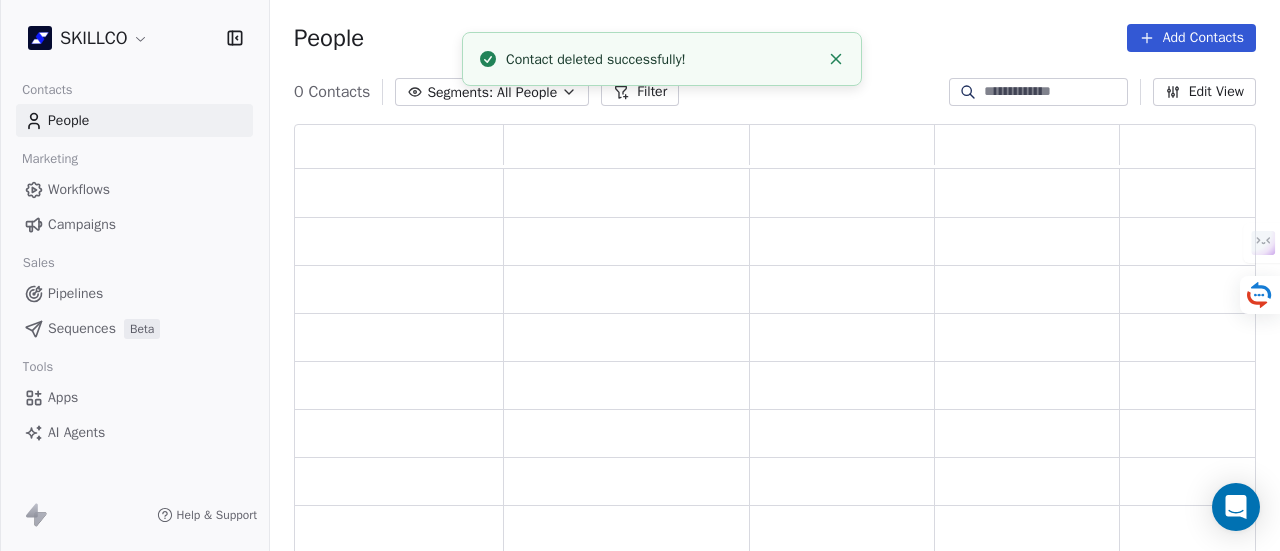 scroll, scrollTop: 0, scrollLeft: 0, axis: both 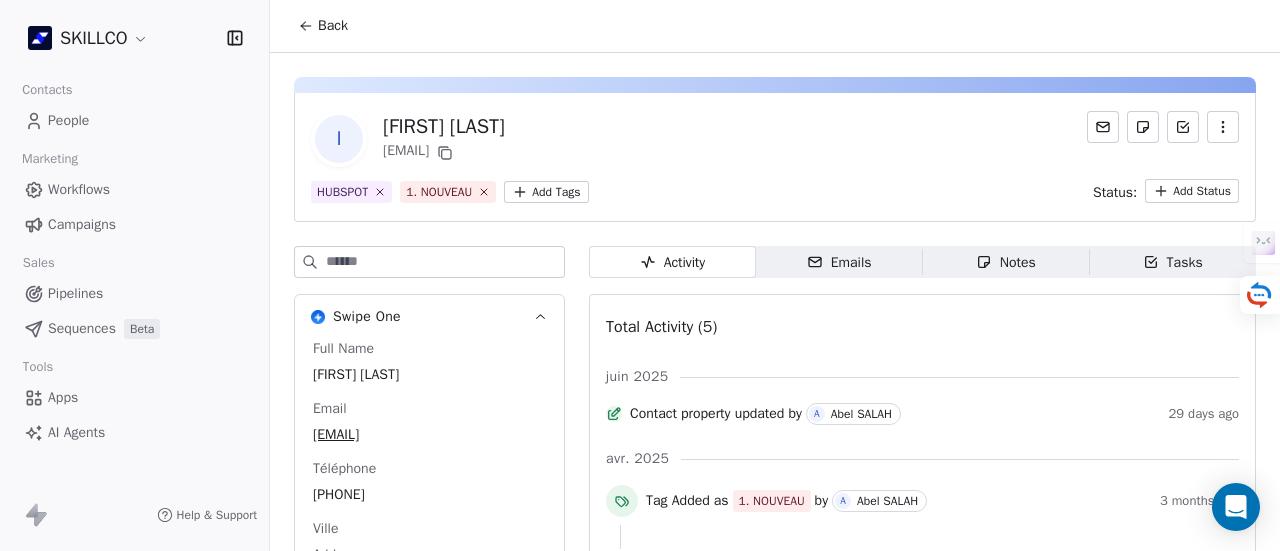 click on "Notes   Notes" at bounding box center [1006, 262] 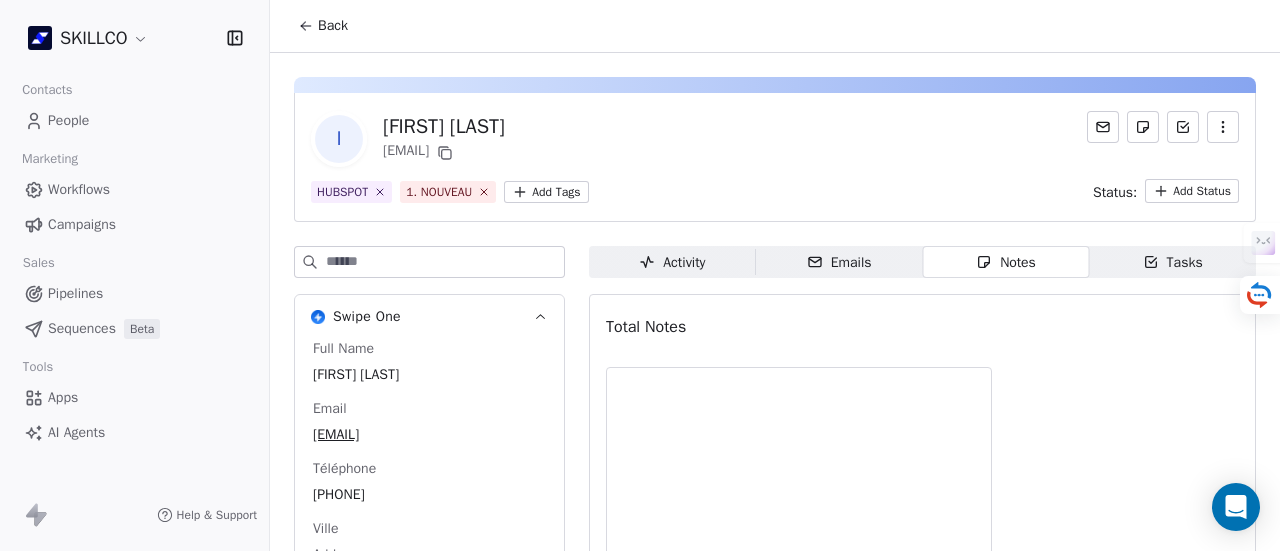 click on "Tasks" at bounding box center (1173, 262) 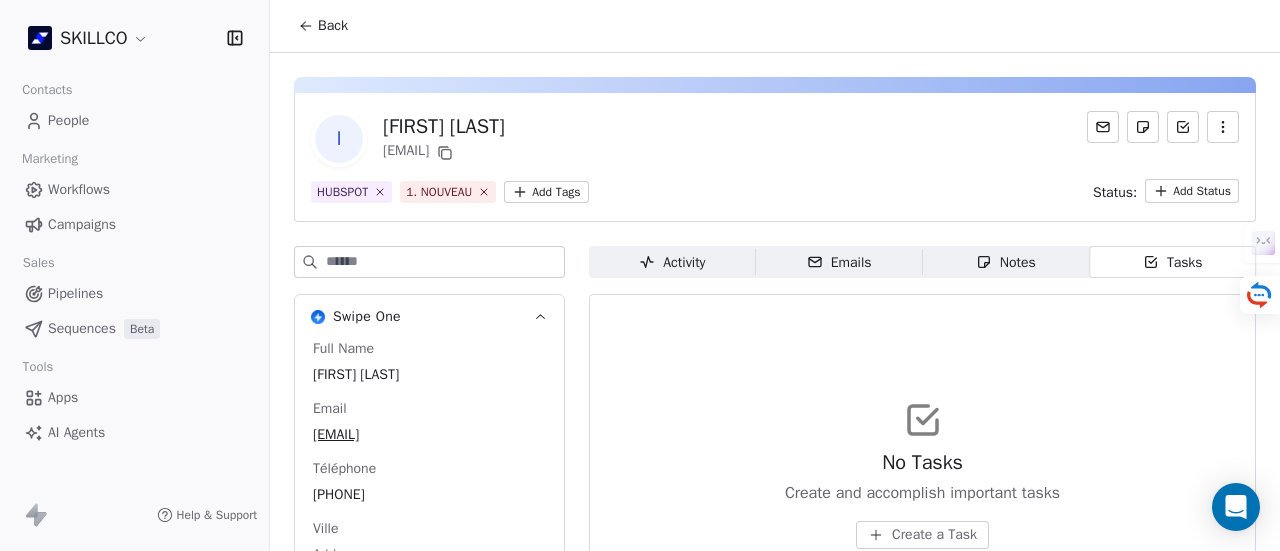 click on "Tasks" at bounding box center [1173, 262] 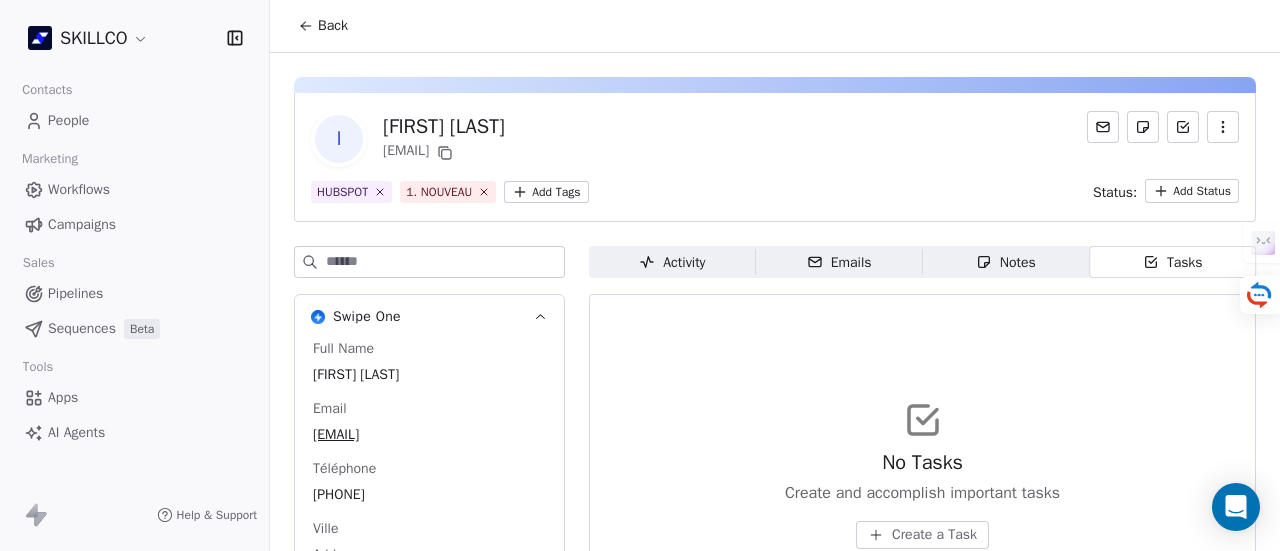 click on "Notes   Notes" at bounding box center (1006, 262) 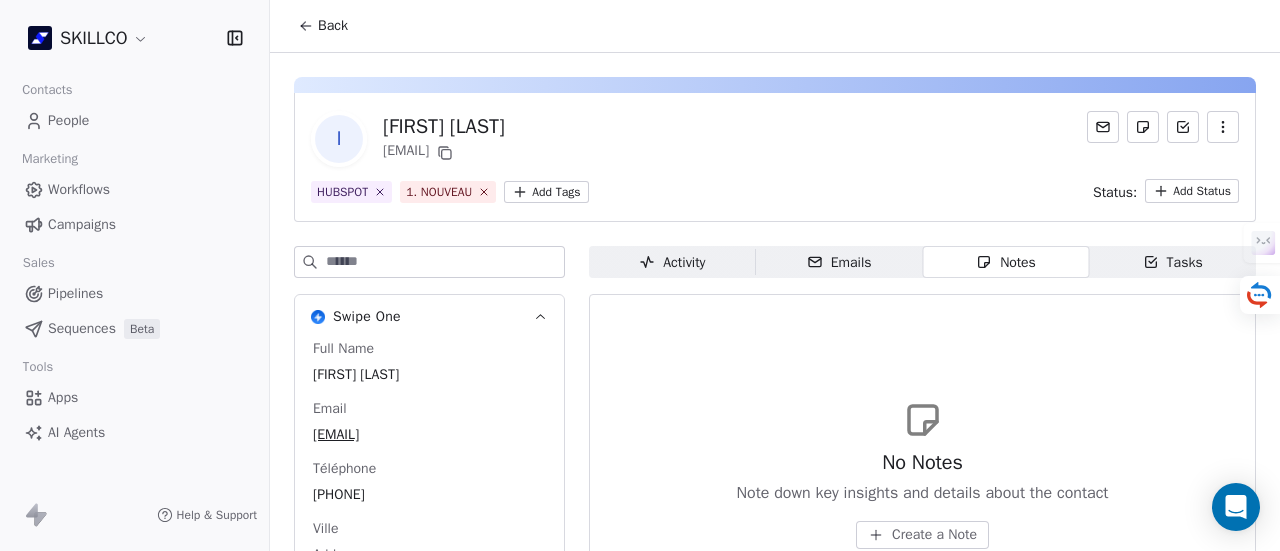 click on "Activity" at bounding box center (672, 262) 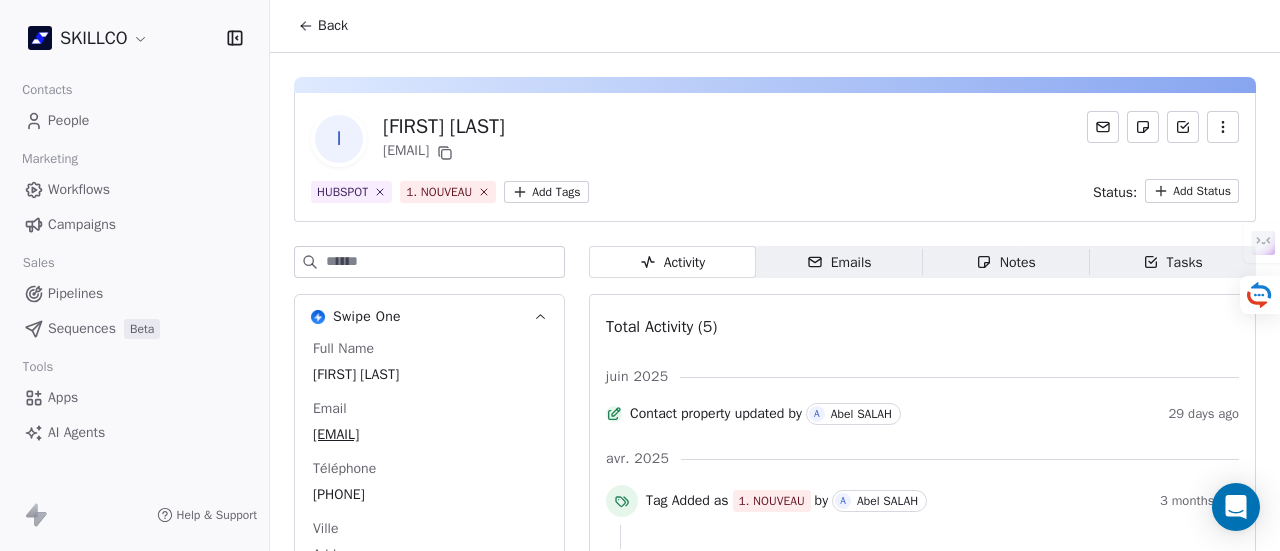 click on "Notes" at bounding box center (1006, 262) 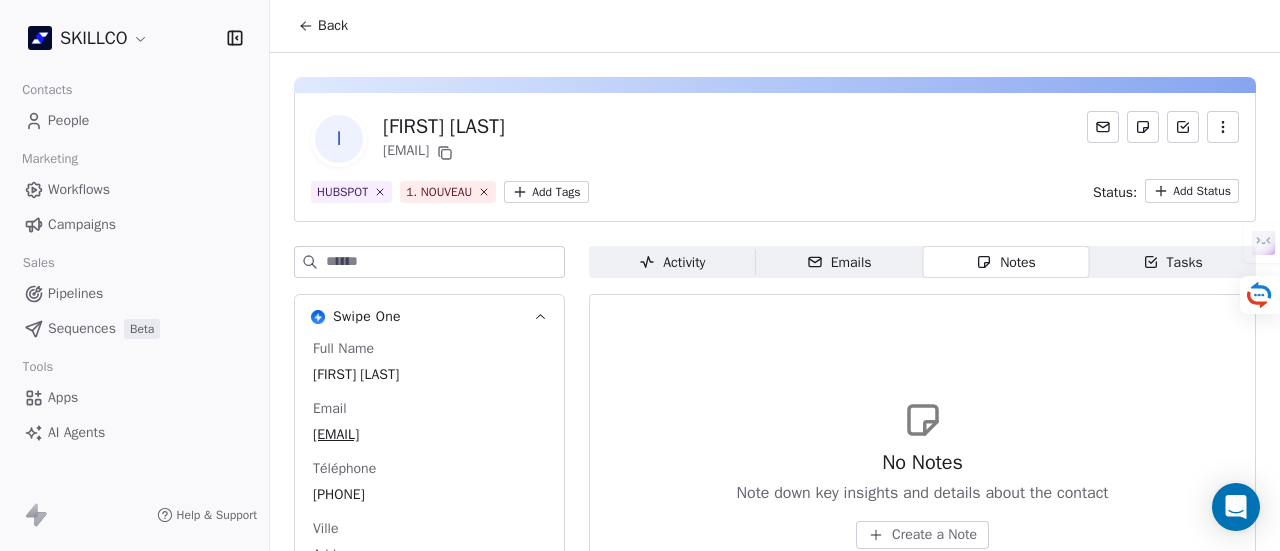 drag, startPoint x: 570, startPoint y: 180, endPoint x: 569, endPoint y: 194, distance: 14.035668 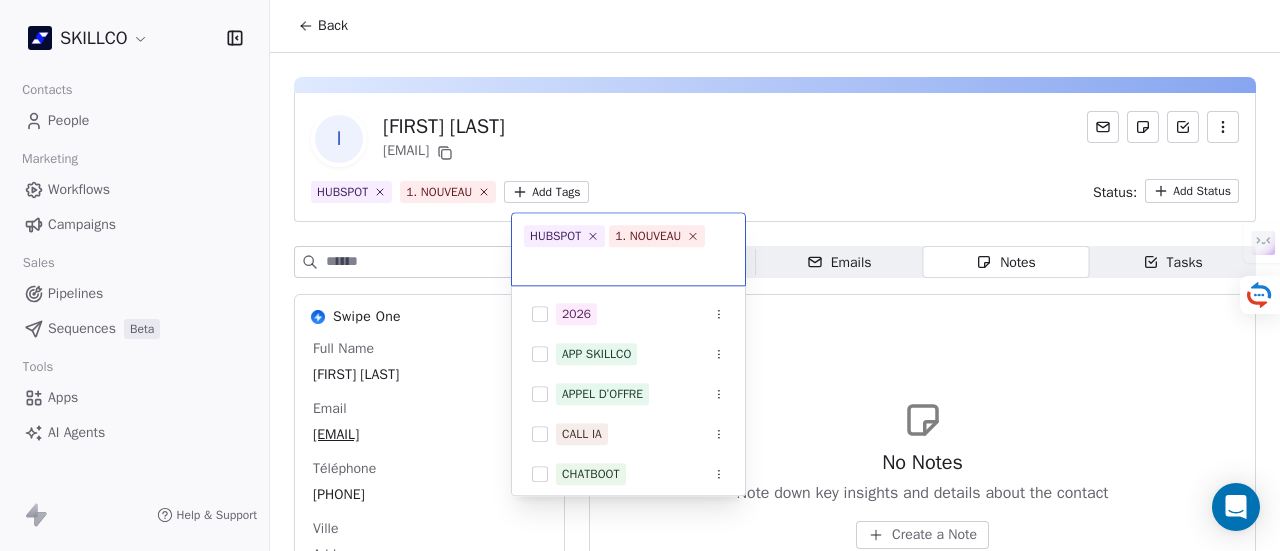 drag, startPoint x: 569, startPoint y: 194, endPoint x: 528, endPoint y: 184, distance: 42.201897 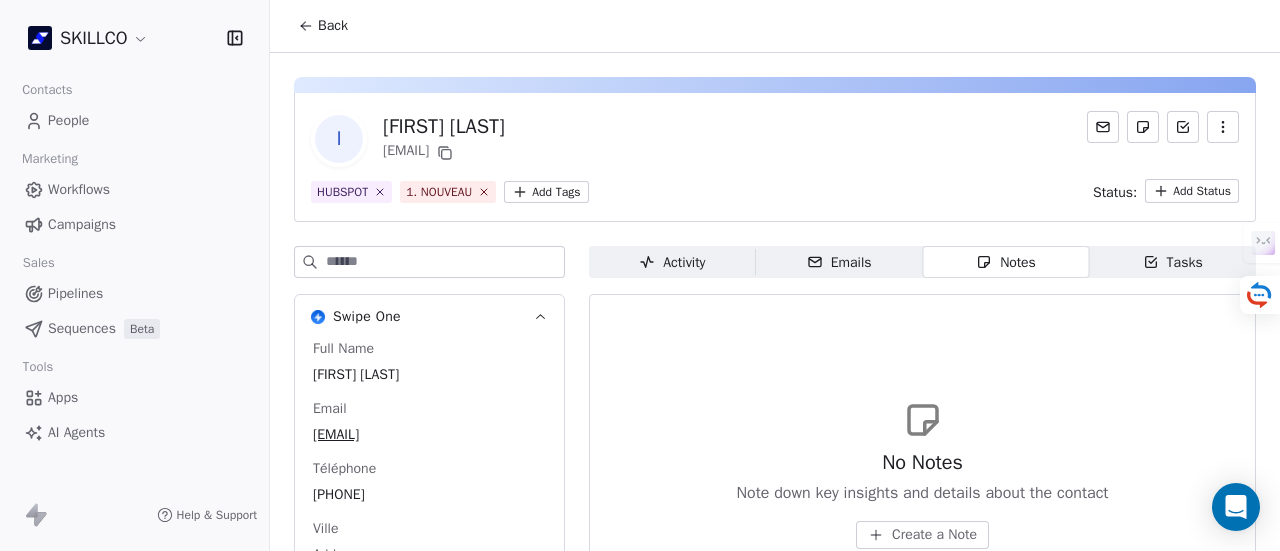 drag, startPoint x: 535, startPoint y: 183, endPoint x: 546, endPoint y: 190, distance: 13.038404 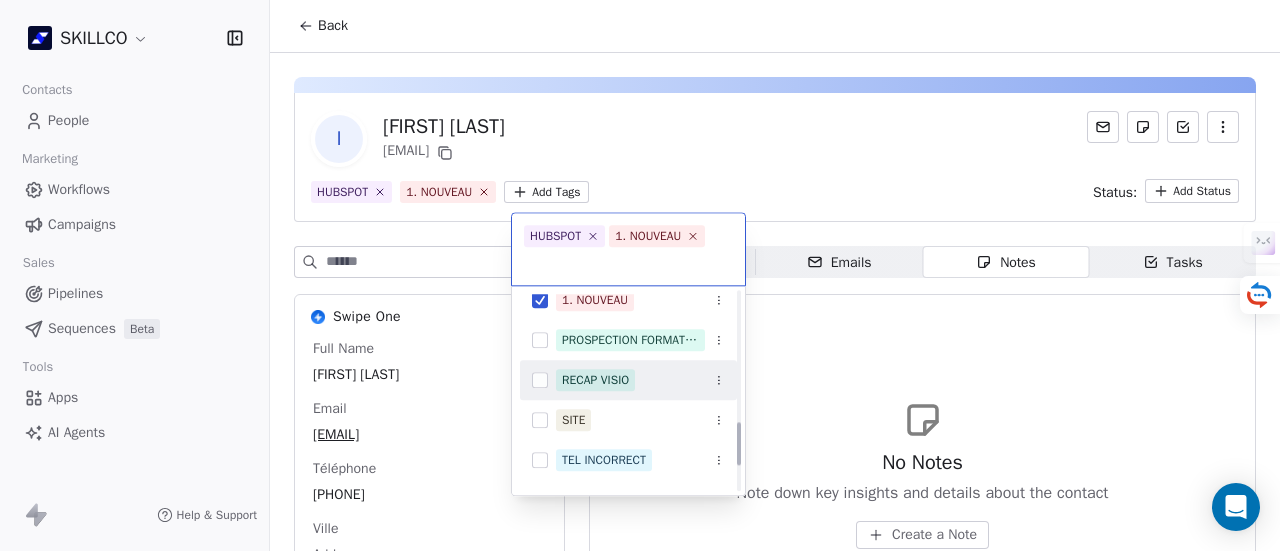 scroll, scrollTop: 726, scrollLeft: 0, axis: vertical 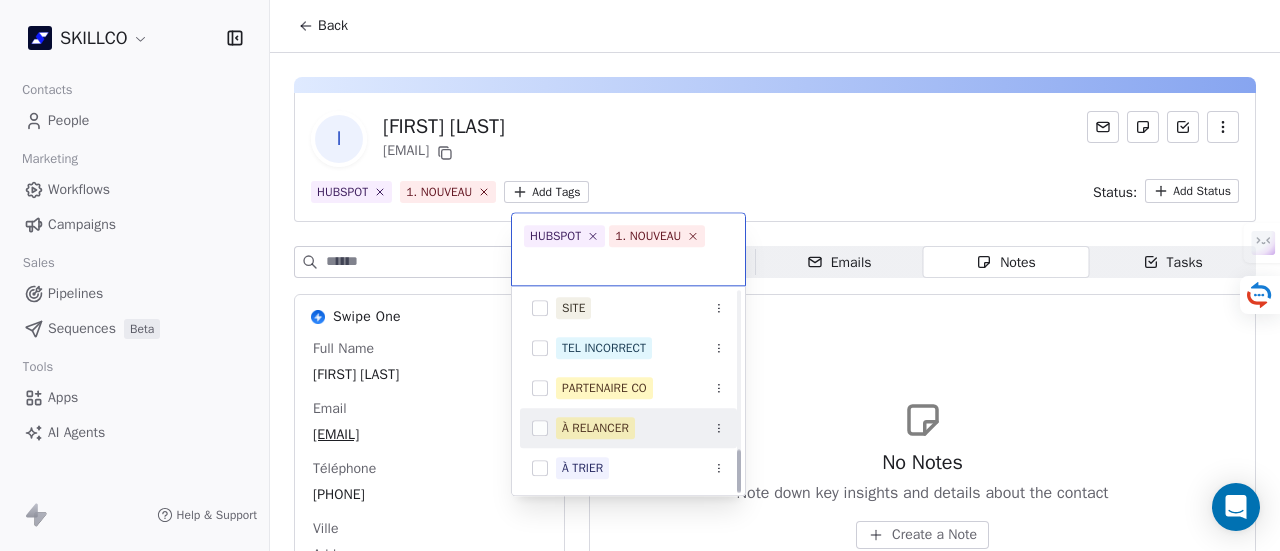 click on "À RELANCER" at bounding box center (628, 428) 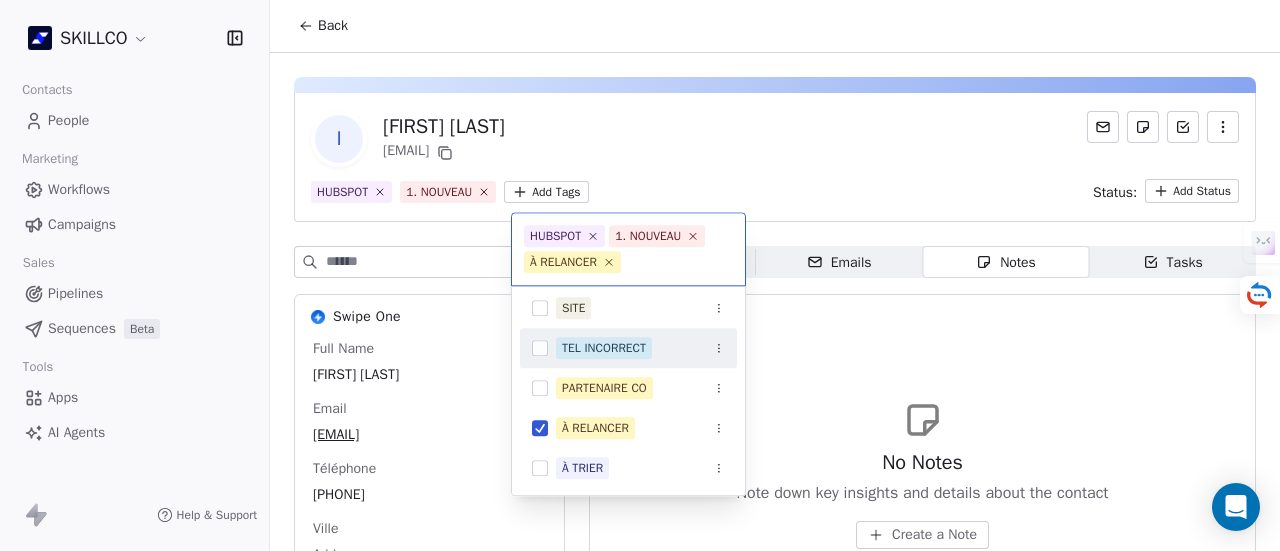 click on "SKILLCO Contacts People Marketing Workflows Campaigns Sales Pipelines Sequences Beta Tools Apps AI Agents Help & Support Back i igor tchinda igorconstructions@gmail.com HUBSPOT 1. NOUVEAU  Add Tags Status:   Add Status Swipe One Full Name igor tchinda Email igorconstructions@gmail.com Téléphone 0625612897 Ville Add Annual Income Add Annual Revenue Add See   46   More   Calendly Activity Activity Emails Emails   Notes   Notes Tasks Tasks No Notes Note down key insights and details about the contact   Create a Note
HUBSPOT 1. NOUVEAU À RELANCER Mail à envoyer OF MONTPELLIER 1. NOUVEAU PROSPECTION FORMATION IA RECAP VISIO SITE TEL INCORRECT PARTENAIRE CO À RELANCER À TRIER" at bounding box center (640, 275) 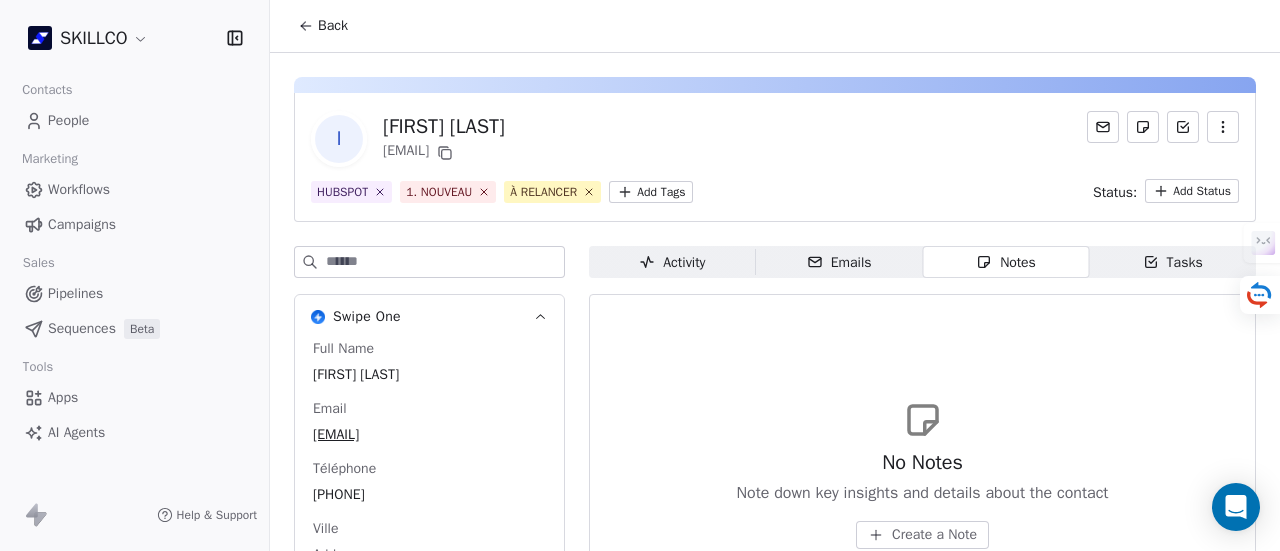 click on "Create a Note" at bounding box center (934, 535) 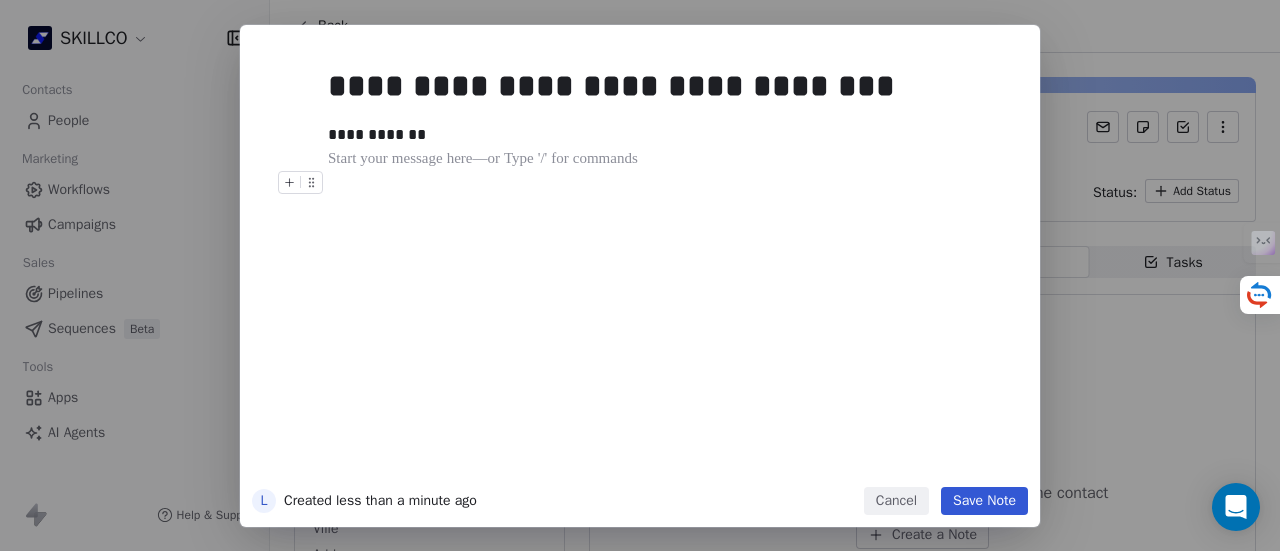 click on "Save Note" at bounding box center [984, 501] 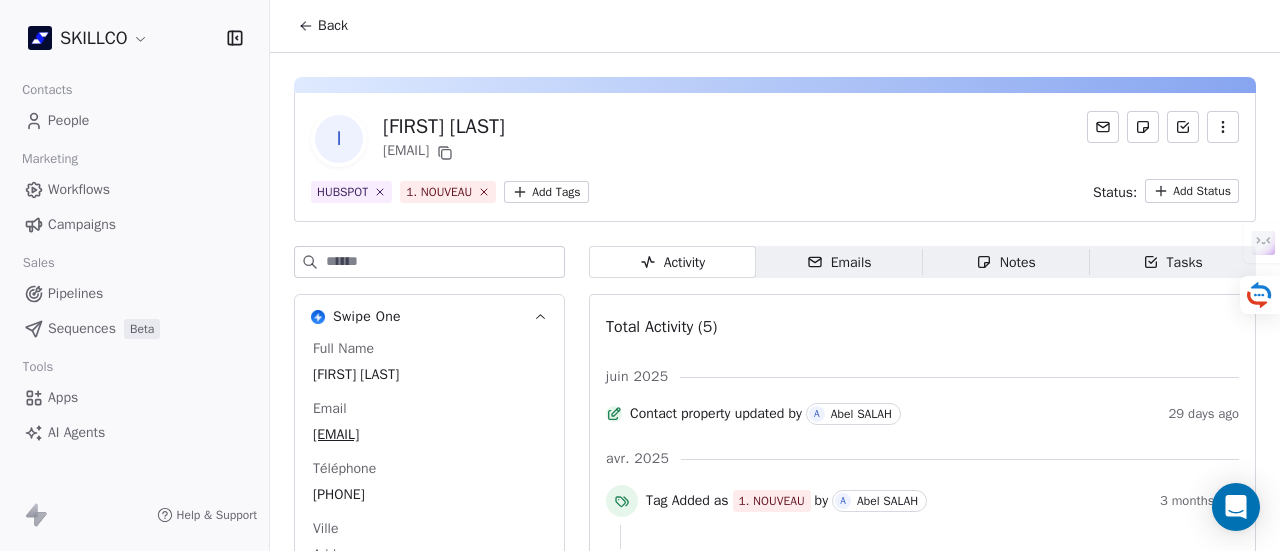 scroll, scrollTop: 0, scrollLeft: 0, axis: both 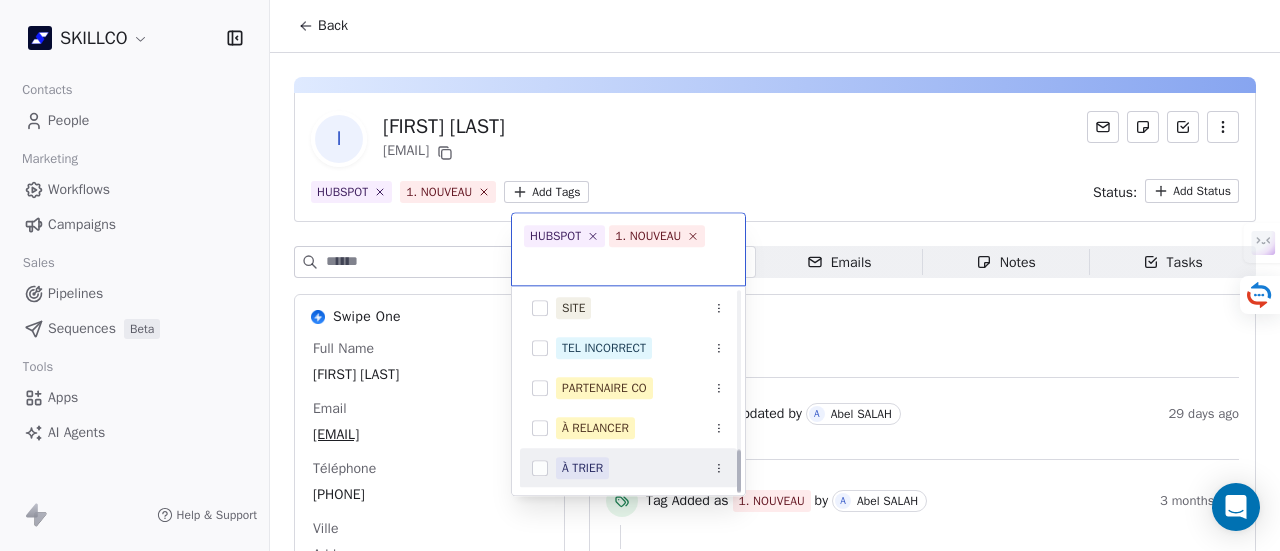 click on "À TRIER" at bounding box center [628, 468] 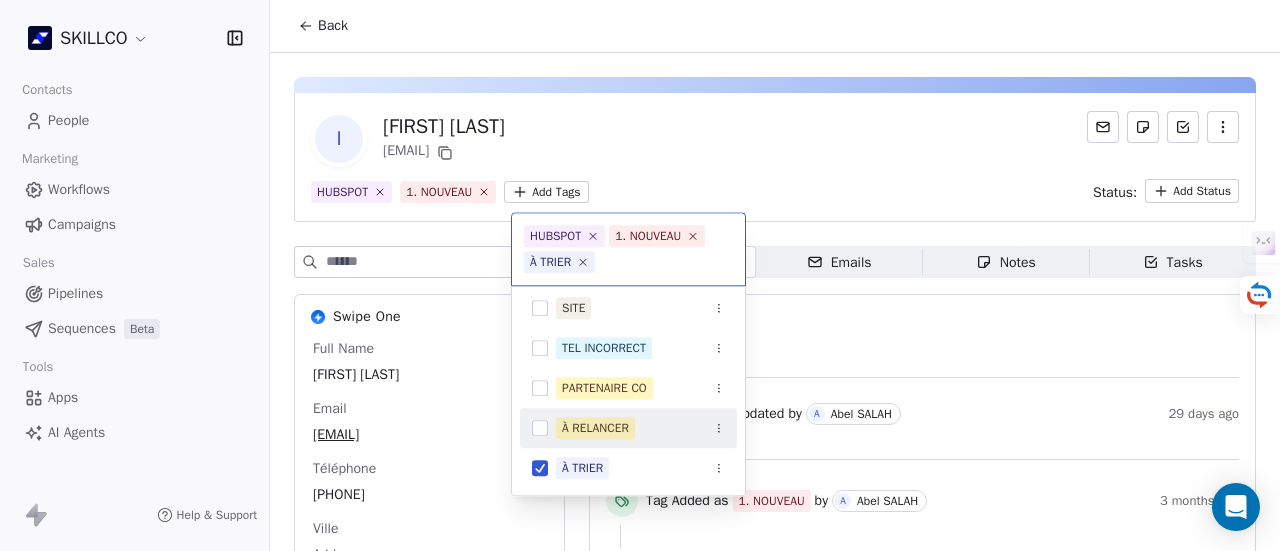click on "À RELANCER" at bounding box center [595, 428] 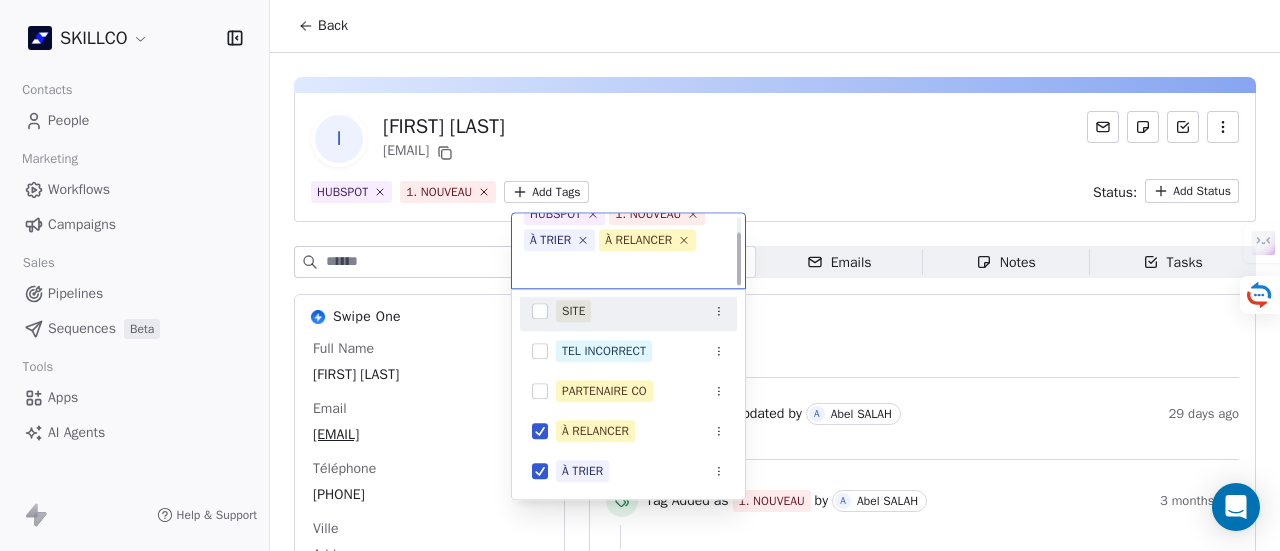 click on "SKILLCO Contacts People Marketing Workflows Campaigns Sales Pipelines Sequences Beta Tools Apps AI Agents Help & Support Back i igor tchinda i2c.scop@gmail.com HUBSPOT 1. NOUVEAU  Add Tags Status:   Add Status Swipe One Full Name igor tchinda Email i2c.scop@gmail.com Téléphone 0625612897 Ville Add Annual Income Add Annual Revenue Add See   46   More   Calendly Activity Activity Emails Emails   Notes   Notes Tasks Tasks Total Activity (5) juin 2025 Contact   property   updated by A Abel SALAH   29 days ago avr. 2025 Tag Added as 1. NOUVEAU by A Abel SALAH   3 months ago Tag Added as HUBSPOT by A Abel SALAH   3 months ago Contact Created   3 months ago Email Verification Status updated to valid by   3 months ago
HUBSPOT 1. NOUVEAU À TRIER À RELANCER Mail à envoyer OF MONTPELLIER 1. NOUVEAU PROSPECTION FORMATION IA RECAP VISIO SITE TEL INCORRECT PARTENAIRE CO À RELANCER À TRIER" at bounding box center (640, 275) 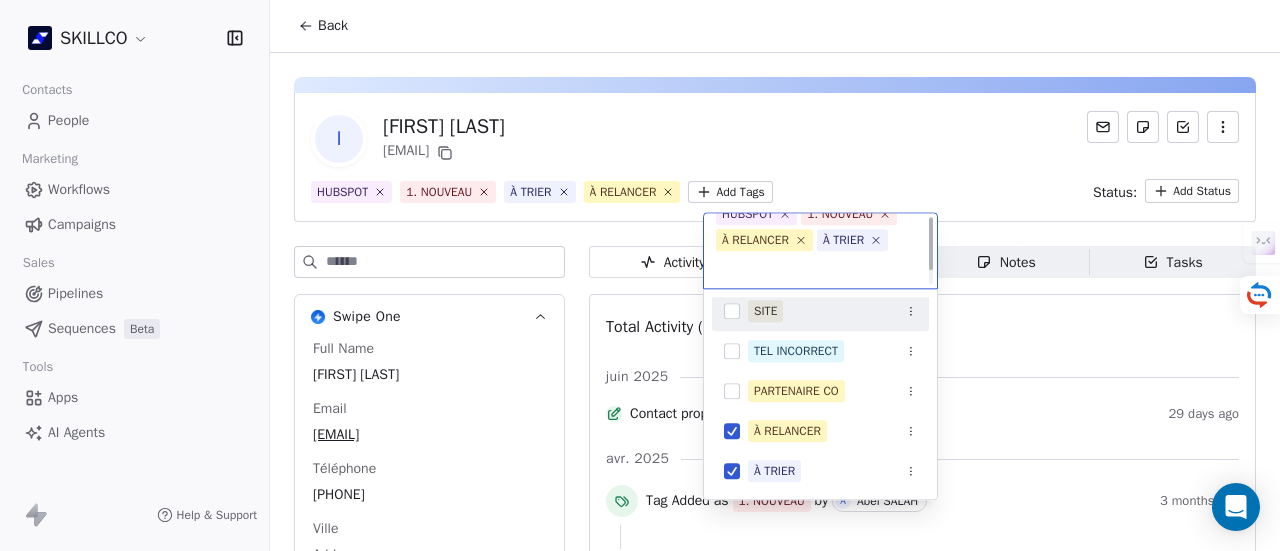 scroll, scrollTop: 22, scrollLeft: 0, axis: vertical 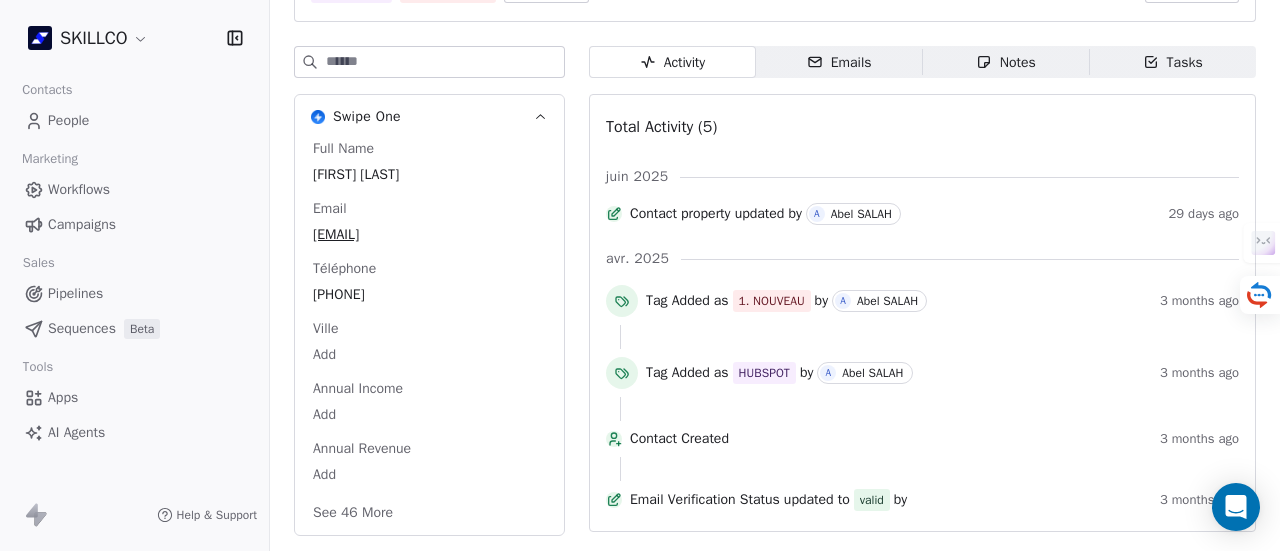 click on "Emails Emails" at bounding box center (839, 62) 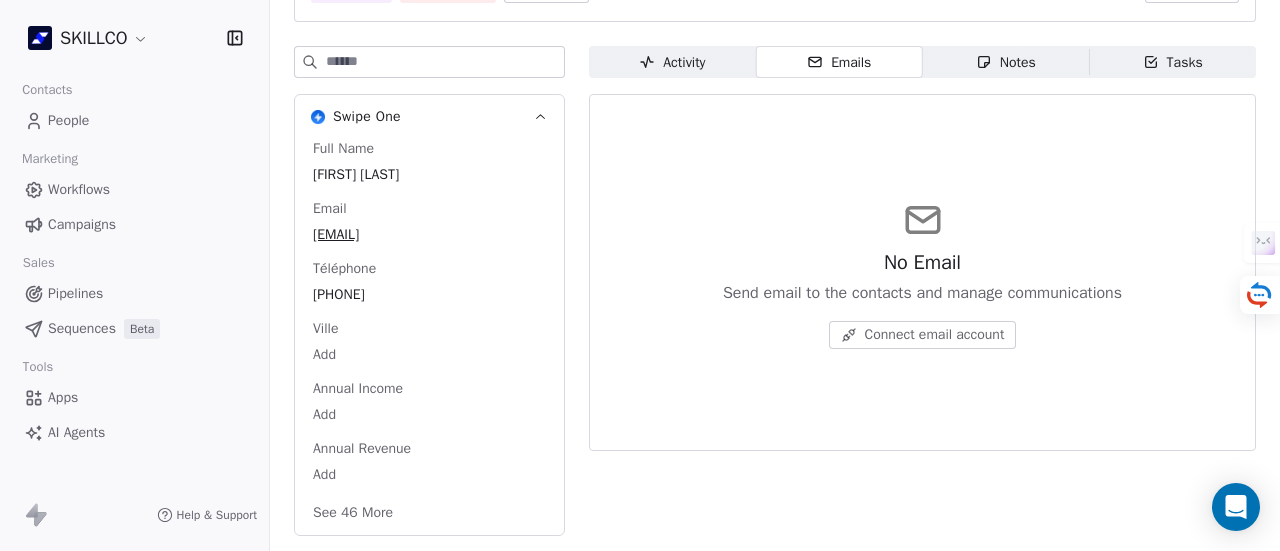 click on "Activity" at bounding box center (672, 62) 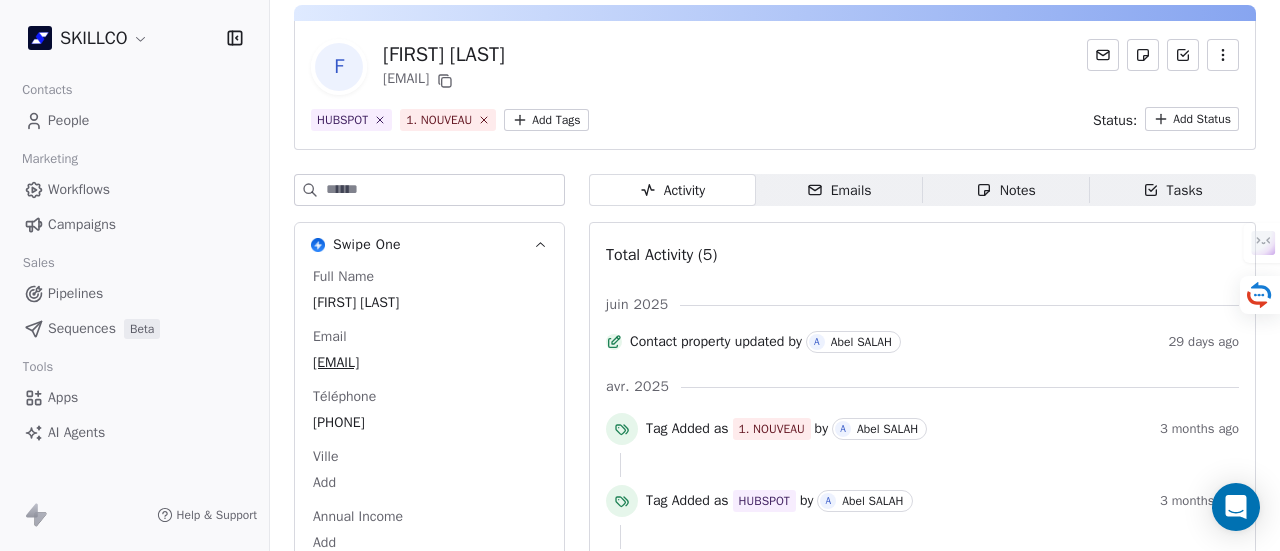 scroll, scrollTop: 0, scrollLeft: 0, axis: both 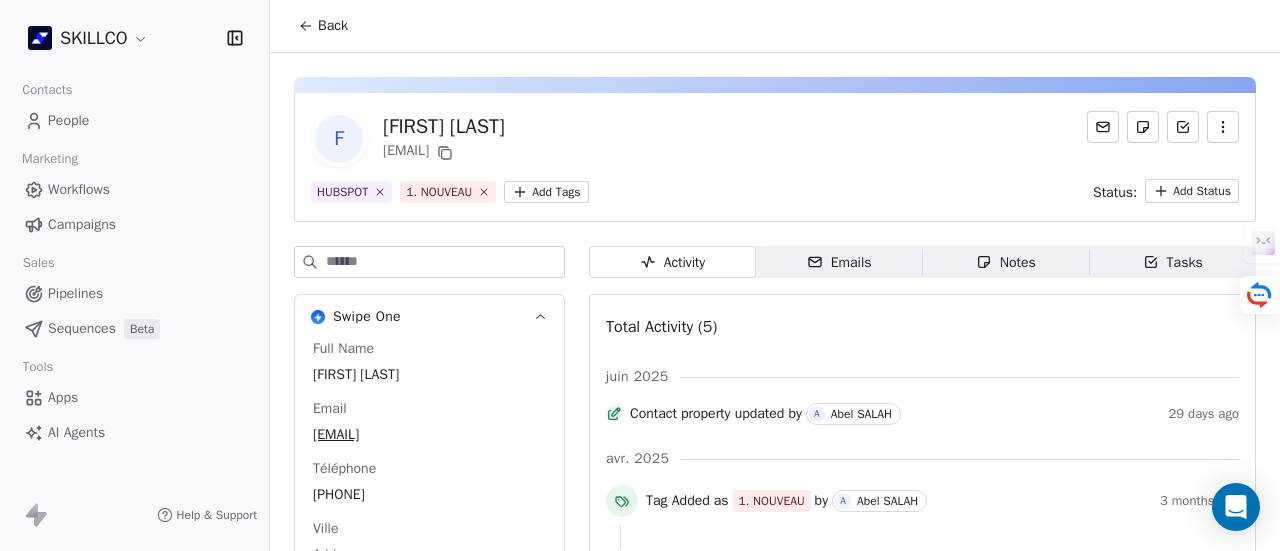 click on "SKILLCO Contacts People Marketing Workflows Campaigns Sales Pipelines Sequences Beta Tools Apps AI Agents Help & Support Back f fatiha mallem maelle1965@gmail.com HUBSPOT 1. NOUVEAU  Add Tags Status:   Add Status Swipe One Full Name fatiha mallem Email maelle1965@gmail.com Téléphone 0754813837 Ville Add Annual Income Add Annual Revenue Add See   46   More   Calendly Activity Activity Emails Emails   Notes   Notes Tasks Tasks Total Activity (5) juin 2025 Contact   property   updated by A Abel SALAH   29 days ago avr. 2025 Tag Added as 1. NOUVEAU by A Abel SALAH   3 months ago Tag Added as HUBSPOT by A Abel SALAH   3 months ago Contact Created   3 months ago Email Verification Status updated to valid by   3 months ago" at bounding box center [640, 275] 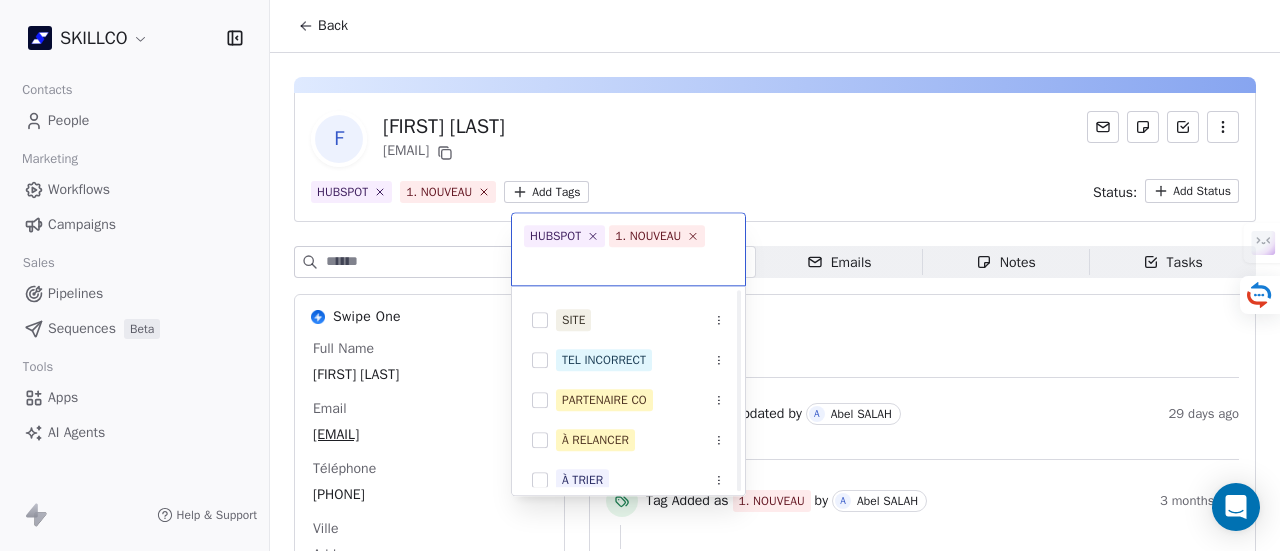 scroll, scrollTop: 726, scrollLeft: 0, axis: vertical 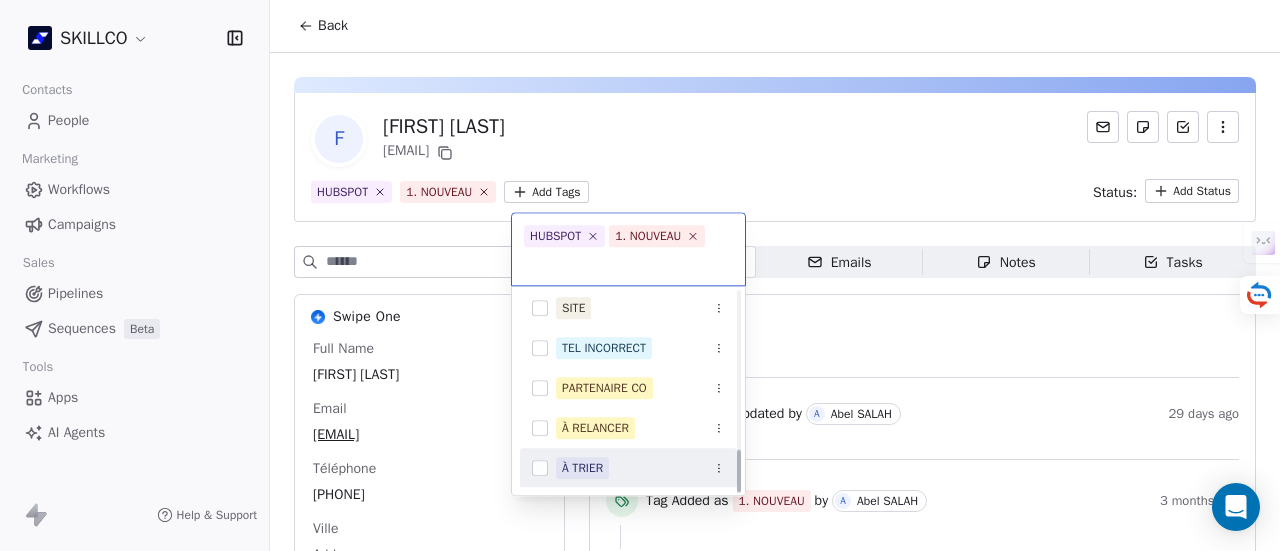 click on "À TRIER" at bounding box center (628, 468) 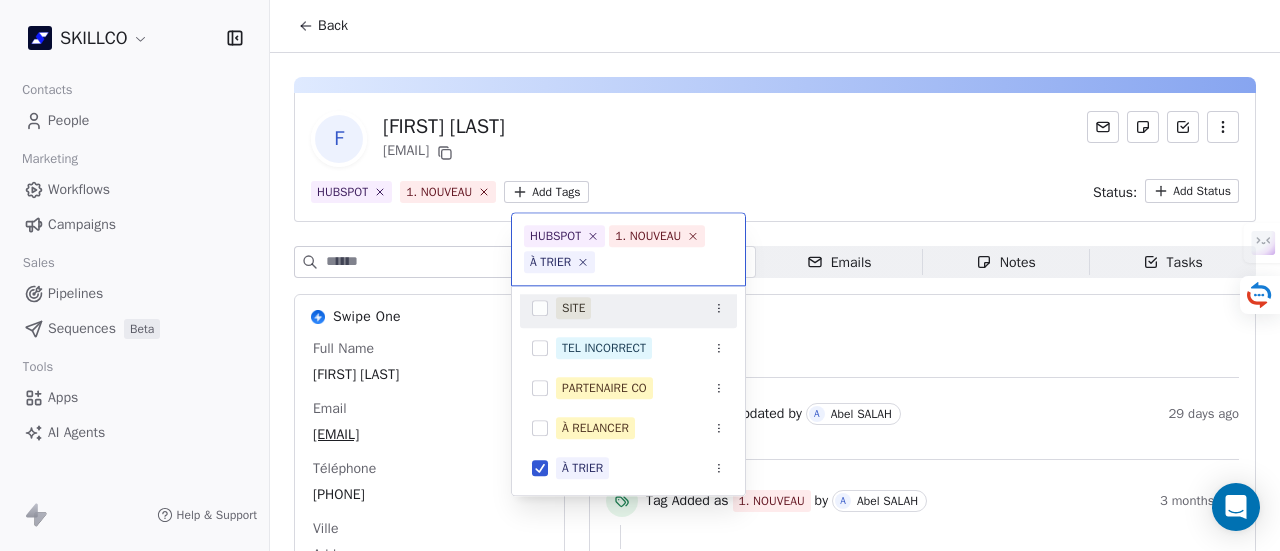 click on "SKILLCO Contacts People Marketing Workflows Campaigns Sales Pipelines Sequences Beta Tools Apps AI Agents Help & Support Back f fatiha mallem maelle1965@gmail.com HUBSPOT 1. NOUVEAU  Add Tags Status:   Add Status Swipe One Full Name fatiha mallem Email maelle1965@gmail.com Téléphone 0754813837 Ville Add Annual Income Add Annual Revenue Add See   46   More   Calendly Activity Activity Emails Emails   Notes   Notes Tasks Tasks Total Activity (5) juin 2025 Contact   property   updated by A Abel SALAH   29 days ago avr. 2025 Tag Added as 1. NOUVEAU by A Abel SALAH   3 months ago Tag Added as HUBSPOT by A Abel SALAH   3 months ago Contact Created   3 months ago Email Verification Status updated to valid by   3 months ago
HUBSPOT 1. NOUVEAU À TRIER Mail à envoyer OF MONTPELLIER 1. NOUVEAU PROSPECTION FORMATION IA RECAP VISIO SITE TEL INCORRECT PARTENAIRE CO À RELANCER À TRIER" at bounding box center (640, 275) 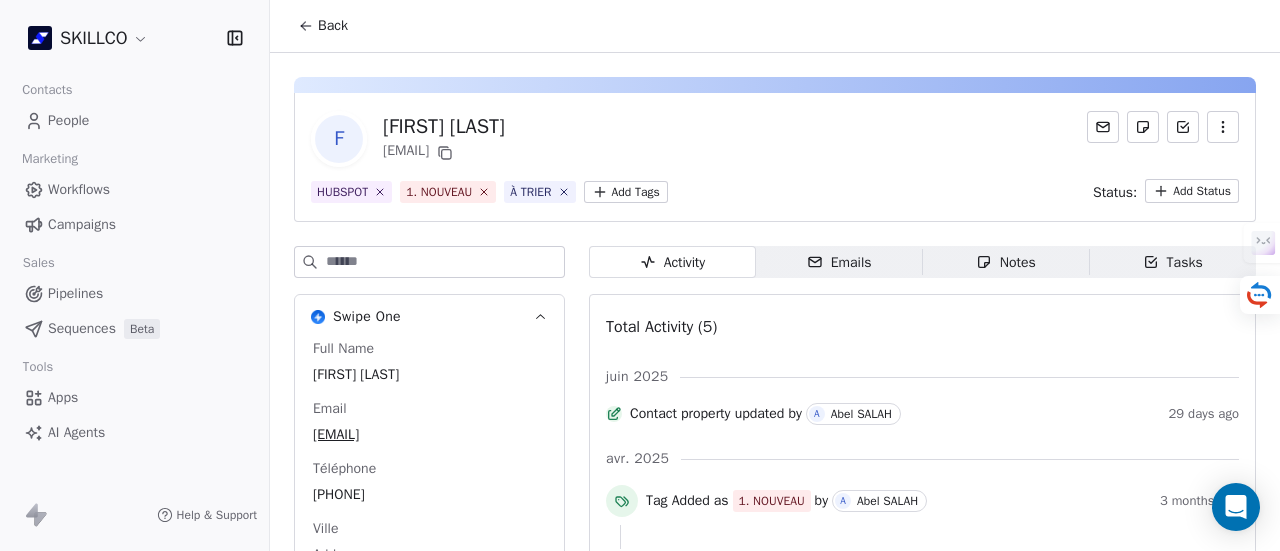 click at bounding box center (1223, 127) 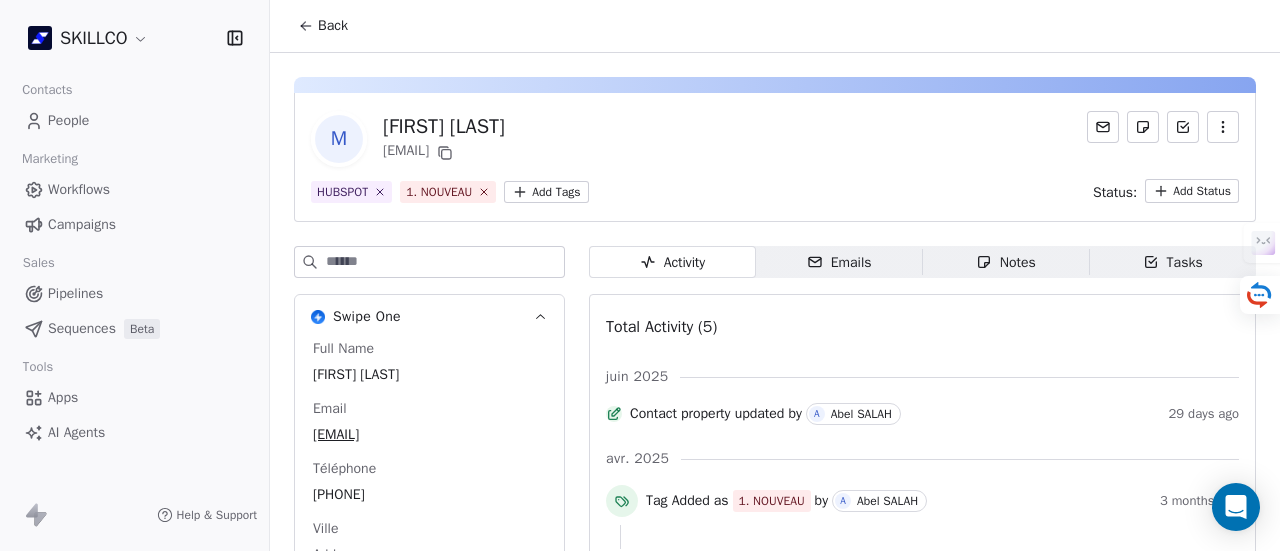 scroll, scrollTop: 0, scrollLeft: 0, axis: both 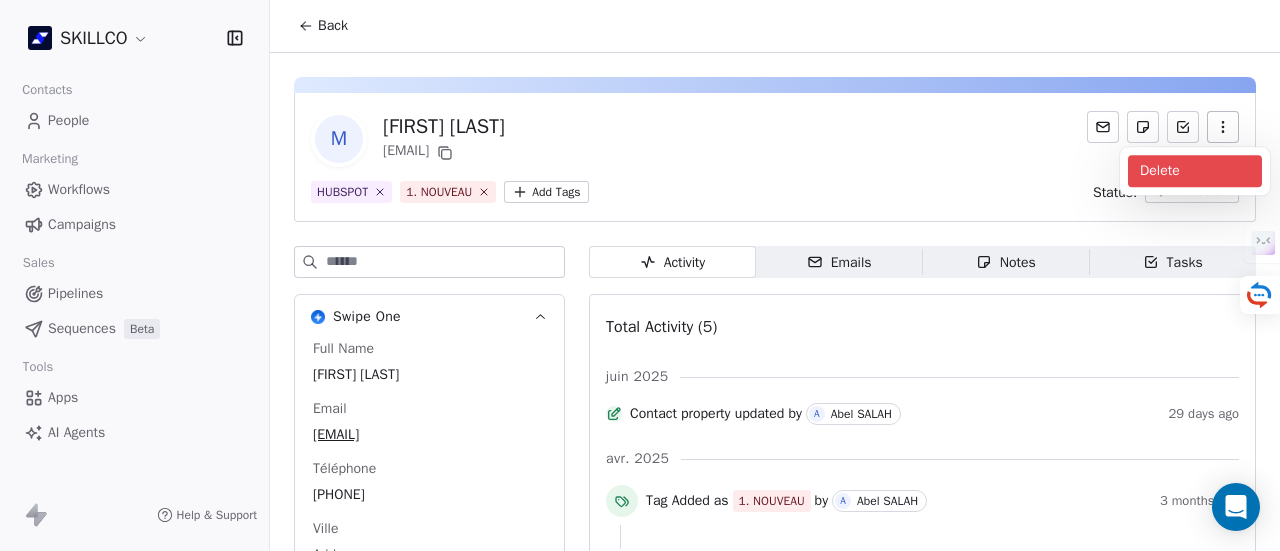click on "Delete" at bounding box center [1195, 171] 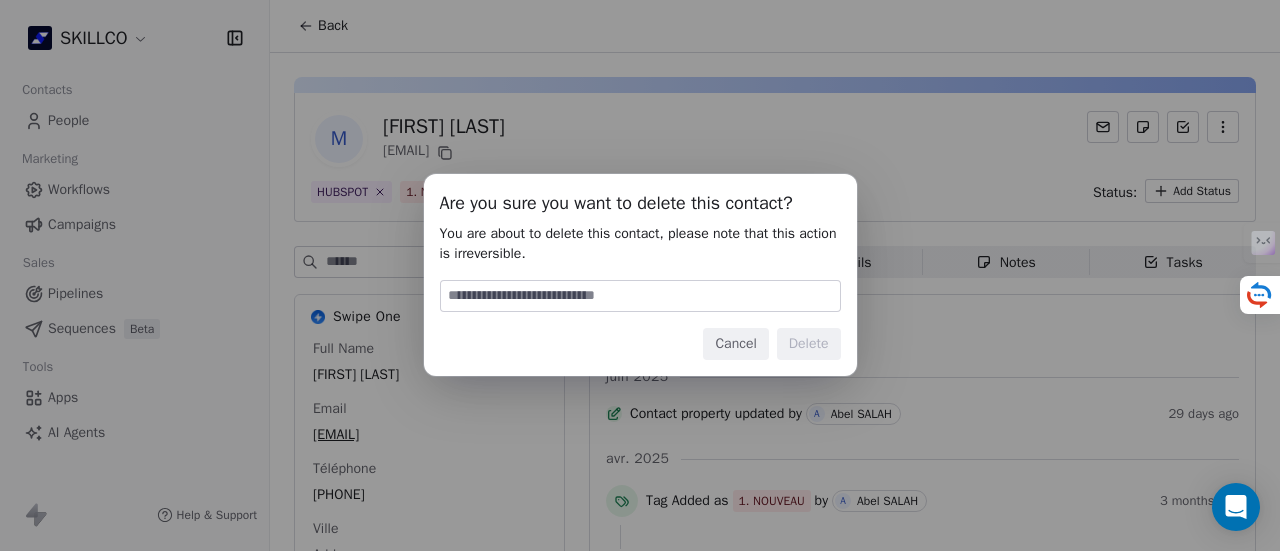 drag, startPoint x: 703, startPoint y: 285, endPoint x: 693, endPoint y: 307, distance: 24.166092 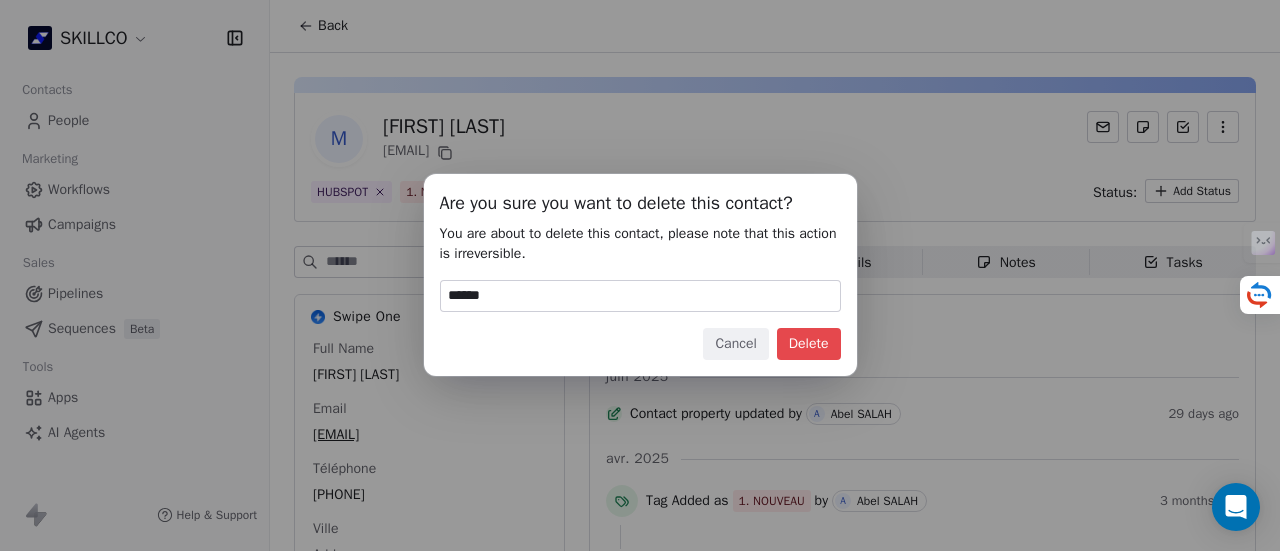 click on "Delete" at bounding box center [809, 344] 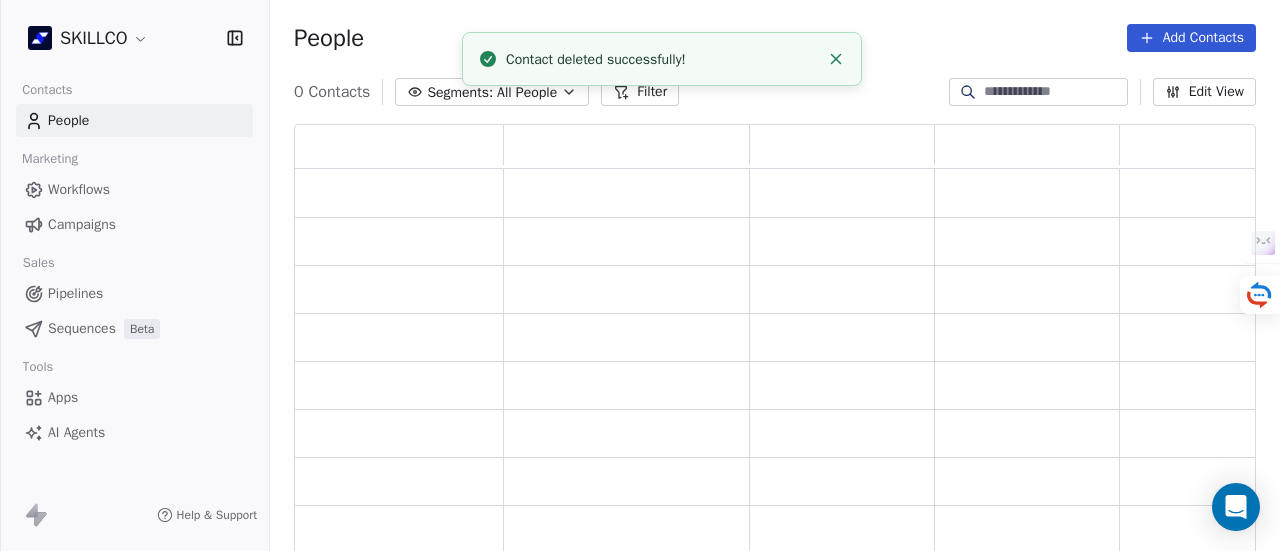 scroll, scrollTop: 16, scrollLeft: 16, axis: both 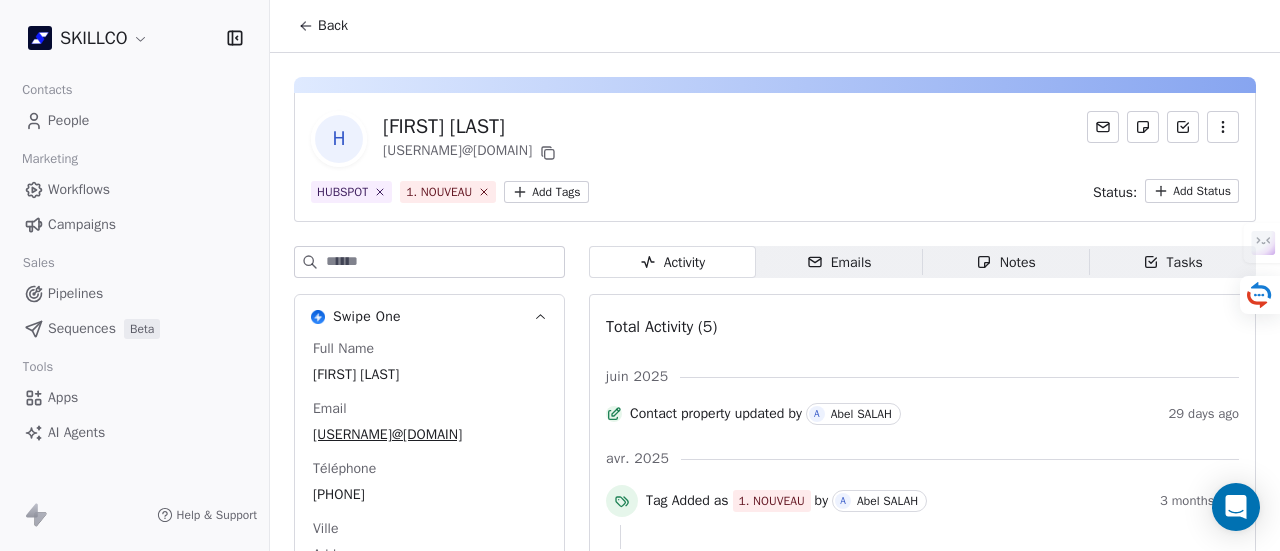 click at bounding box center [1223, 127] 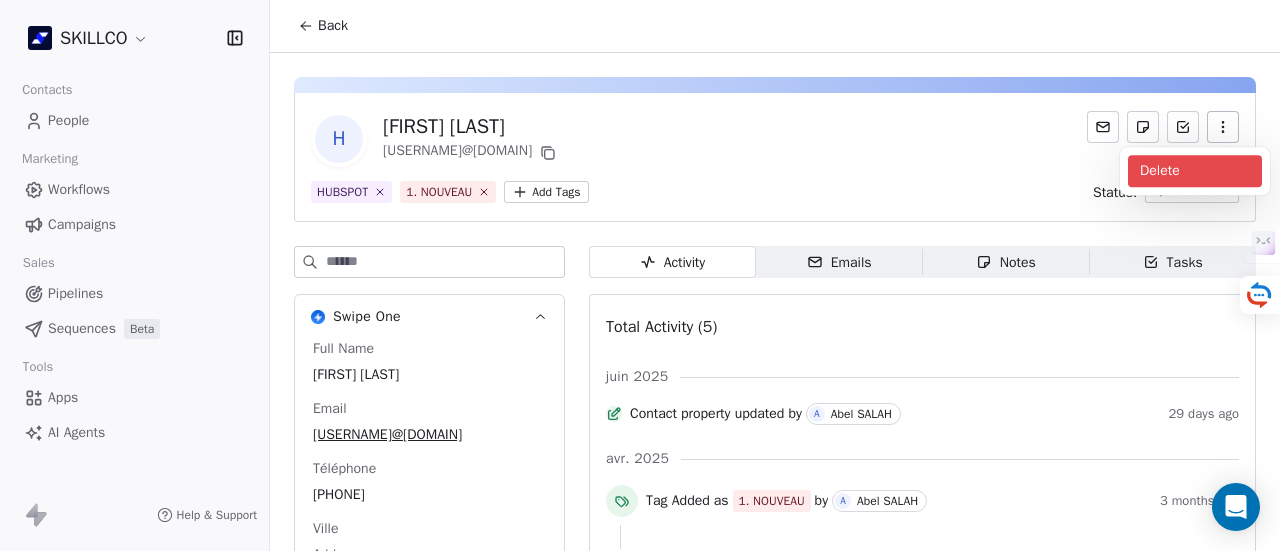 click on "Delete" at bounding box center (1195, 171) 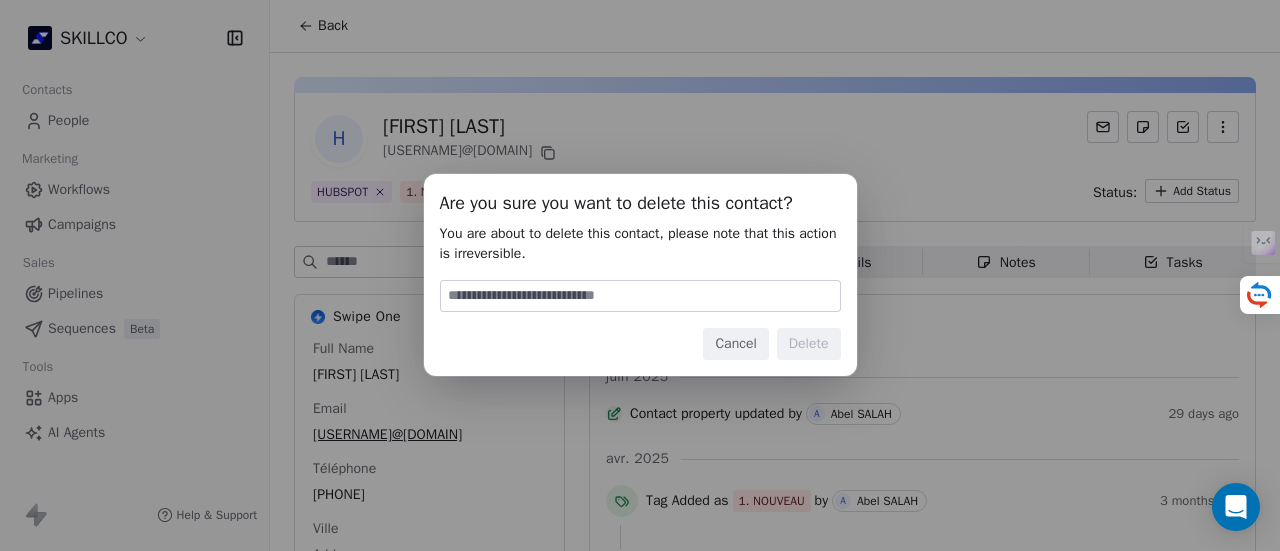 drag, startPoint x: 561, startPoint y: 296, endPoint x: 565, endPoint y: 307, distance: 11.7046995 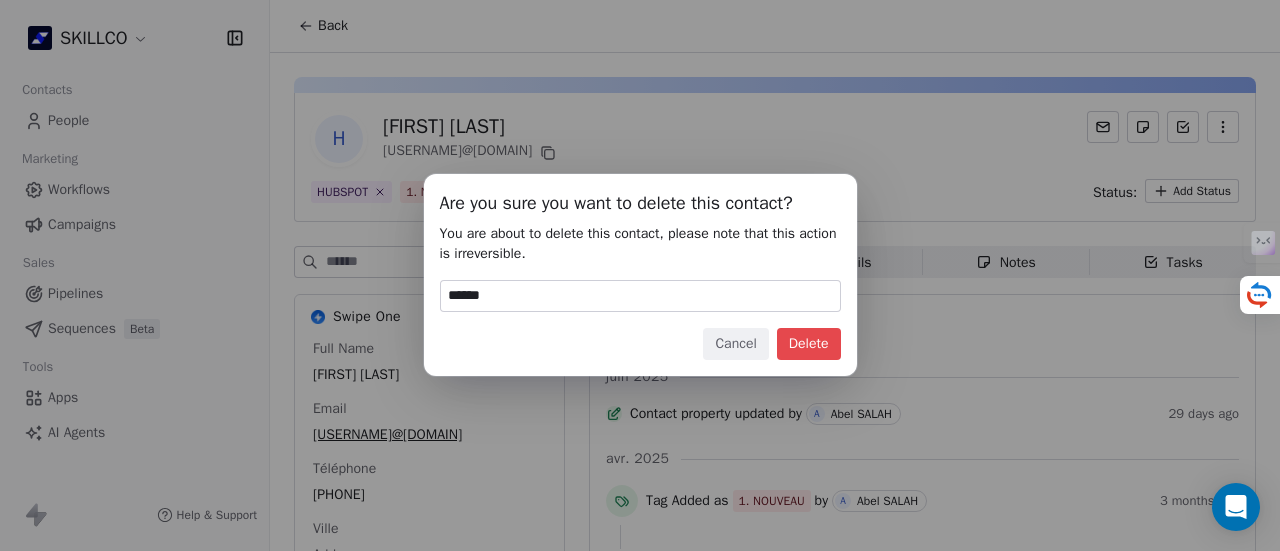 click on "Delete" at bounding box center [809, 344] 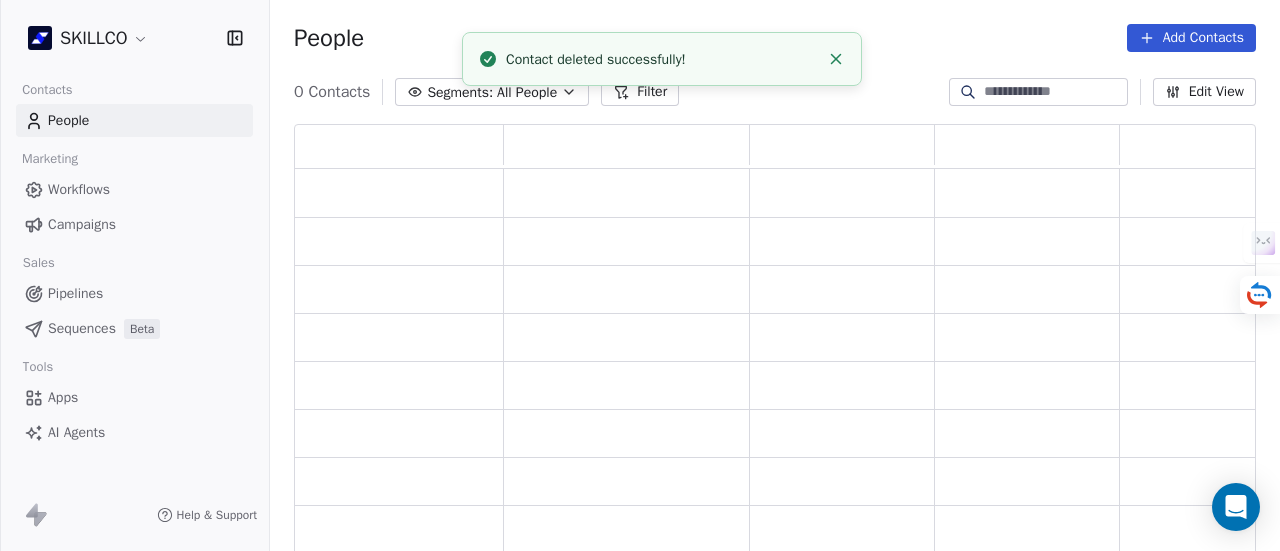scroll, scrollTop: 16, scrollLeft: 16, axis: both 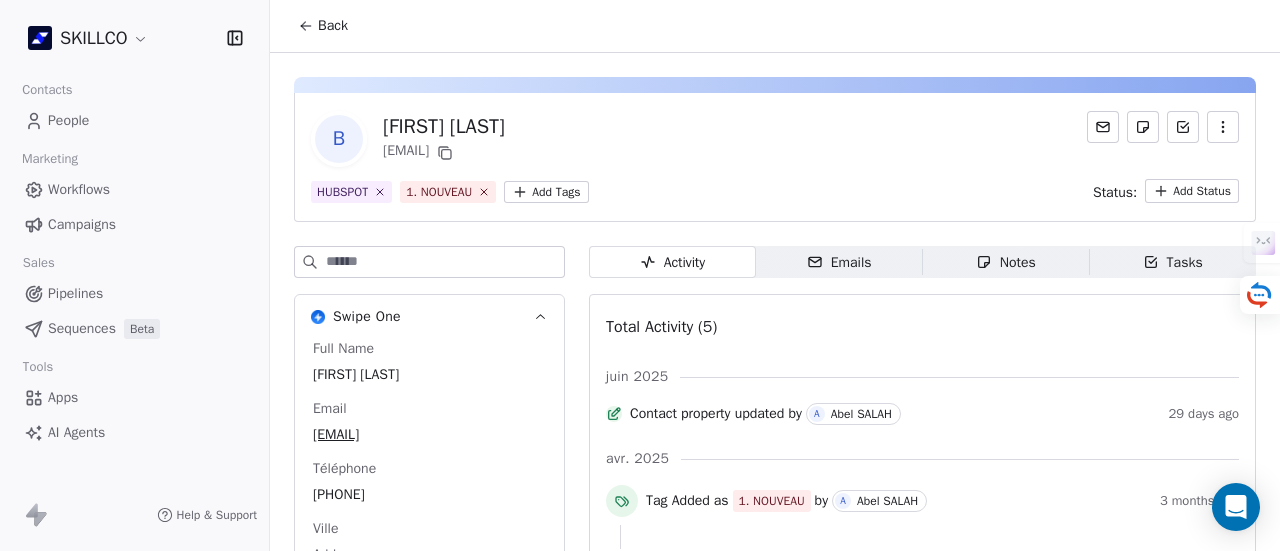click 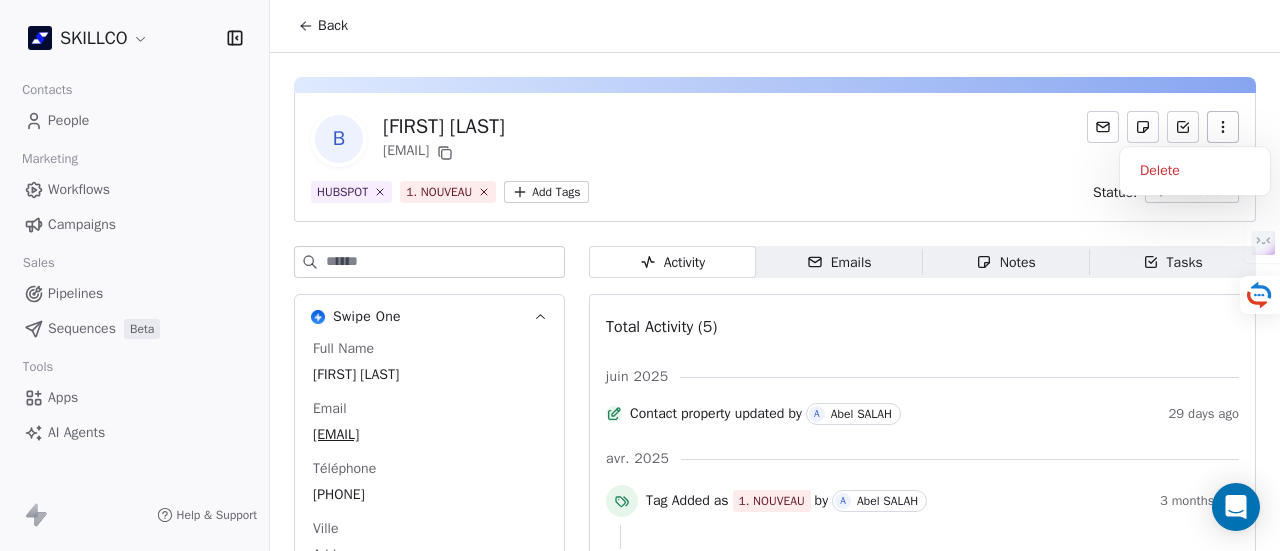 click on "HUBSPOT 1. NOUVEAU  Add Tags Status:   Add Status" at bounding box center (775, 191) 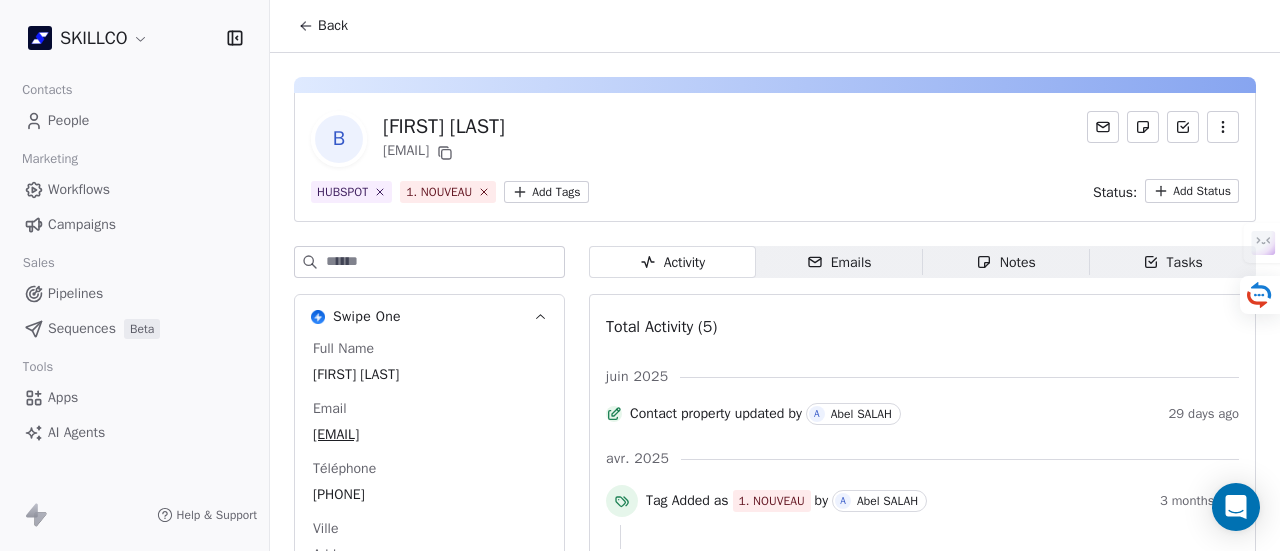 click on "SKILLCO Contacts People Marketing Workflows Campaigns Sales Pipelines Sequences Beta Tools Apps AI Agents Help & Support Back B Betty Cheval bettycheval33@gmail.com HUBSPOT 1. NOUVEAU  Add Tags Status:   Add Status Swipe One Full Name Betty Cheval Email bettycheval33@gmail.com Téléphone 0761307871 Ville Add Annual Income Add Annual Revenue Add See   46   More   Calendly Activity Activity Emails Emails   Notes   Notes Tasks Tasks Total Activity (5) juin 2025 Contact   property   updated by A Abel SALAH   29 days ago avr. 2025 Tag Added as 1. NOUVEAU by A Abel SALAH   3 months ago Tag Added as HUBSPOT by A Abel SALAH   3 months ago Contact Created   3 months ago Email Verification Status updated to valid by   3 months ago" at bounding box center [640, 275] 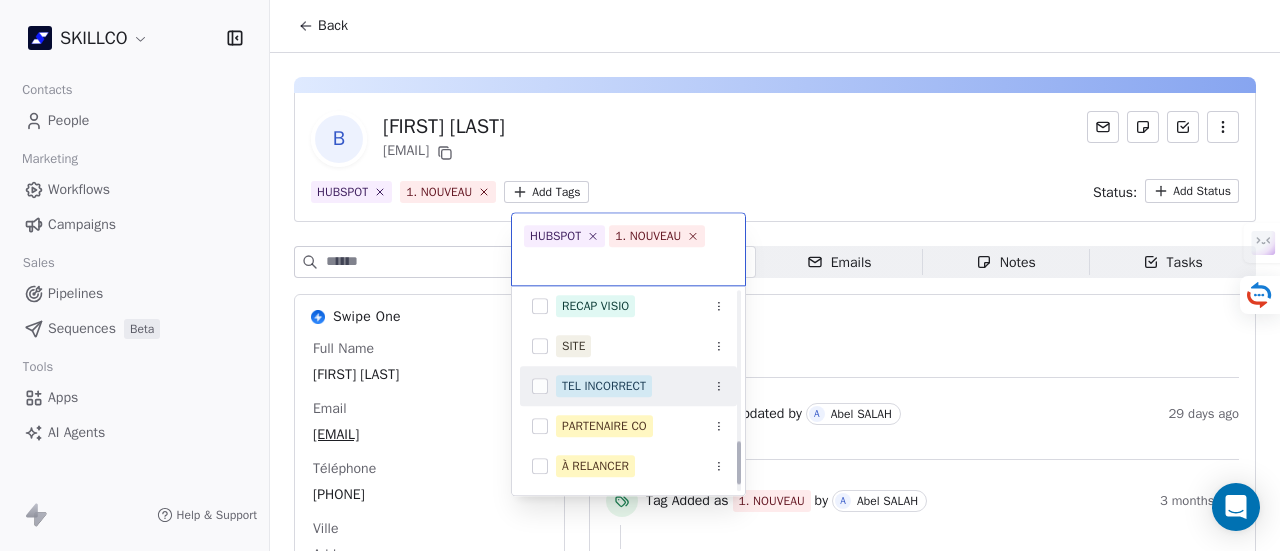 scroll, scrollTop: 726, scrollLeft: 0, axis: vertical 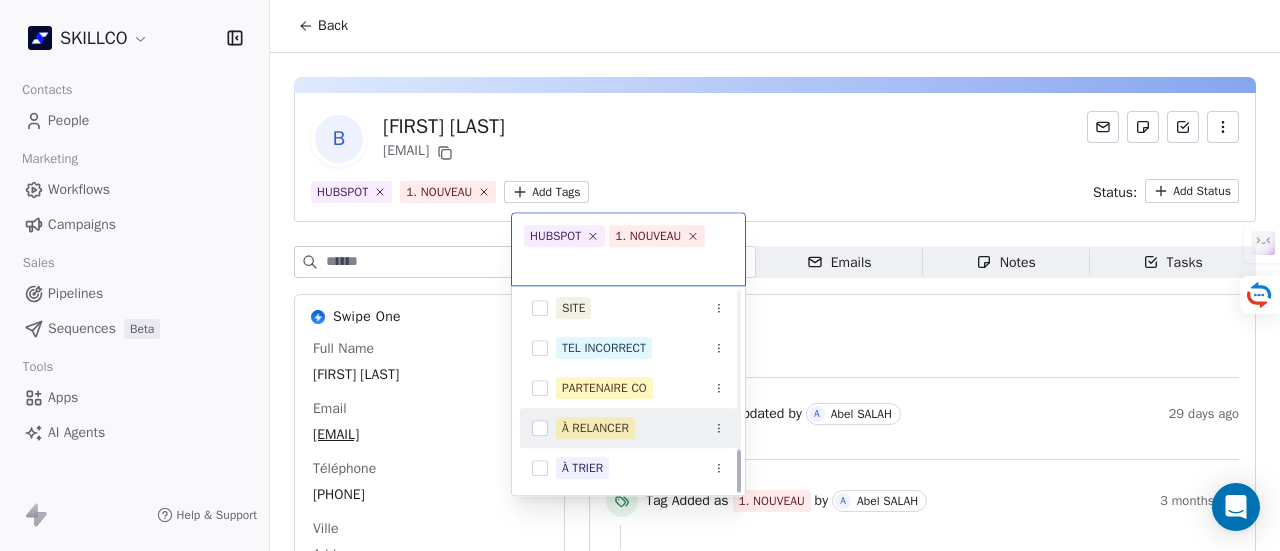 click on "À RELANCER" at bounding box center [595, 428] 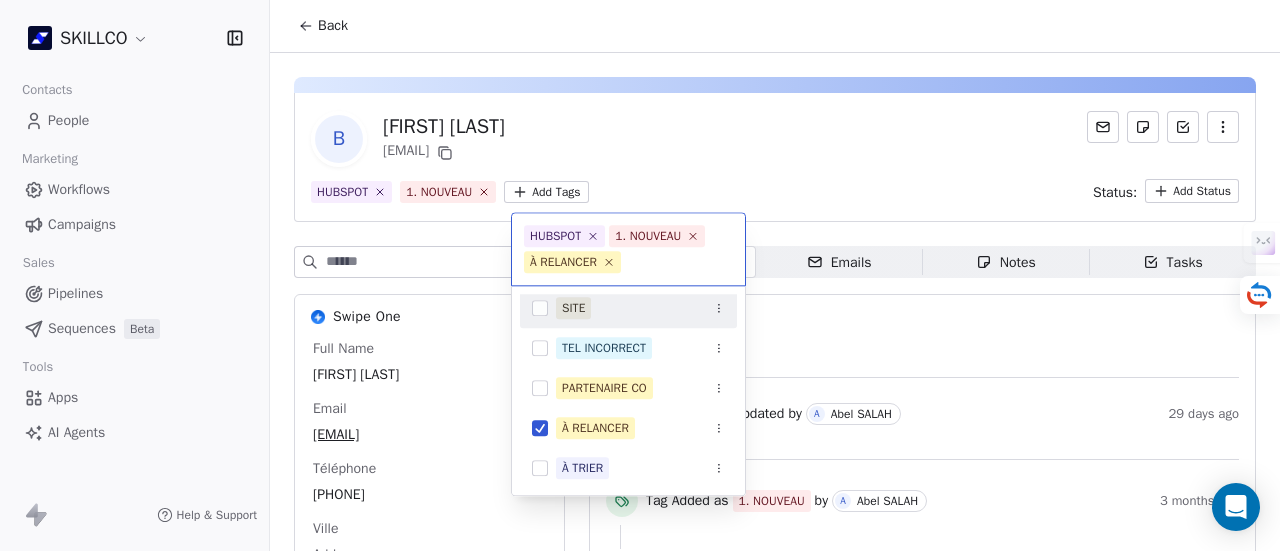 click on "SKILLCO Contacts People Marketing Workflows Campaigns Sales Pipelines Sequences Beta Tools Apps AI Agents Help & Support Back B Betty Cheval bettycheval33@gmail.com HUBSPOT 1. NOUVEAU  Add Tags Status:   Add Status Swipe One Full Name Betty Cheval Email bettycheval33@gmail.com Téléphone 0761307871 Ville Add Annual Income Add Annual Revenue Add See   46   More   Calendly Activity Activity Emails Emails   Notes   Notes Tasks Tasks Total Activity (5) juin 2025 Contact   property   updated by A Abel SALAH   29 days ago avr. 2025 Tag Added as 1. NOUVEAU by A Abel SALAH   3 months ago Tag Added as HUBSPOT by A Abel SALAH   3 months ago Contact Created   3 months ago Email Verification Status updated to valid by   3 months ago
HUBSPOT 1. NOUVEAU À RELANCER Mail à envoyer OF MONTPELLIER 1. NOUVEAU PROSPECTION FORMATION IA RECAP VISIO SITE TEL INCORRECT PARTENAIRE CO À RELANCER À TRIER" at bounding box center [640, 275] 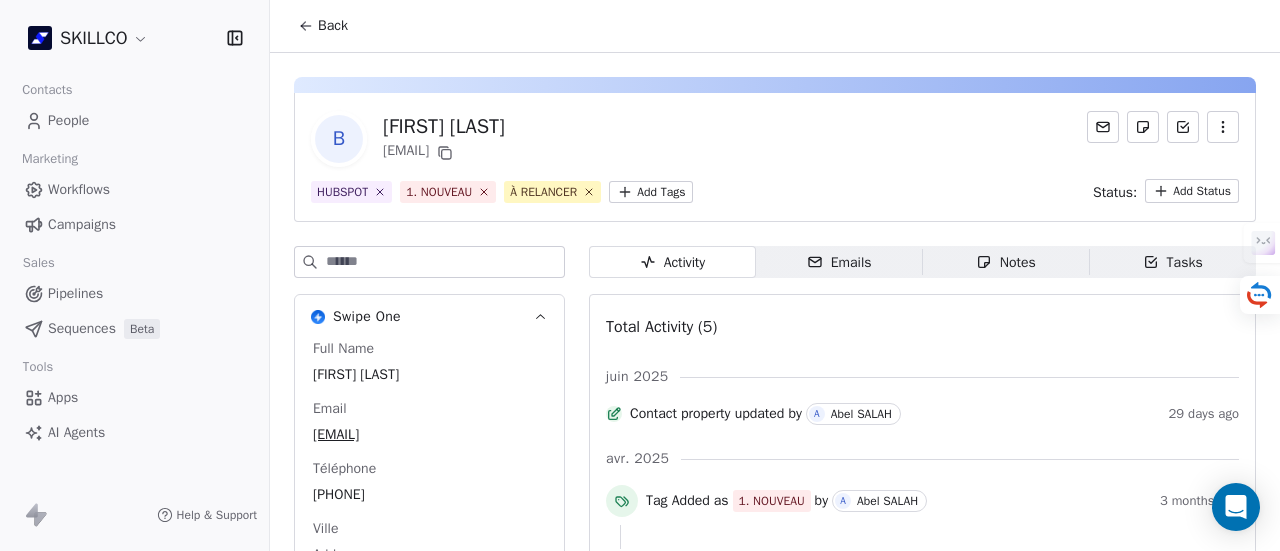 click on "Notes   Notes" at bounding box center (1006, 262) 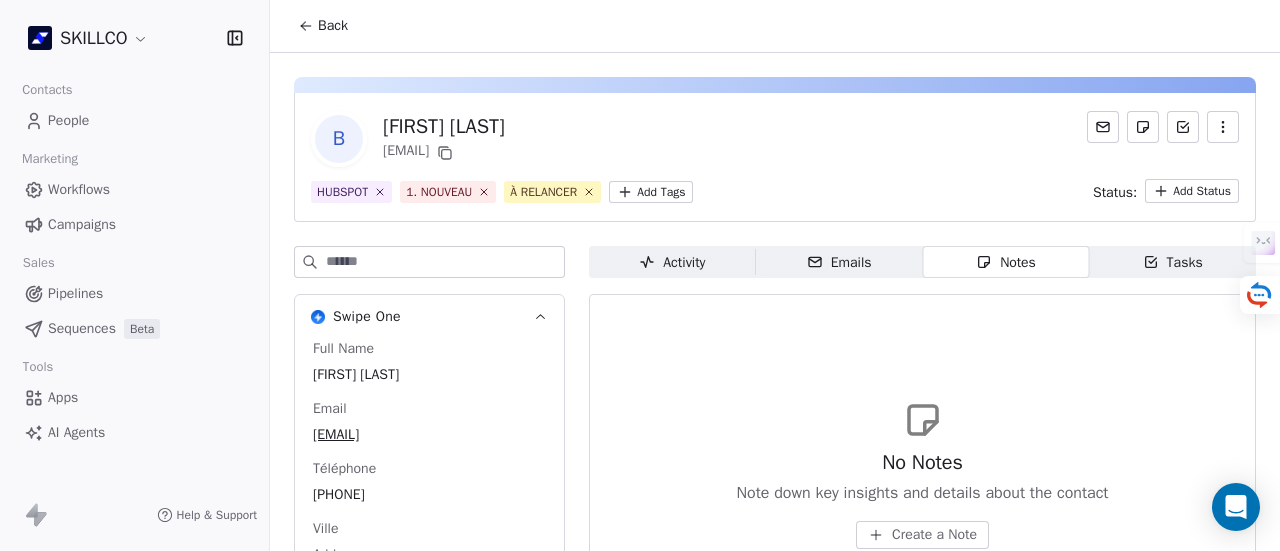 click on "Create a Note" at bounding box center (934, 535) 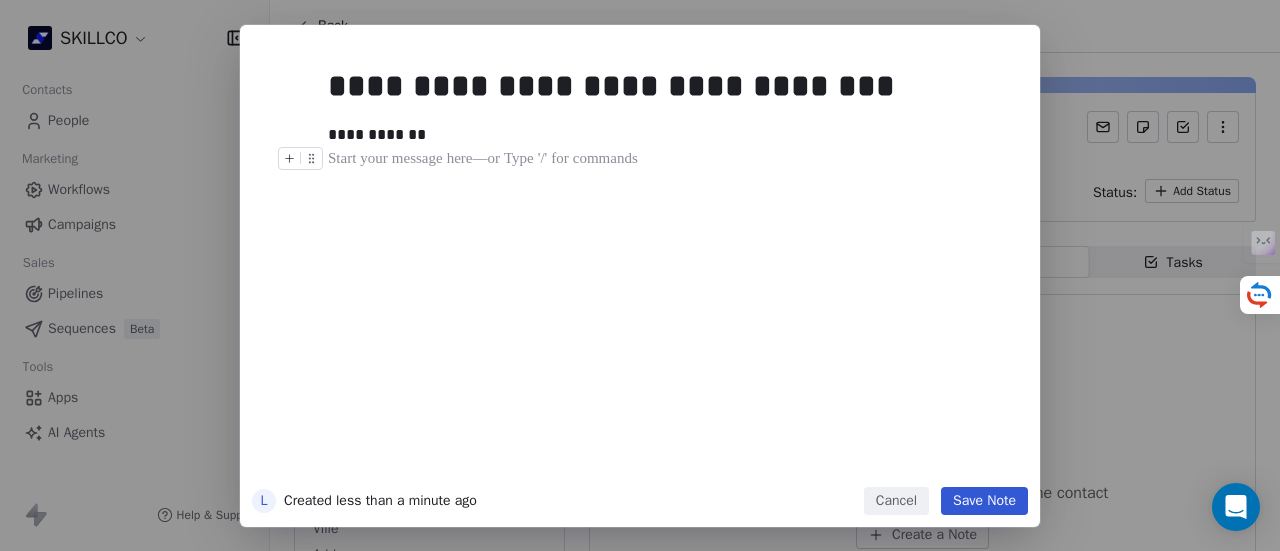 click on "Save Note" at bounding box center [984, 501] 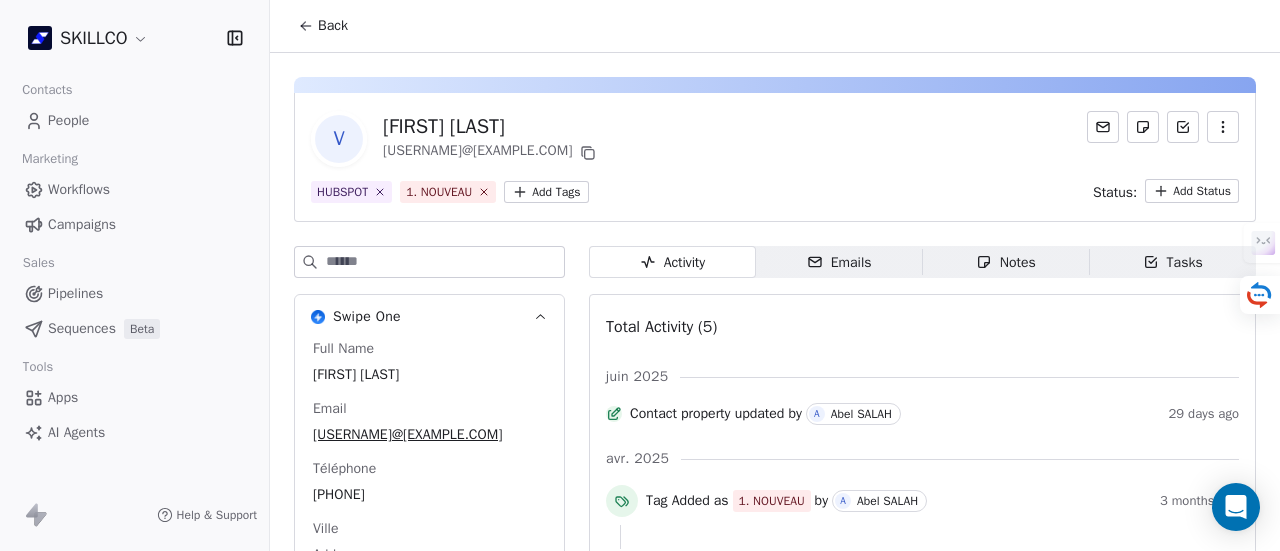 scroll, scrollTop: 0, scrollLeft: 0, axis: both 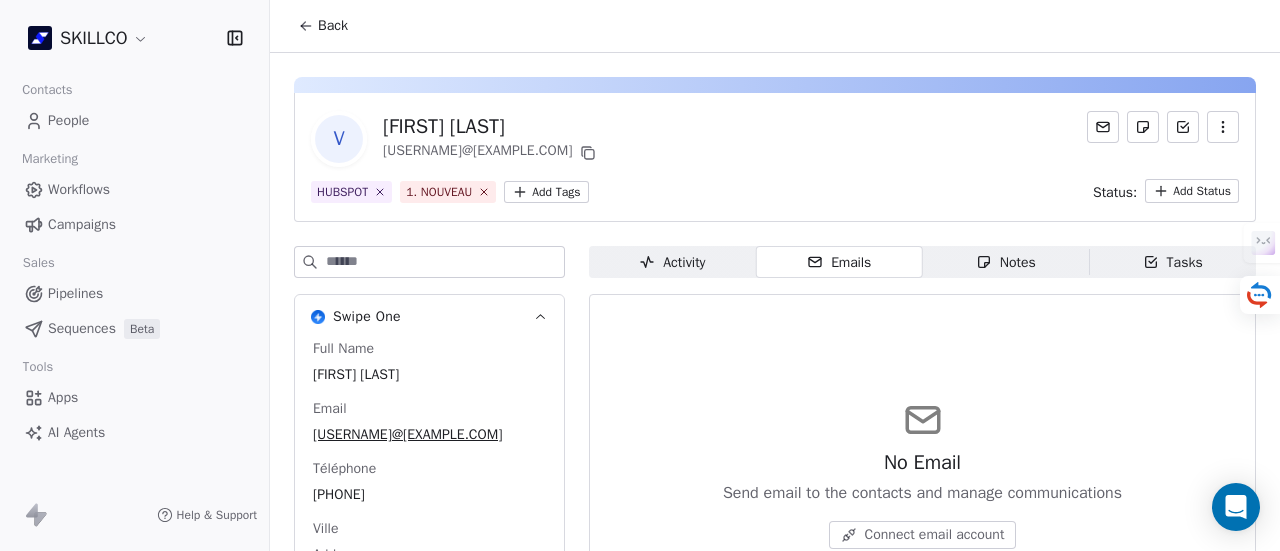 click on "Notes" at bounding box center [1006, 262] 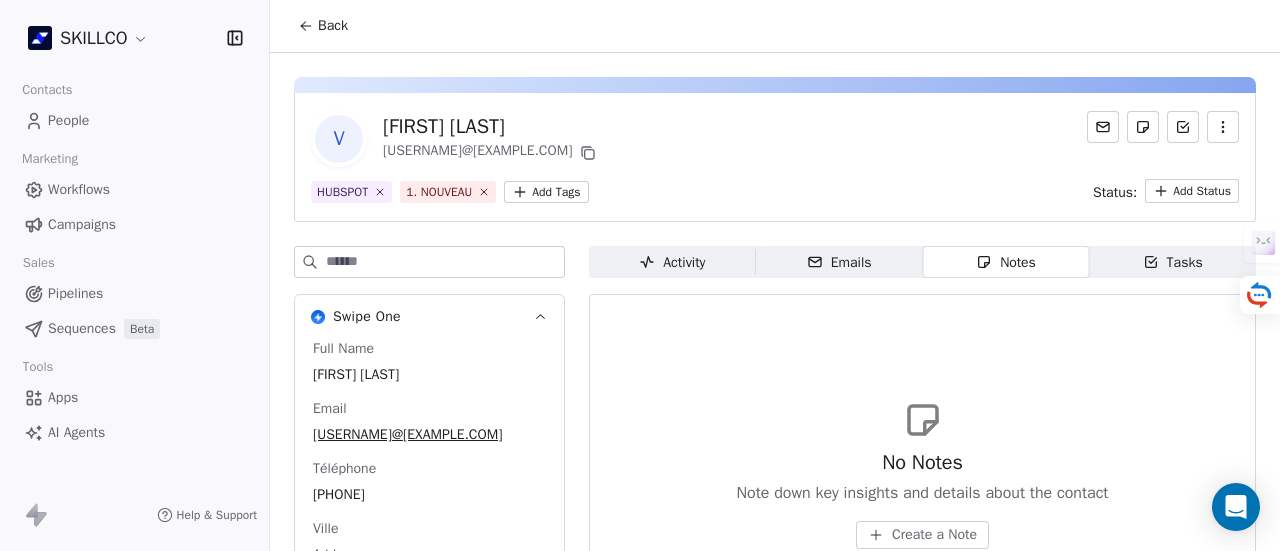 click on "V [FIRST] [LAST] [USERNAME]@[EXAMPLE.COM] HUBSPOT 1. NOUVEAU Add Tags Status: Add Status" at bounding box center [775, 157] 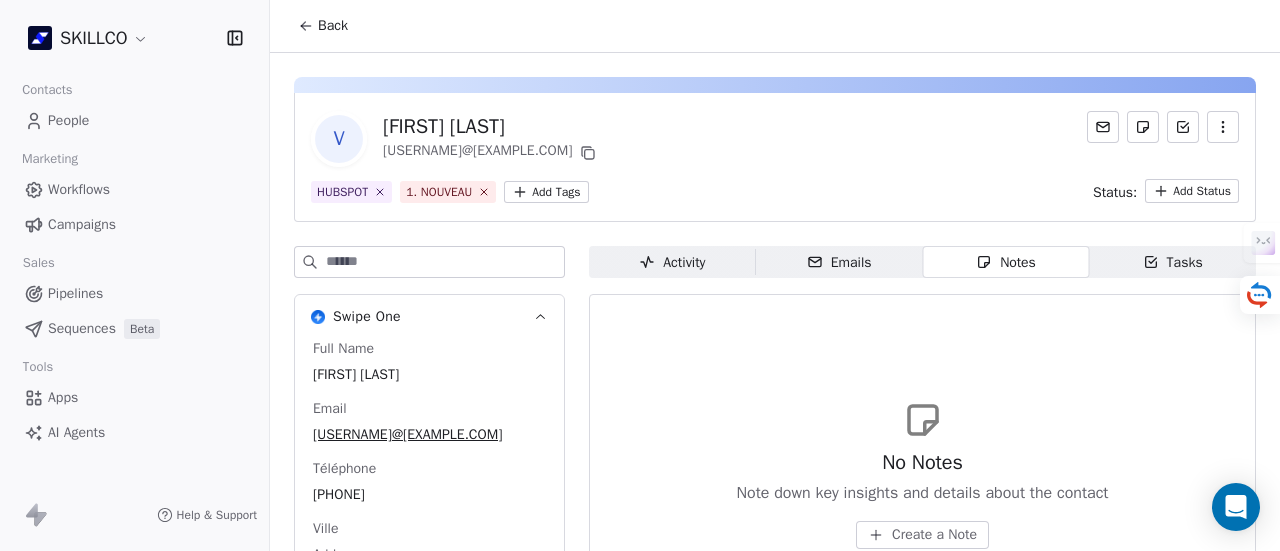 click on "SKILLCO Contacts People Marketing Workflows Campaigns Sales Pipelines Sequences Beta Tools Apps AI Agents Help & Support Back V [FIRST] [LAST] [USERNAME]@[EXAMPLE.COM] HUBSPOT 1. NOUVEAU Add Tags Status: Add Status Swipe One Full Name [FIRST] [LAST] Email [USERNAME]@[EXAMPLE.COM] Téléphone [PHONE] Ville Add Annual Income Add Annual Revenue Add See 46 More Calendly Activity Activity Emails Emails Notes Notes Tasks Tasks No Notes Note down key insights and details about the contact Create a Note" at bounding box center (640, 275) 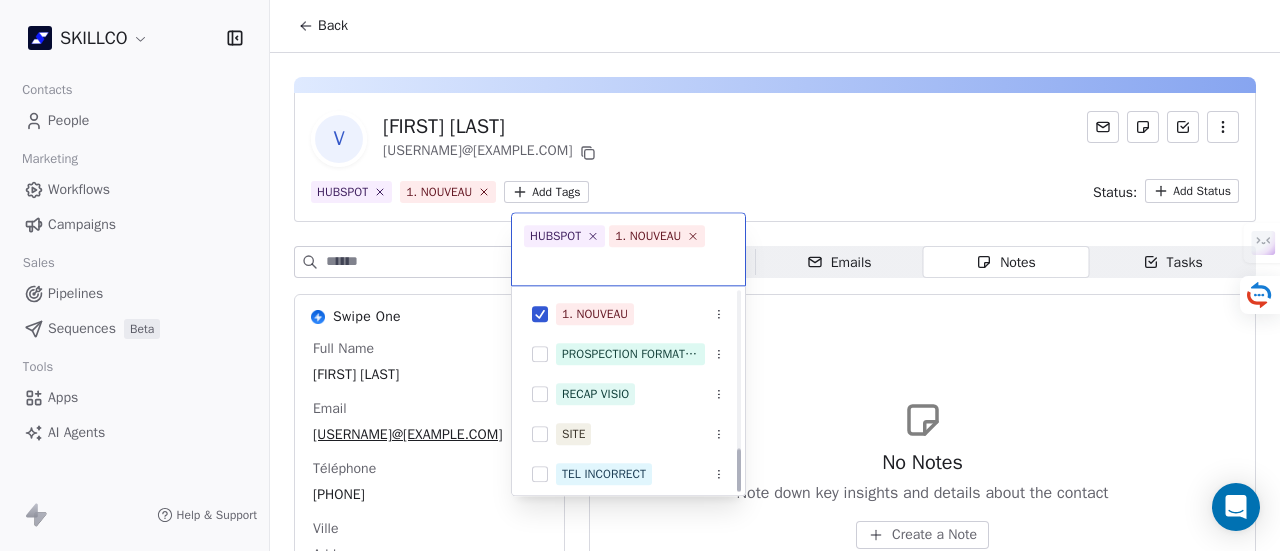 scroll, scrollTop: 726, scrollLeft: 0, axis: vertical 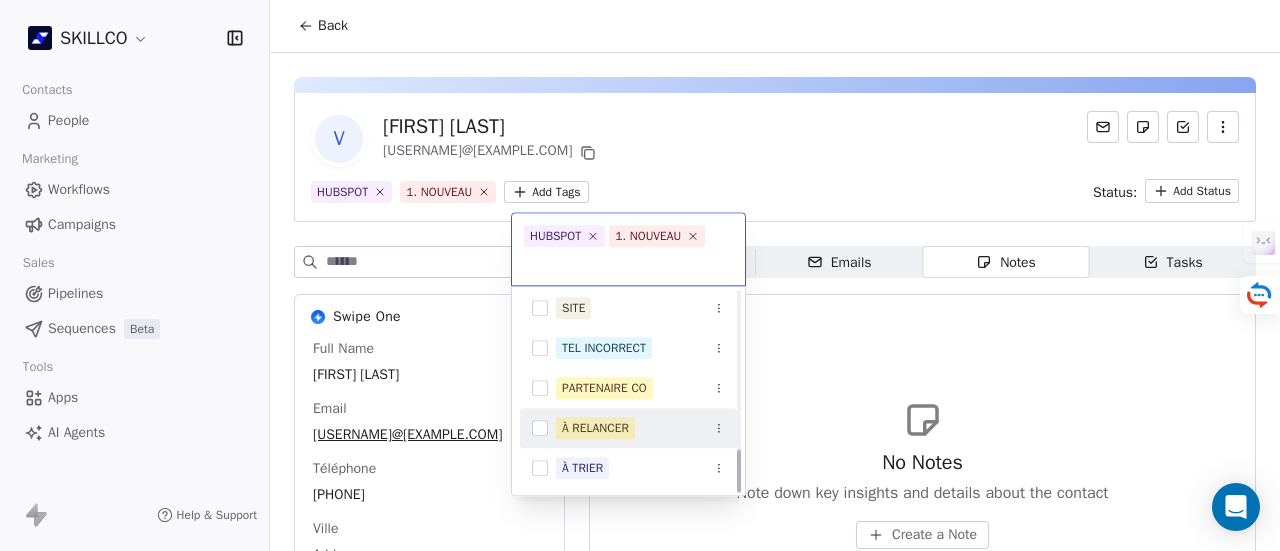 click on "À RELANCER" at bounding box center [628, 428] 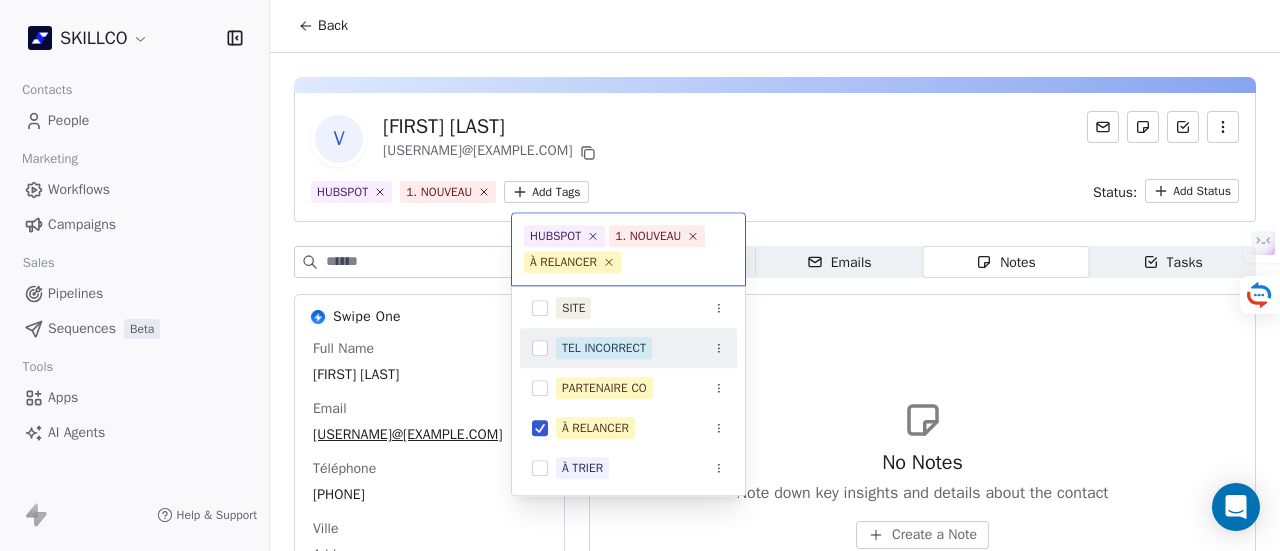 click on "SKILLCO Contacts People Marketing Workflows Campaigns Sales Pipelines Sequences Beta Tools Apps AI Agents Help & Support Back V Vanessa Auger vanessa.auger86@gmail.com HUBSPOT 1. NOUVEAU  Add Tags Status:   Add Status Swipe One Full Name Vanessa Auger Email vanessa.auger86@gmail.com Téléphone 0545717564 Ville Add Annual Income Add Annual Revenue Add See   46   More   Calendly Activity Activity Emails Emails   Notes   Notes Tasks Tasks No Notes Note down key insights and details about the contact   Create a Note
HUBSPOT 1. NOUVEAU À RELANCER Mail à envoyer OF MONTPELLIER 1. NOUVEAU PROSPECTION FORMATION IA RECAP VISIO SITE TEL INCORRECT PARTENAIRE CO À RELANCER À TRIER" at bounding box center [640, 275] 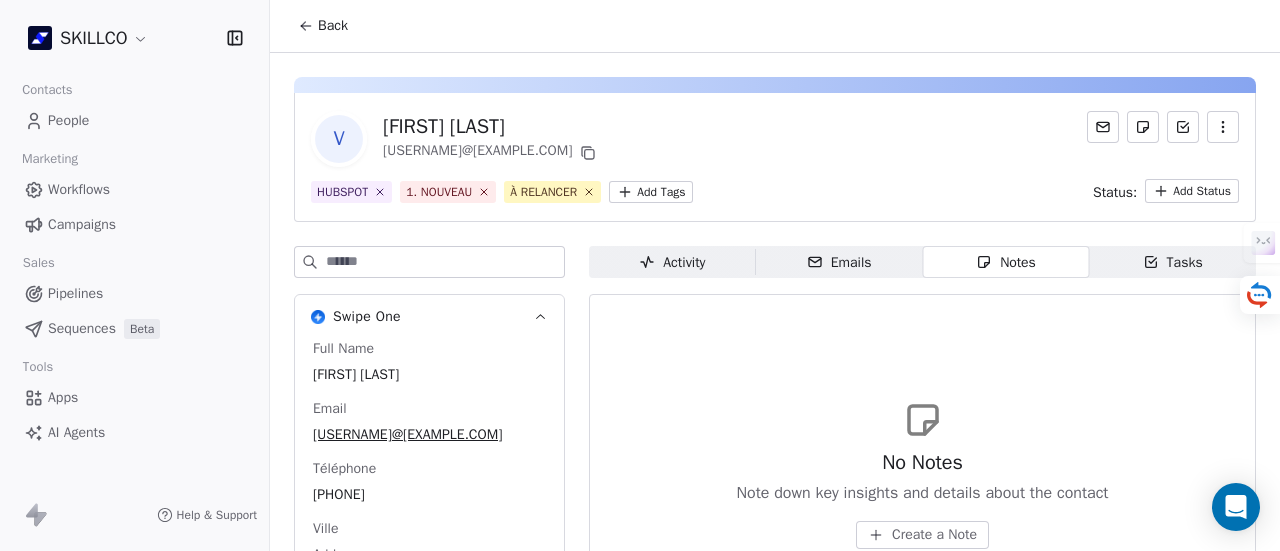 click on "Create a Note" at bounding box center [934, 535] 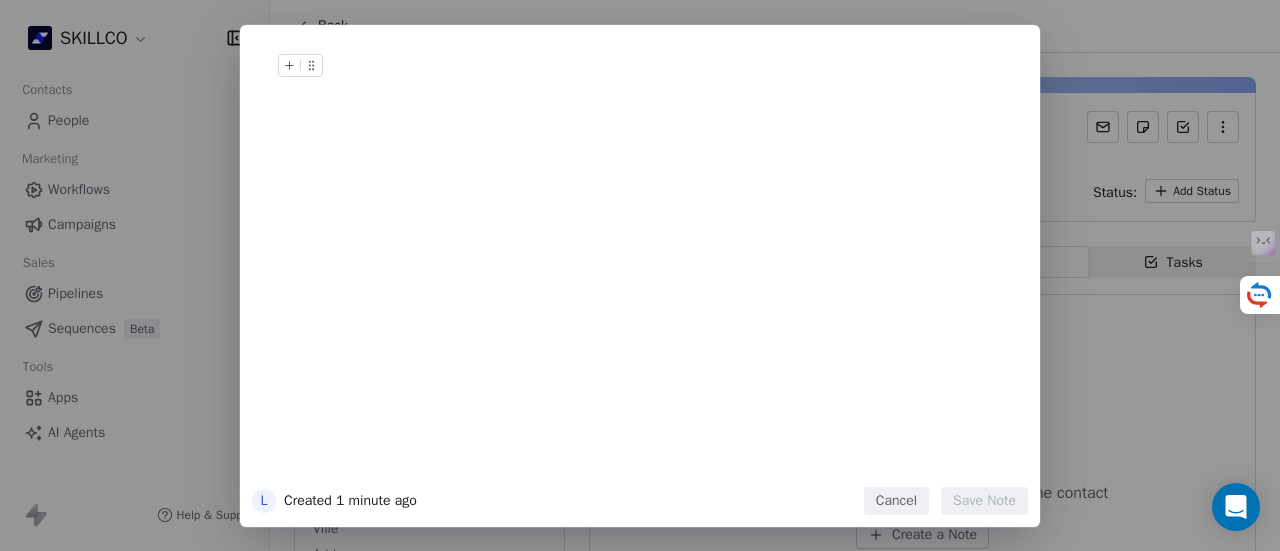 drag, startPoint x: 405, startPoint y: 53, endPoint x: 330, endPoint y: 87, distance: 82.346825 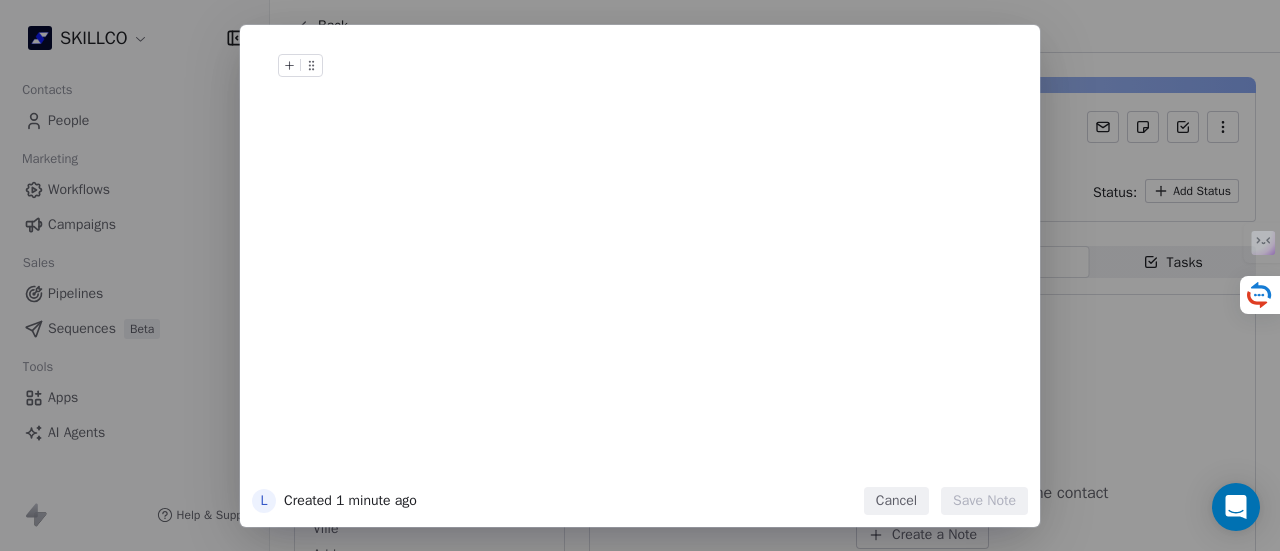 click at bounding box center (670, 86) 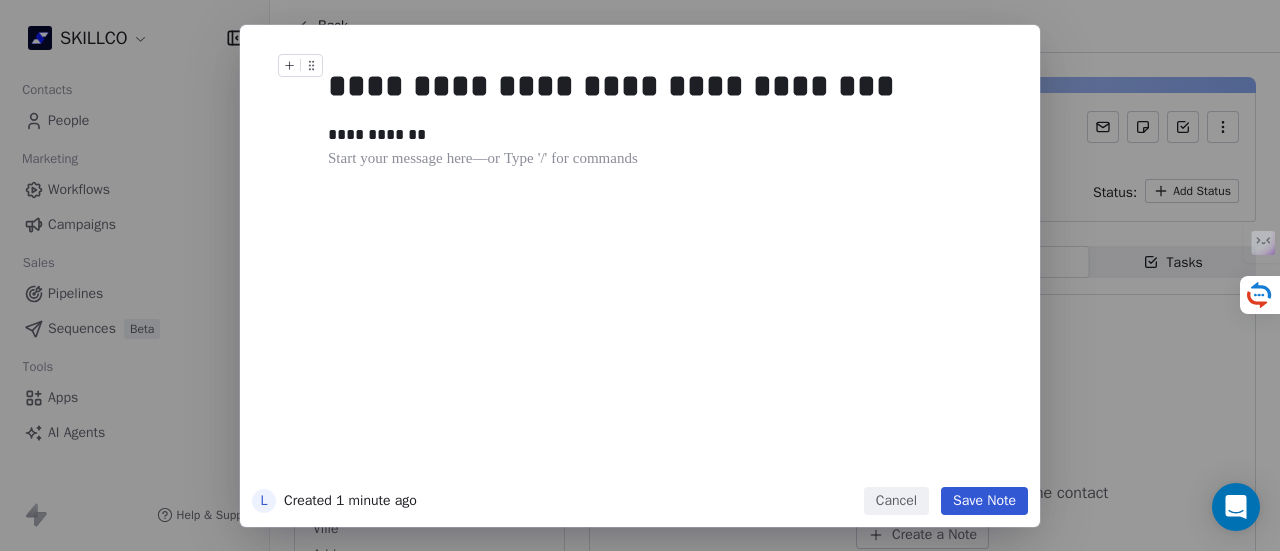 click on "Save Note" at bounding box center [984, 501] 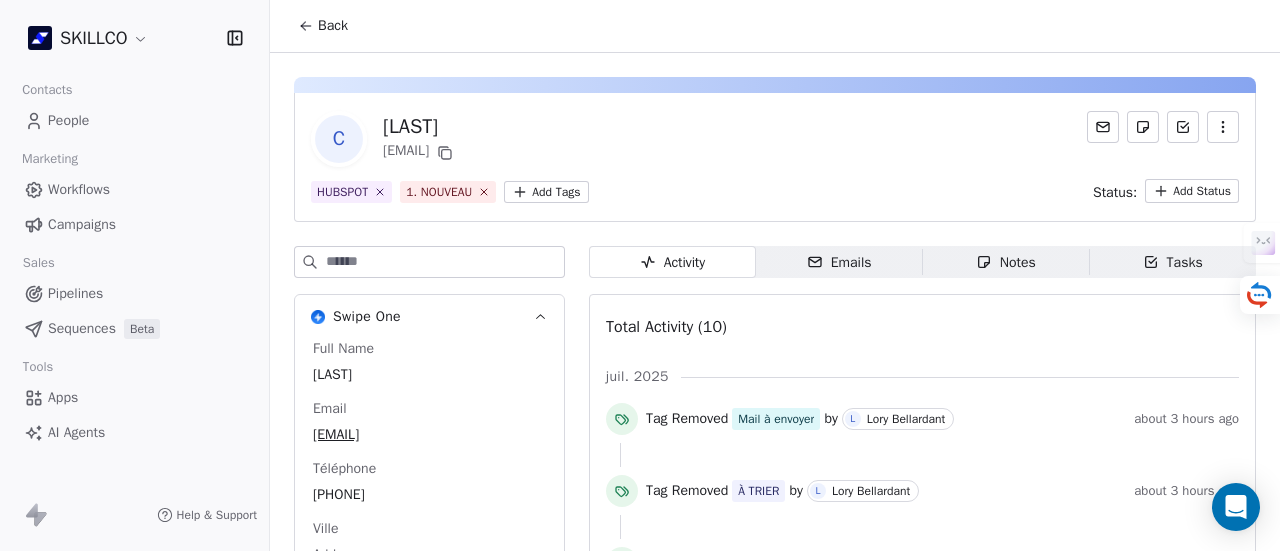 scroll, scrollTop: 0, scrollLeft: 0, axis: both 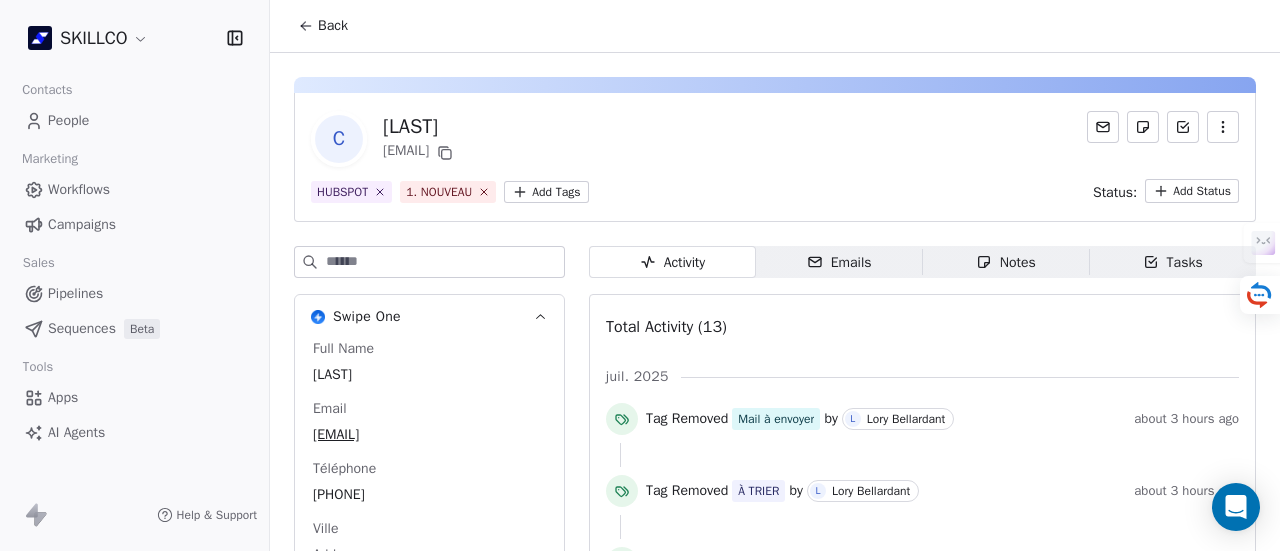 click 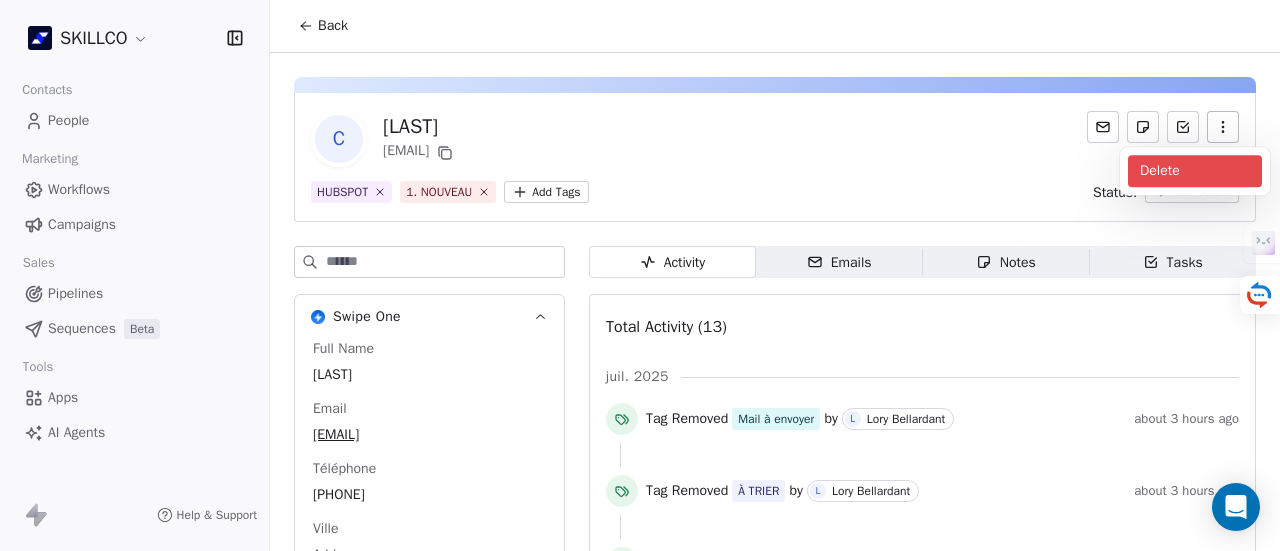 click on "Delete" at bounding box center (1195, 171) 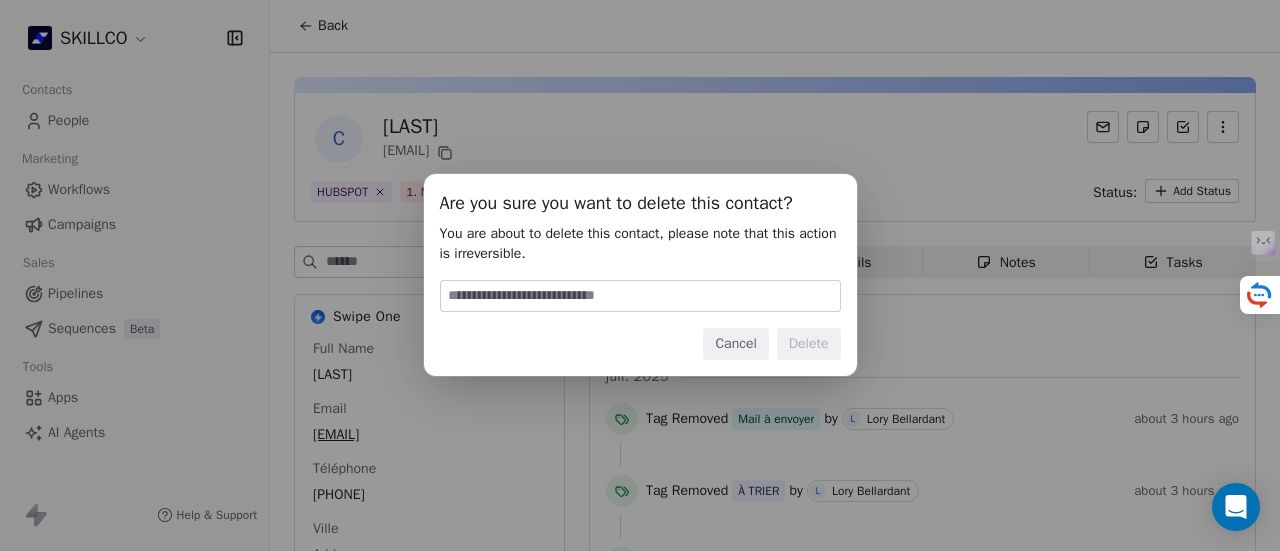 click at bounding box center (640, 296) 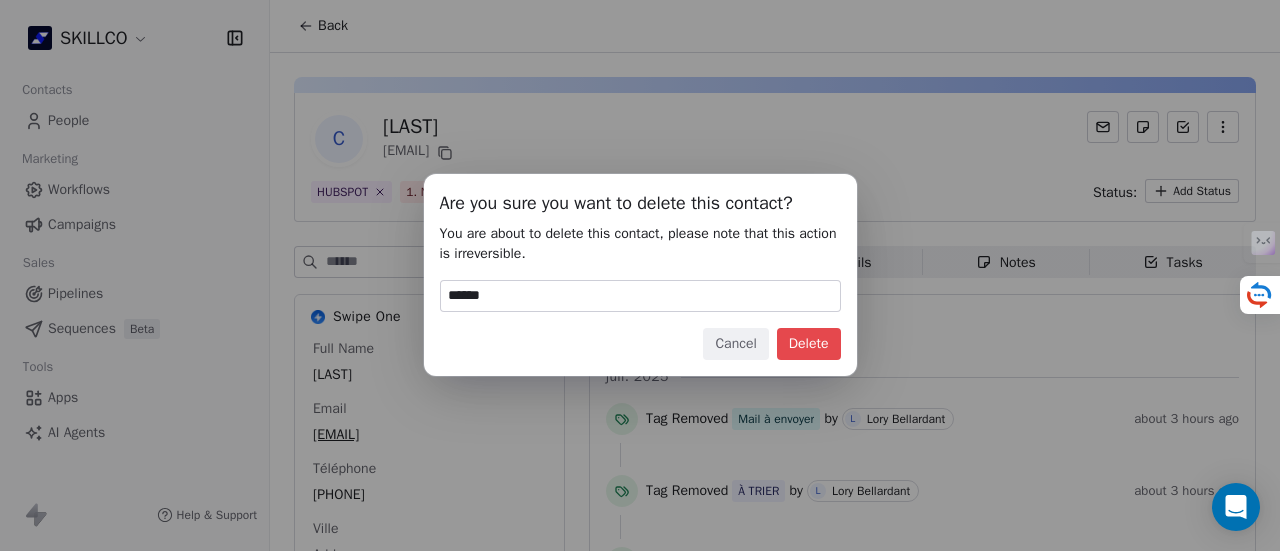 click on "Delete" at bounding box center [809, 344] 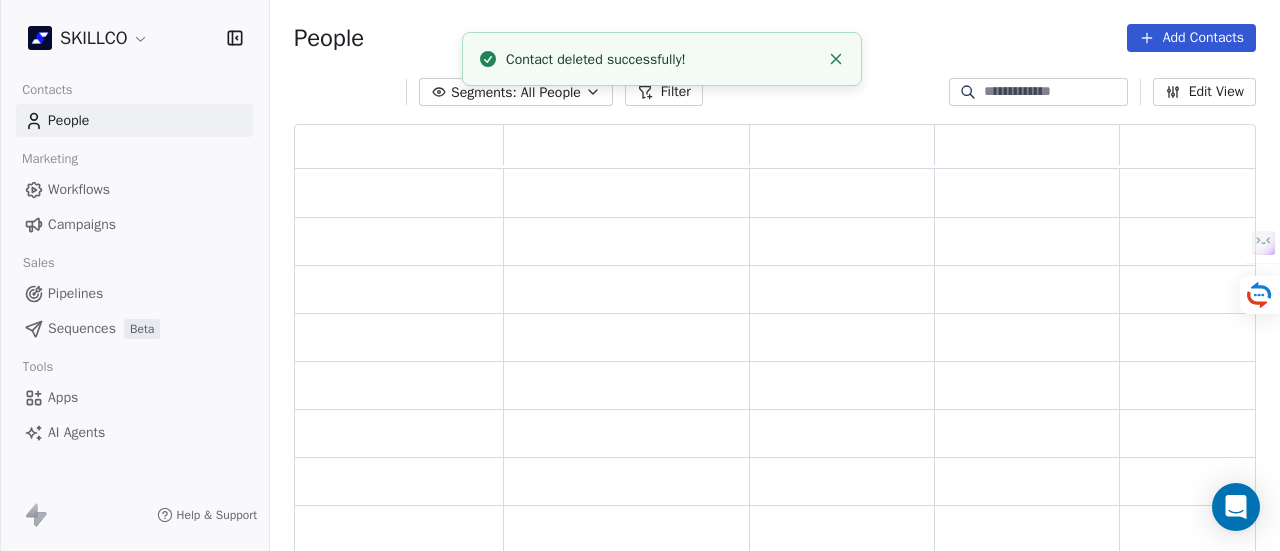 scroll, scrollTop: 0, scrollLeft: 0, axis: both 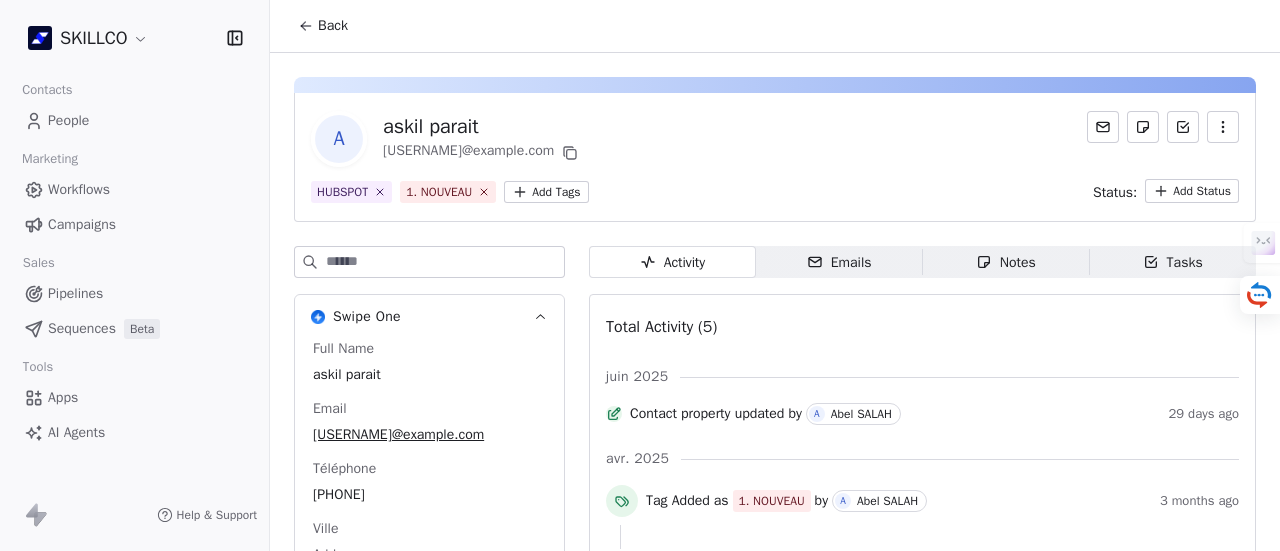 click 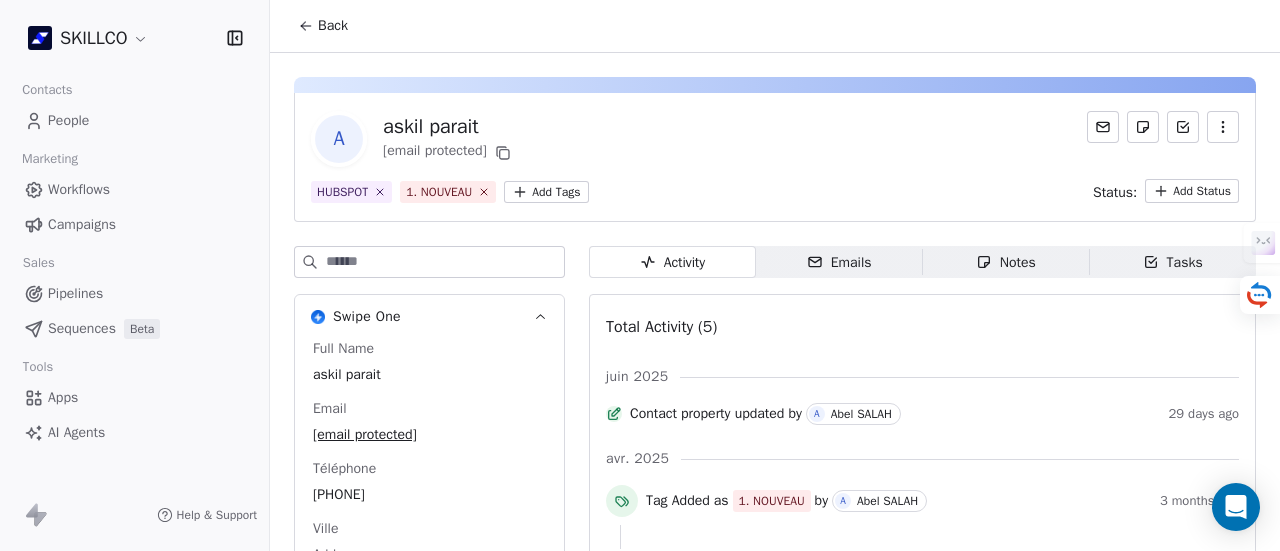 scroll, scrollTop: 0, scrollLeft: 0, axis: both 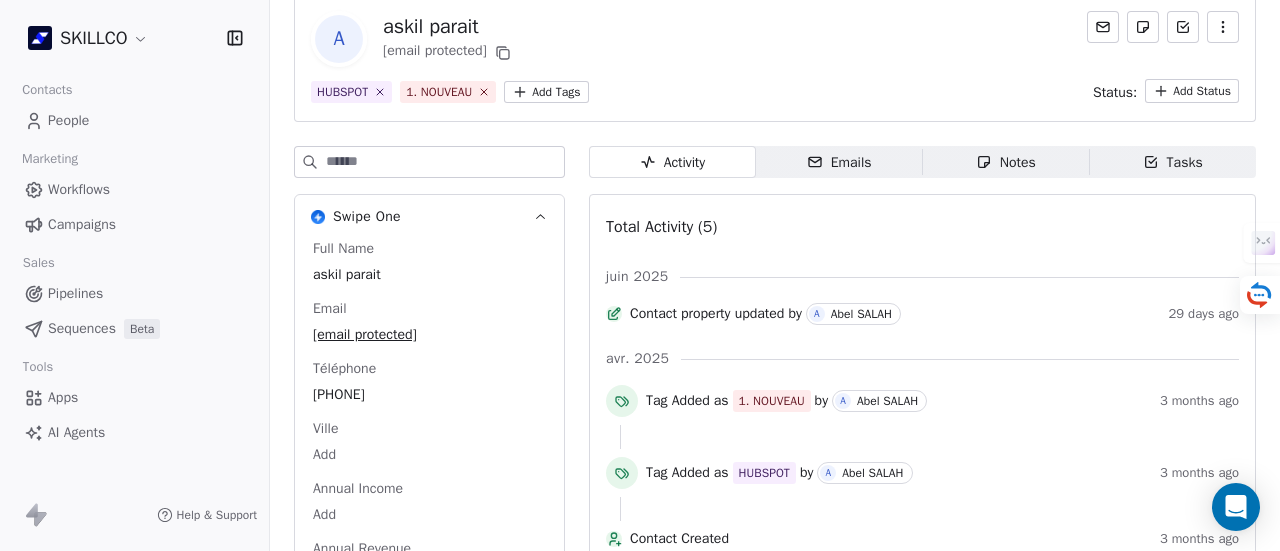 click on "a [FIRST] [LAST] [email protected] HUBSPOT 1. NOUVEAU Add Tags Status: Add Status" at bounding box center [775, 57] 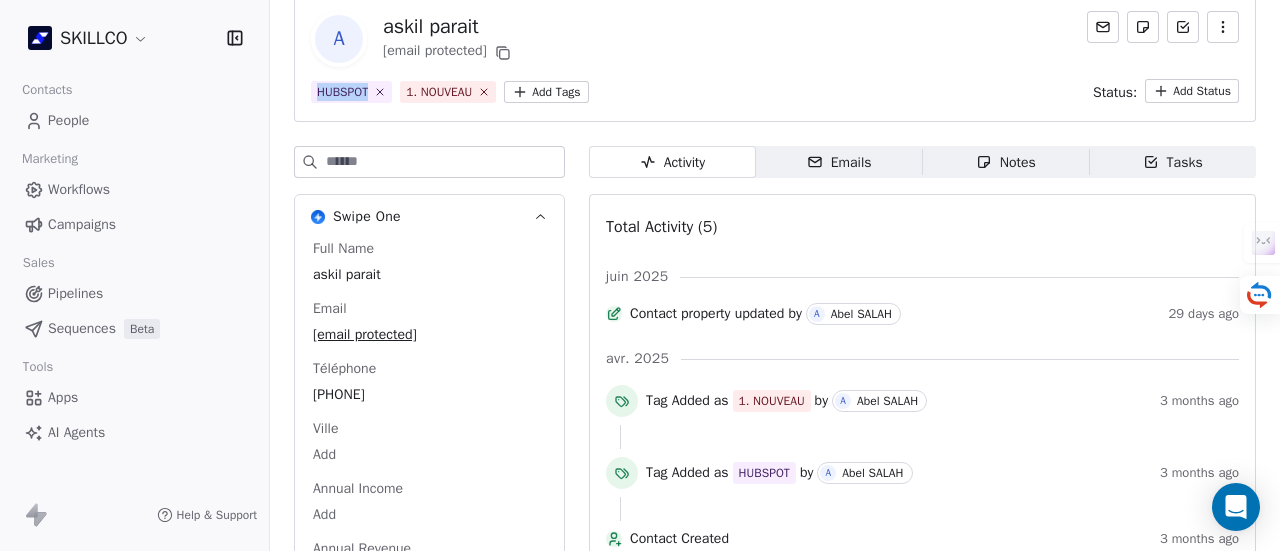 click on "a [FIRST] [LAST] [email protected] HUBSPOT 1. NOUVEAU Add Tags Status: Add Status" at bounding box center [775, 57] 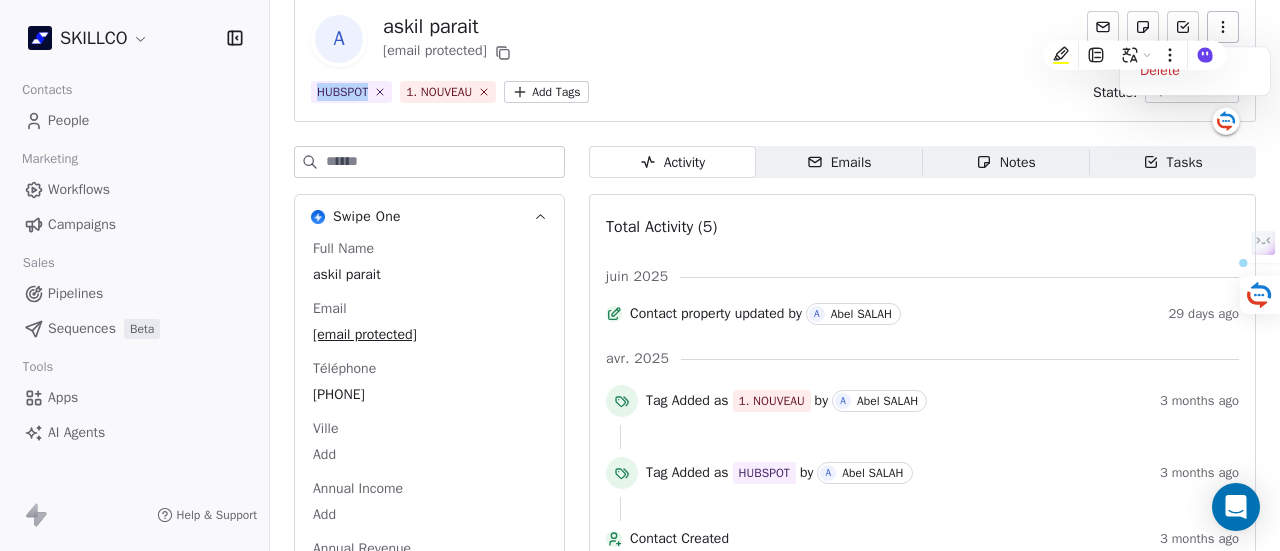 click at bounding box center (1223, 27) 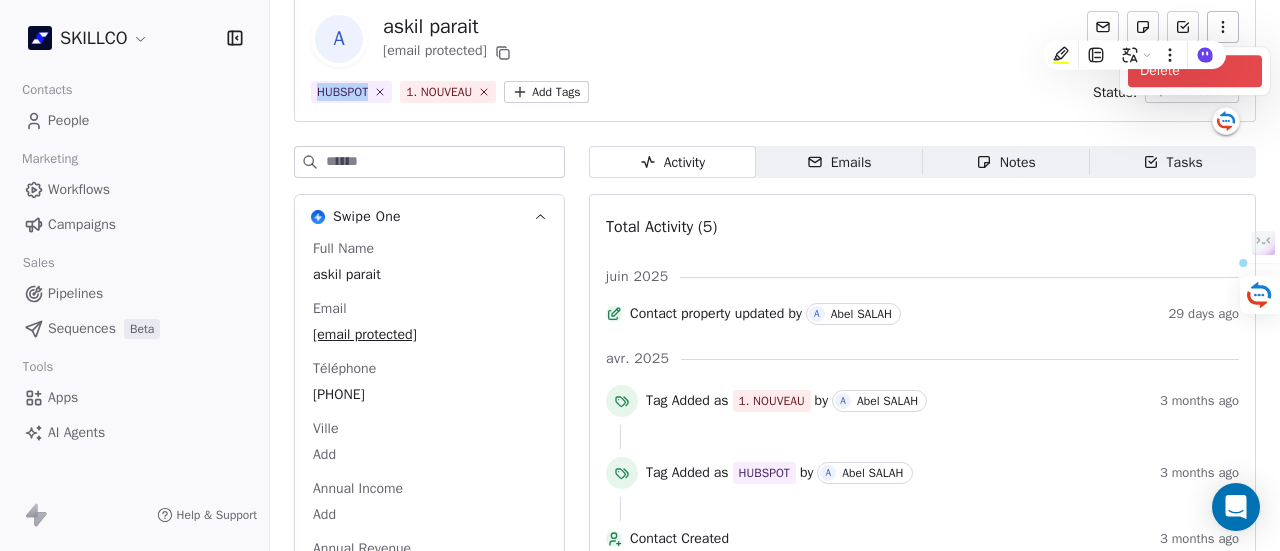 click on "Delete" at bounding box center [1195, 71] 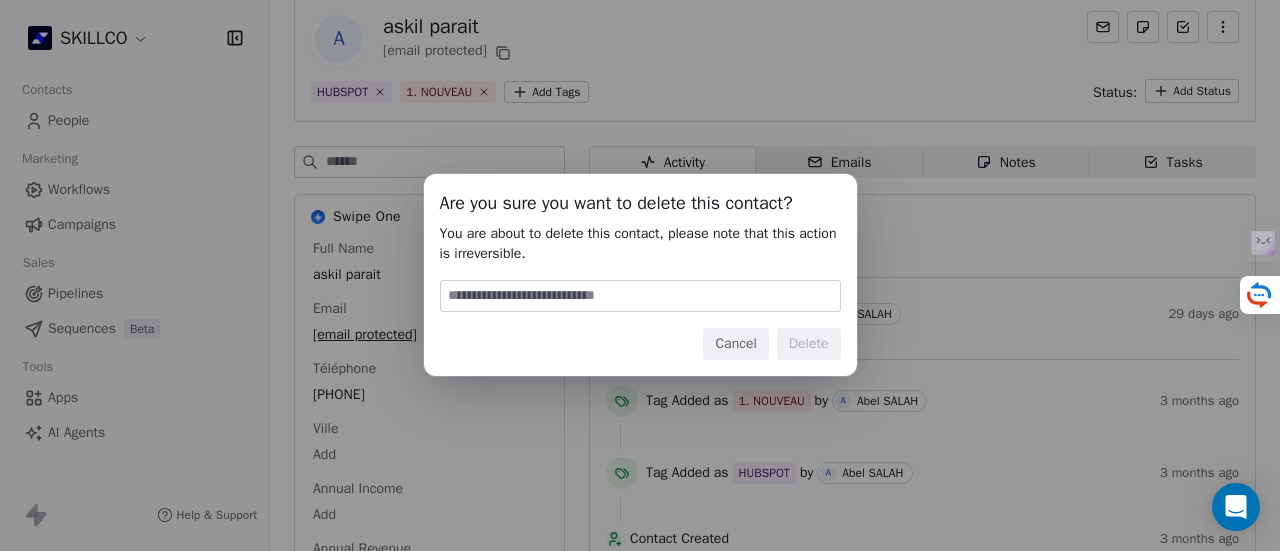click at bounding box center (640, 296) 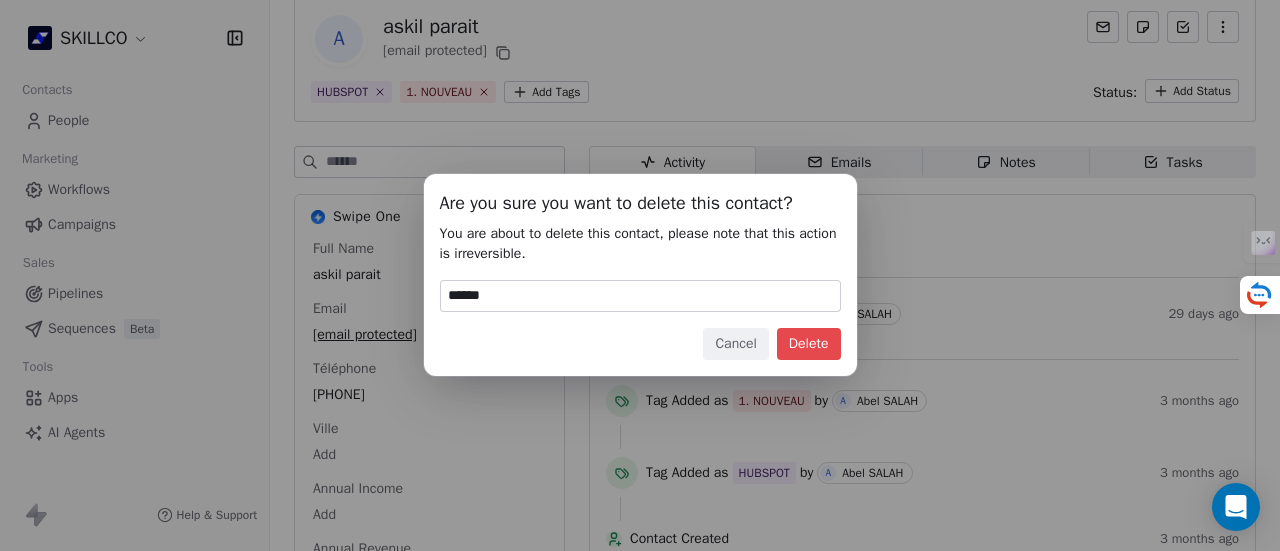 click on "Delete" at bounding box center [809, 344] 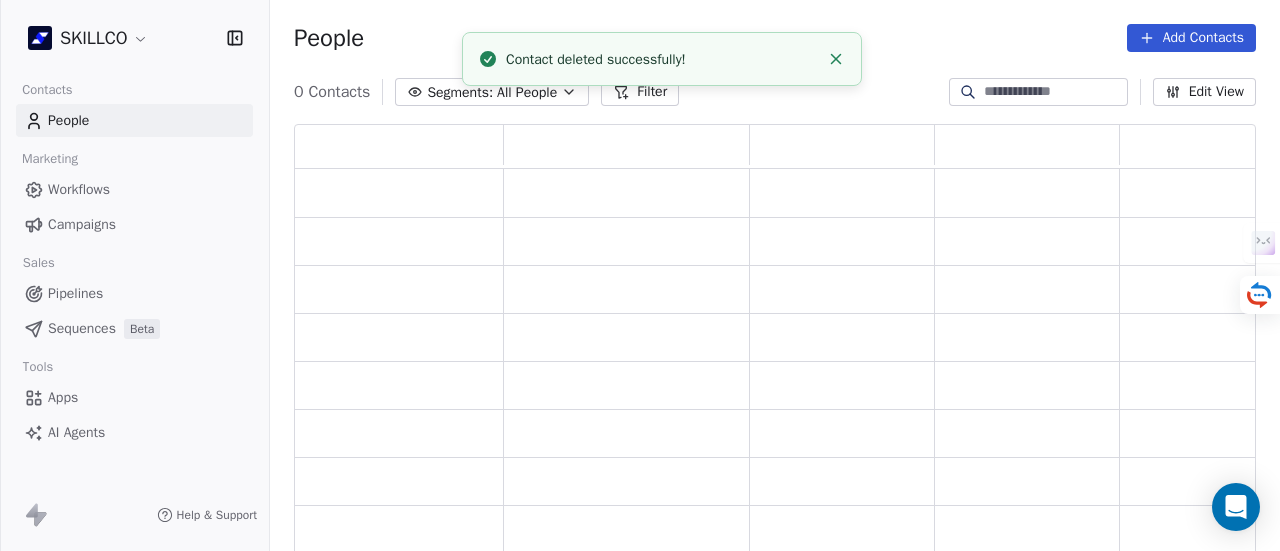 scroll, scrollTop: 0, scrollLeft: 0, axis: both 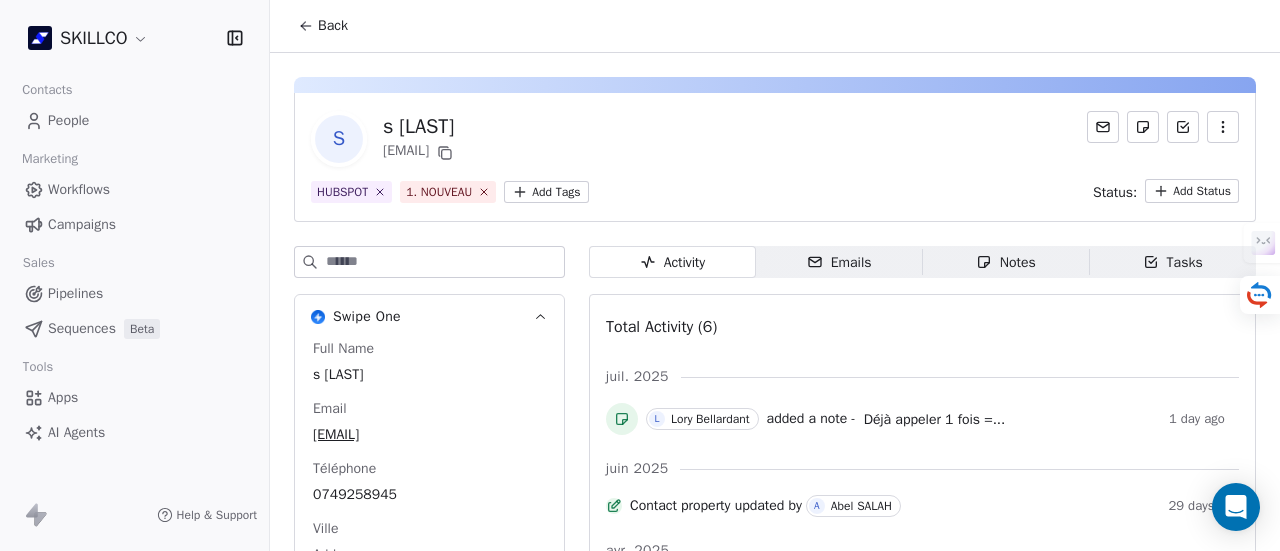 click on "Emails" at bounding box center [839, 262] 